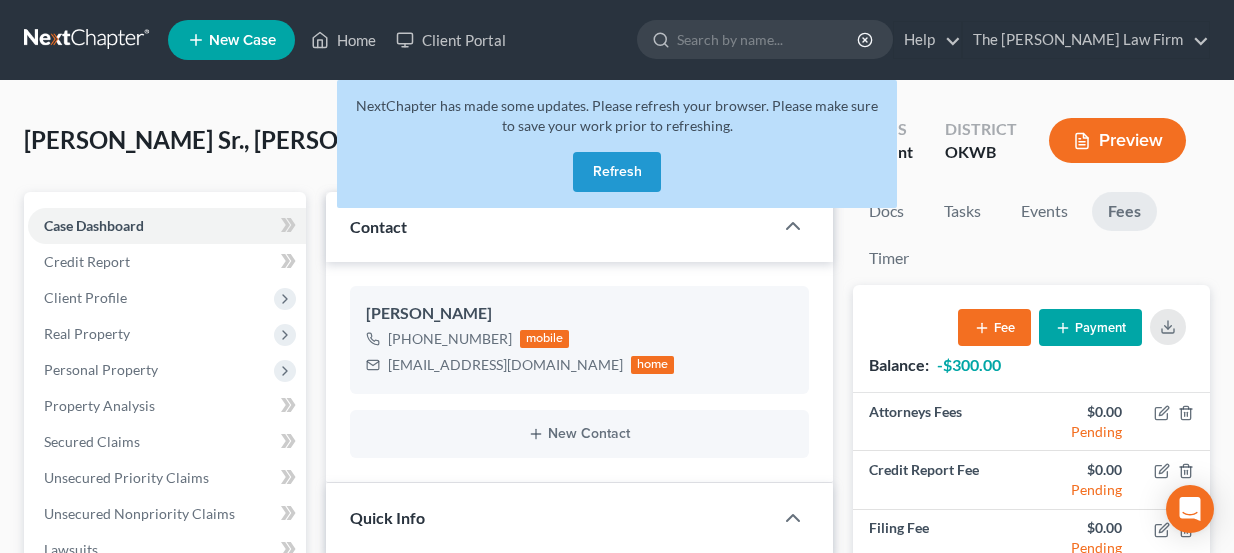 select on "3" 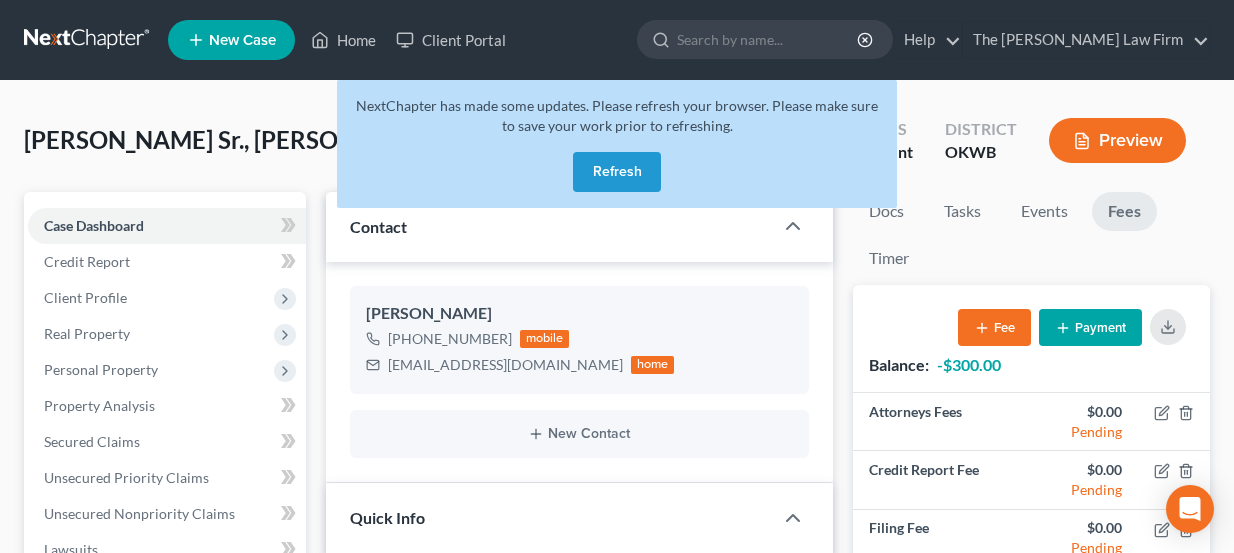 scroll, scrollTop: 0, scrollLeft: 0, axis: both 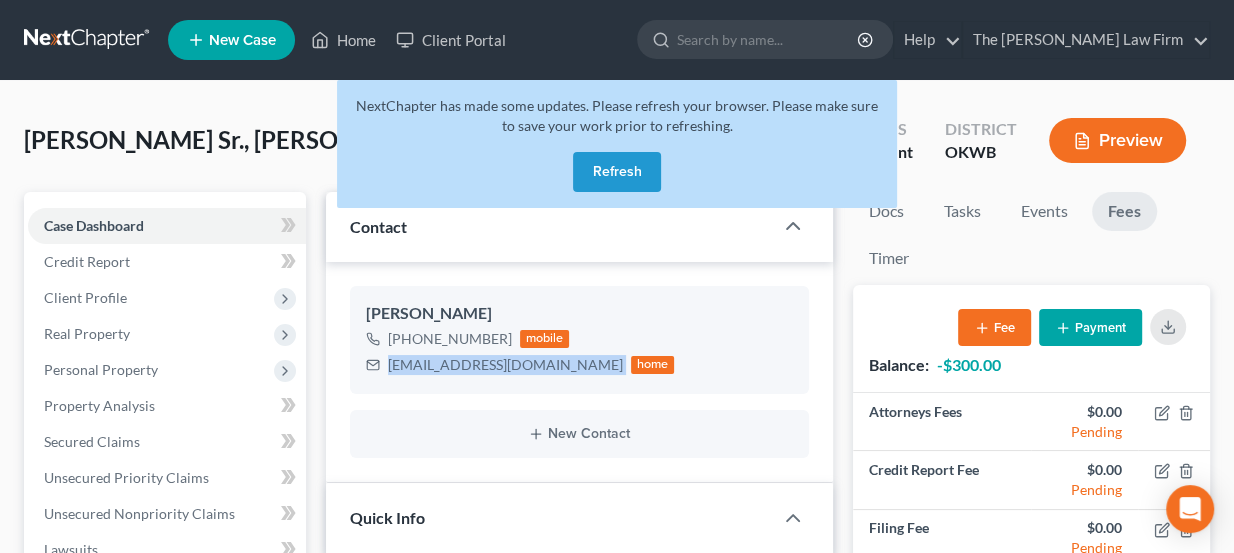 click on "Refresh" at bounding box center (617, 172) 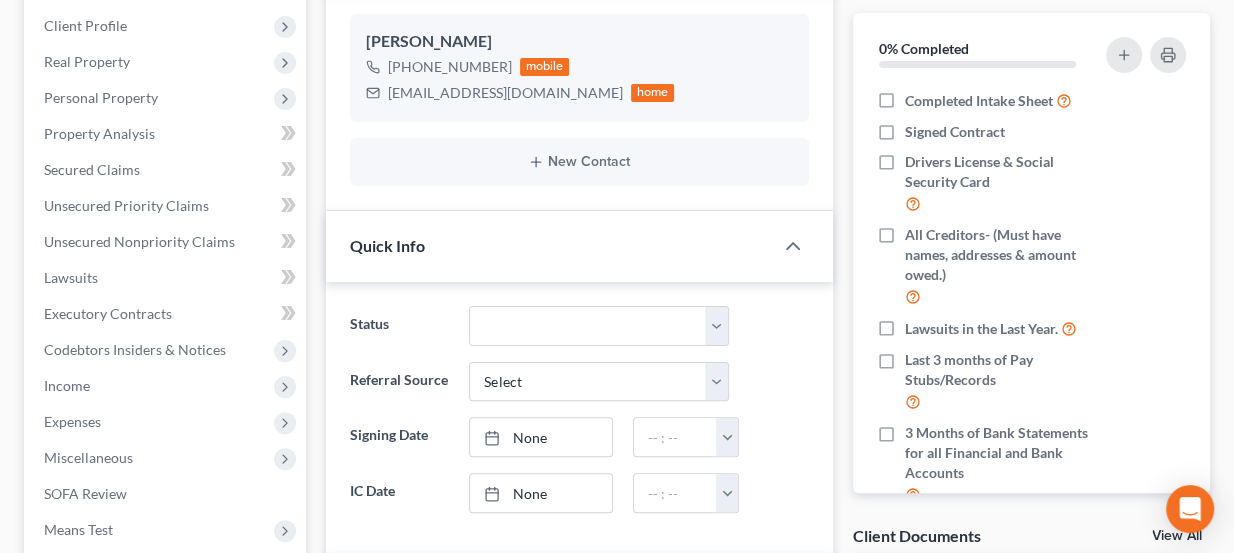 scroll, scrollTop: 90, scrollLeft: 0, axis: vertical 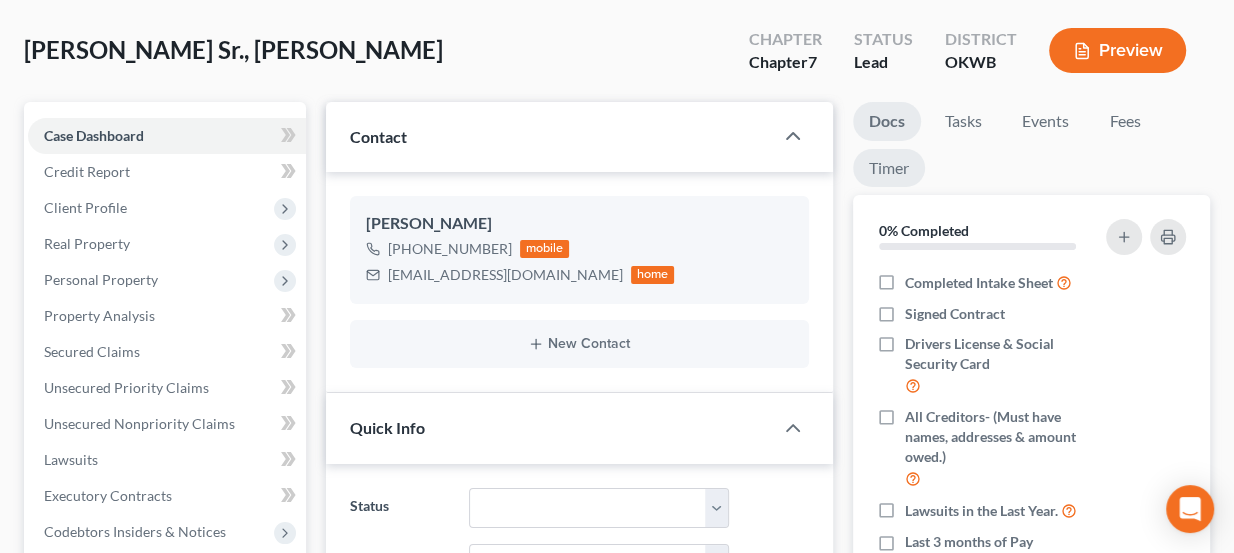 click on "Timer" at bounding box center [889, 168] 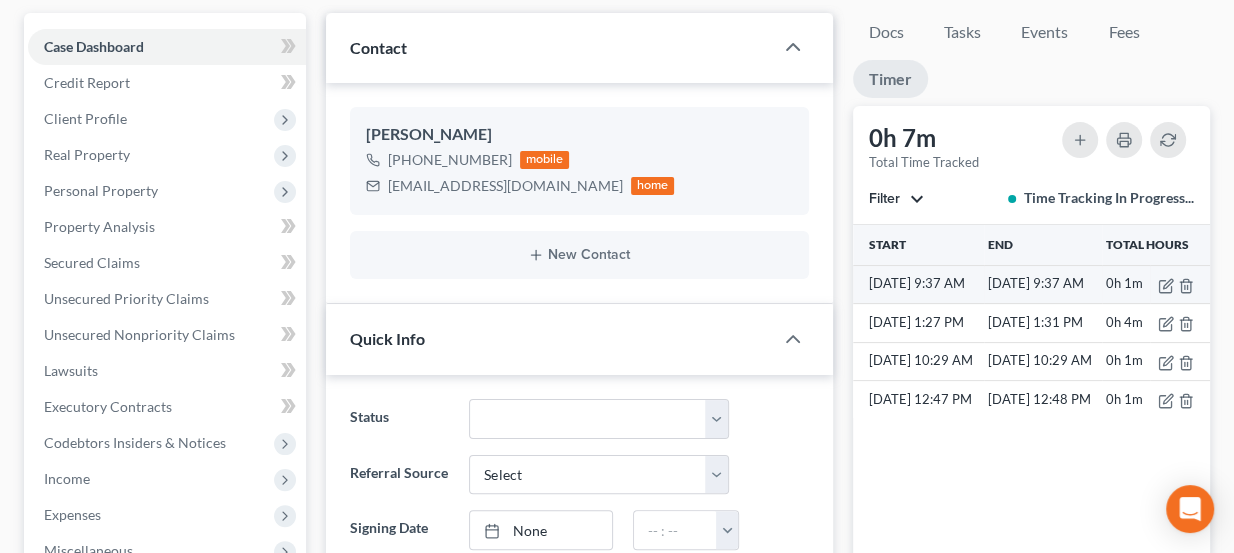 scroll, scrollTop: 181, scrollLeft: 0, axis: vertical 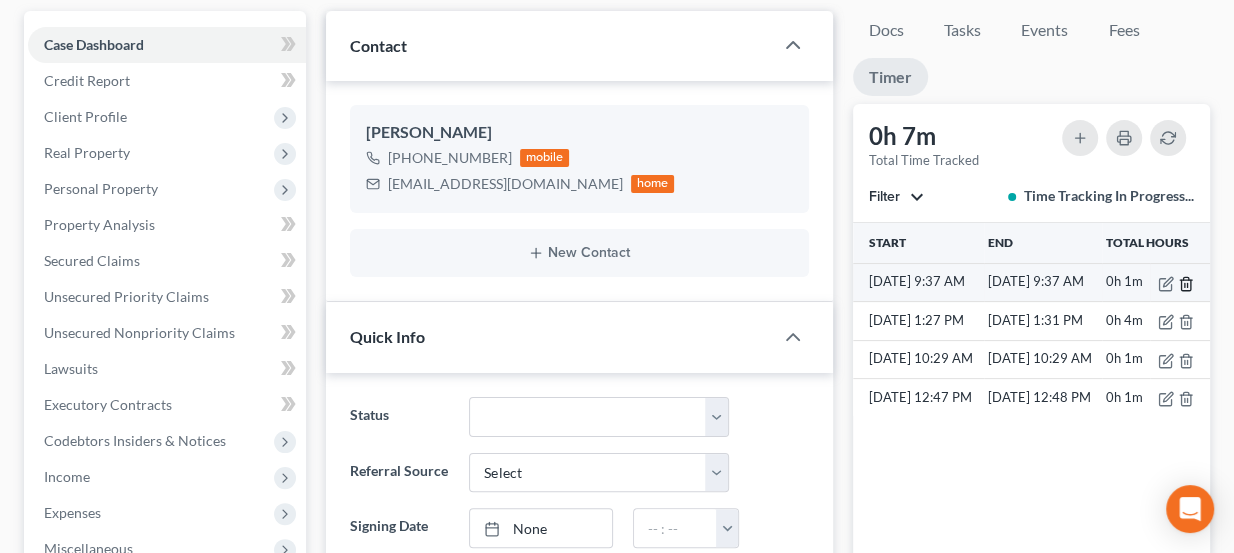 click 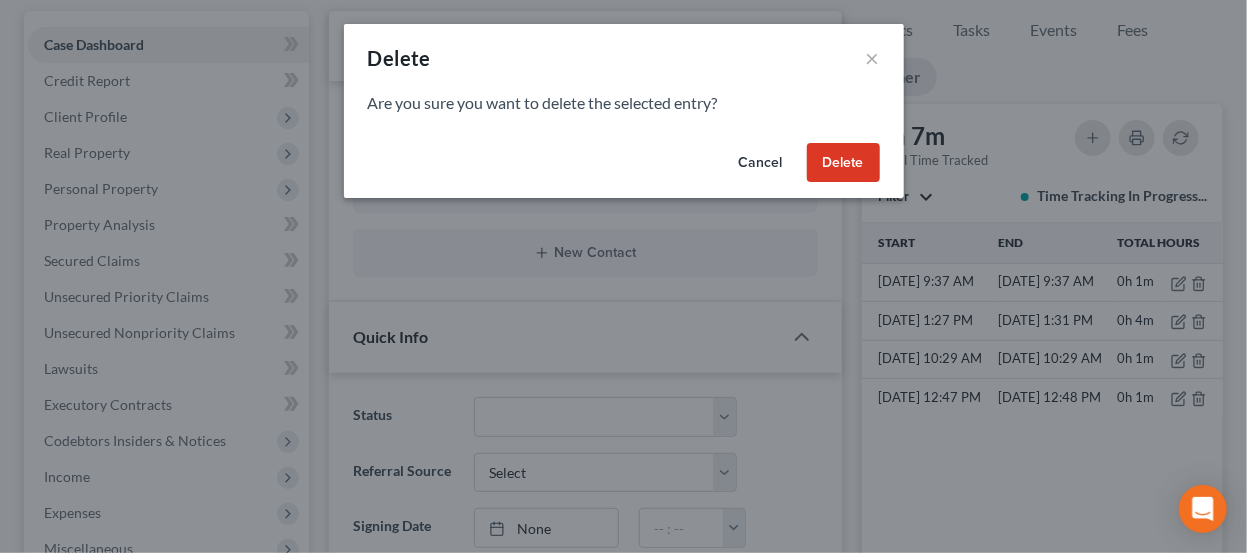 click on "Delete" at bounding box center [843, 163] 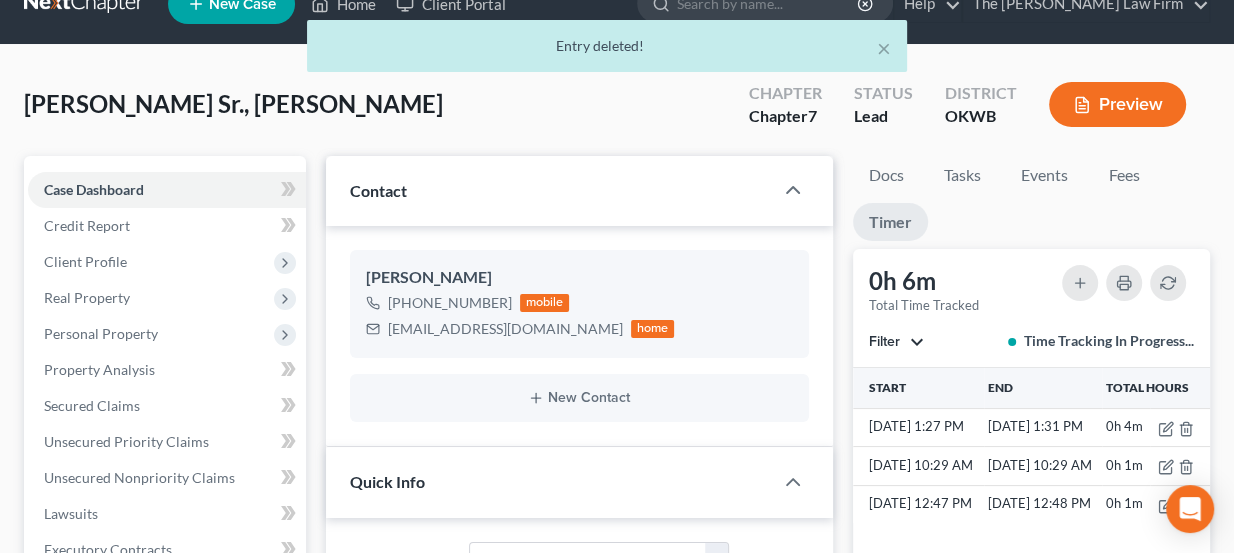 scroll, scrollTop: 0, scrollLeft: 0, axis: both 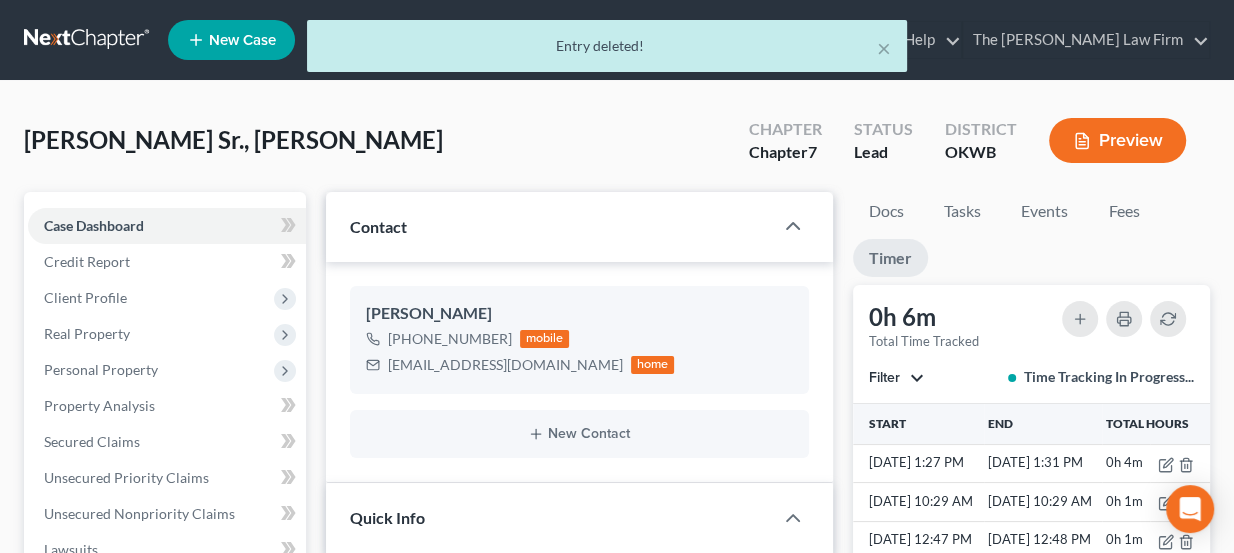 click on "×                     Entry deleted!" at bounding box center [607, 51] 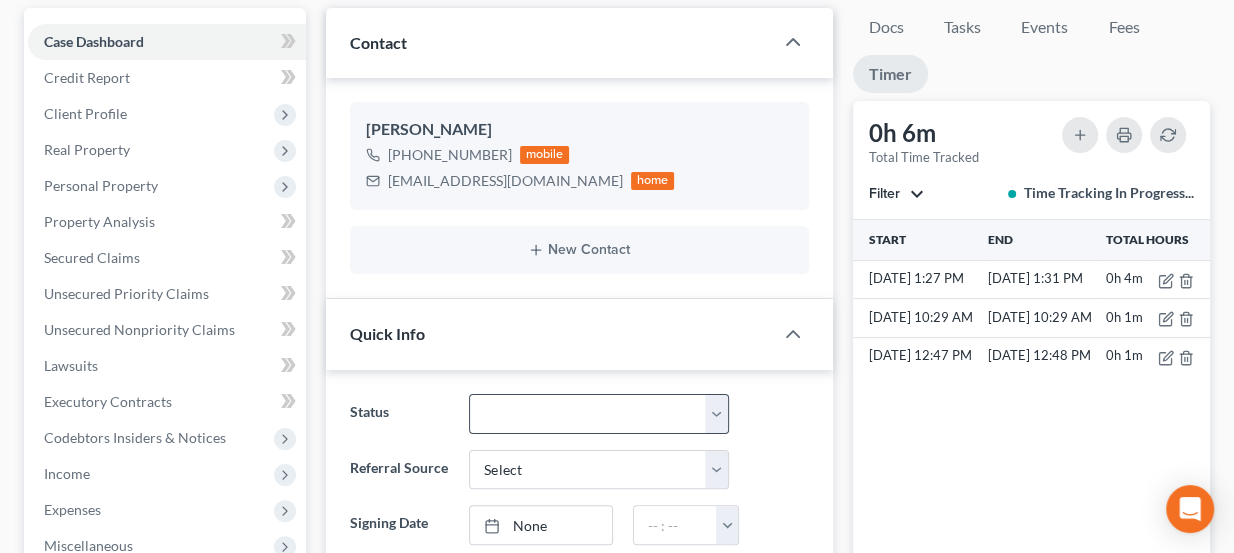 scroll, scrollTop: 0, scrollLeft: 0, axis: both 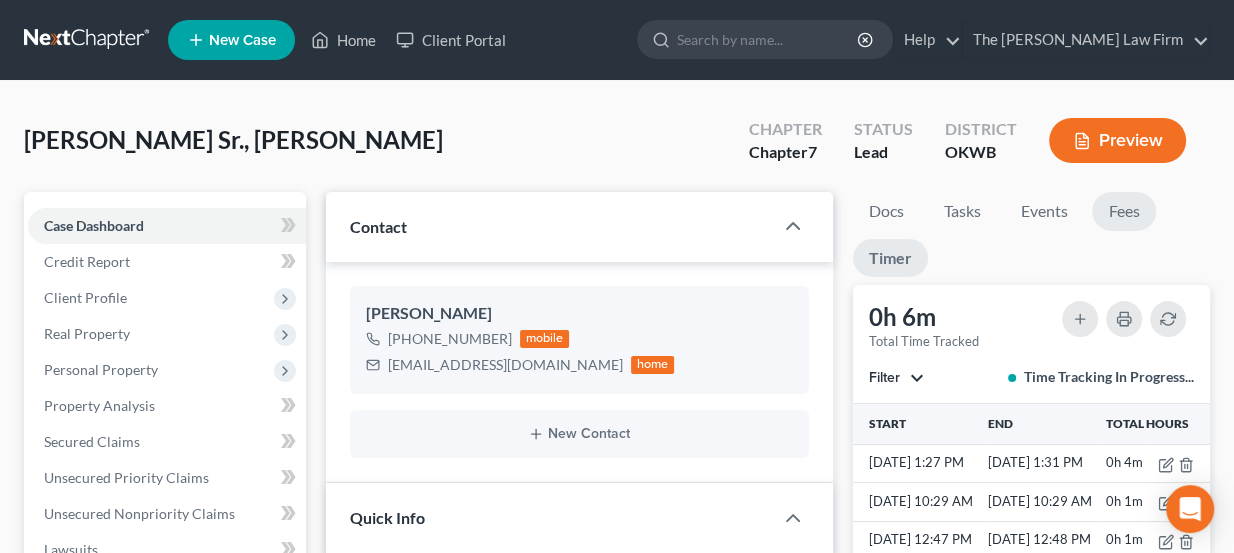 click on "Fees" at bounding box center (1124, 211) 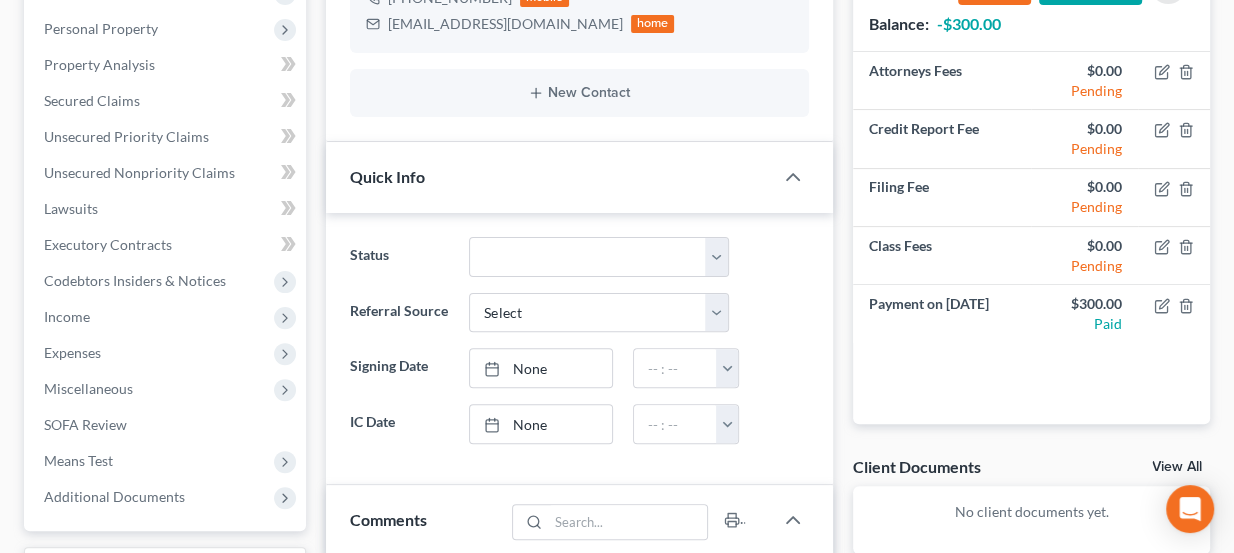 scroll, scrollTop: 363, scrollLeft: 0, axis: vertical 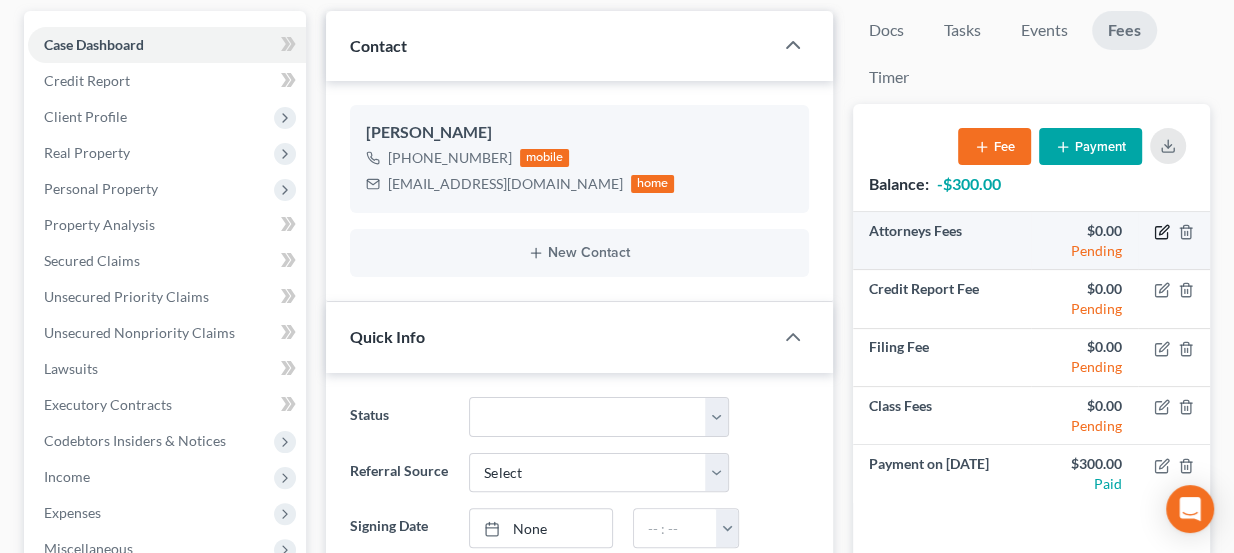 click 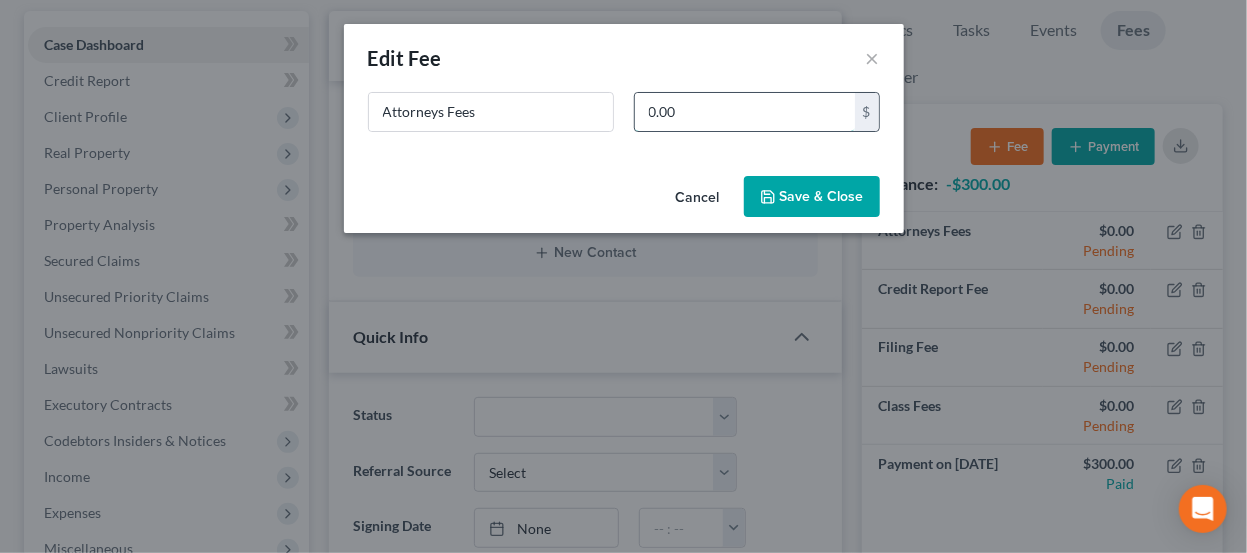 click on "0.00" at bounding box center [745, 112] 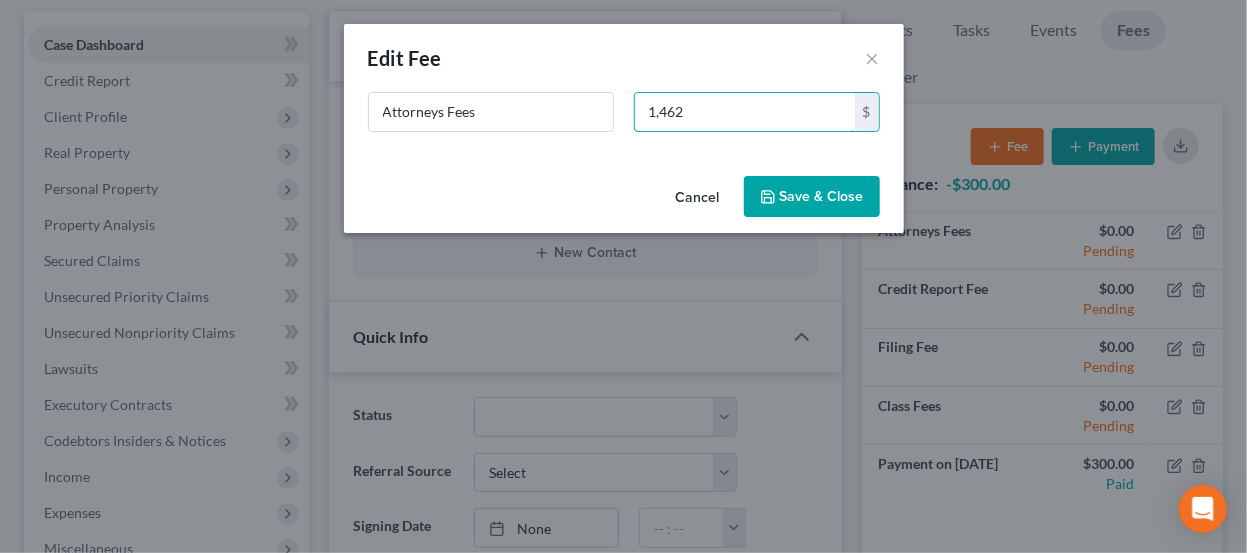 type on "1,462" 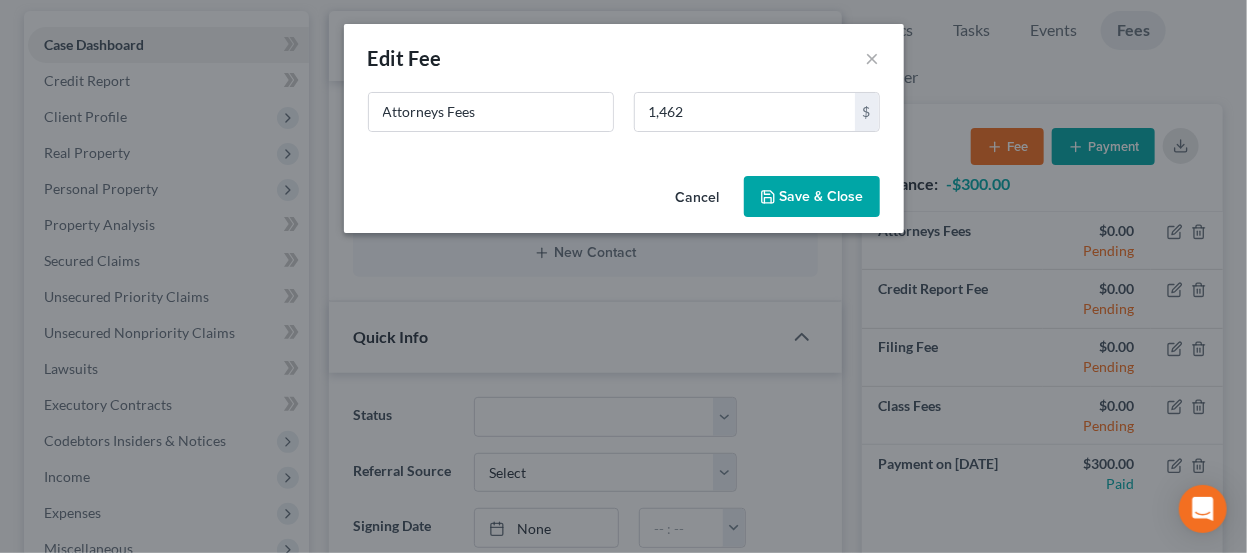 click on "Save & Close" at bounding box center (812, 197) 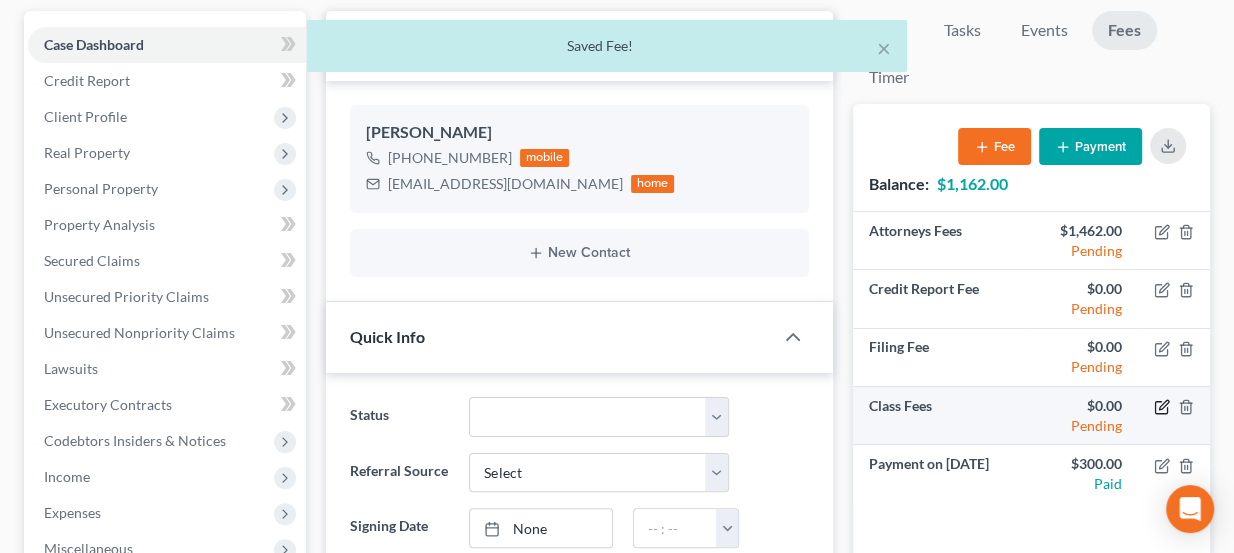 click 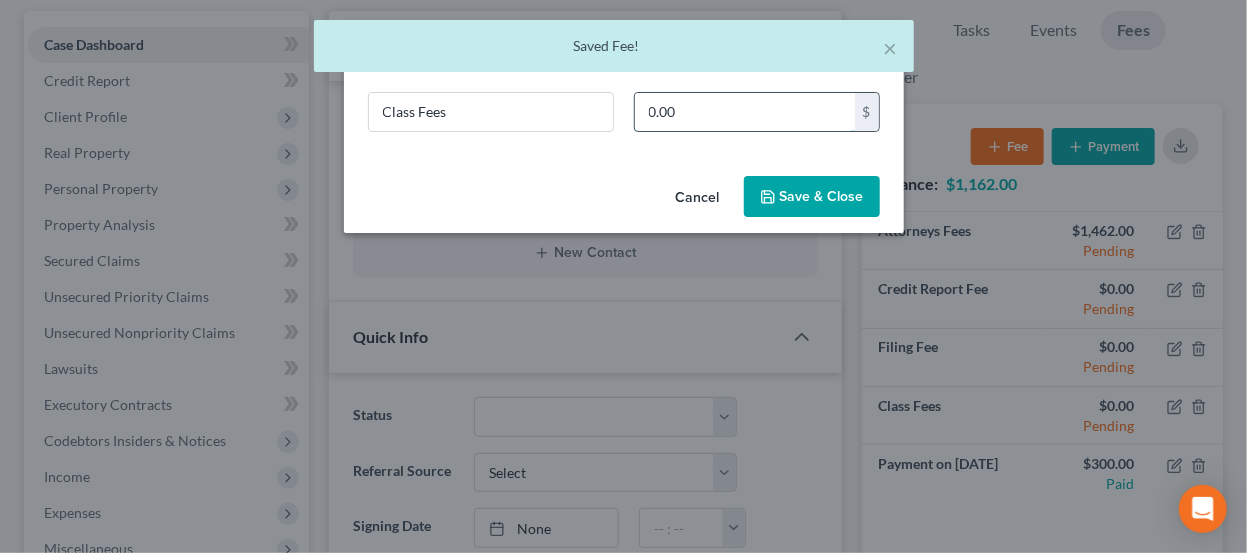 click on "0.00" at bounding box center [745, 112] 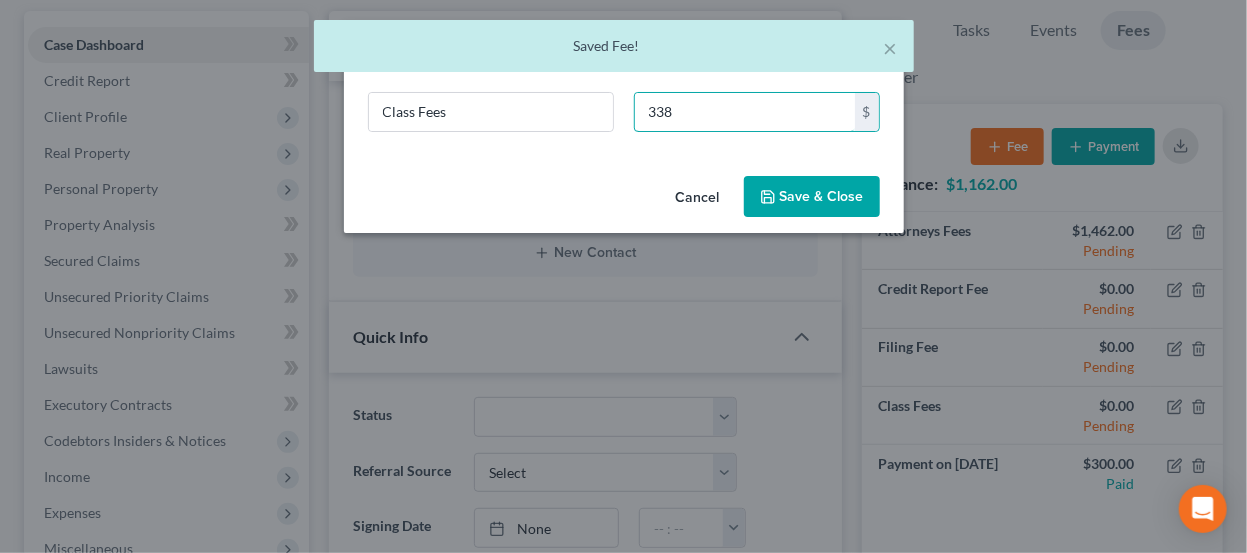 type on "338" 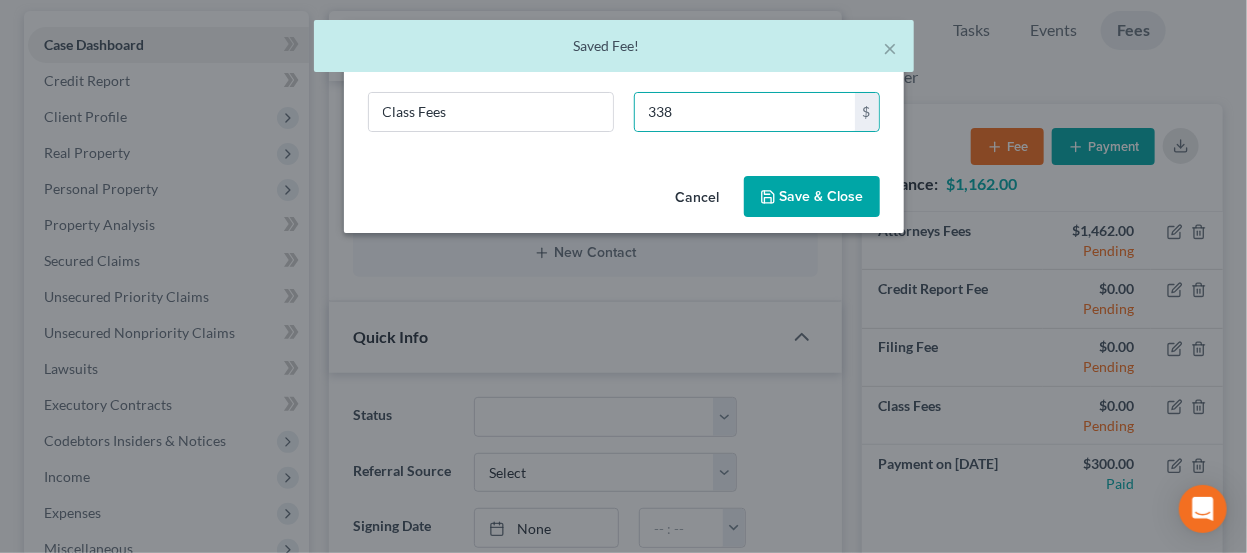 click on "Save & Close" at bounding box center (812, 197) 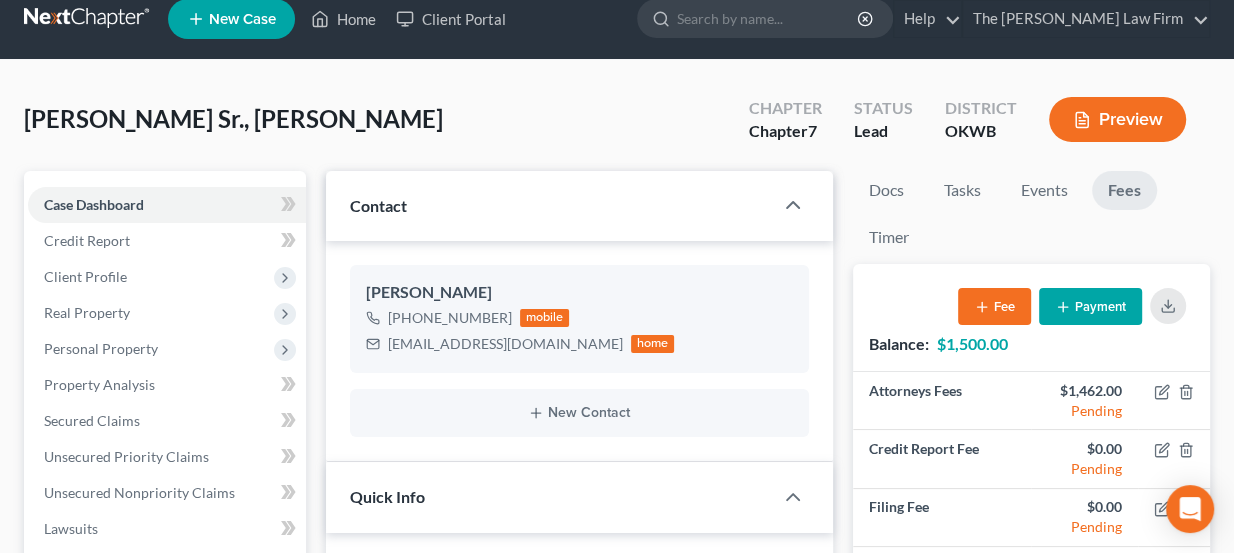 scroll, scrollTop: 454, scrollLeft: 0, axis: vertical 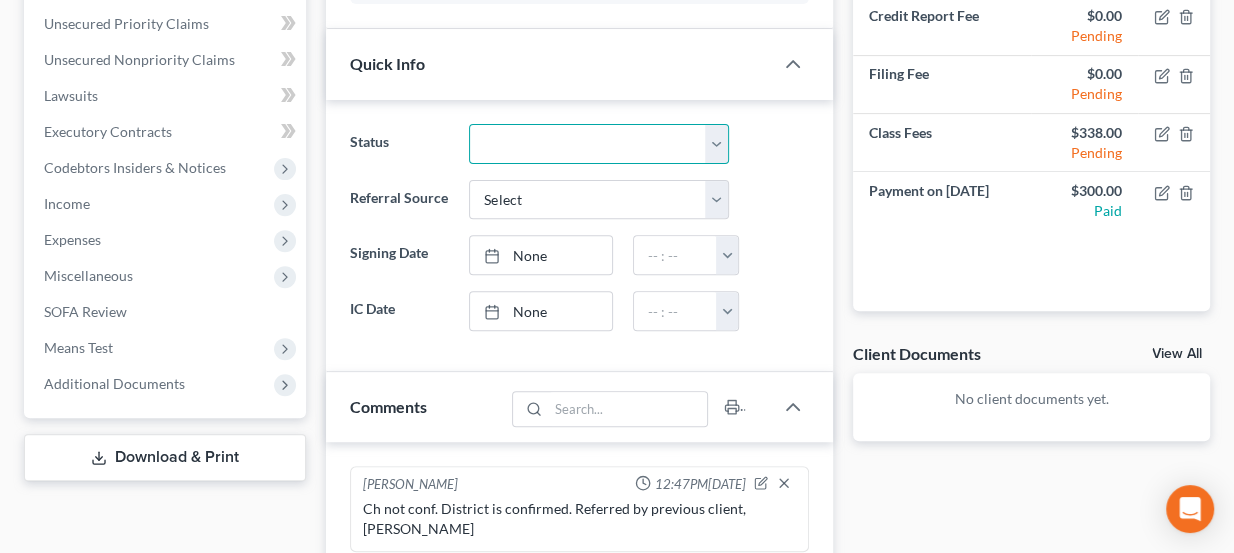 click on "Discharged Dismissed Filed Info Sent In Progress Lead Lost Lead Ready to File Retained To Review" at bounding box center (599, 144) 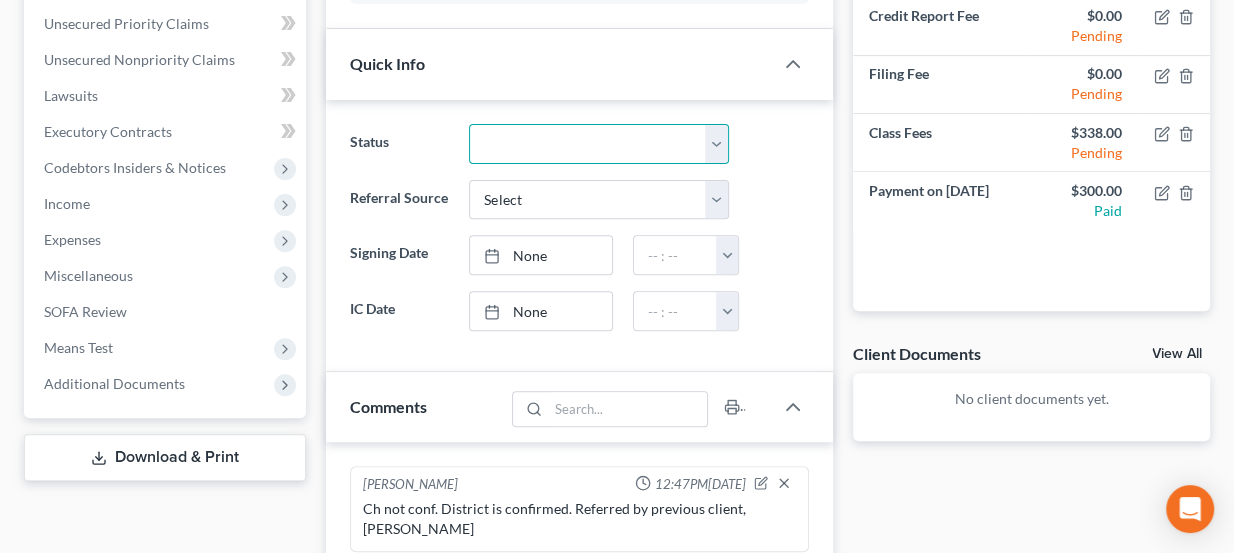 select on "3" 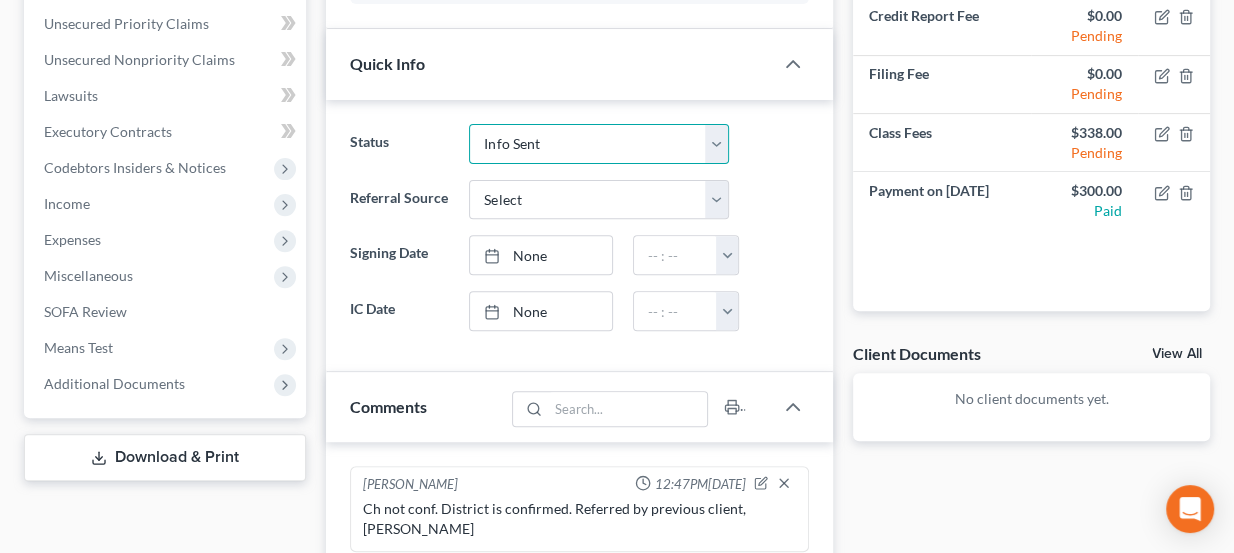 click on "Discharged Dismissed Filed Info Sent In Progress Lead Lost Lead Ready to File Retained To Review" at bounding box center (599, 144) 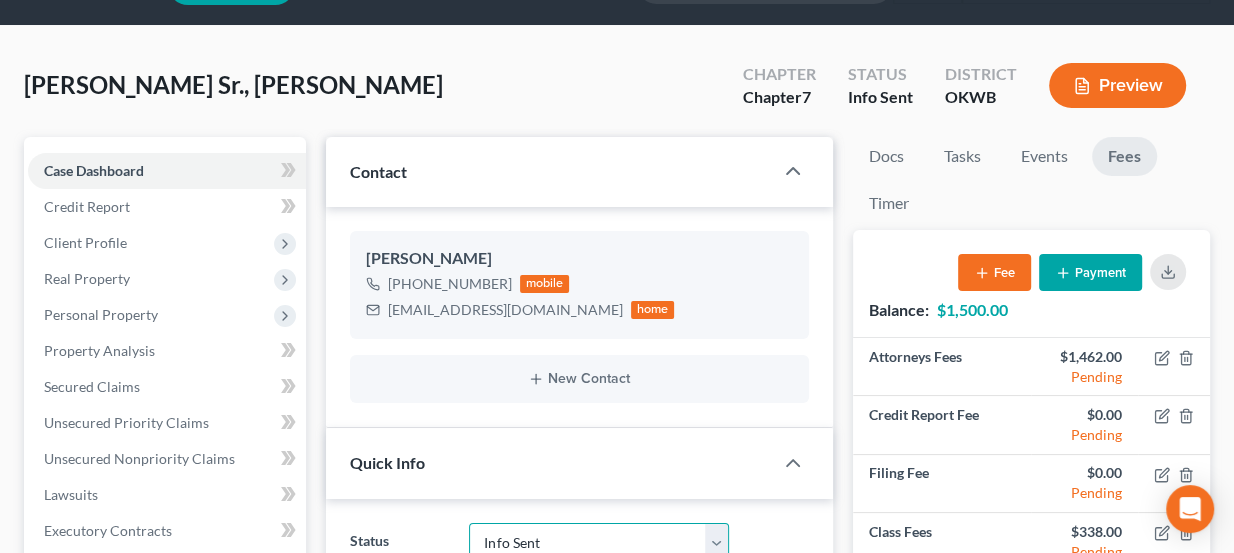 scroll, scrollTop: 0, scrollLeft: 0, axis: both 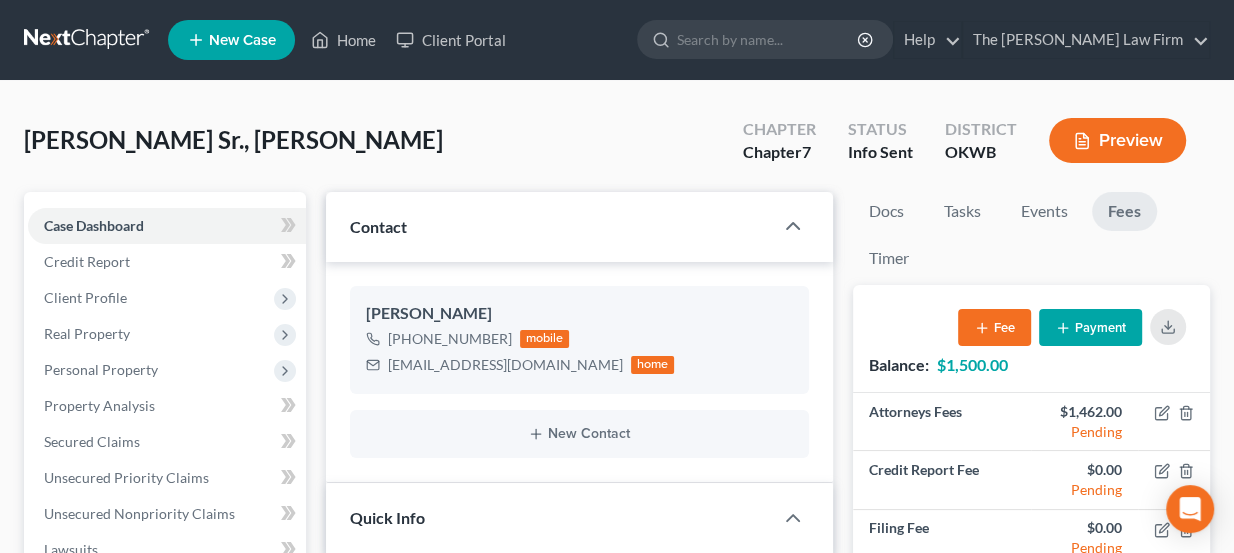click at bounding box center (88, 40) 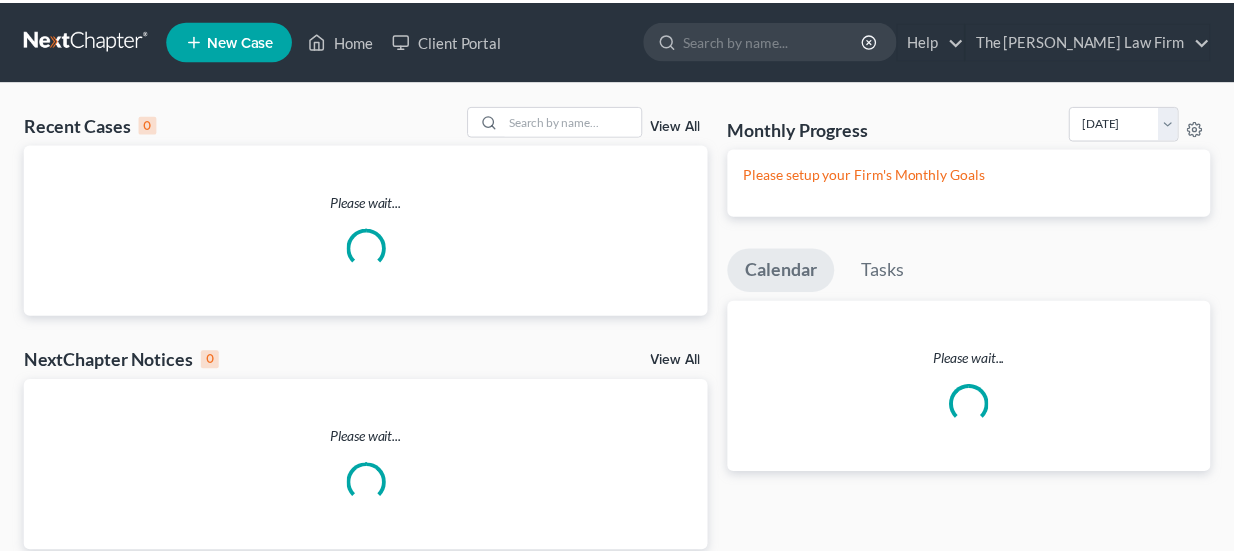 scroll, scrollTop: 0, scrollLeft: 0, axis: both 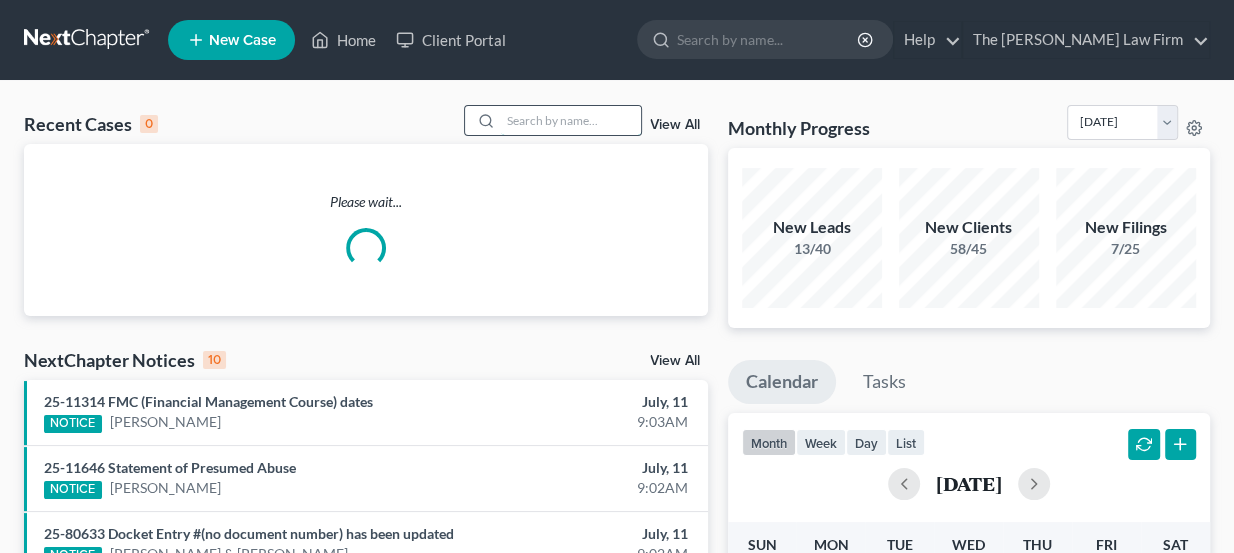 click at bounding box center (571, 120) 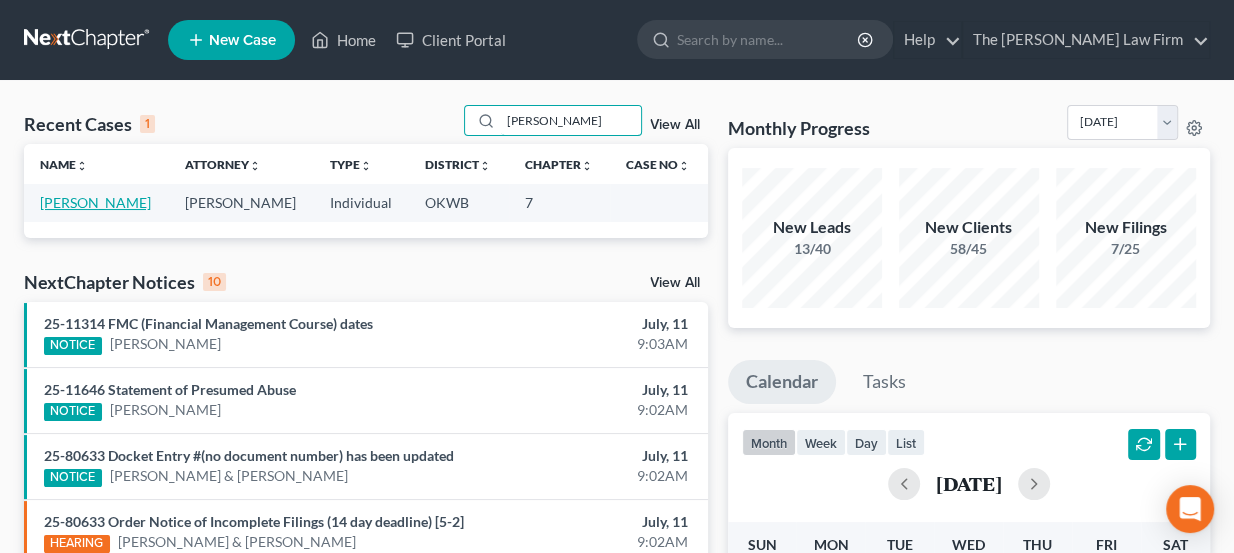 type on "[PERSON_NAME]" 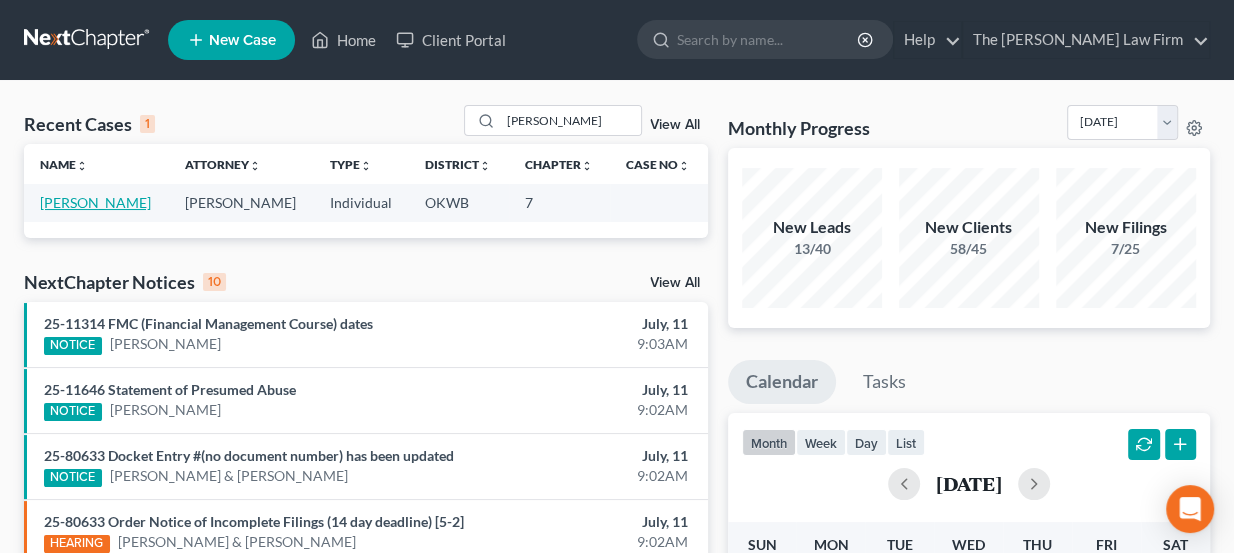 click on "[PERSON_NAME]" at bounding box center (95, 202) 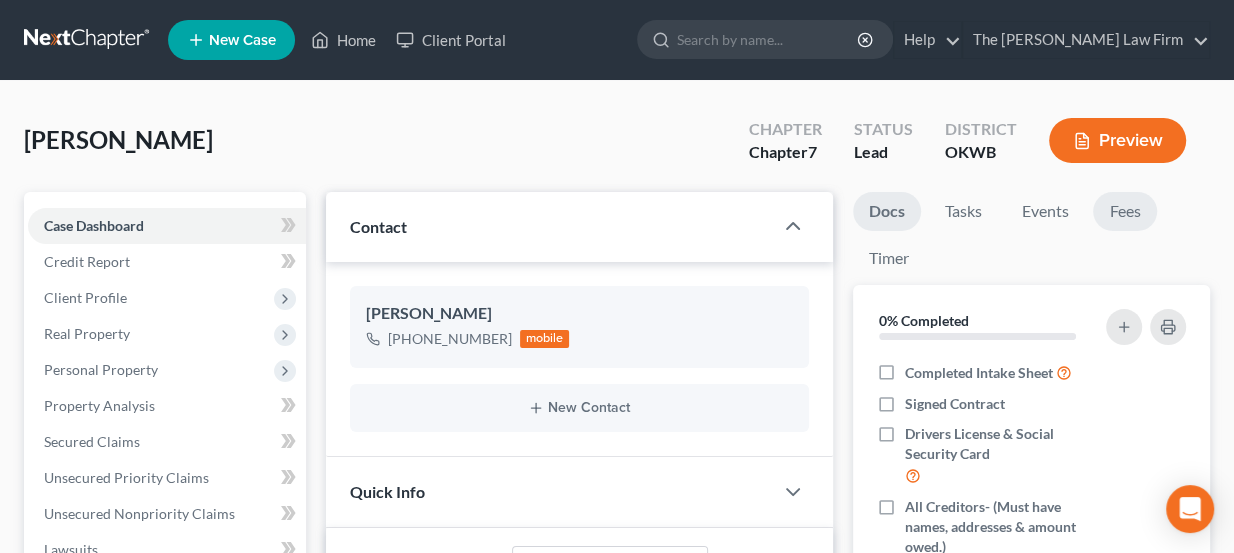 click on "Fees" at bounding box center (1125, 211) 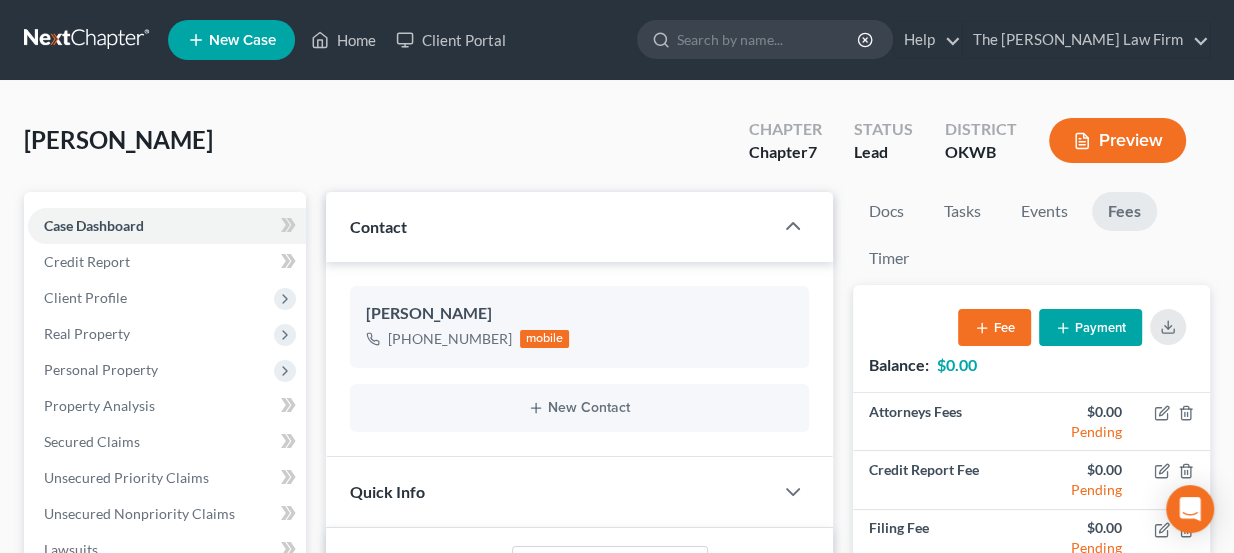 scroll, scrollTop: 90, scrollLeft: 0, axis: vertical 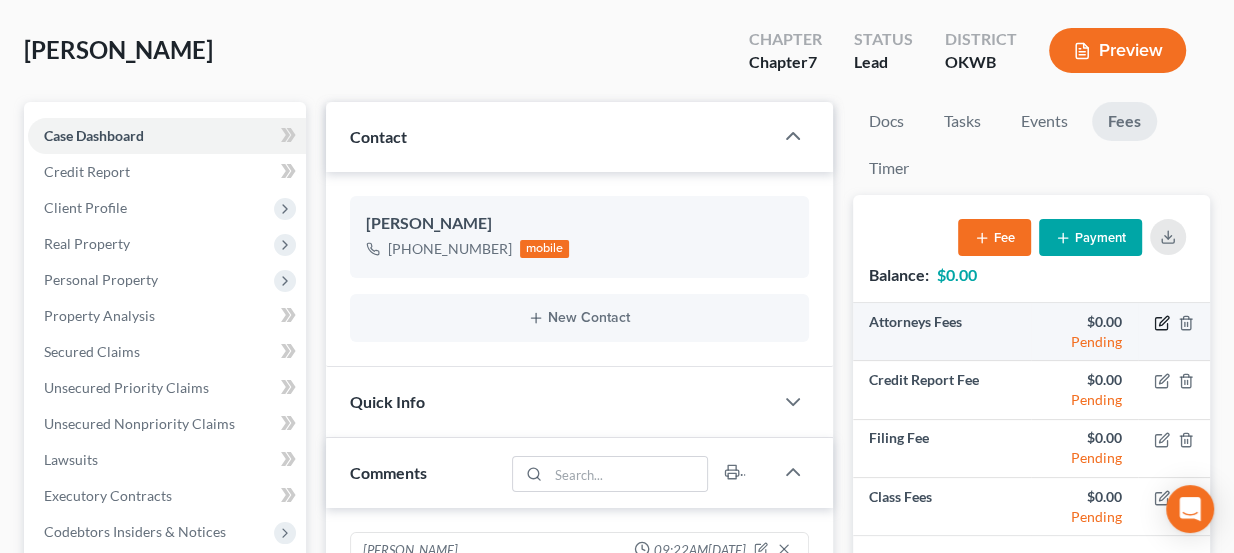 click 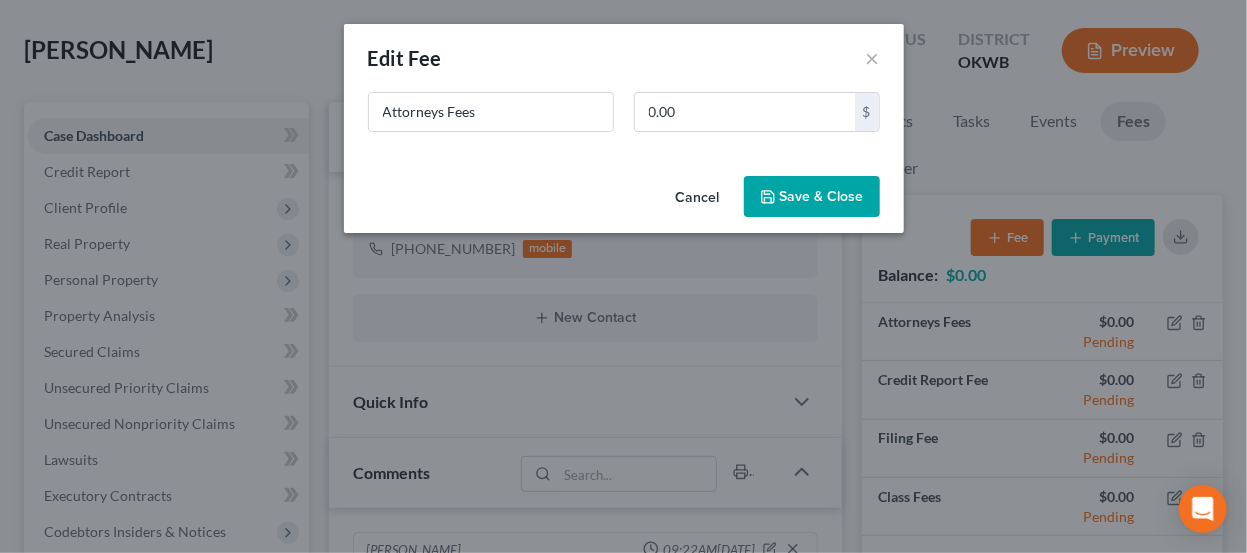 click on "Attorneys Fees 0.00 $" at bounding box center (624, 120) 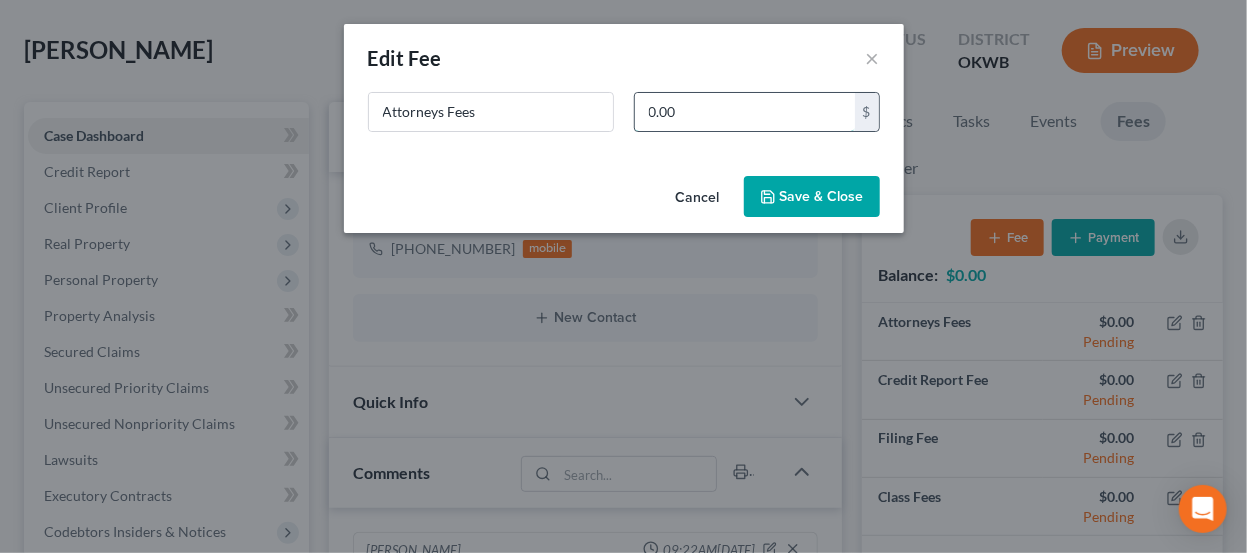 click on "0.00" at bounding box center (745, 112) 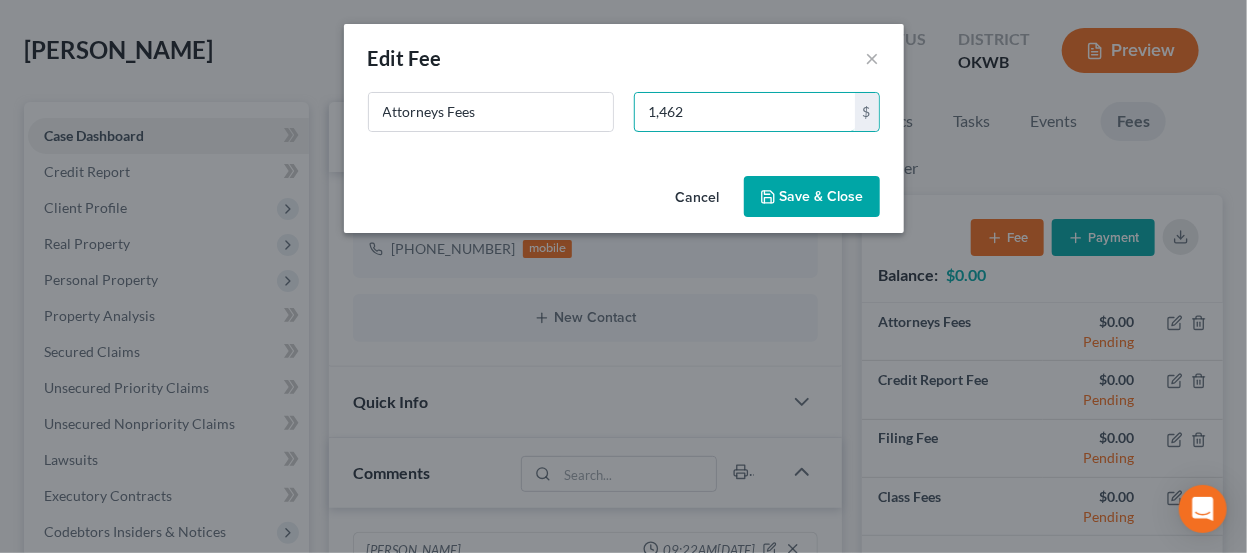 type on "1,462" 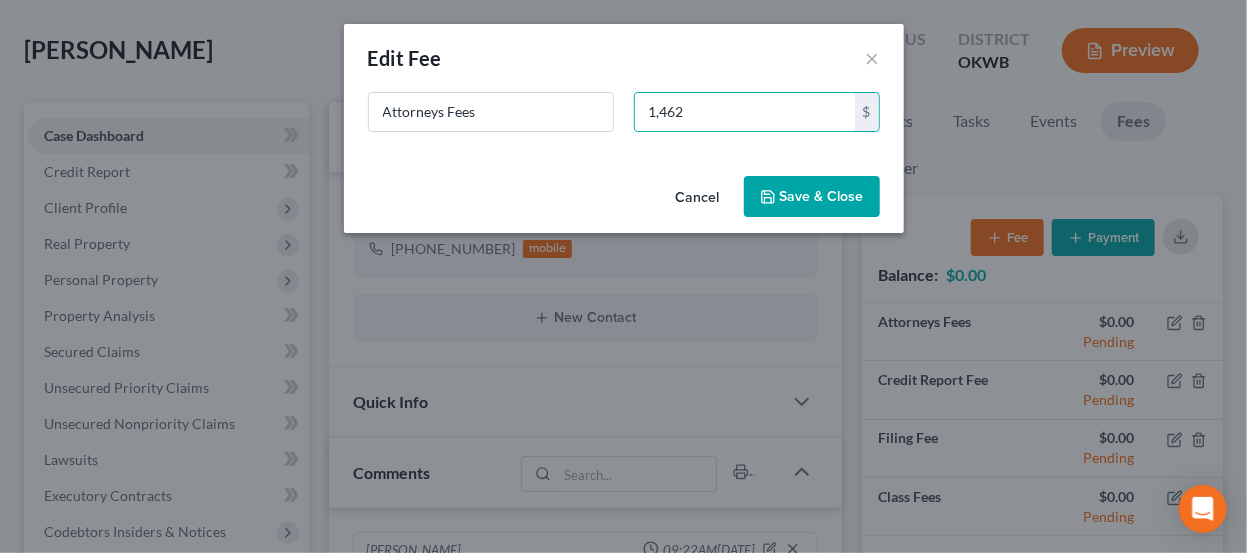click on "Save & Close" at bounding box center (812, 197) 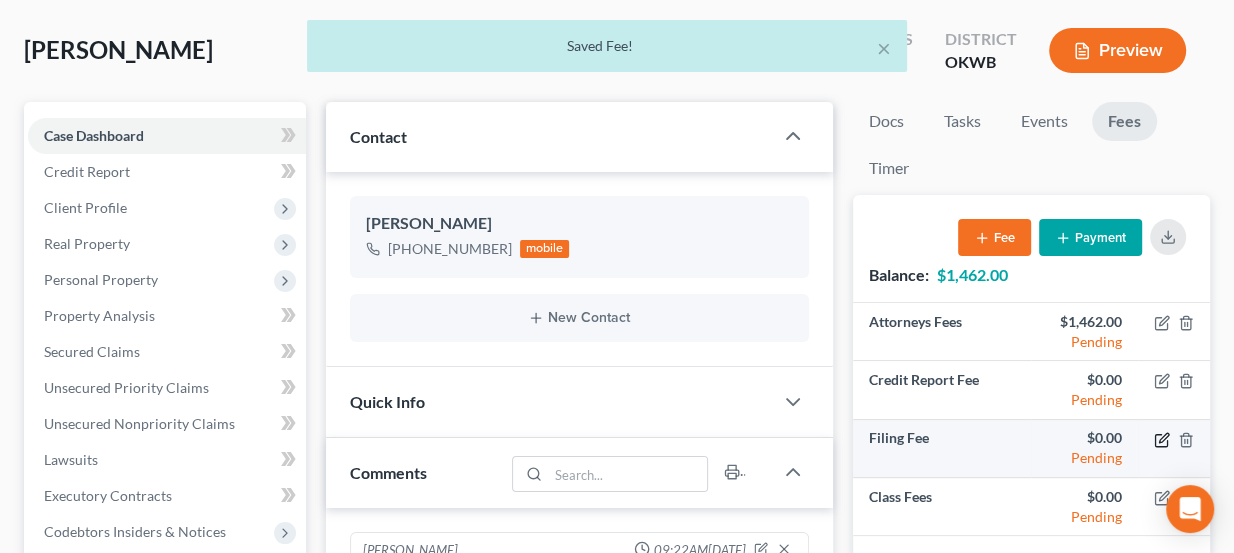 click 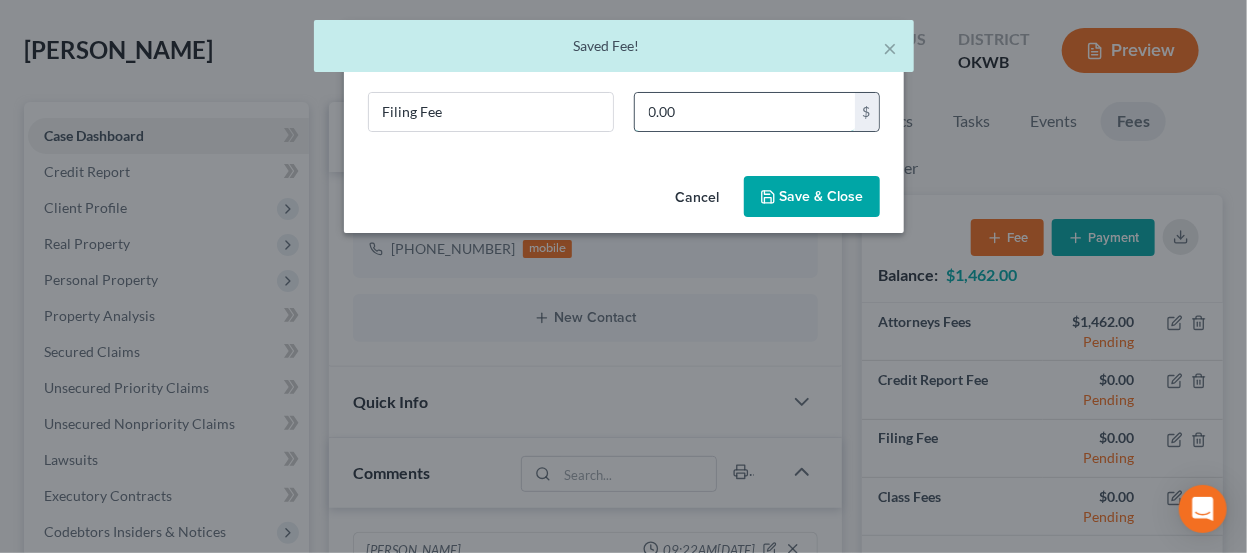click on "0.00" at bounding box center [745, 112] 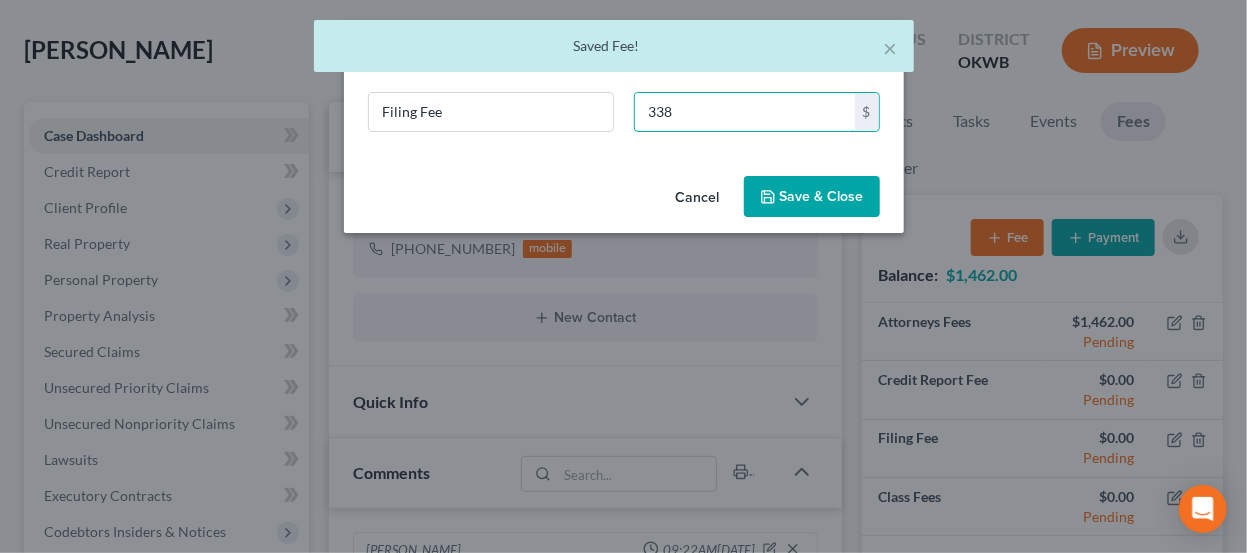 type on "338" 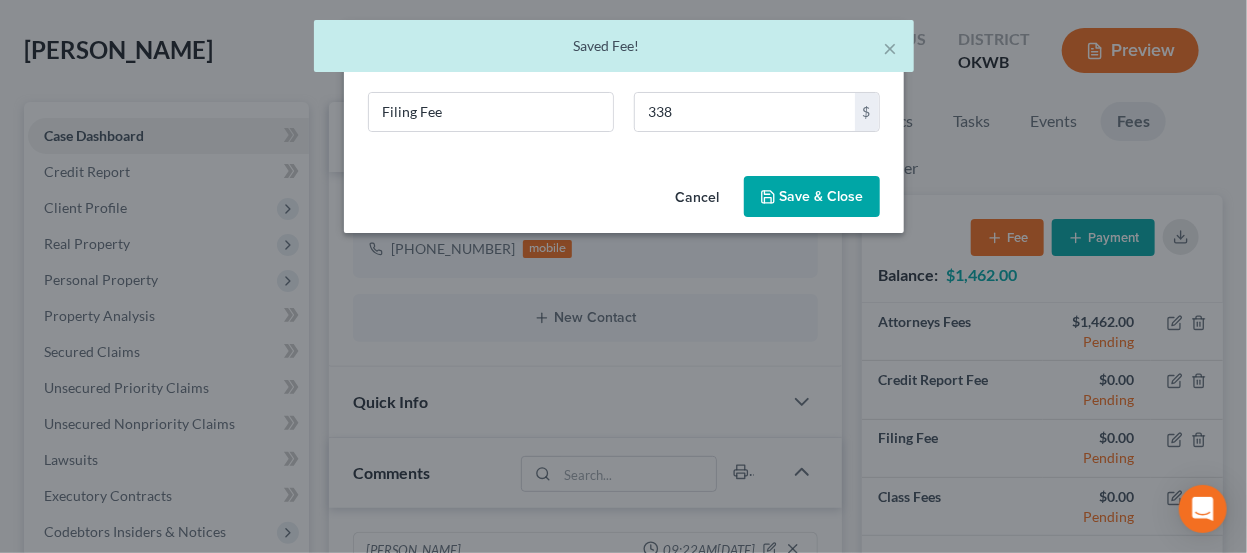 click on "Save & Close" at bounding box center (812, 197) 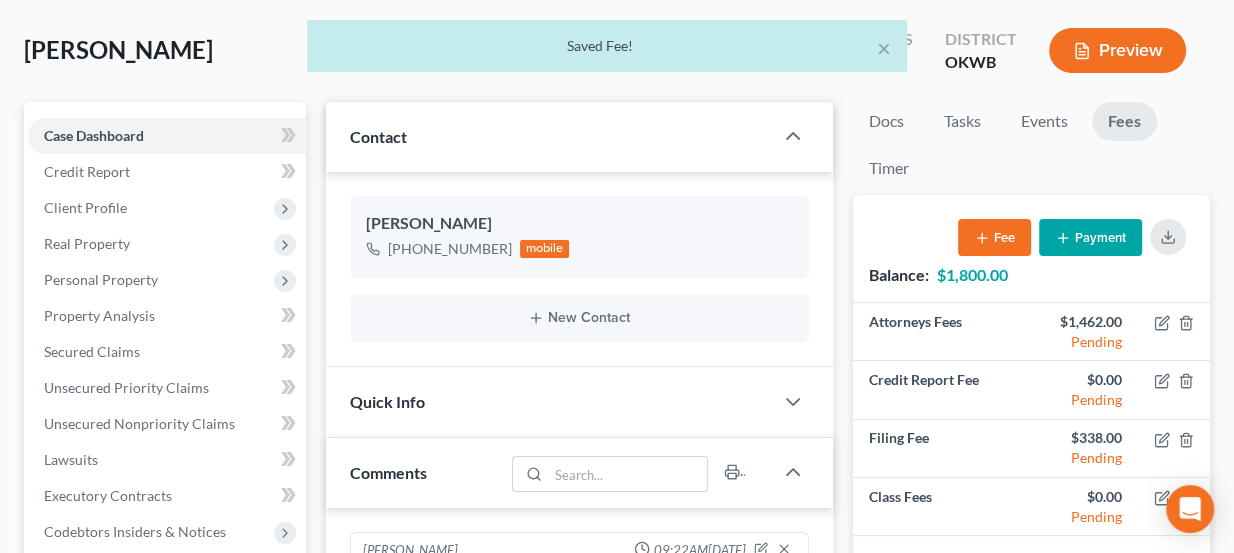 click on "Quick Info" at bounding box center [550, 401] 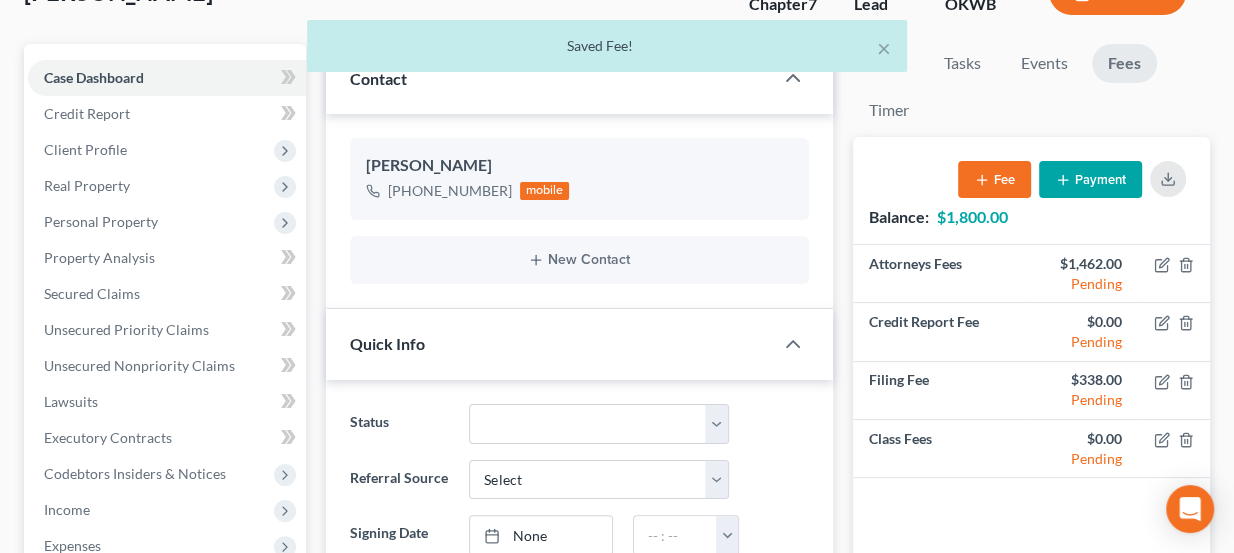scroll, scrollTop: 181, scrollLeft: 0, axis: vertical 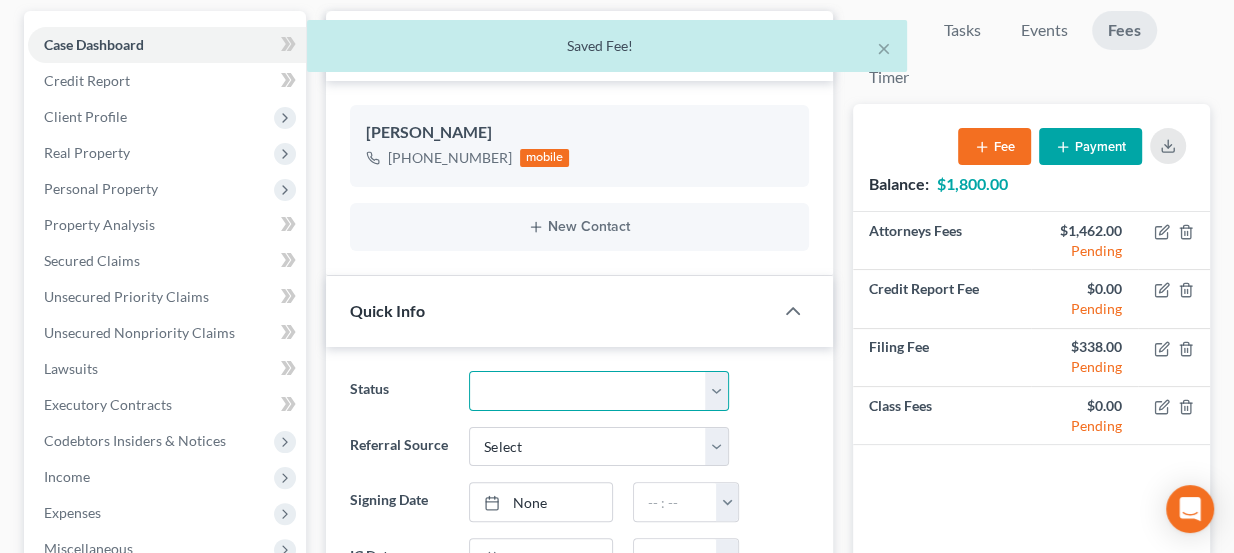 click on "Discharged Dismissed Filed Info Sent In Progress Lead Lost Lead Ready to File Retained To Review" at bounding box center [599, 391] 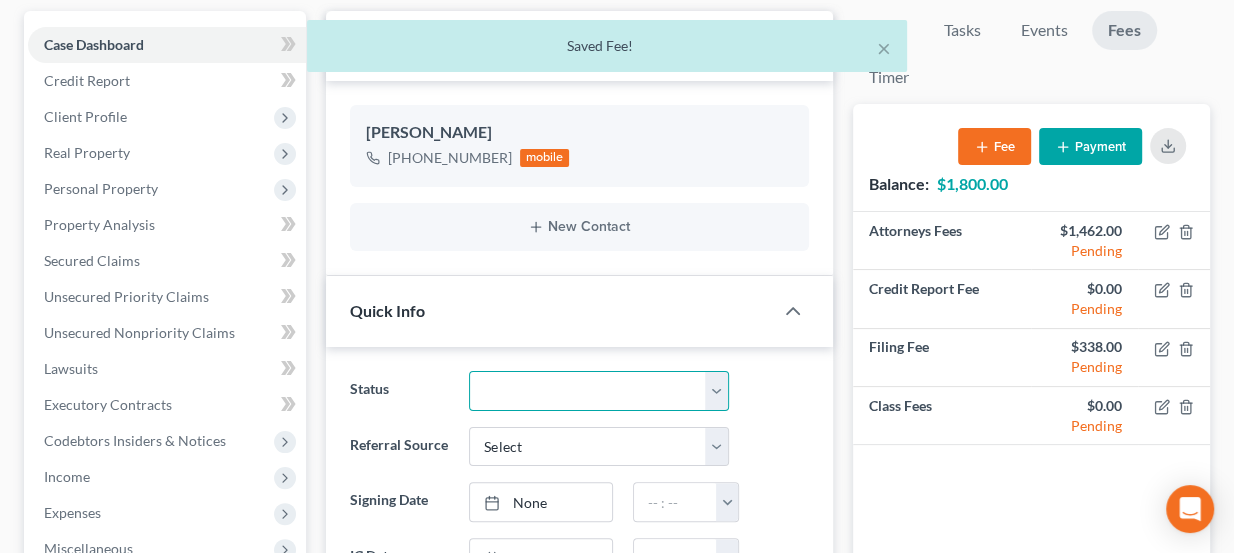 select on "3" 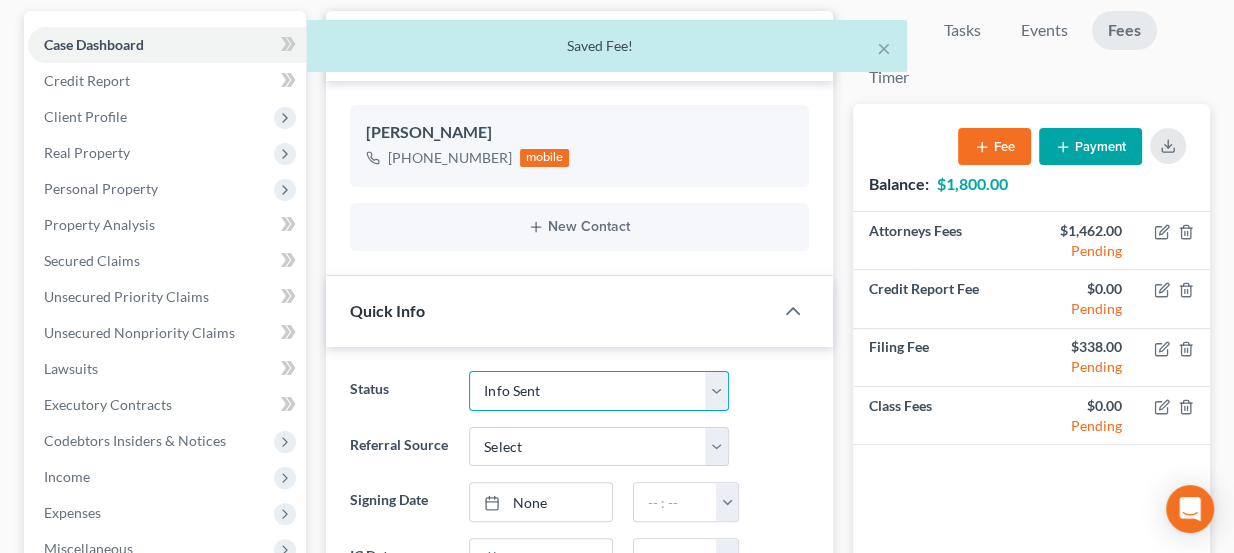 click on "Discharged Dismissed Filed Info Sent In Progress Lead Lost Lead Ready to File Retained To Review" at bounding box center (599, 391) 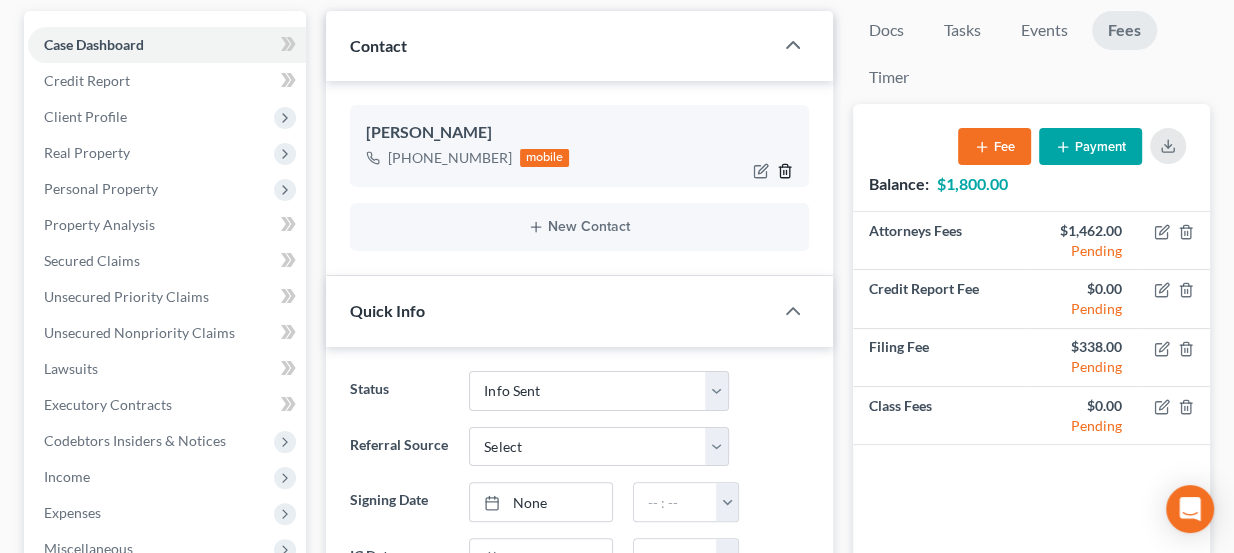 click at bounding box center [777, 171] 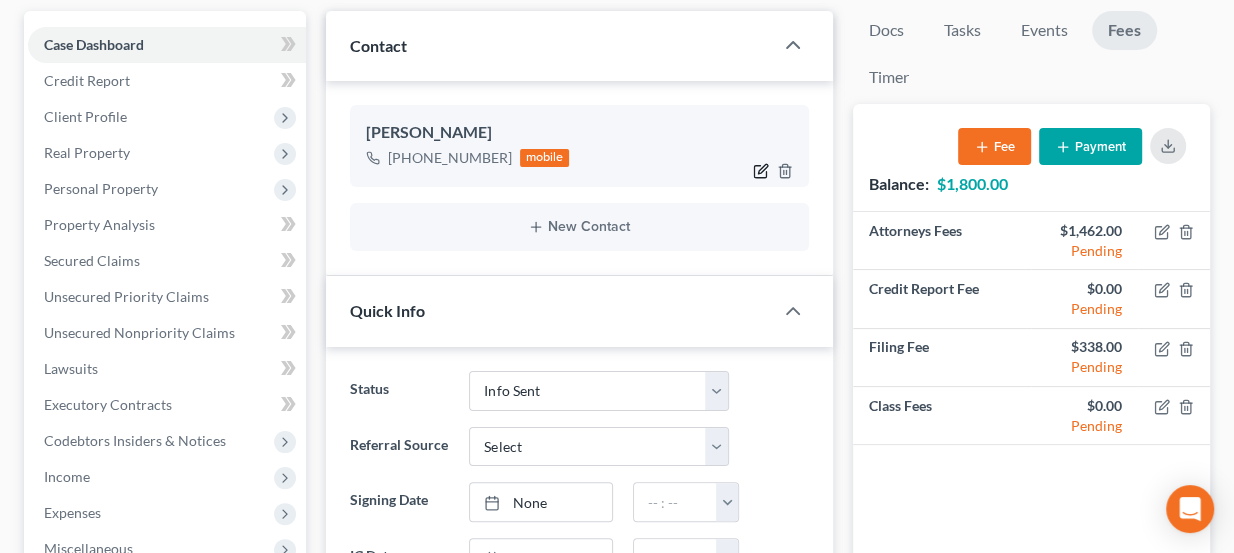click 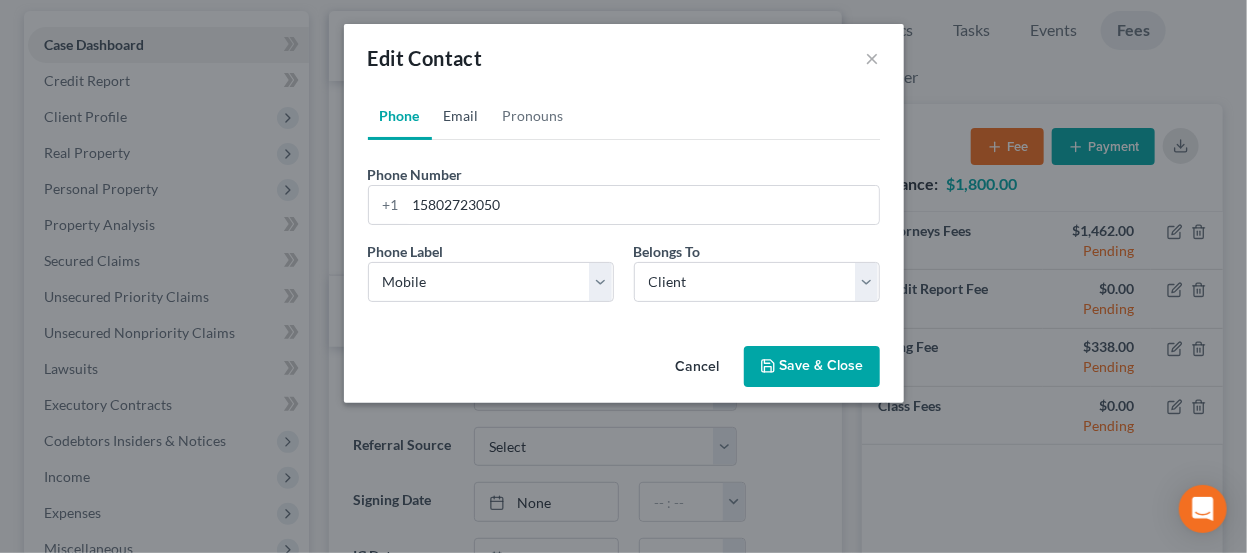click on "Email" at bounding box center (461, 116) 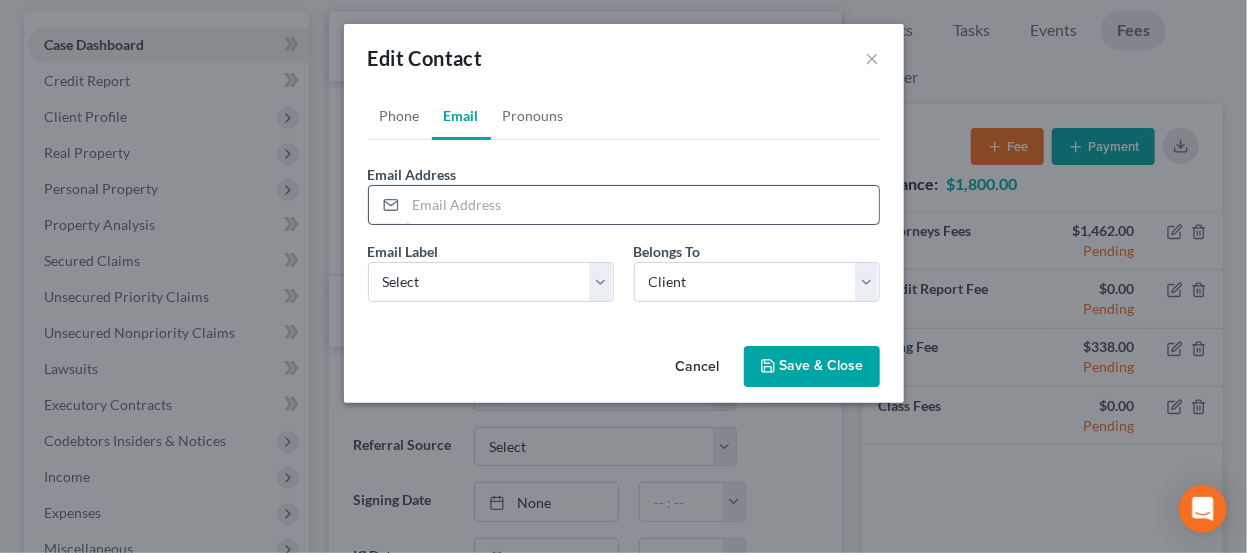 paste on "mailto:Enfuego198626@gmail.com" 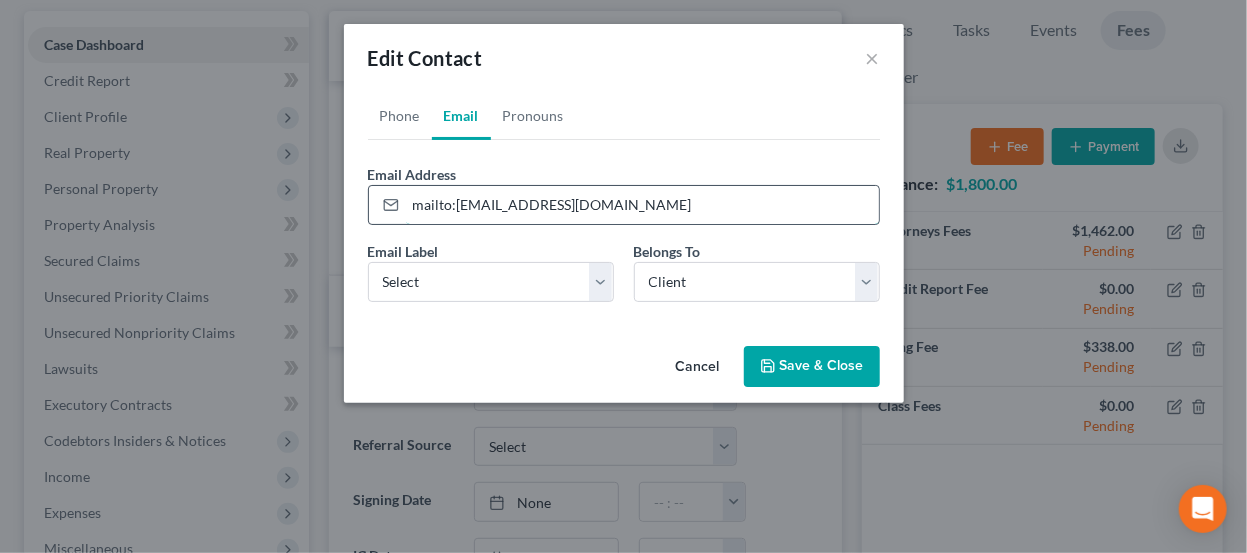 drag, startPoint x: 460, startPoint y: 204, endPoint x: 385, endPoint y: 204, distance: 75 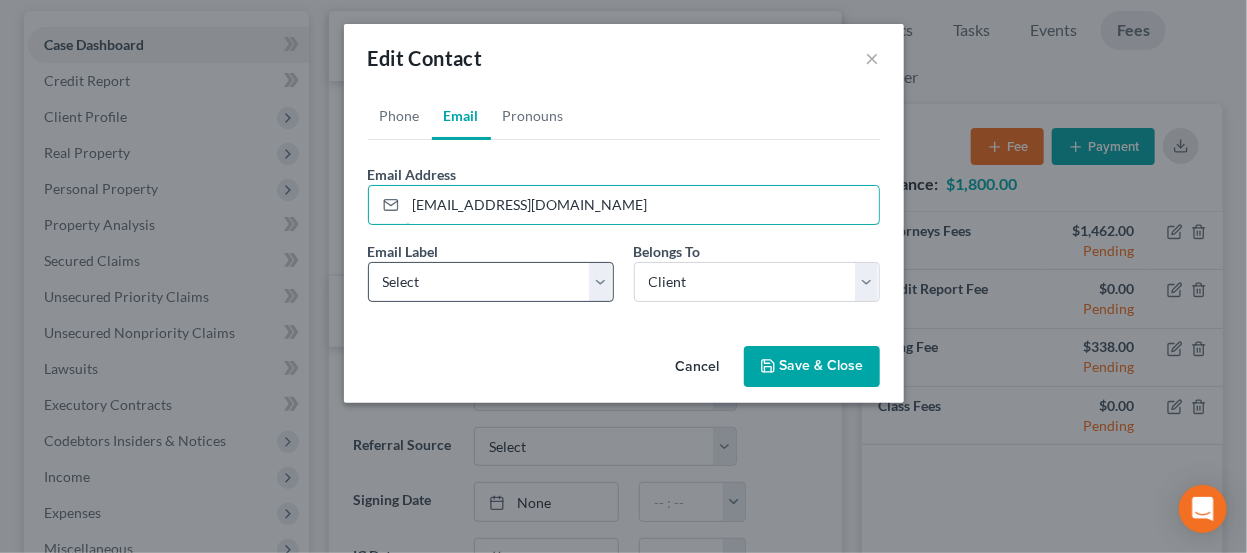 type on "Enfuego198626@gmail.com" 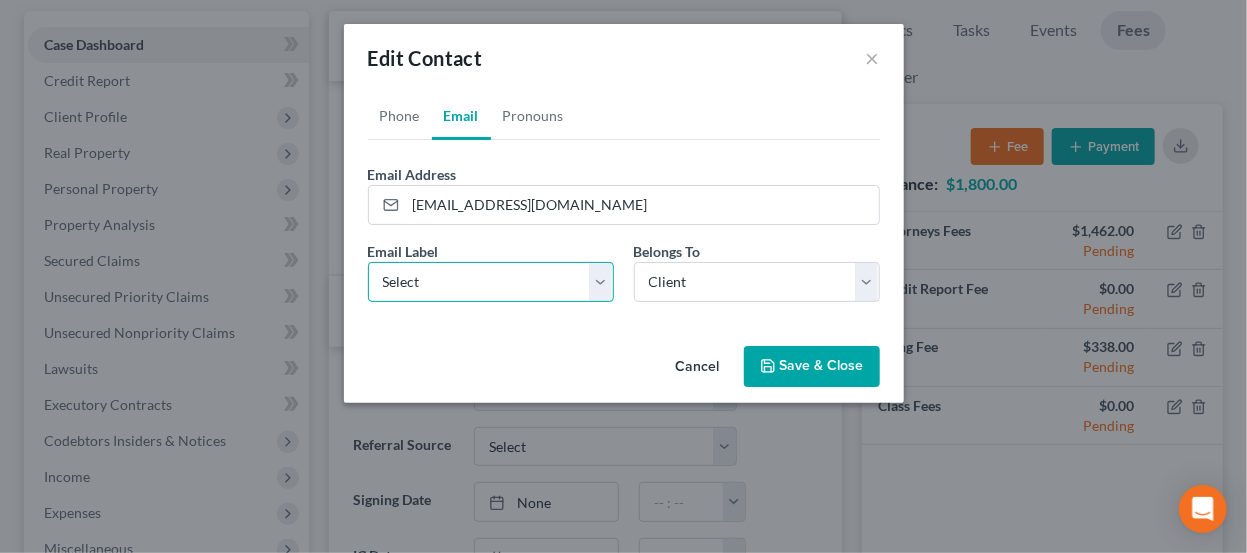 drag, startPoint x: 474, startPoint y: 282, endPoint x: 473, endPoint y: 299, distance: 17.029387 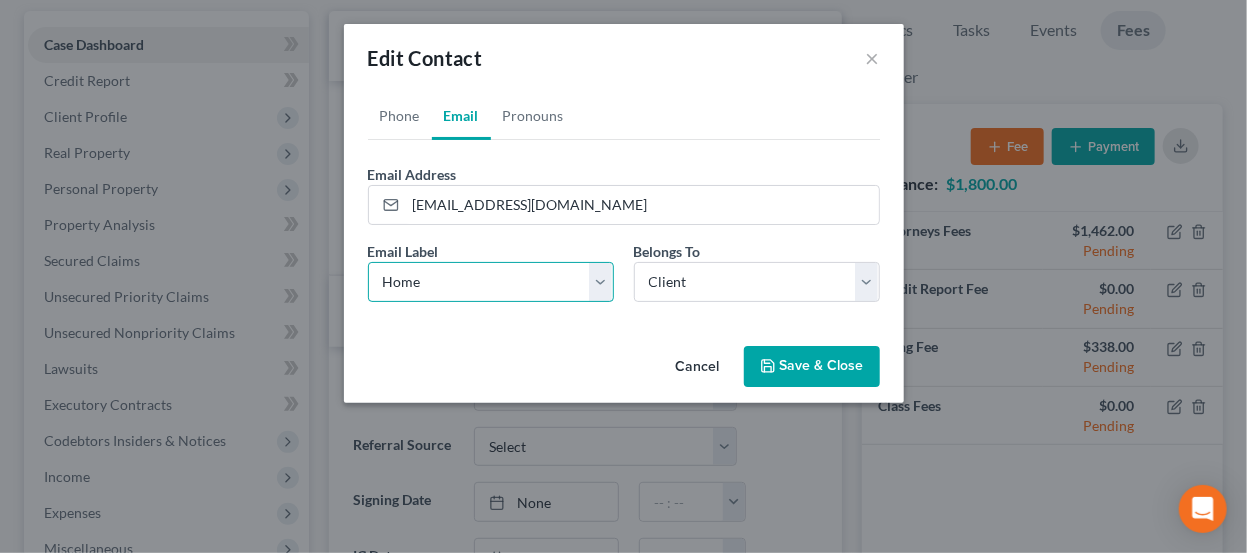 click on "Select Home Work Other" at bounding box center (491, 282) 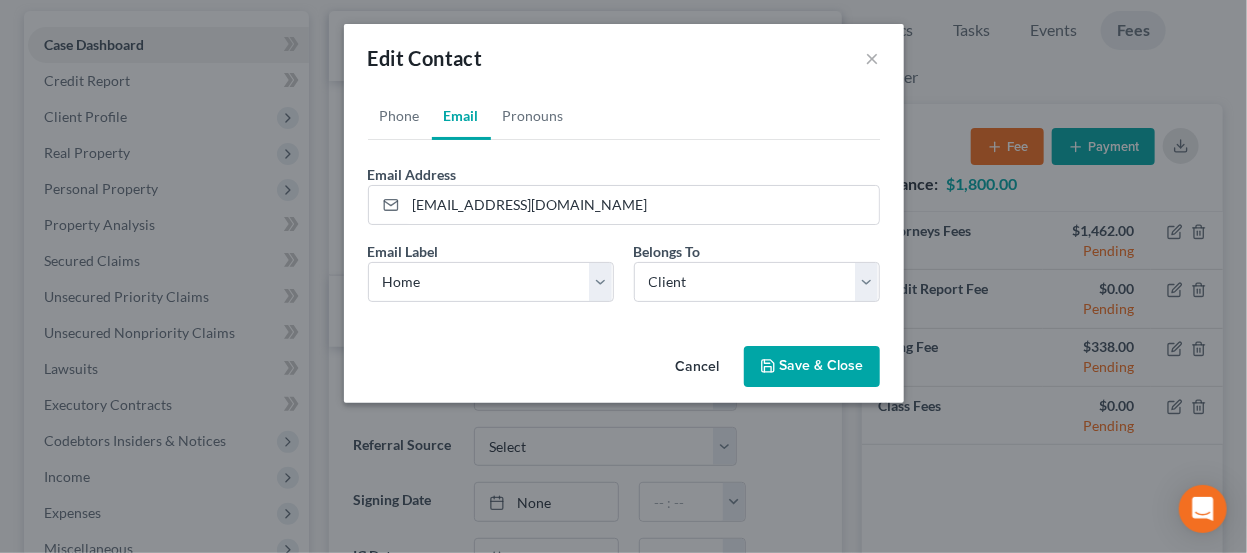 click on "Save & Close" at bounding box center [812, 367] 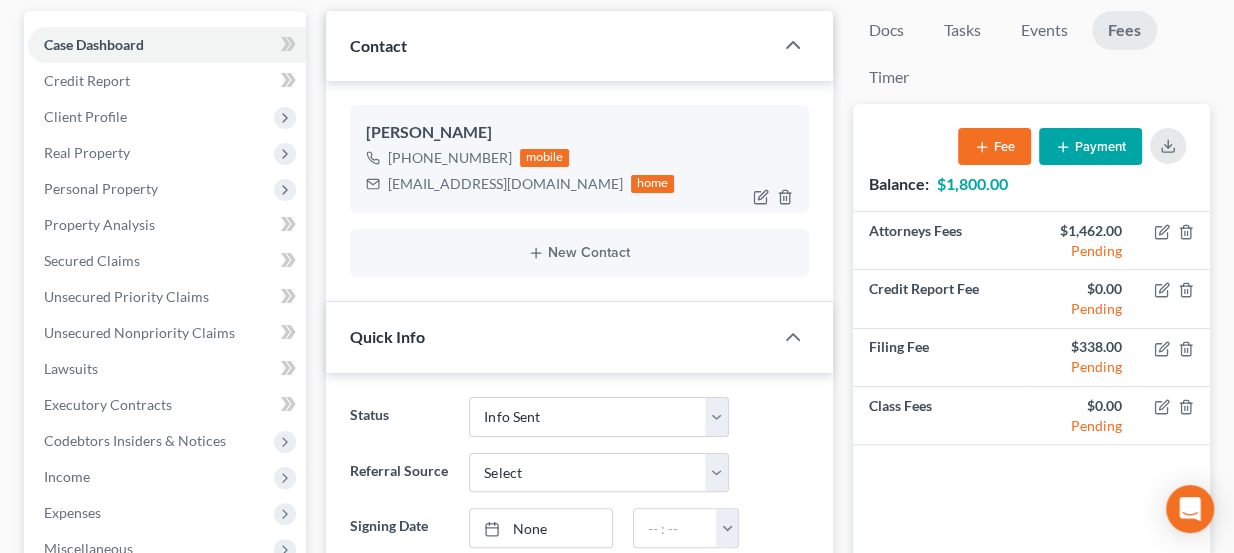 click on "Enfuego198626@gmail.com" at bounding box center [505, 184] 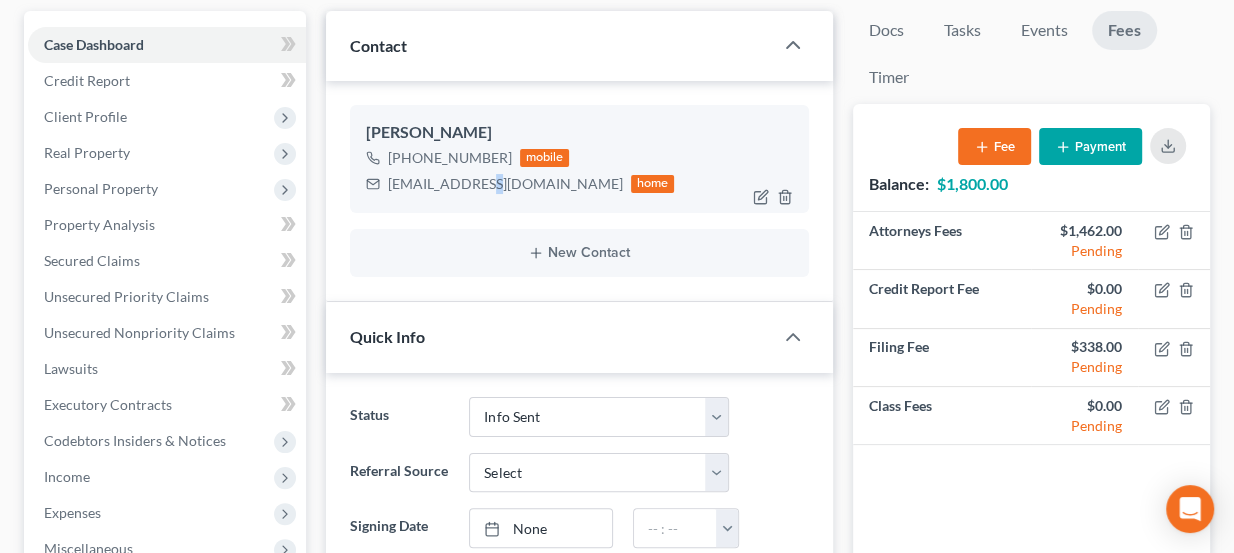 click on "Enfuego198626@gmail.com" at bounding box center (505, 184) 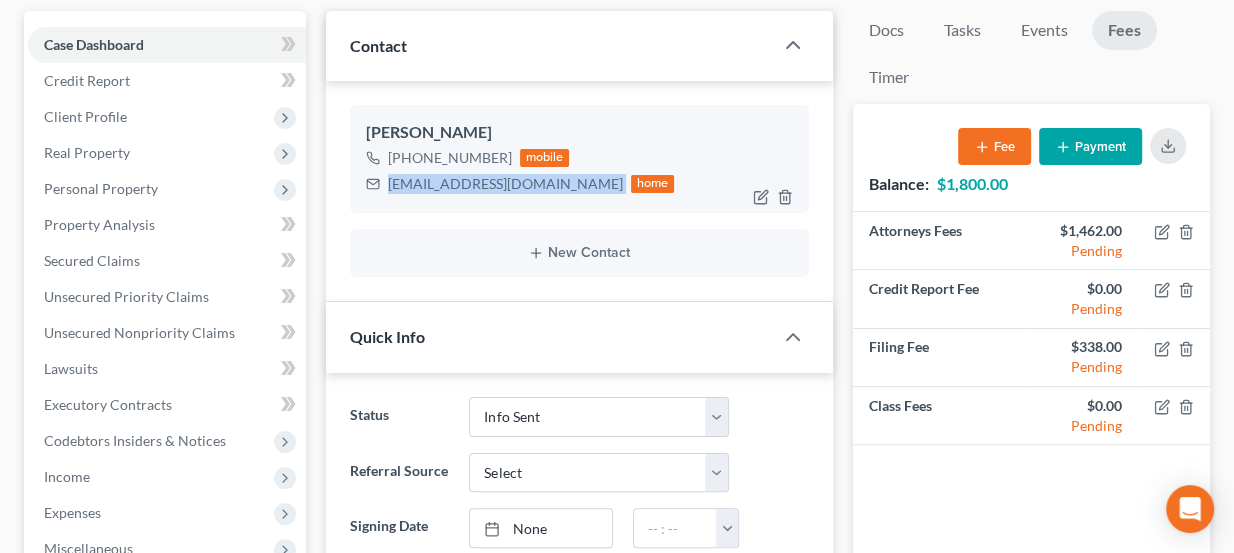 click on "Enfuego198626@gmail.com" at bounding box center [505, 184] 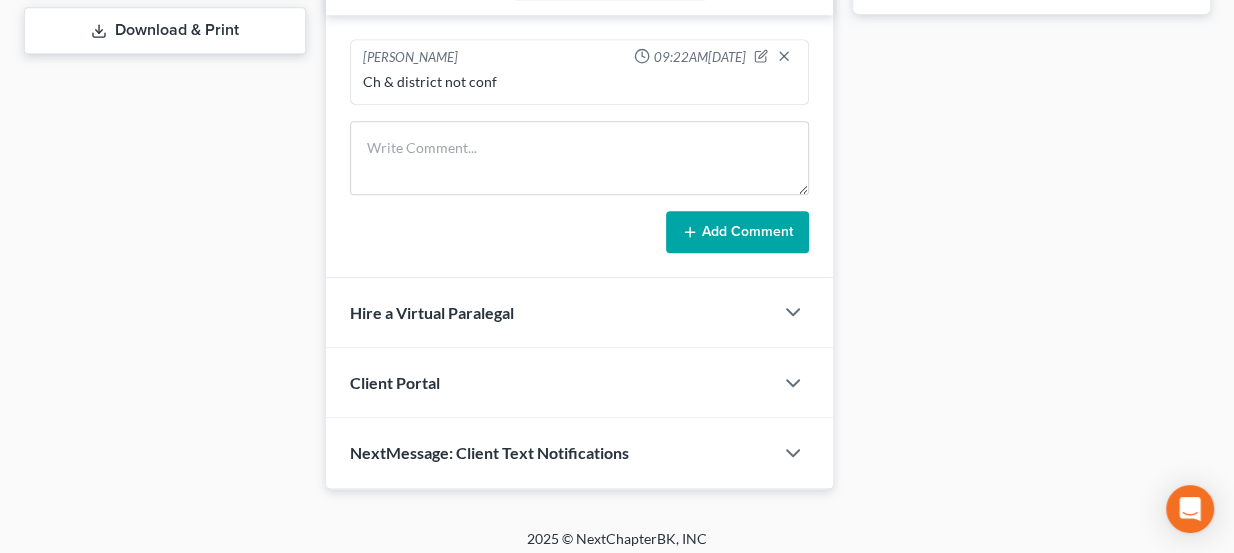 scroll, scrollTop: 883, scrollLeft: 0, axis: vertical 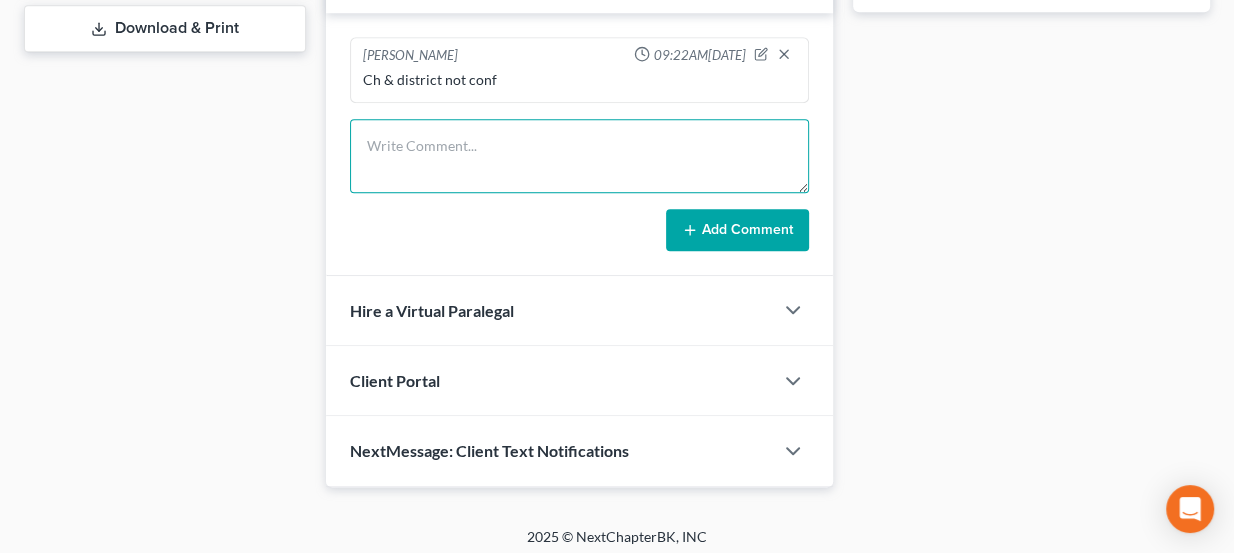 click at bounding box center (580, 156) 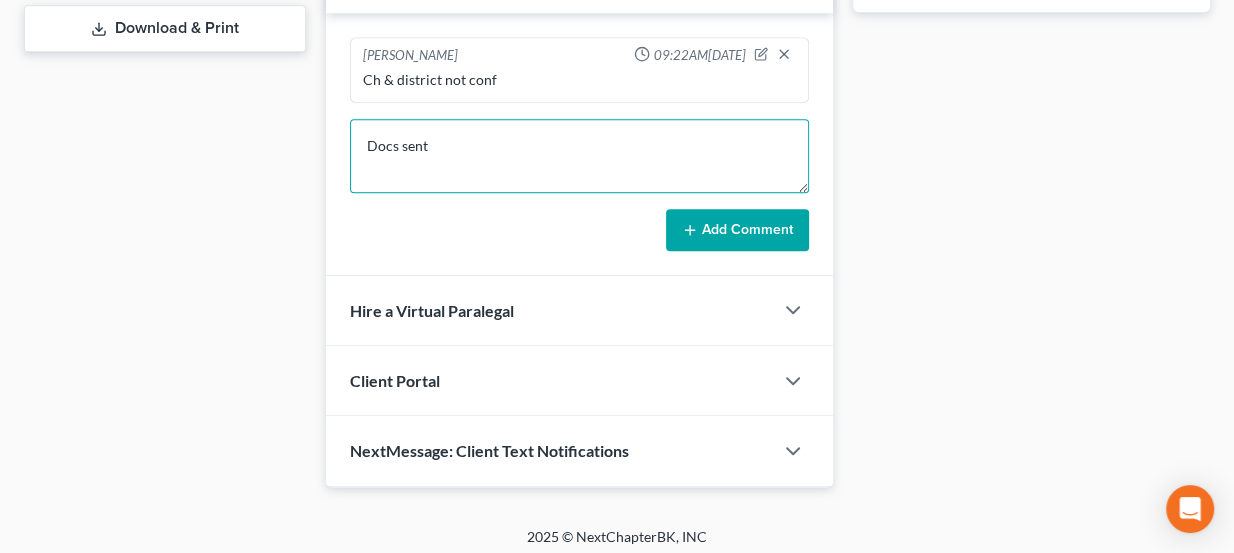 type on "Docs sent" 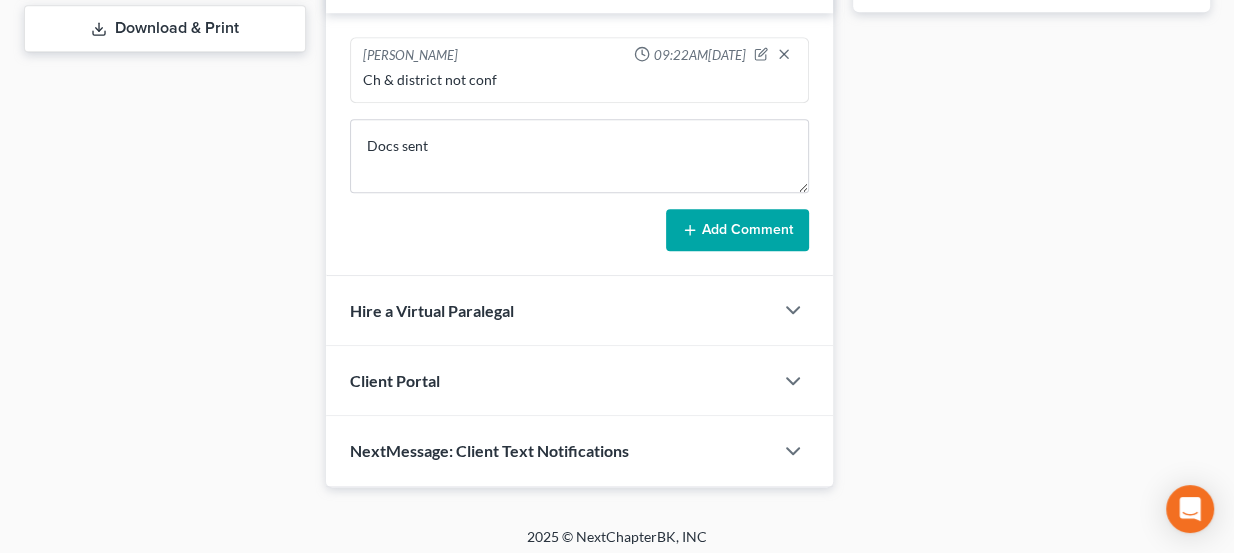 click on "Add Comment" at bounding box center [737, 230] 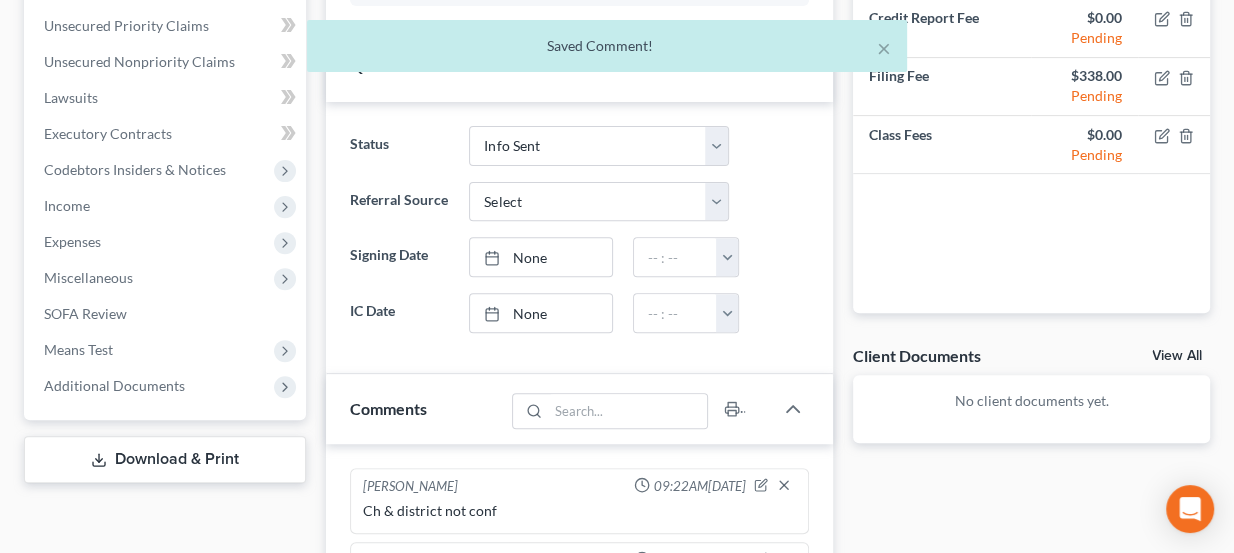scroll, scrollTop: 156, scrollLeft: 0, axis: vertical 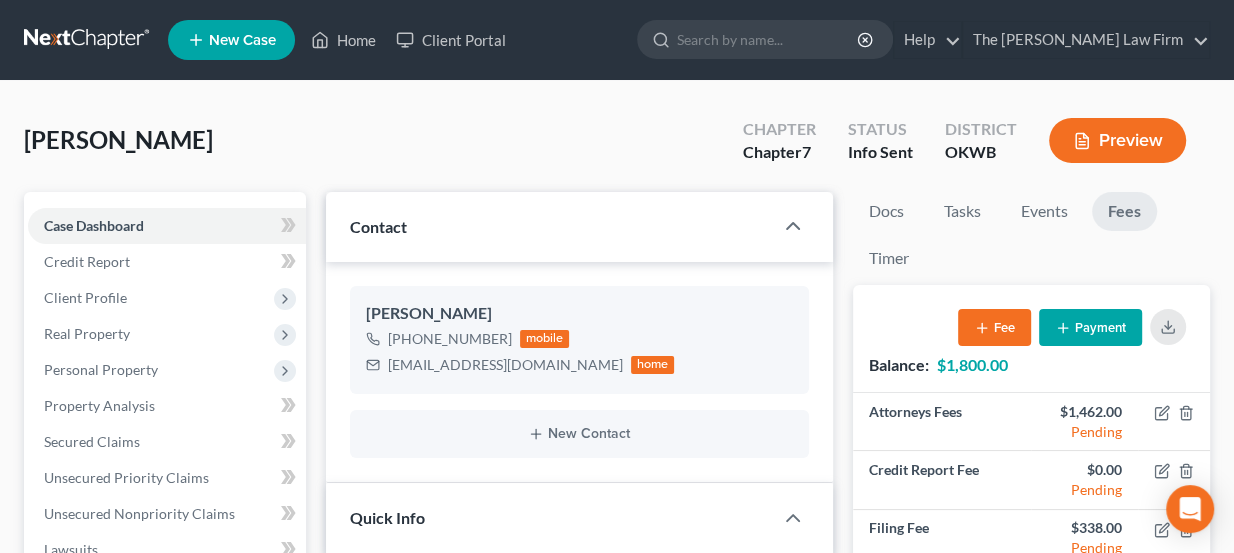 click at bounding box center (88, 40) 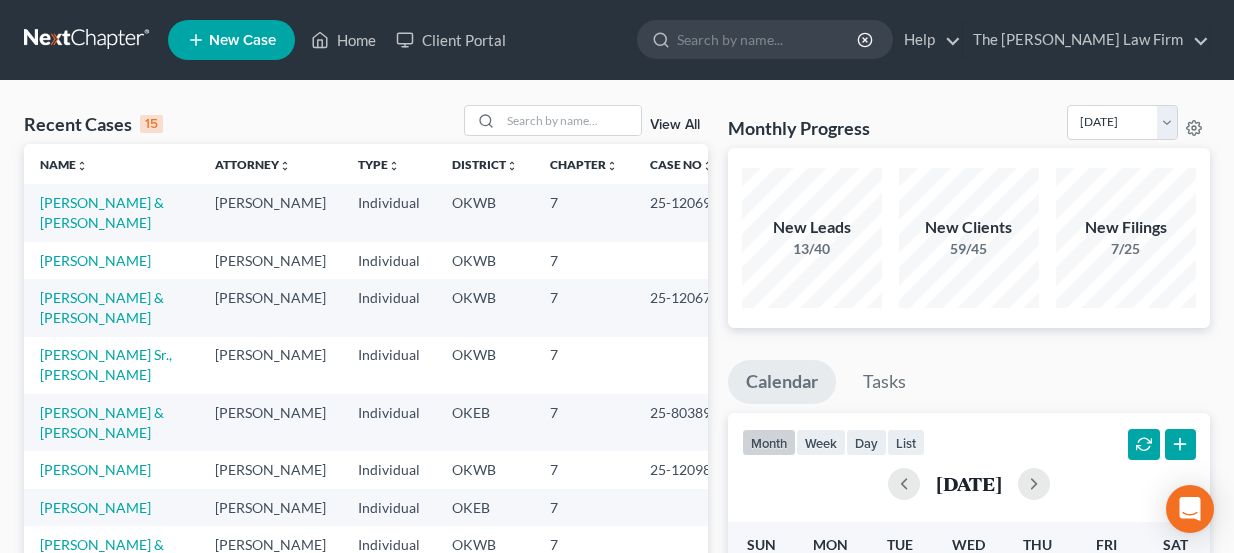 scroll, scrollTop: 0, scrollLeft: 0, axis: both 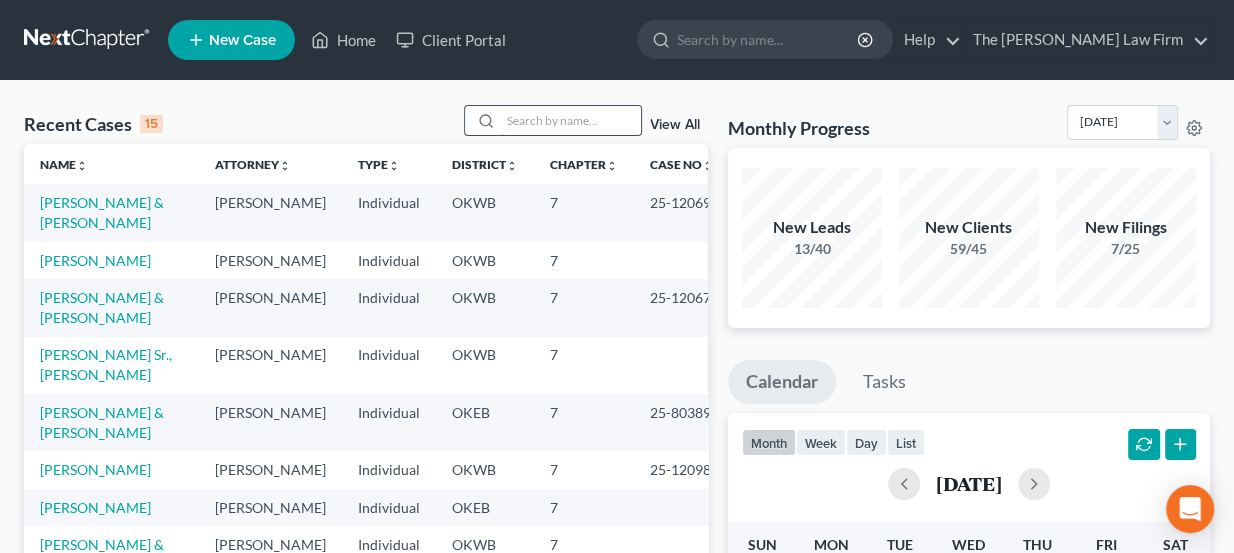click at bounding box center [571, 120] 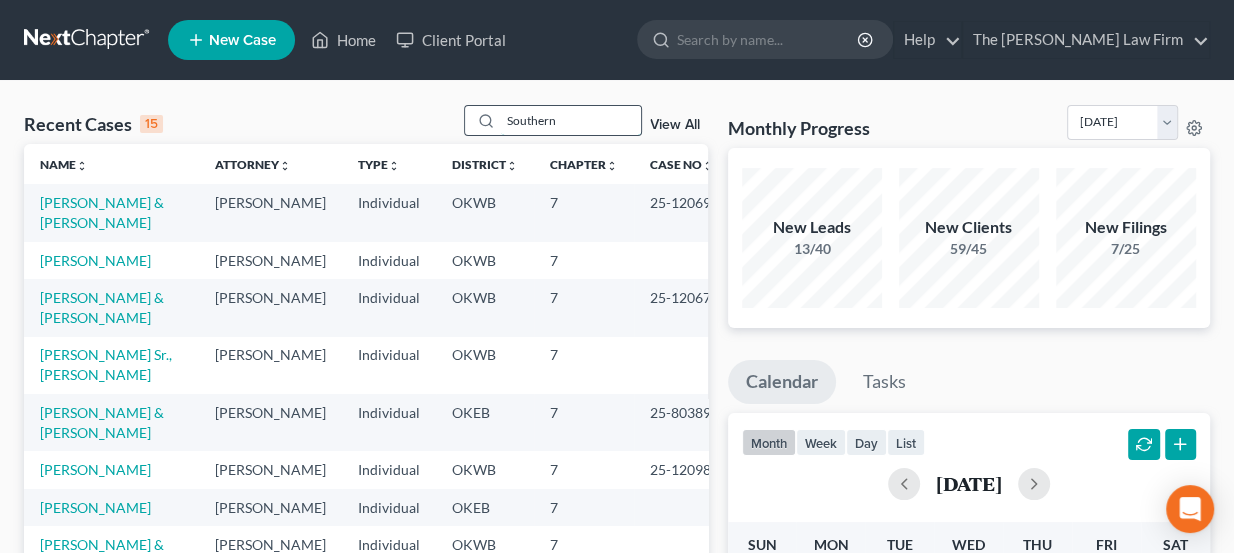 type on "Southern" 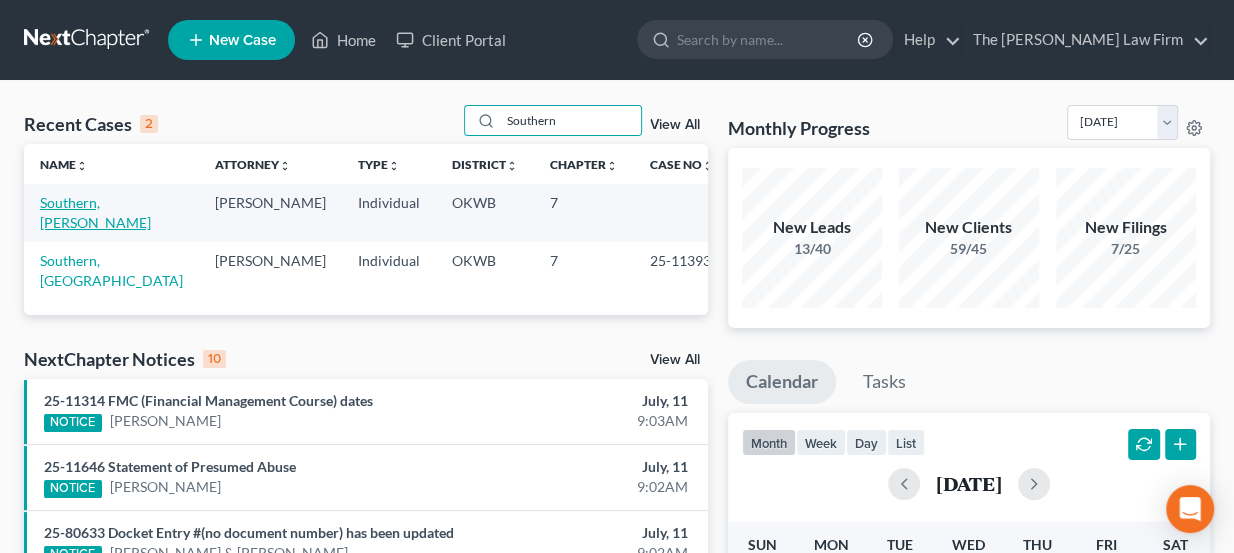 click on "Southern, Mathew" at bounding box center (95, 212) 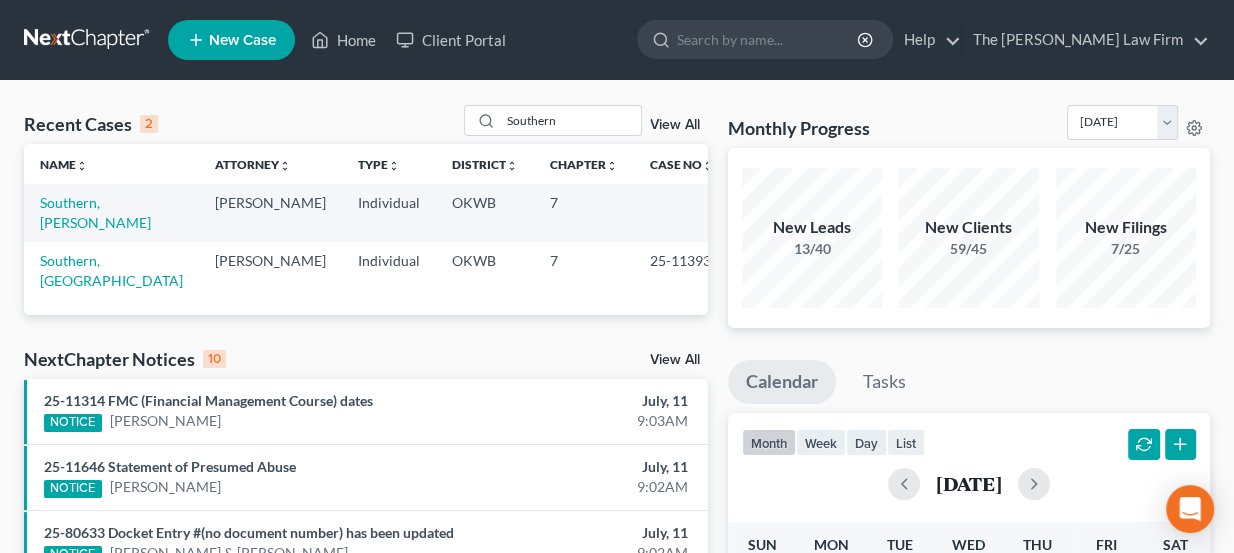 select on "3" 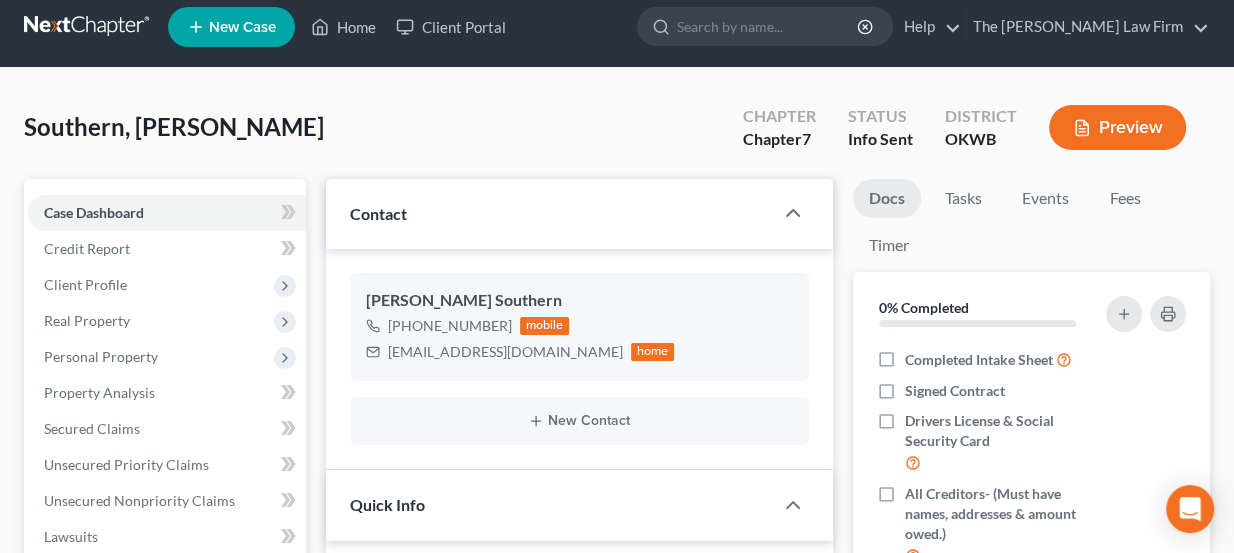 scroll, scrollTop: 0, scrollLeft: 0, axis: both 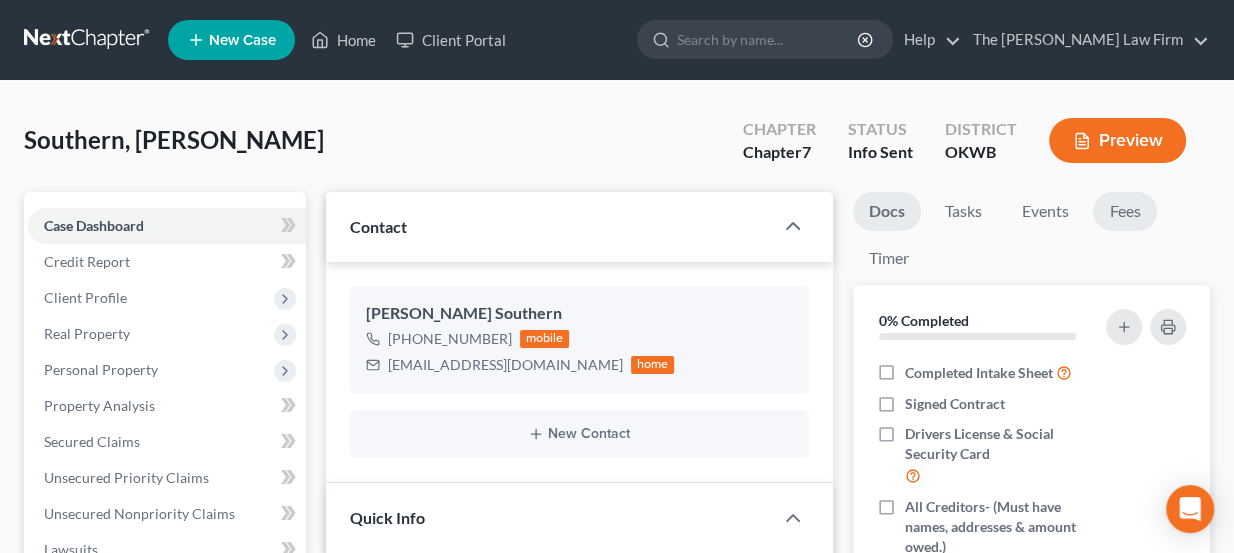 click on "Fees" at bounding box center [1125, 211] 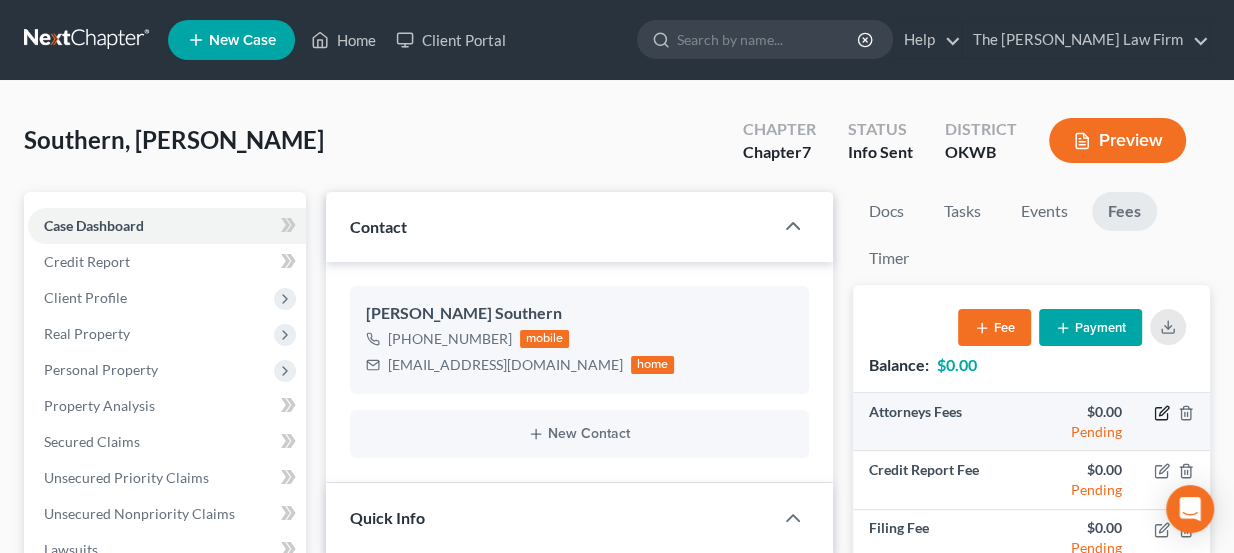 click 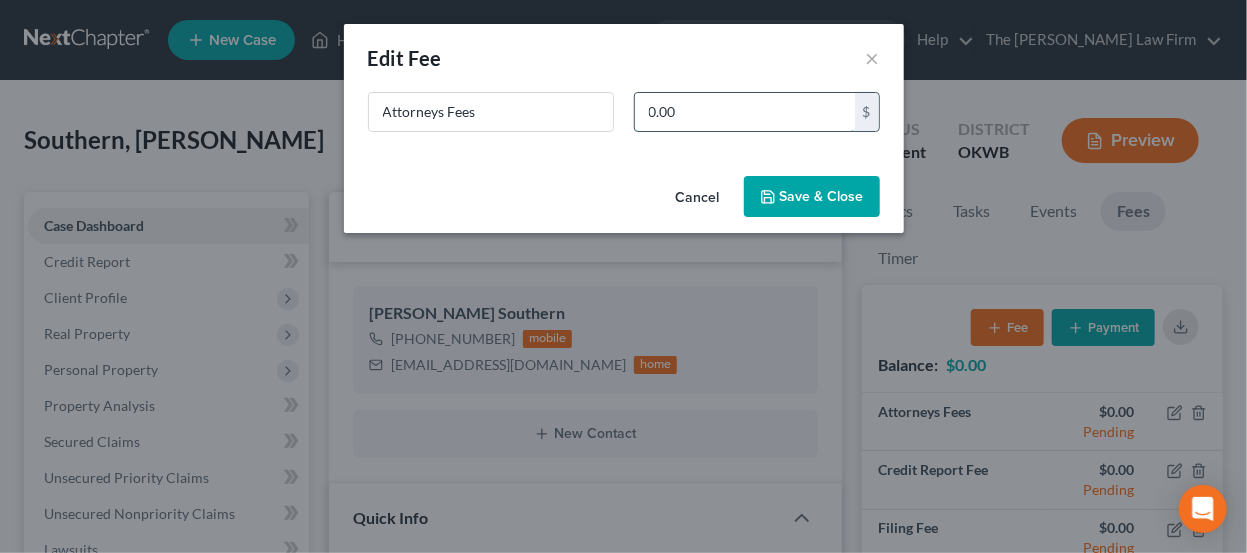 click on "0.00" at bounding box center [745, 112] 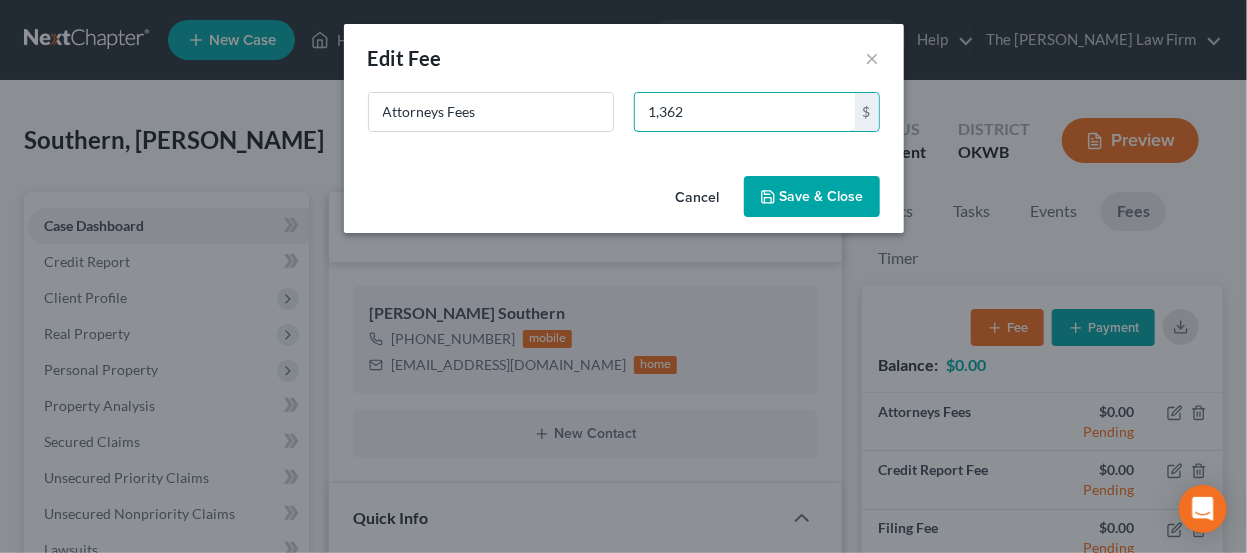 type on "1,362" 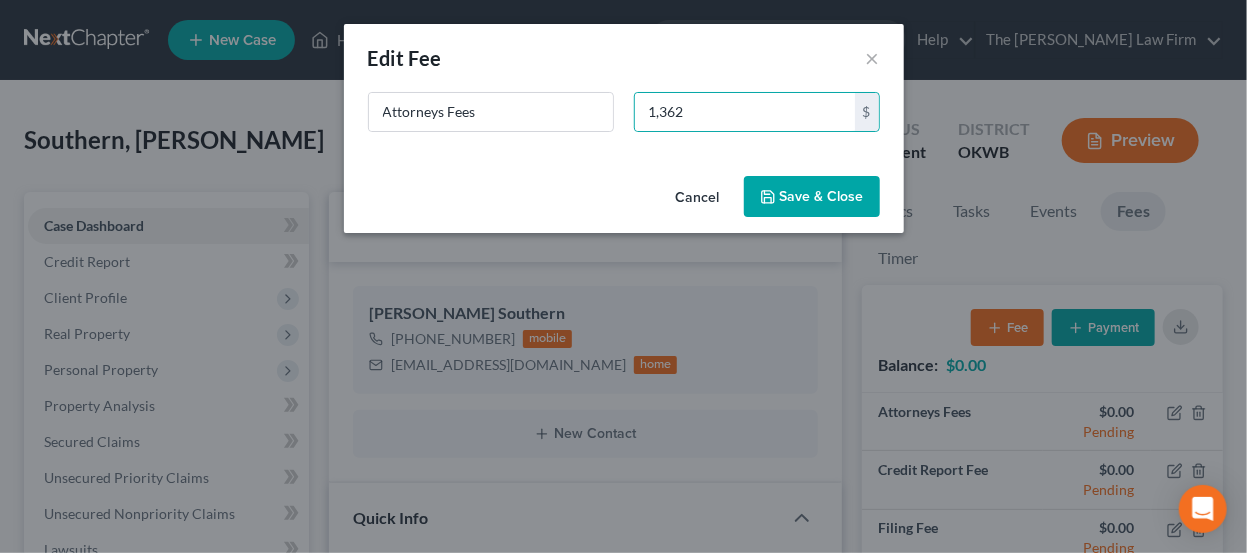 click on "Save & Close" at bounding box center (812, 197) 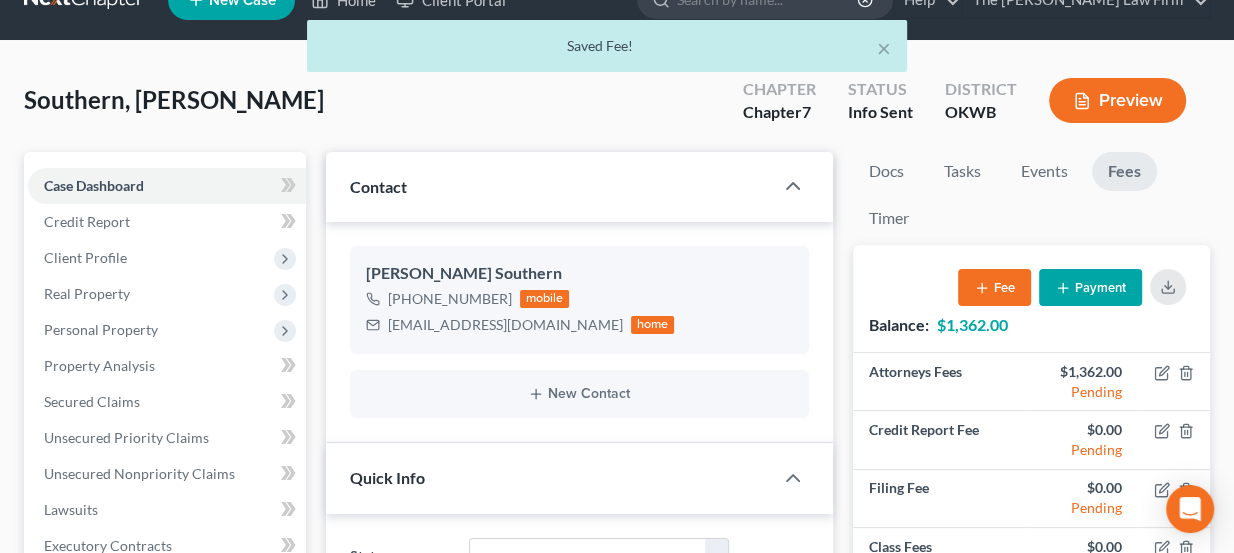scroll, scrollTop: 272, scrollLeft: 0, axis: vertical 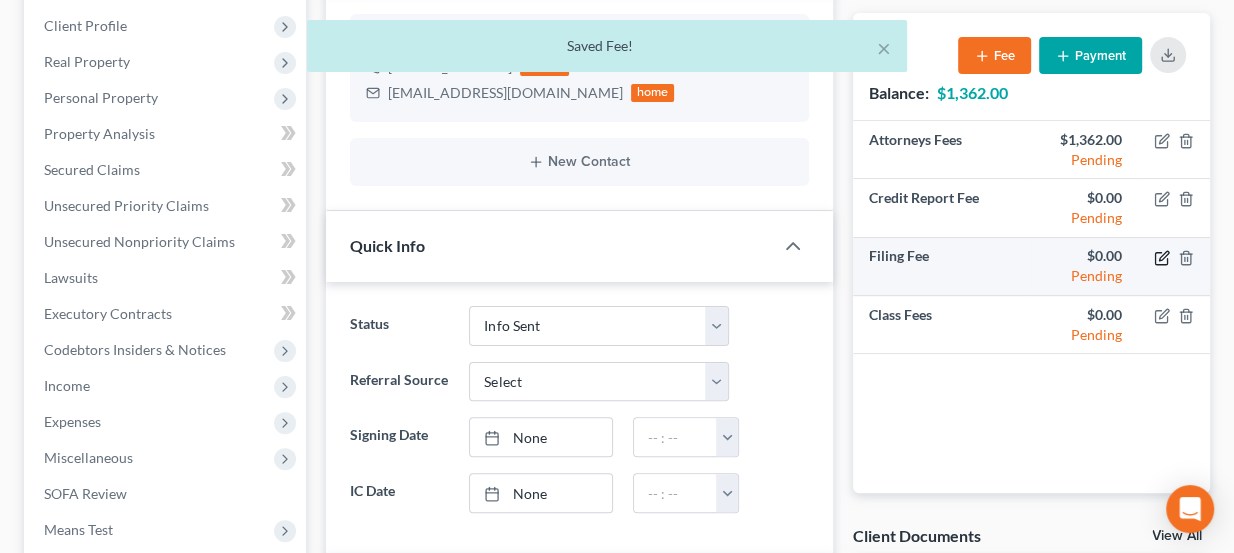 click 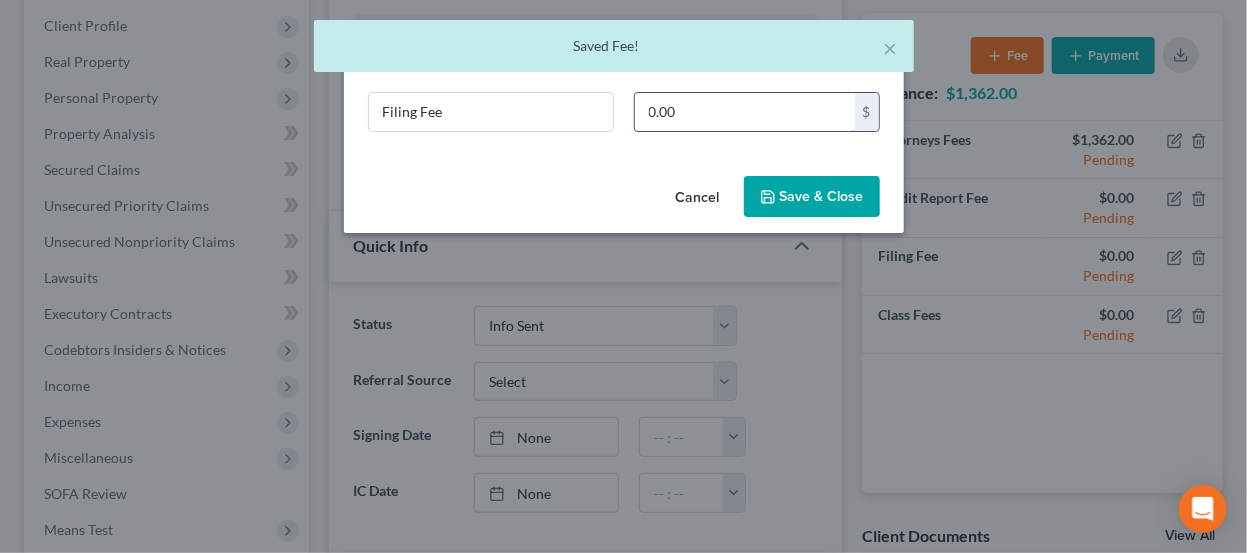 click on "0.00" at bounding box center [745, 112] 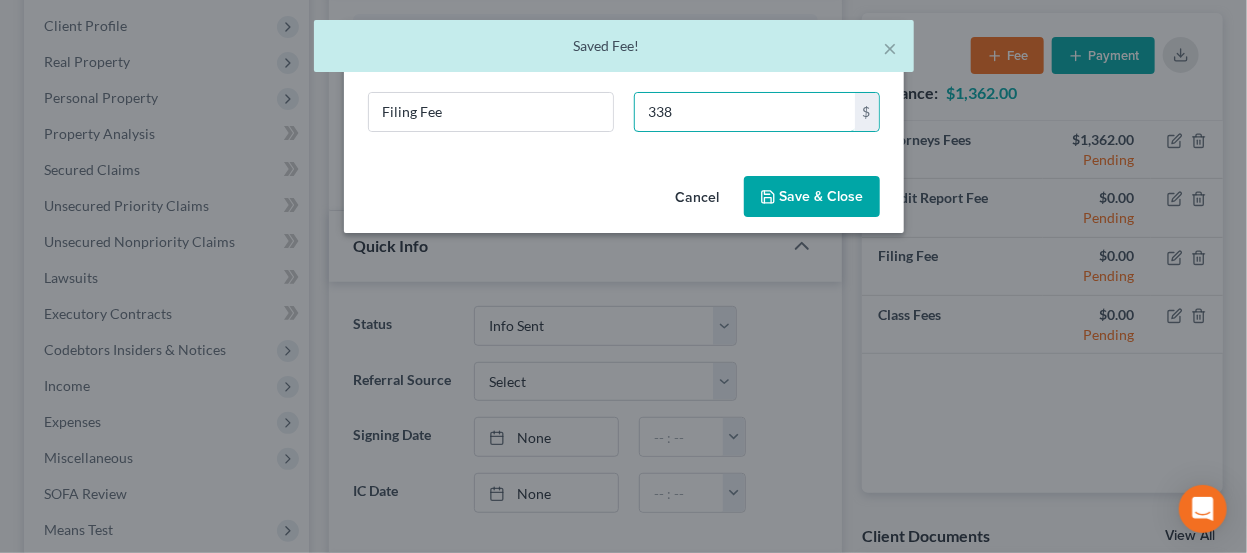 type on "338" 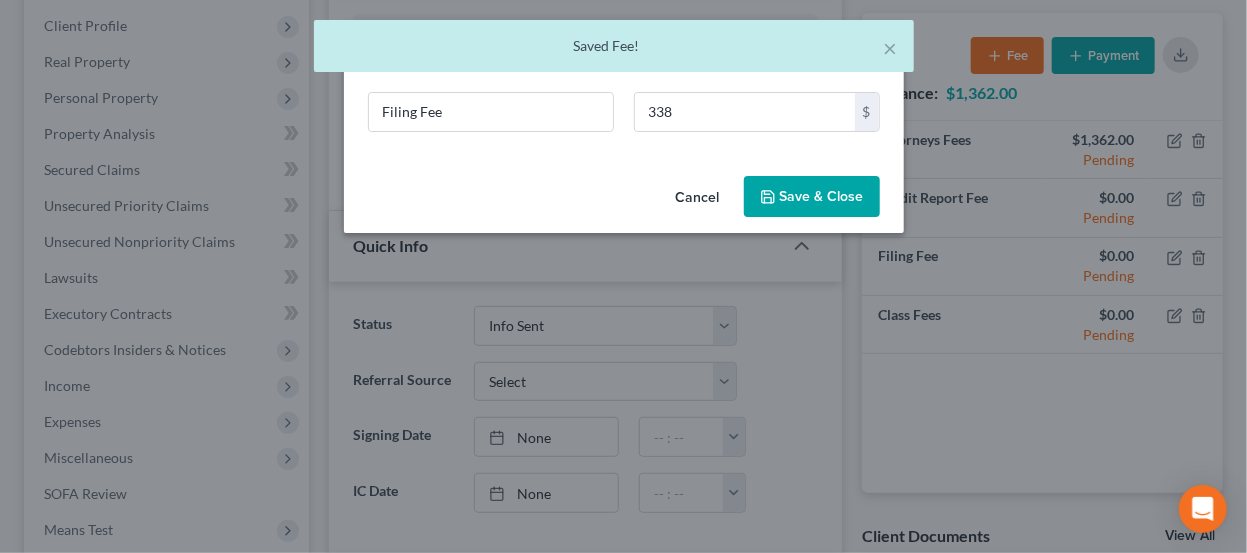click on "Save & Close" at bounding box center [812, 197] 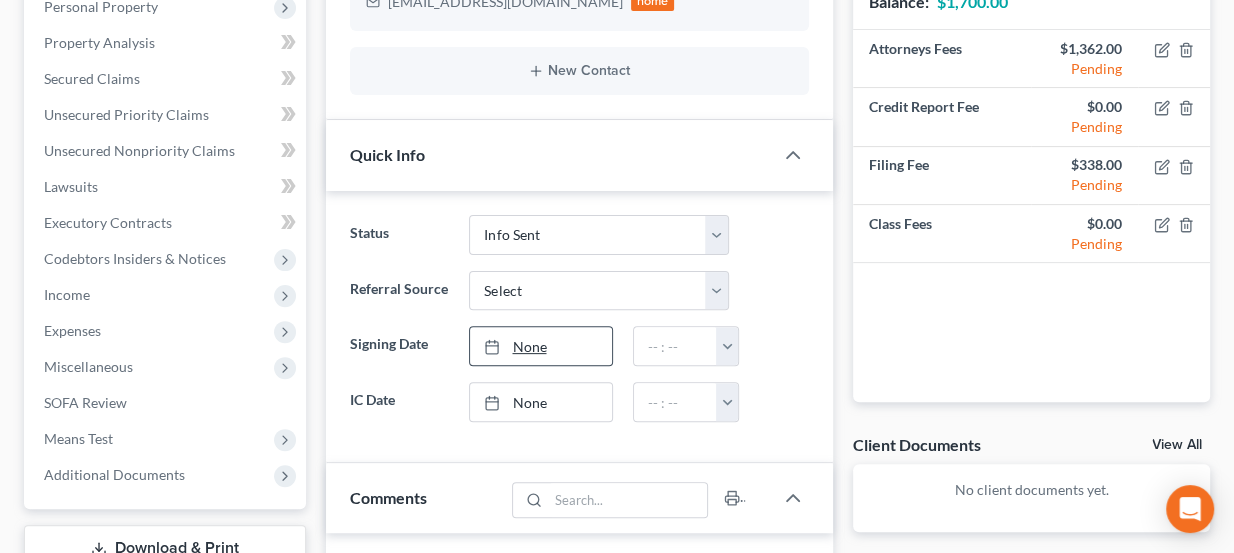 scroll, scrollTop: 0, scrollLeft: 0, axis: both 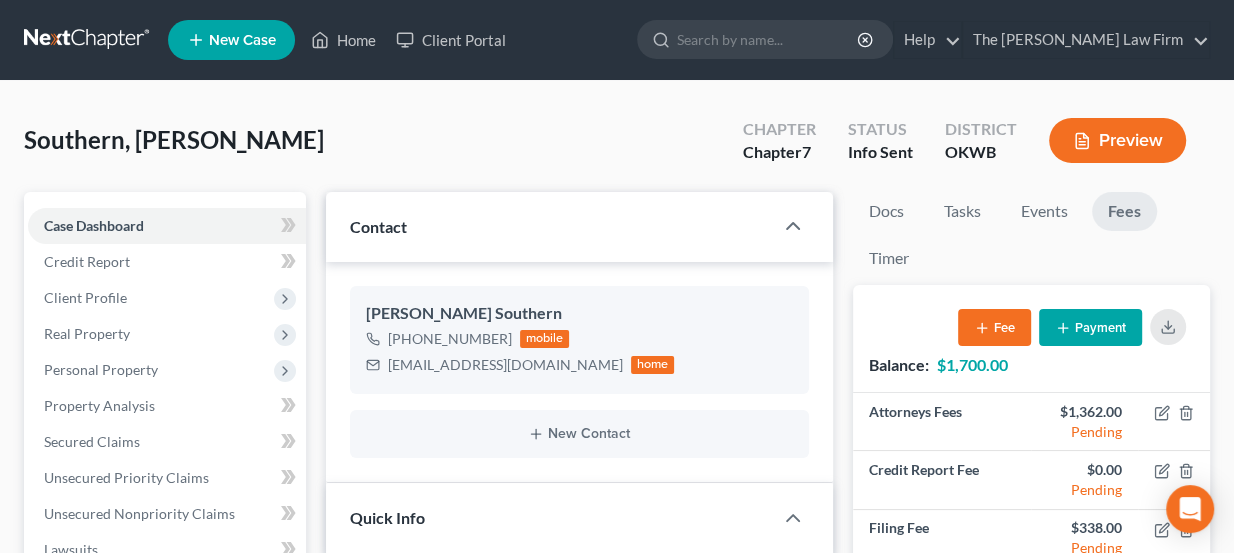 click at bounding box center [88, 40] 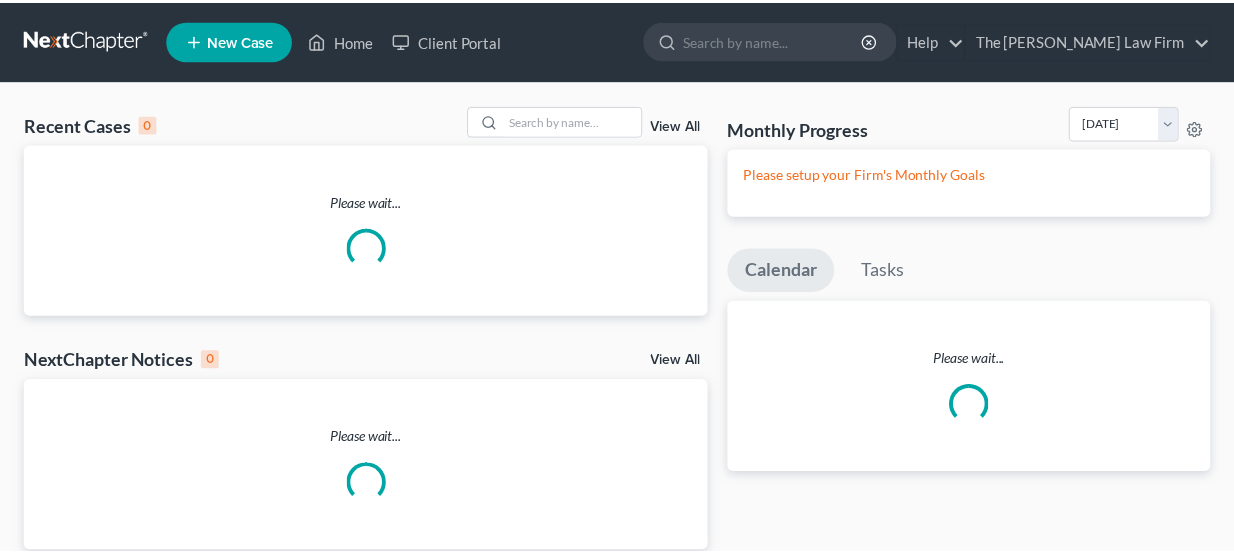 scroll, scrollTop: 0, scrollLeft: 0, axis: both 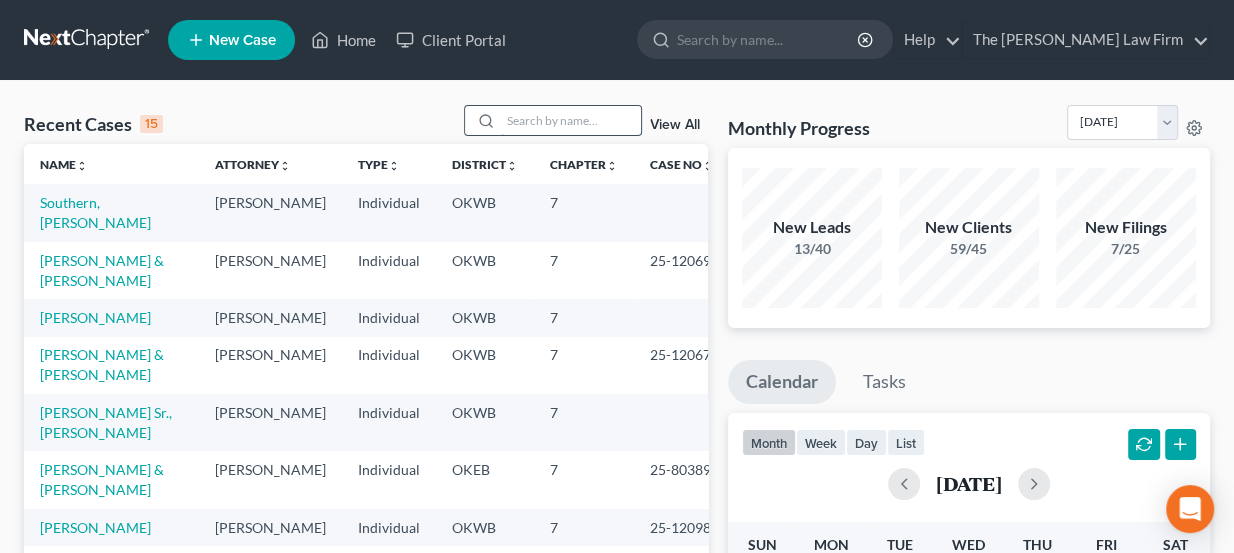 click at bounding box center (571, 120) 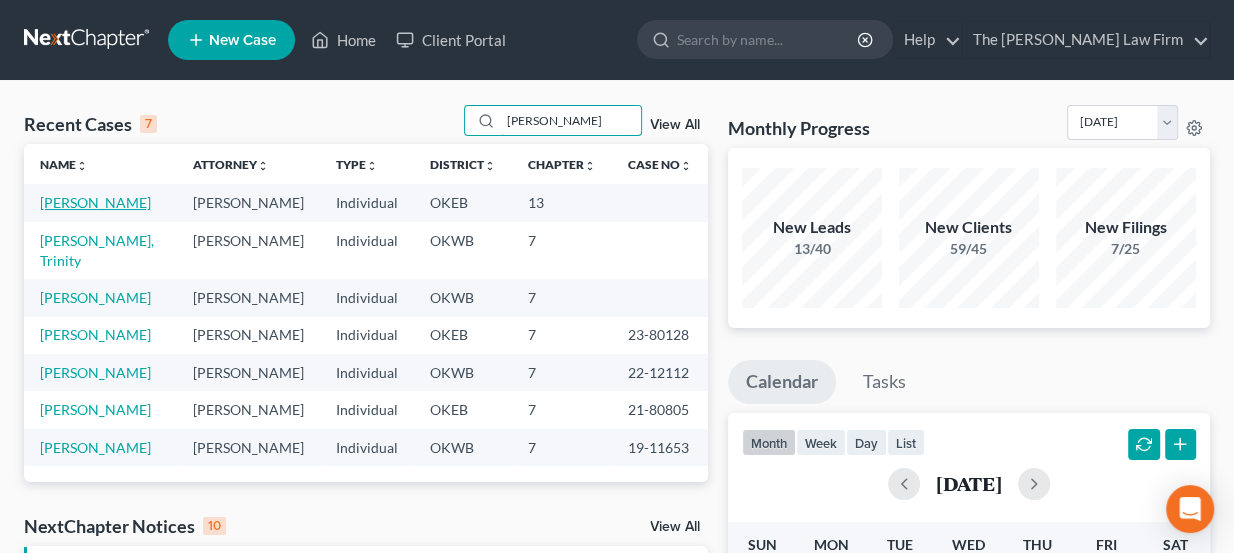 type on "[PERSON_NAME]" 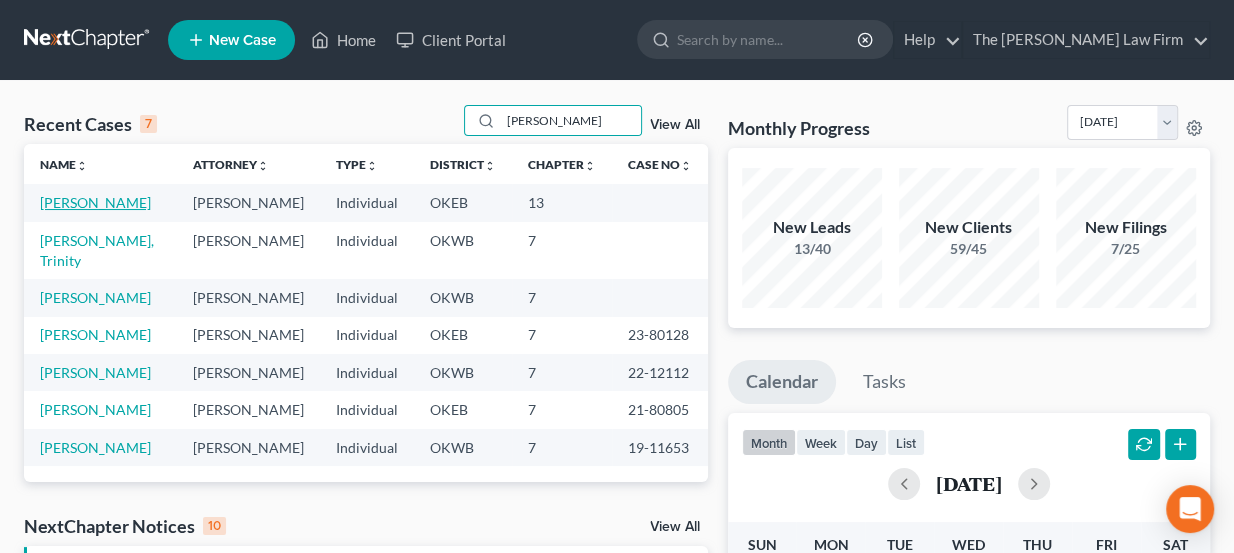 click on "[PERSON_NAME]" at bounding box center [95, 202] 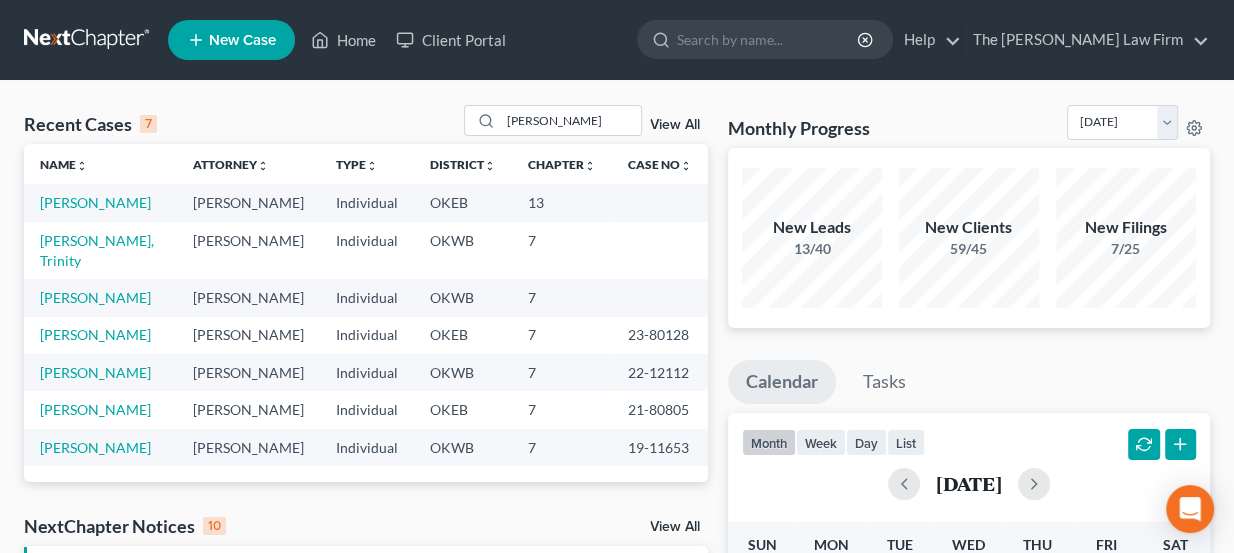 select on "3" 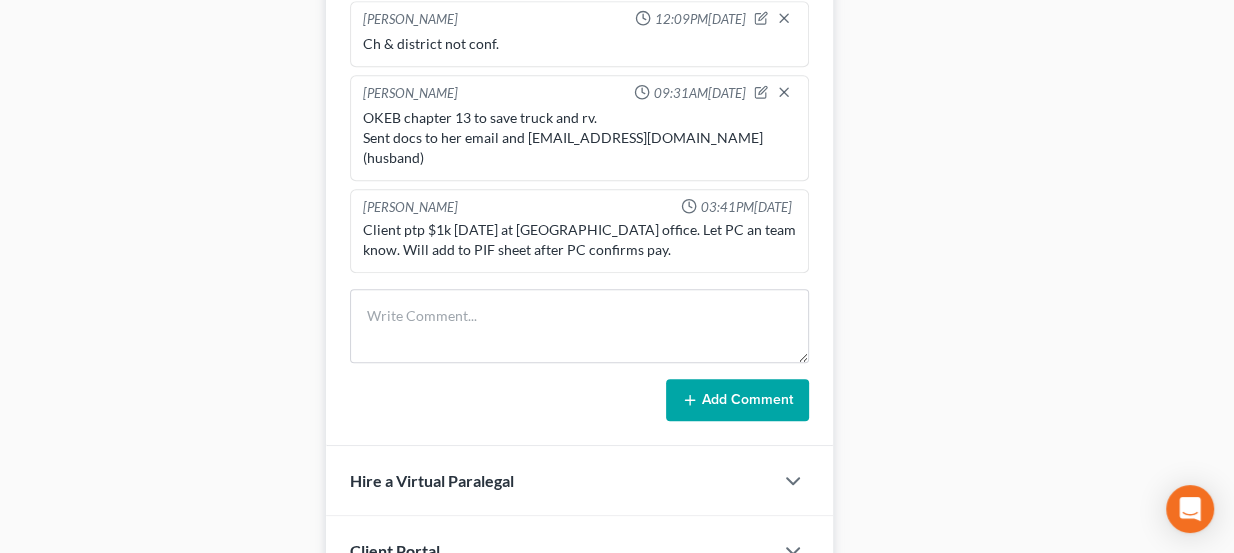 scroll, scrollTop: 1090, scrollLeft: 0, axis: vertical 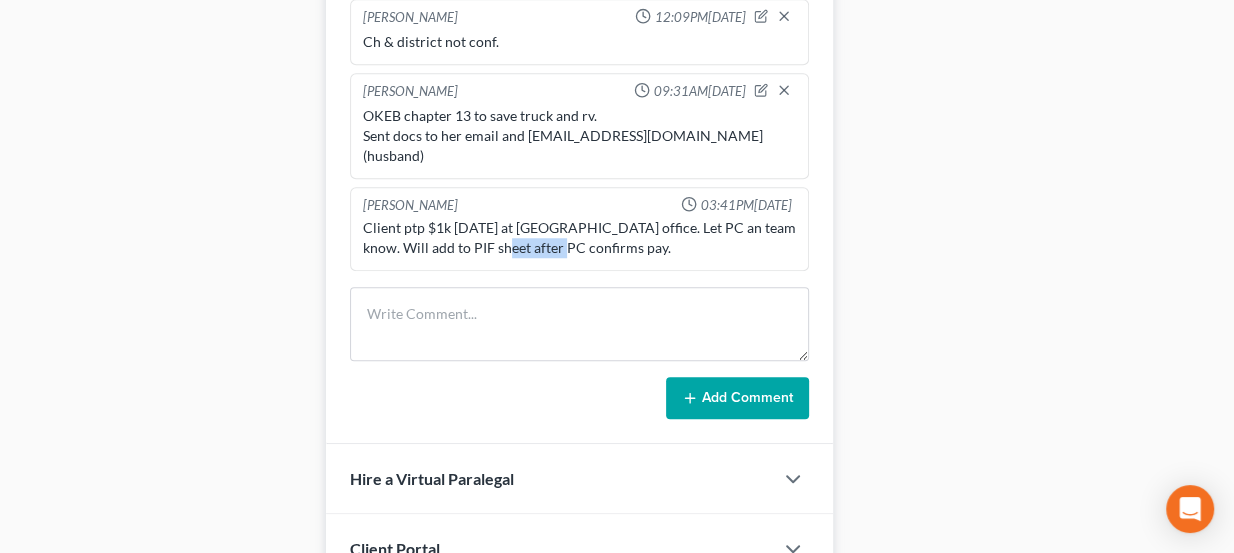 drag, startPoint x: 473, startPoint y: 223, endPoint x: 533, endPoint y: 225, distance: 60.033325 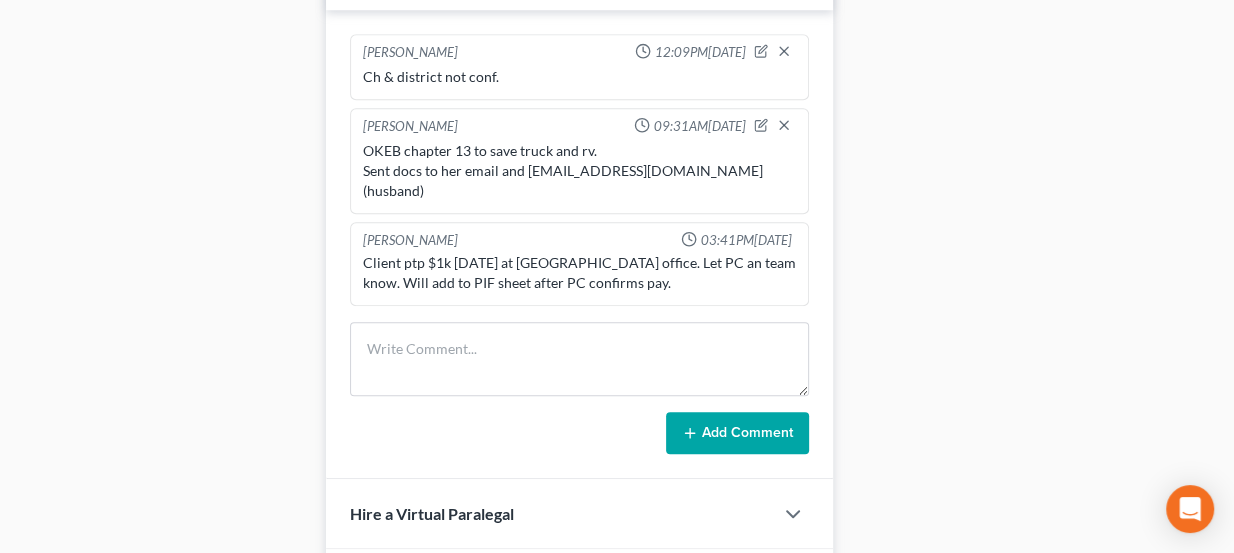 scroll, scrollTop: 1000, scrollLeft: 0, axis: vertical 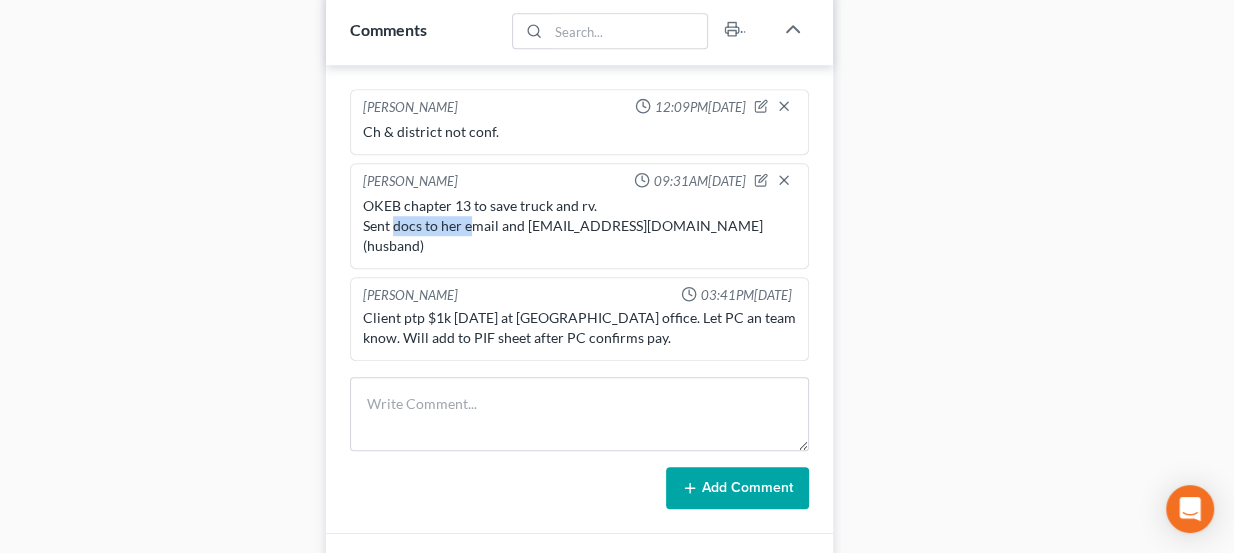 drag, startPoint x: 395, startPoint y: 218, endPoint x: 473, endPoint y: 223, distance: 78.160095 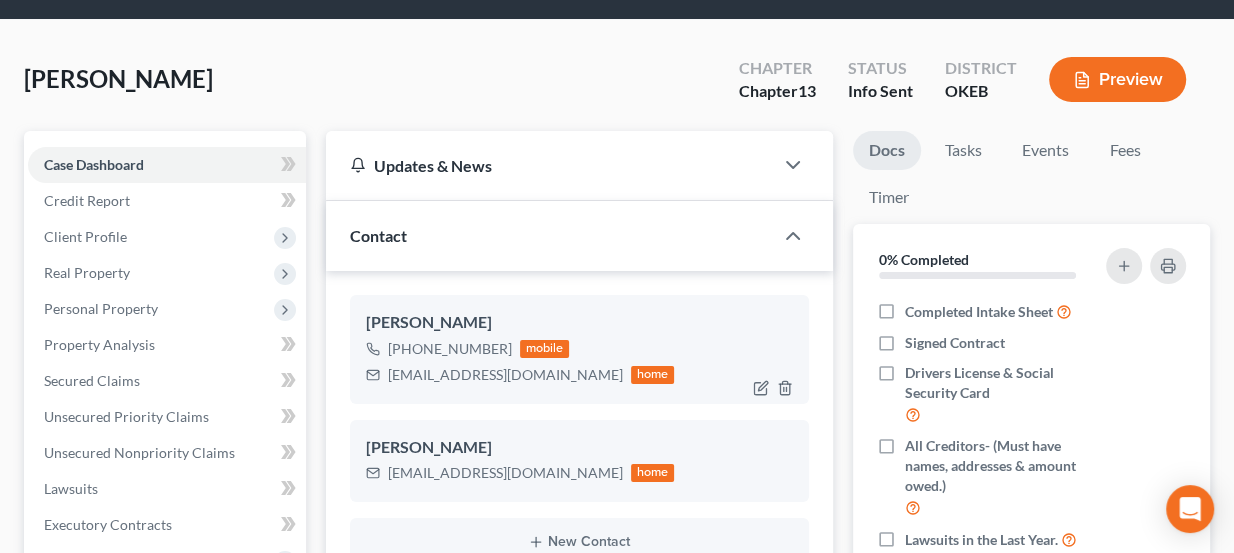 scroll, scrollTop: 272, scrollLeft: 0, axis: vertical 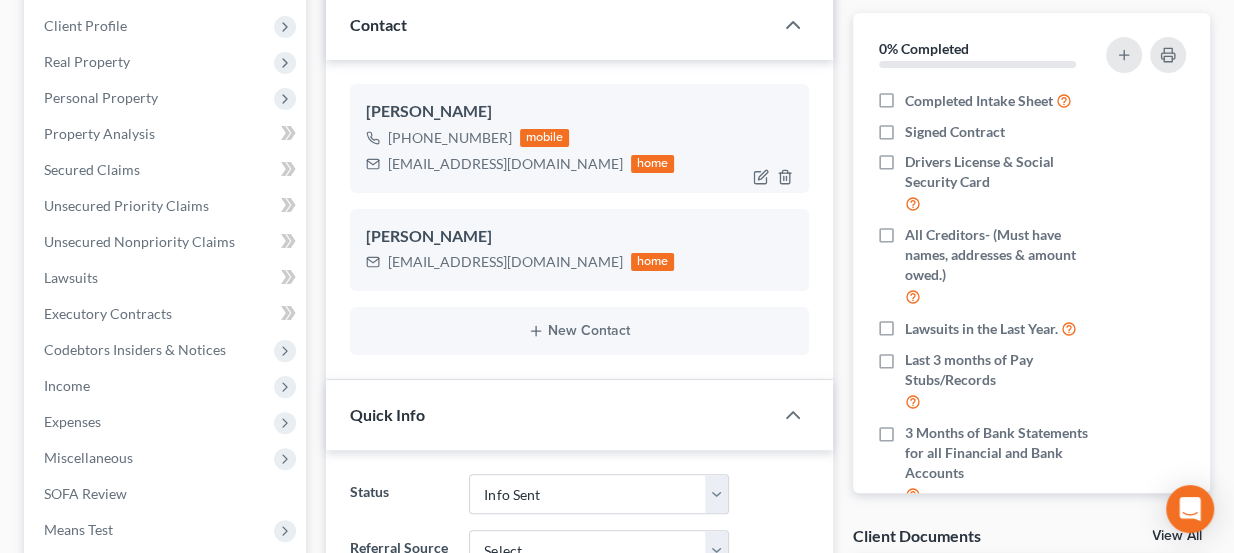 click on "[EMAIL_ADDRESS][DOMAIN_NAME]" at bounding box center [505, 164] 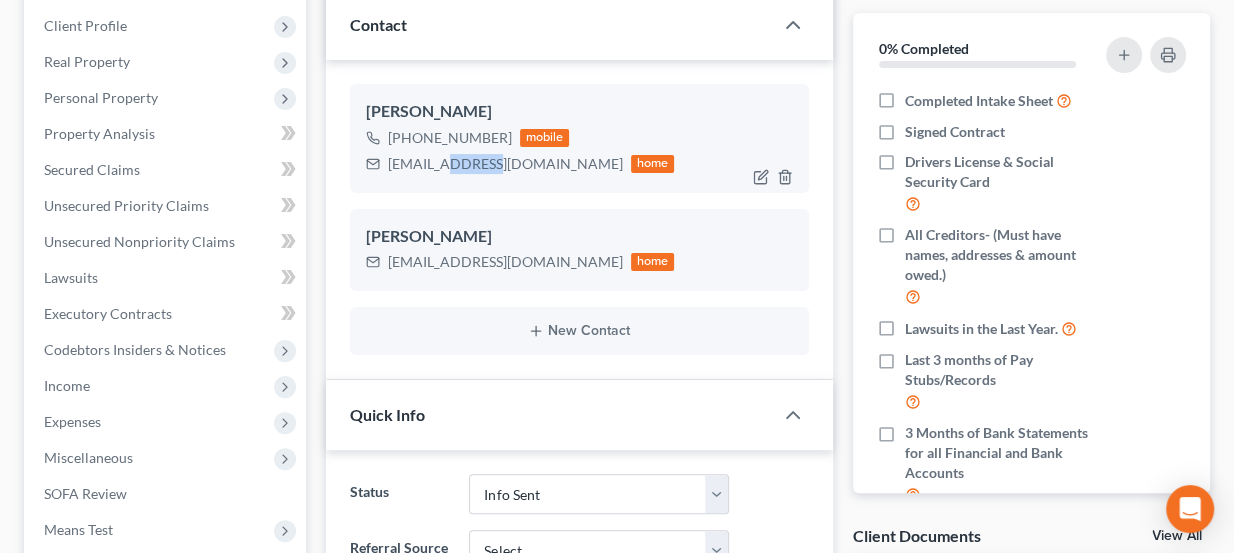 click on "[EMAIL_ADDRESS][DOMAIN_NAME]" at bounding box center (505, 164) 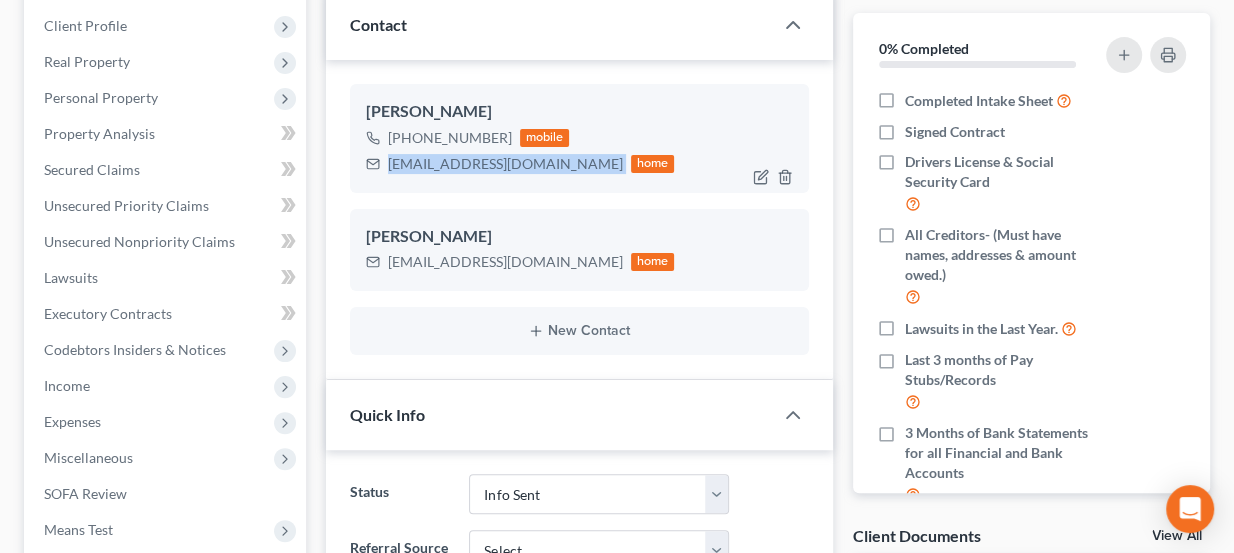 click on "[EMAIL_ADDRESS][DOMAIN_NAME]" at bounding box center (505, 164) 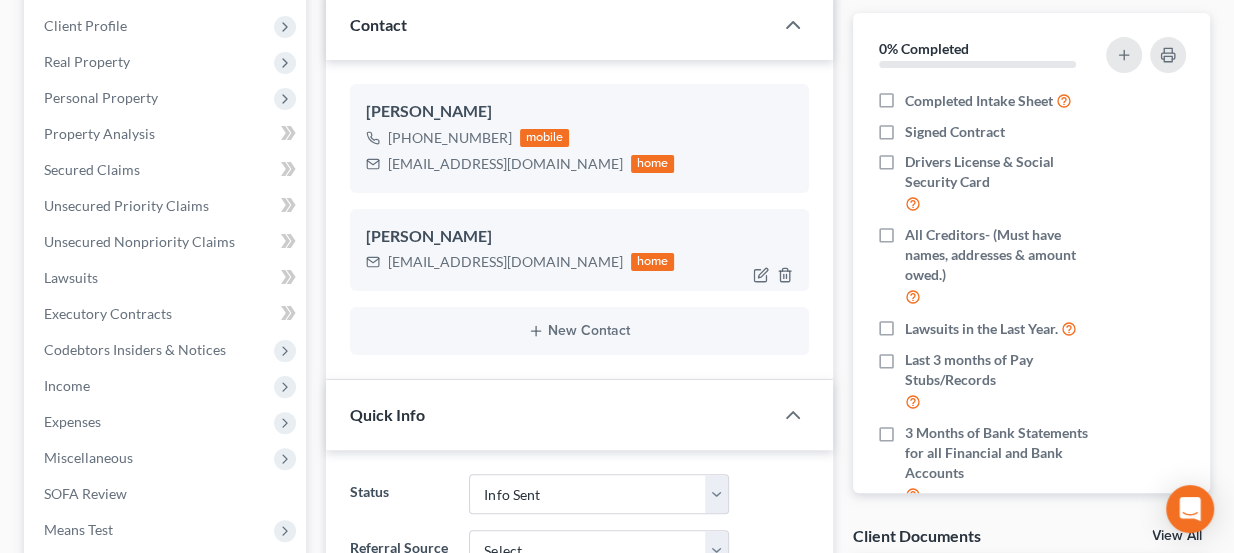 click on "[EMAIL_ADDRESS][DOMAIN_NAME]" at bounding box center (505, 262) 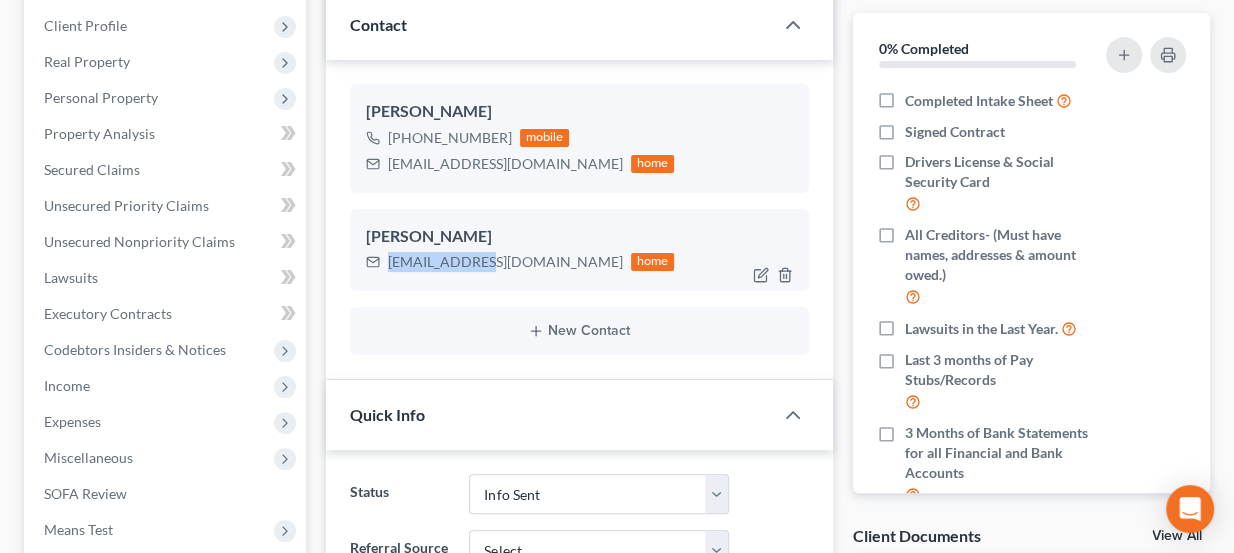 click on "[EMAIL_ADDRESS][DOMAIN_NAME]" at bounding box center (505, 262) 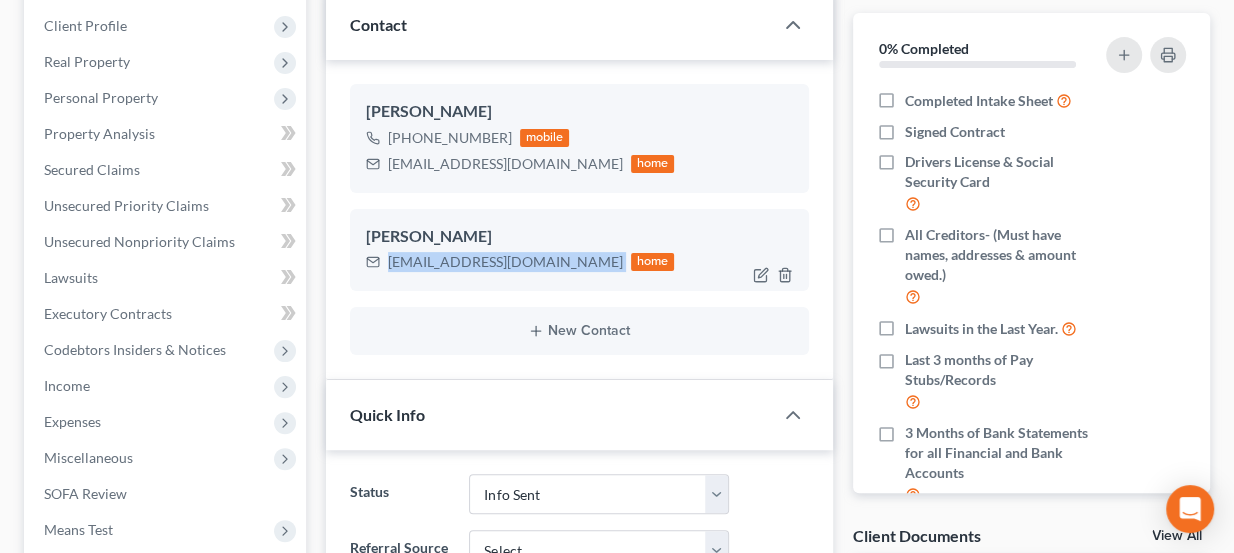 click on "[EMAIL_ADDRESS][DOMAIN_NAME]" at bounding box center (505, 262) 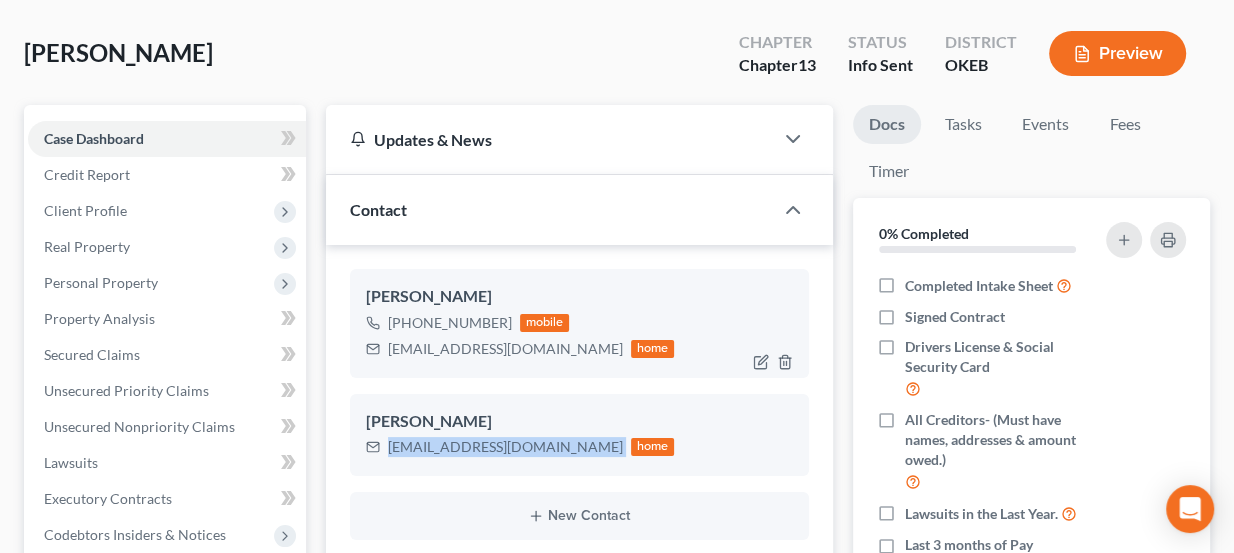 scroll, scrollTop: 90, scrollLeft: 0, axis: vertical 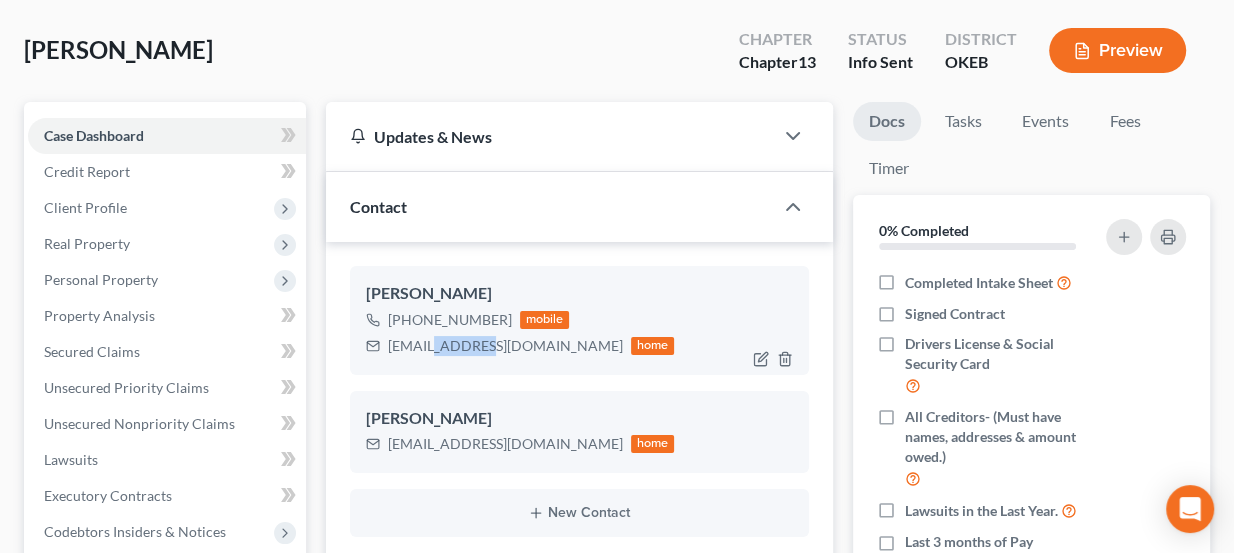 drag, startPoint x: 429, startPoint y: 333, endPoint x: 480, endPoint y: 345, distance: 52.392746 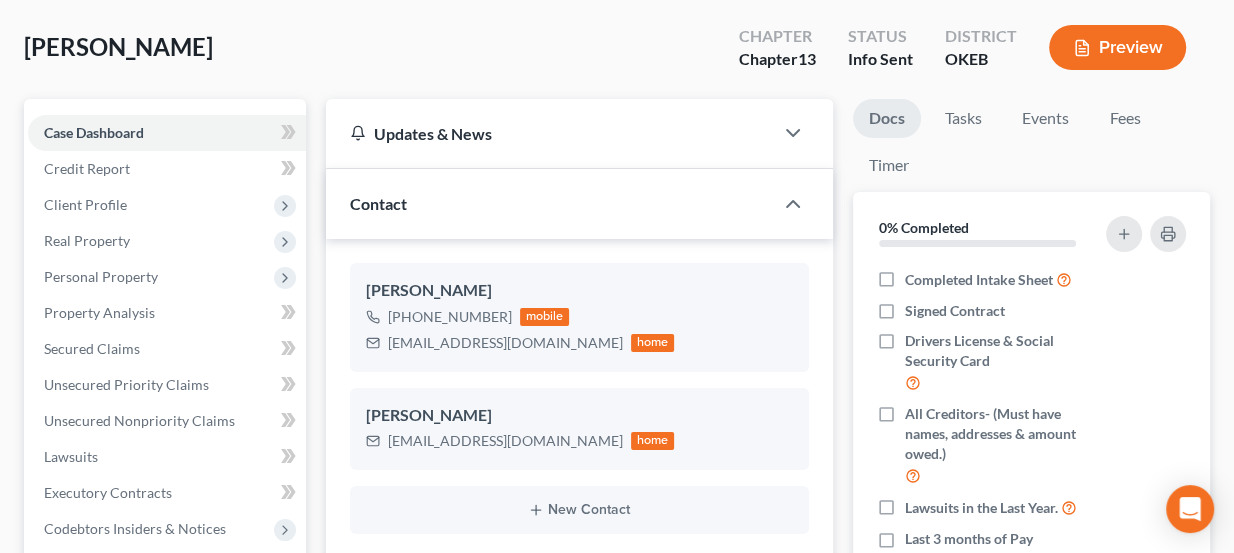scroll, scrollTop: 90, scrollLeft: 0, axis: vertical 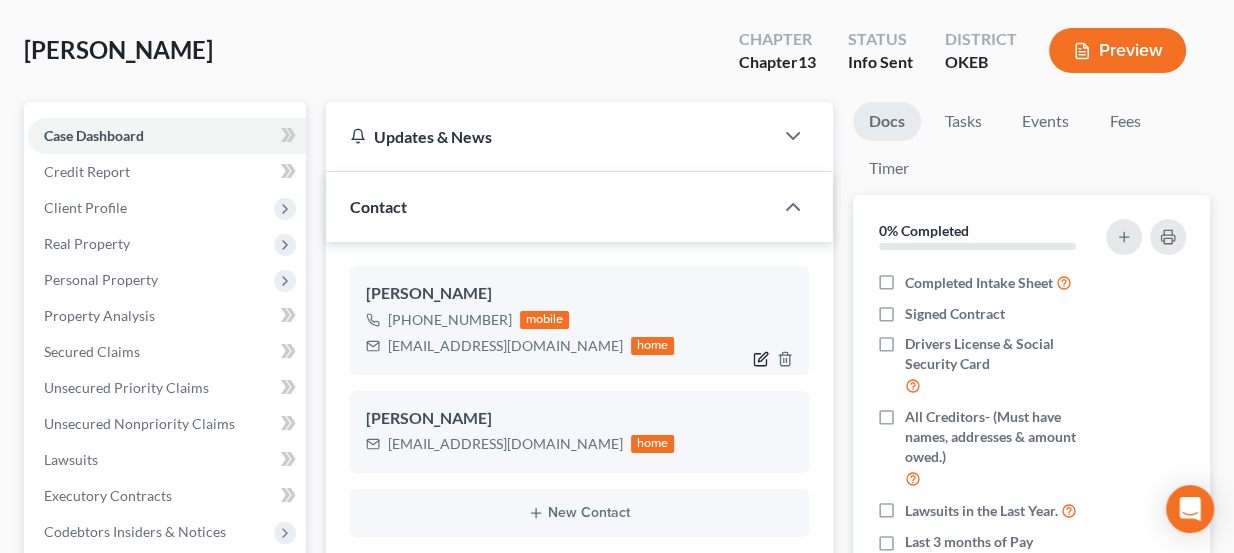 click 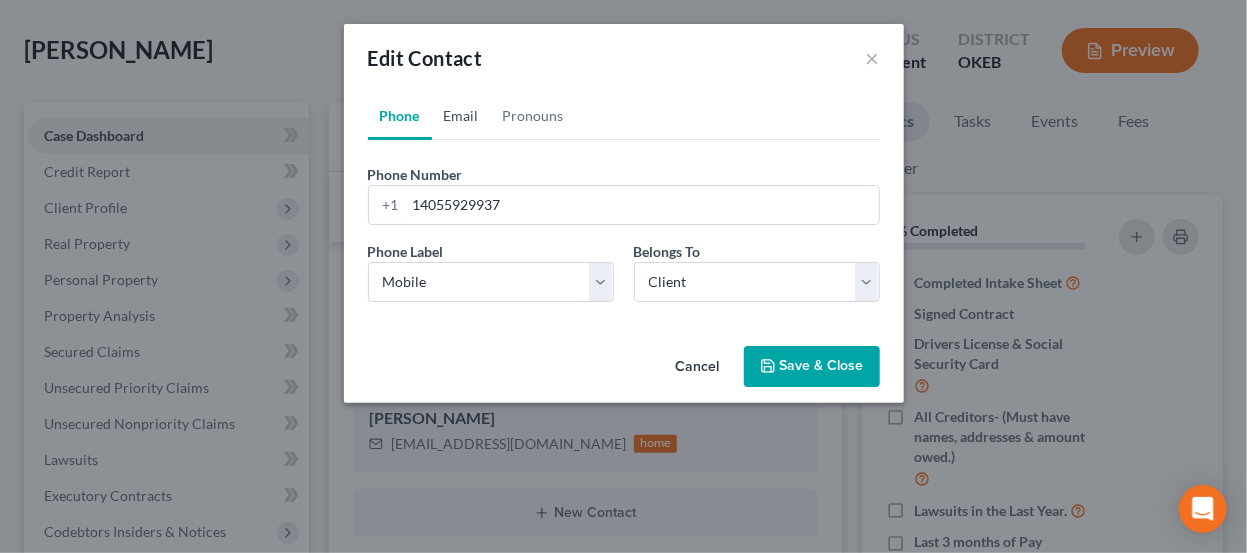 click on "Email" at bounding box center (461, 116) 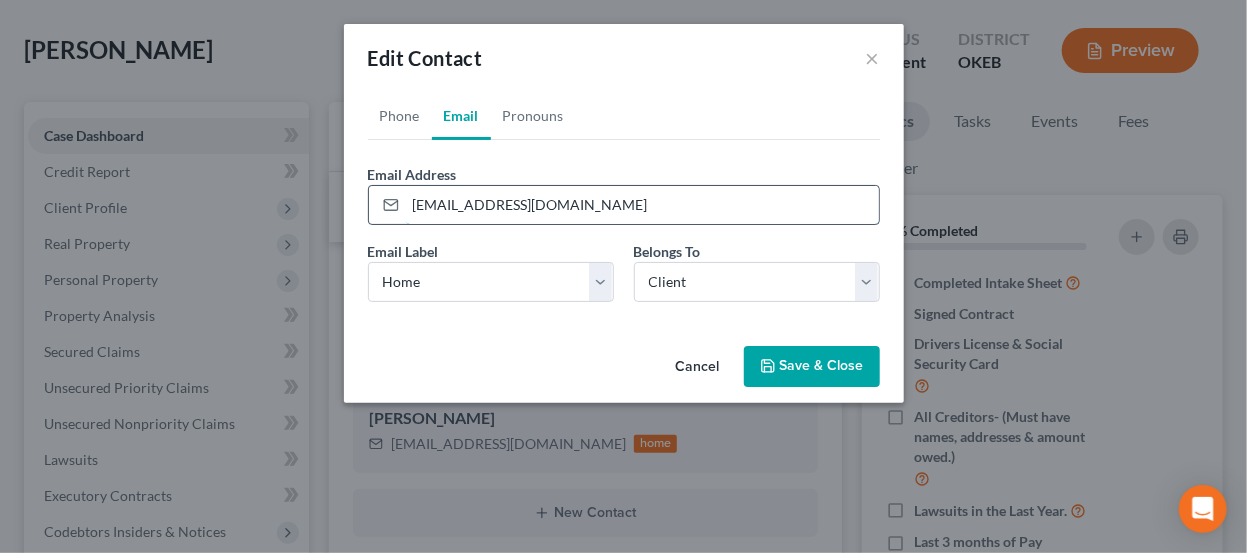 click on "sbrooks.74848@gmail.com" at bounding box center [642, 205] 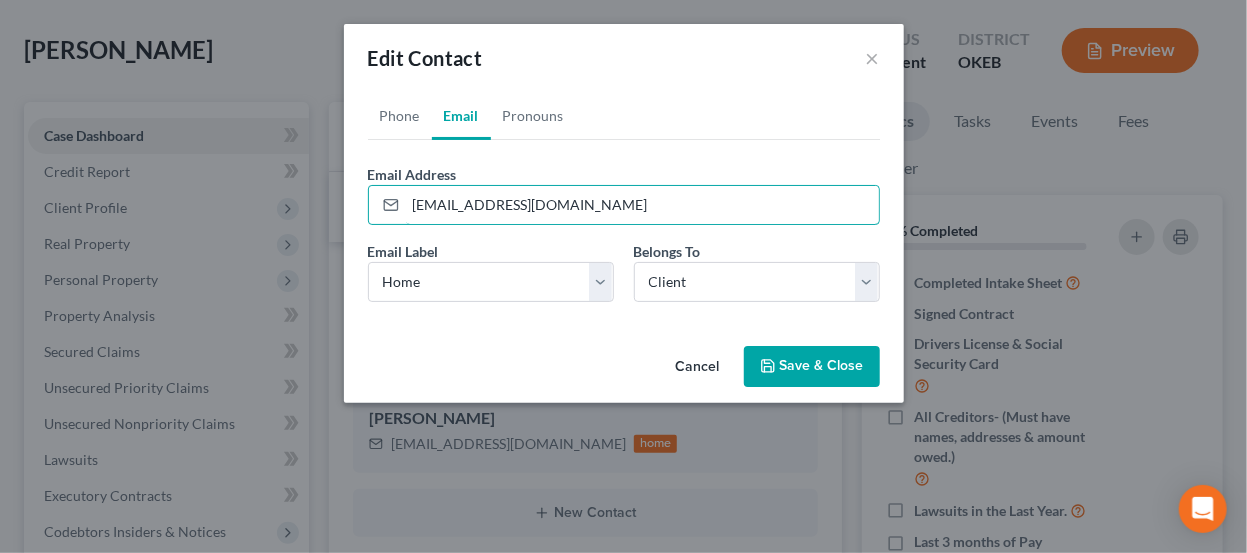 type on "sbrook.74848@gmail.com" 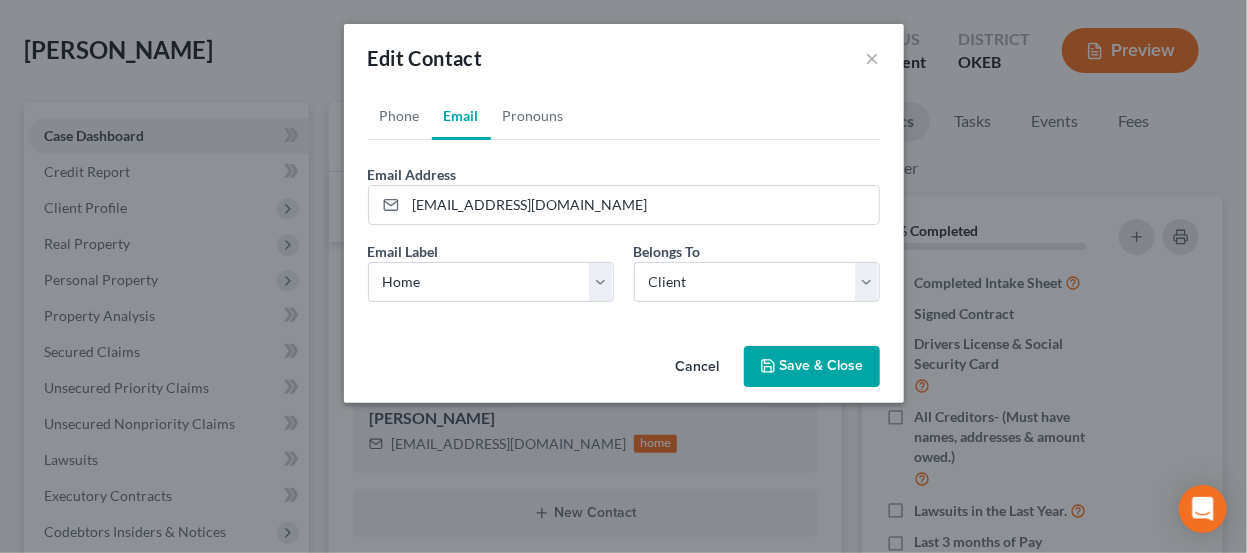 click on "Save & Close" at bounding box center (812, 367) 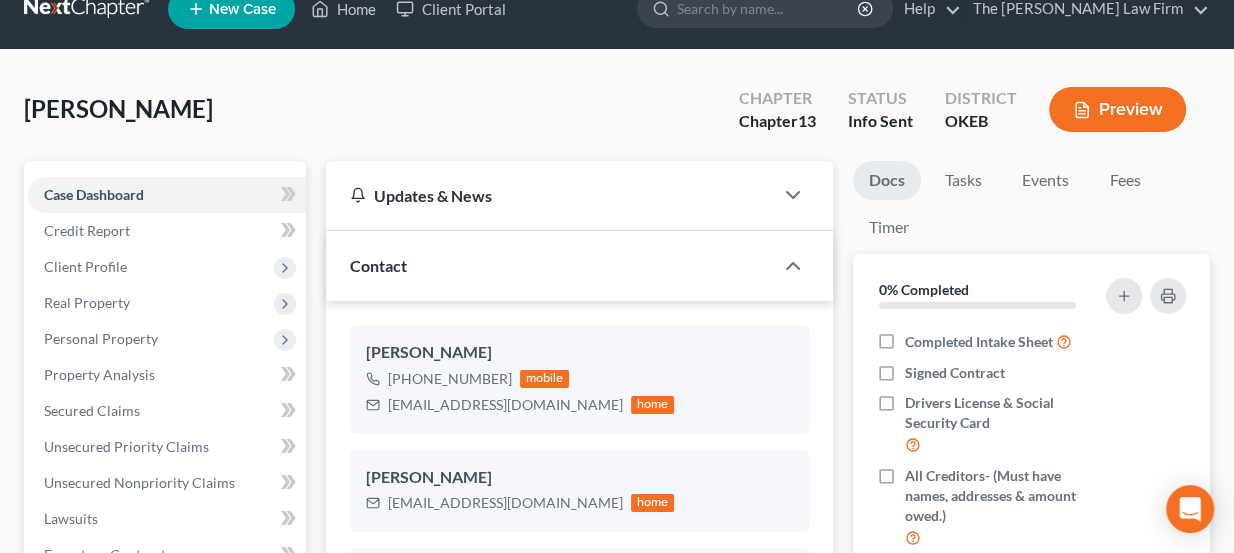 scroll, scrollTop: 0, scrollLeft: 0, axis: both 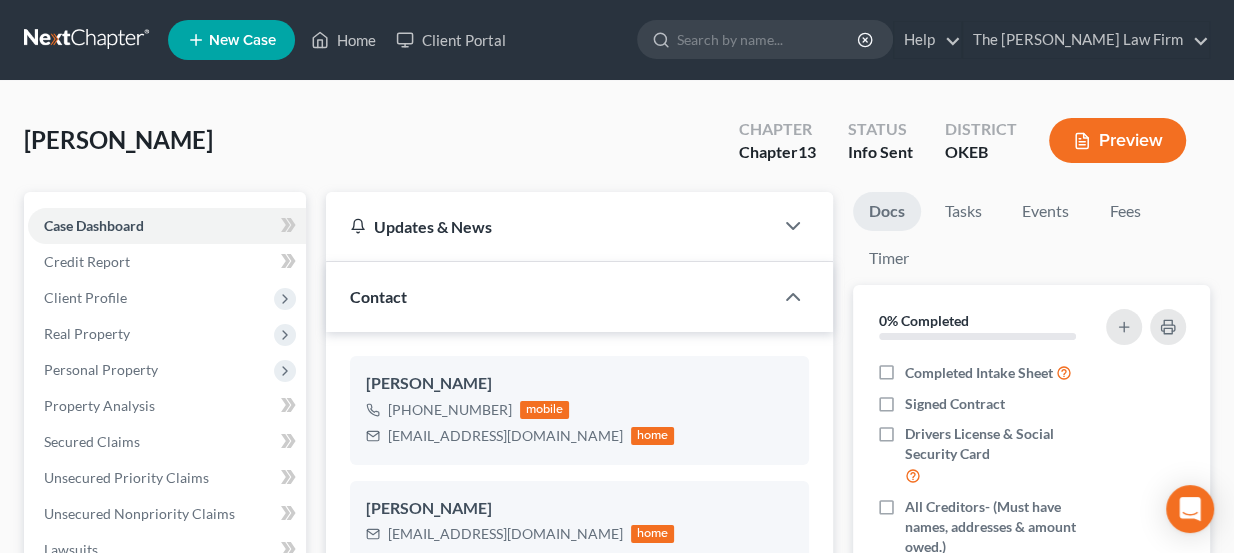 click at bounding box center (88, 40) 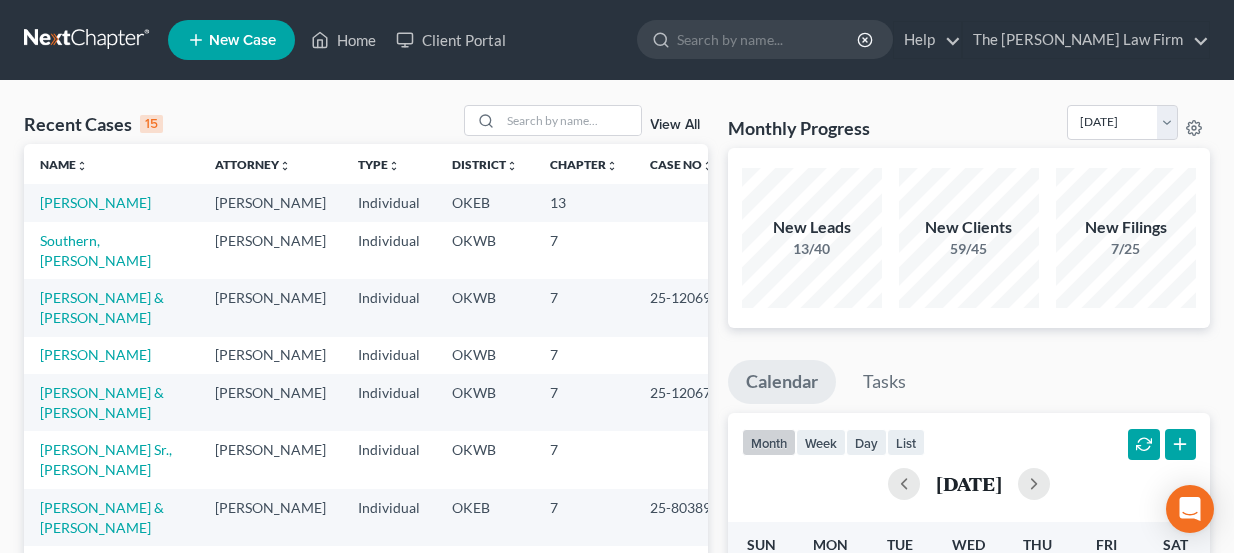 scroll, scrollTop: 0, scrollLeft: 0, axis: both 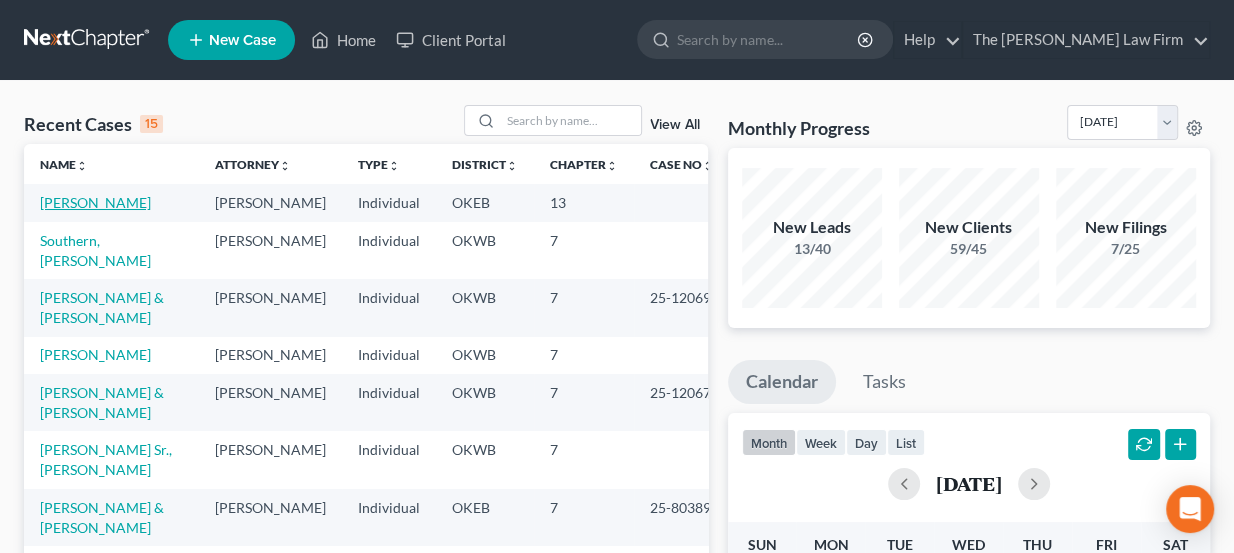click on "[PERSON_NAME]" at bounding box center (95, 202) 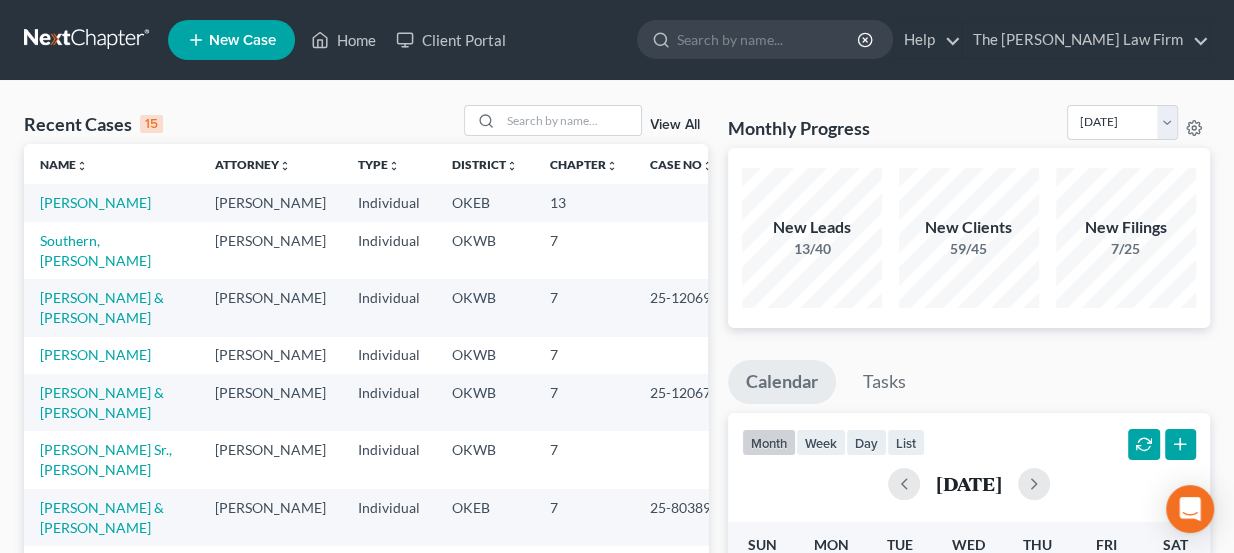 select on "3" 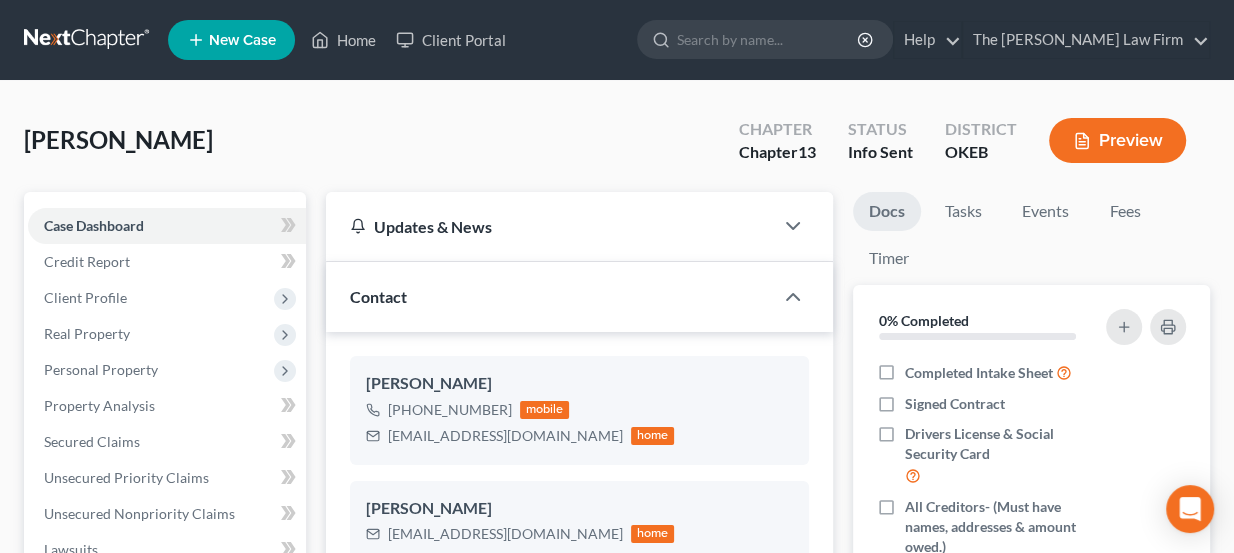 scroll, scrollTop: 90, scrollLeft: 0, axis: vertical 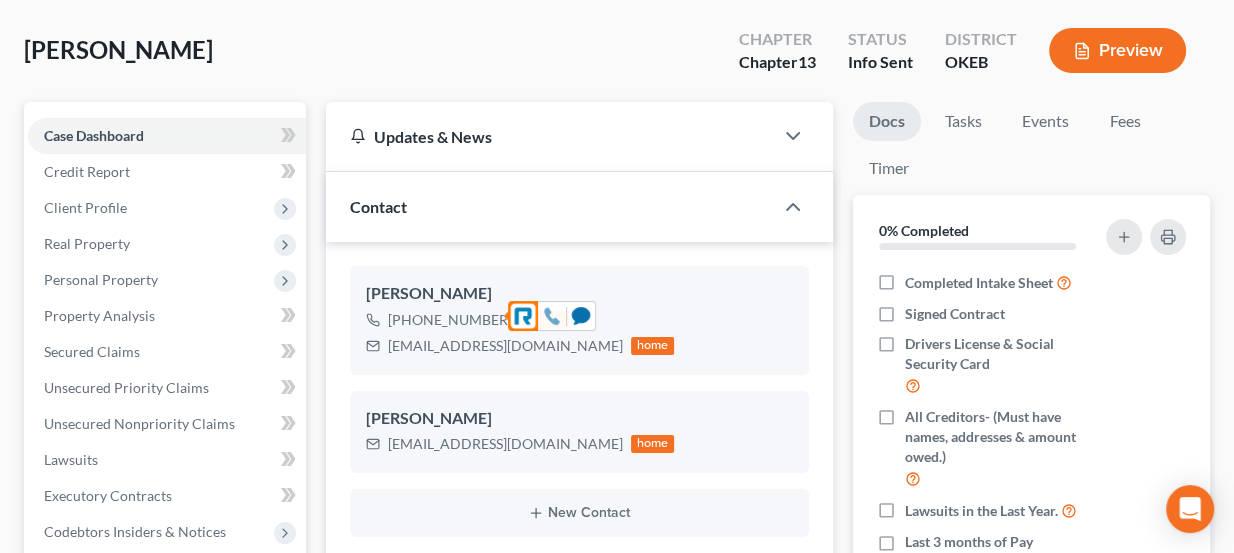 click 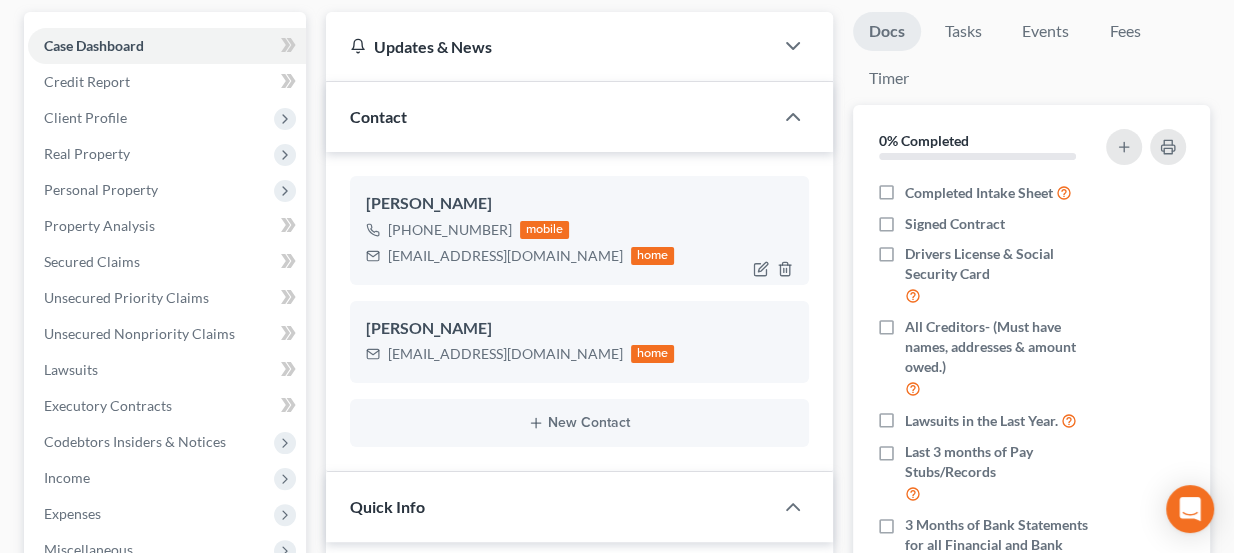 scroll, scrollTop: 181, scrollLeft: 0, axis: vertical 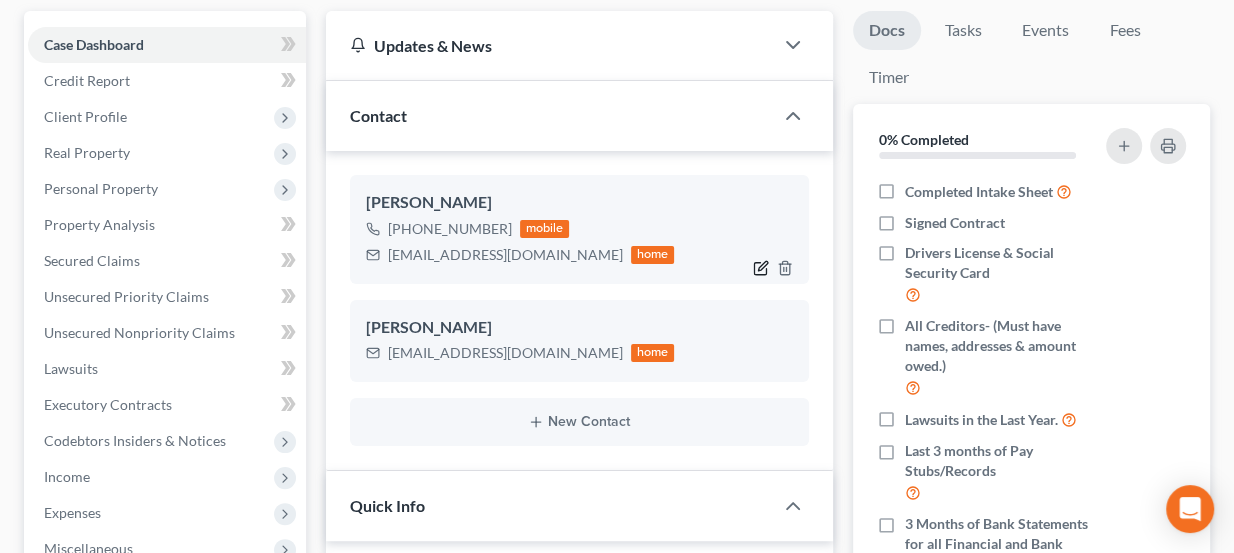 click 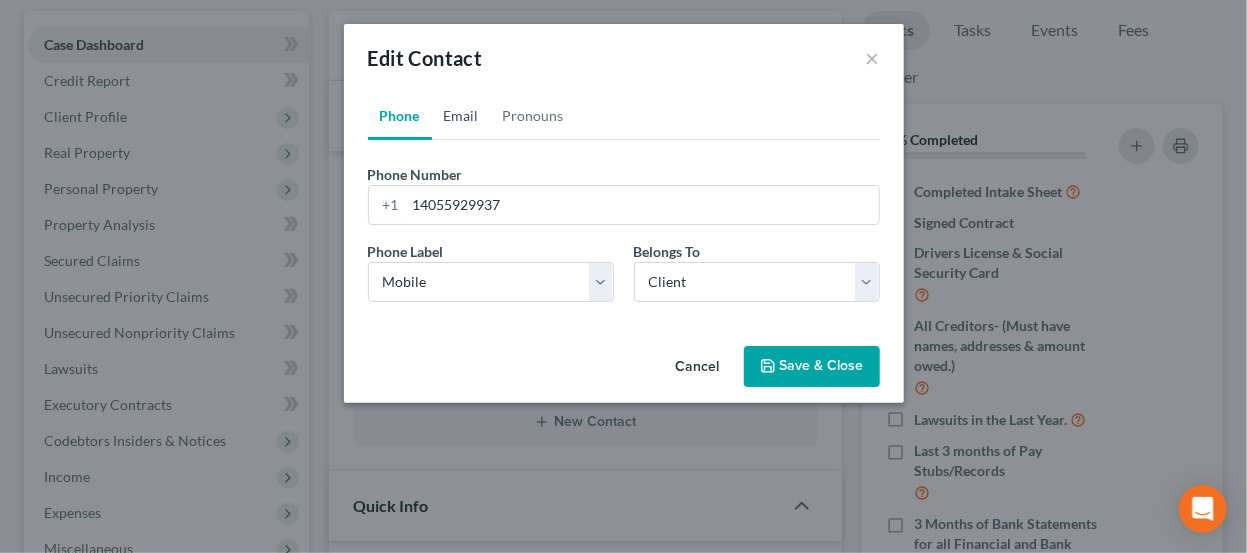 click on "Email" at bounding box center (461, 116) 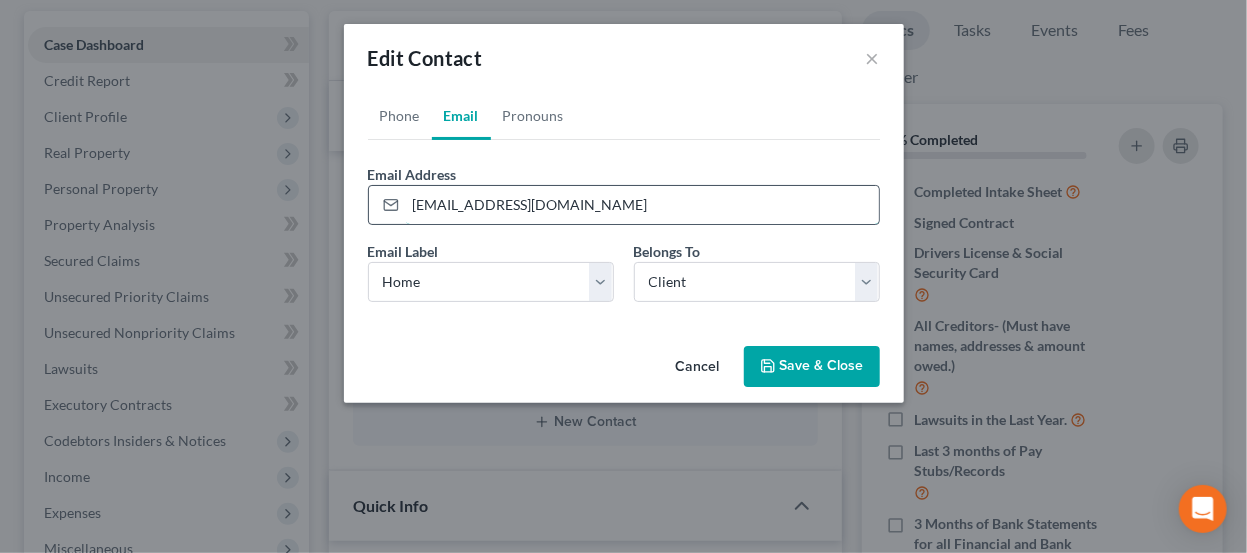 click on "sbrook.74848@gmail.com" at bounding box center [642, 205] 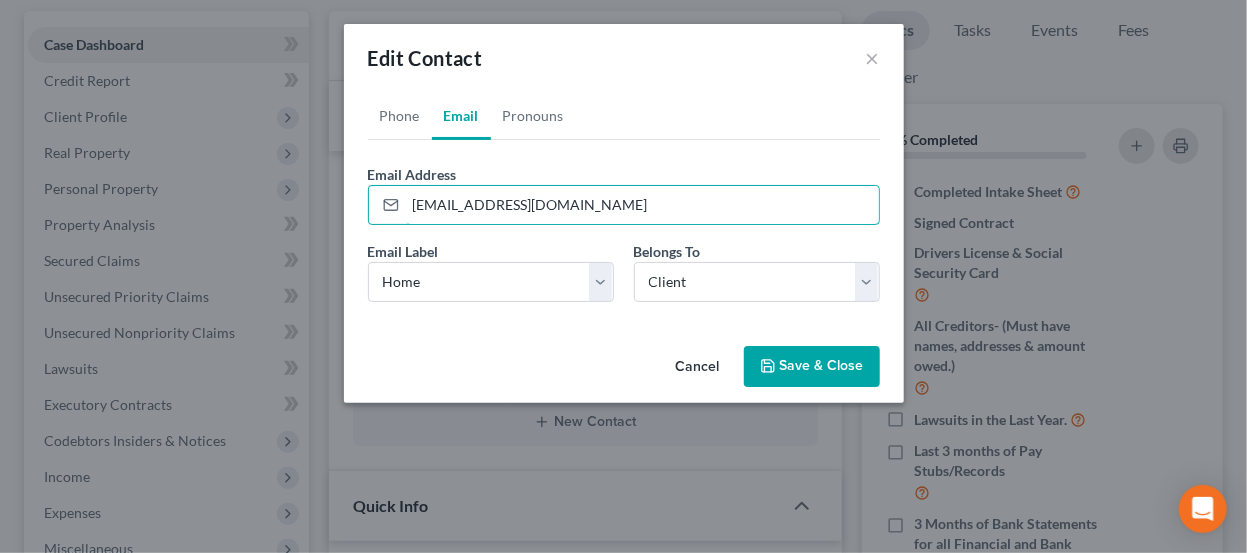 type on "sbrooks.74848@gmail.com" 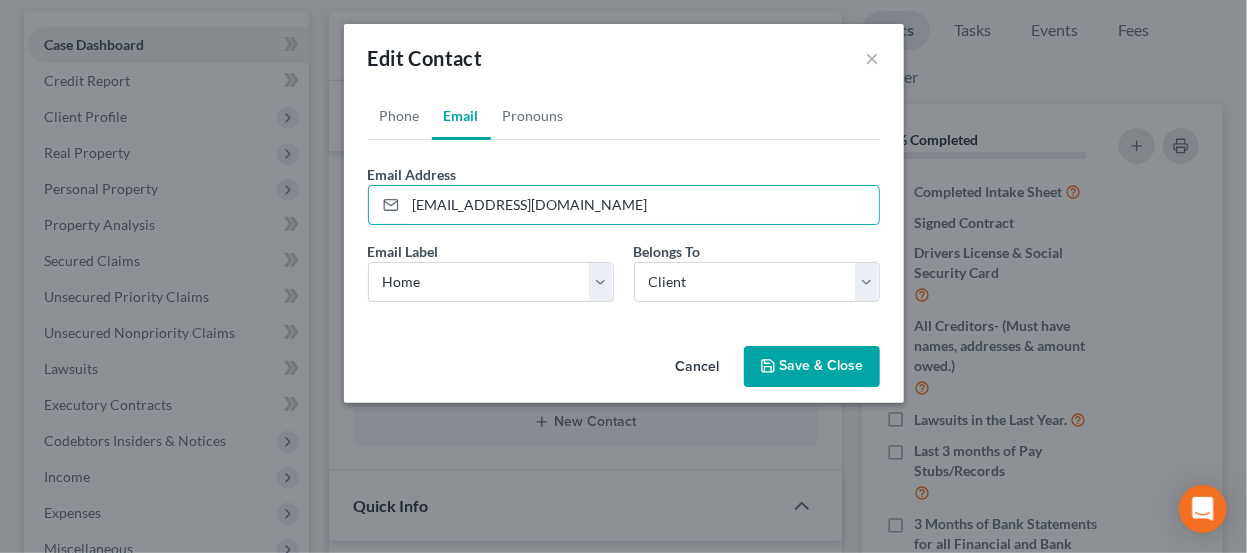 click on "Save & Close" at bounding box center [812, 367] 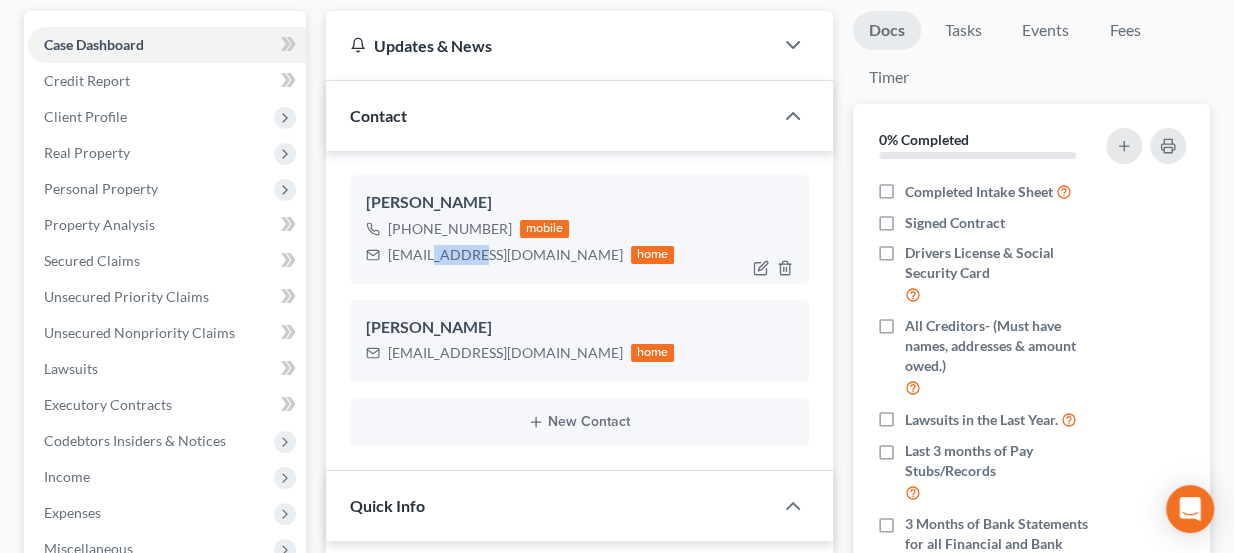 drag, startPoint x: 429, startPoint y: 254, endPoint x: 478, endPoint y: 245, distance: 49.819675 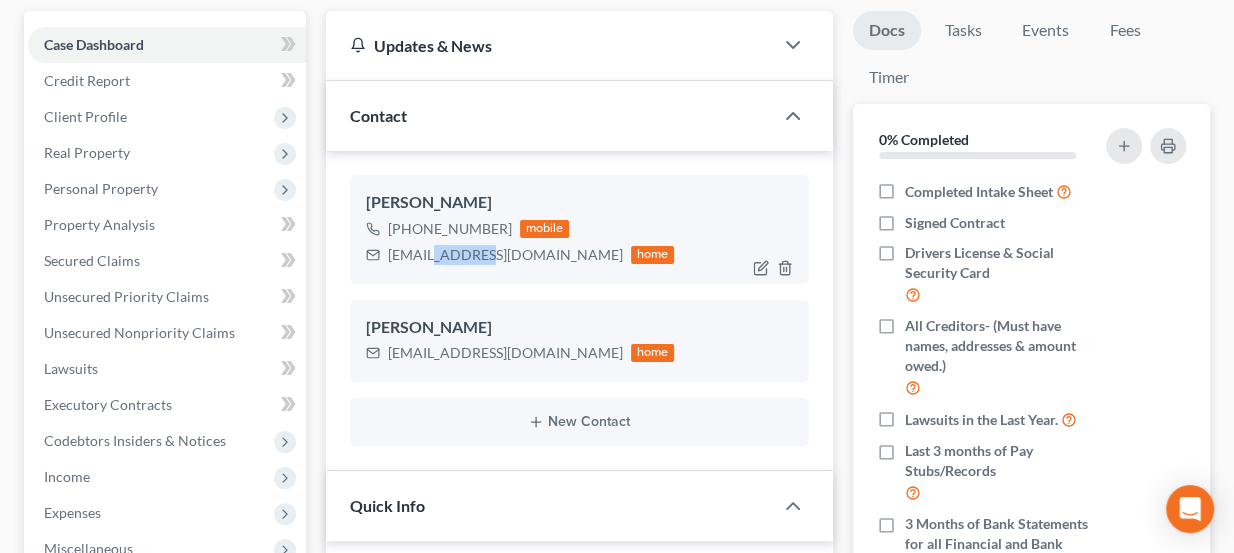 click on "sbrooks.74848@gmail.com" at bounding box center (505, 255) 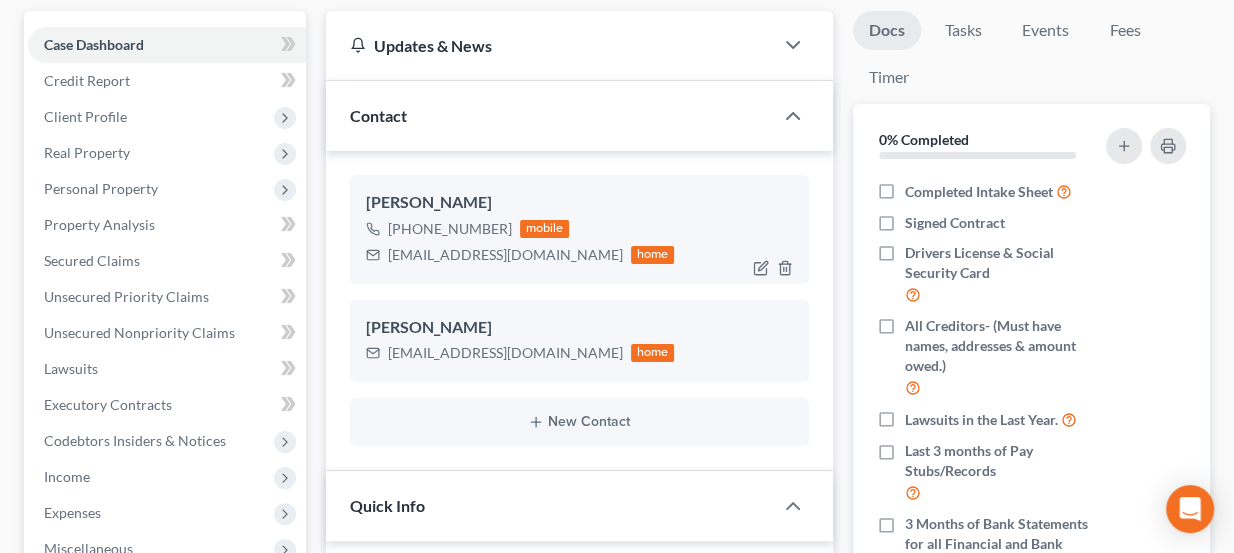 drag, startPoint x: 485, startPoint y: 201, endPoint x: 364, endPoint y: 206, distance: 121.103264 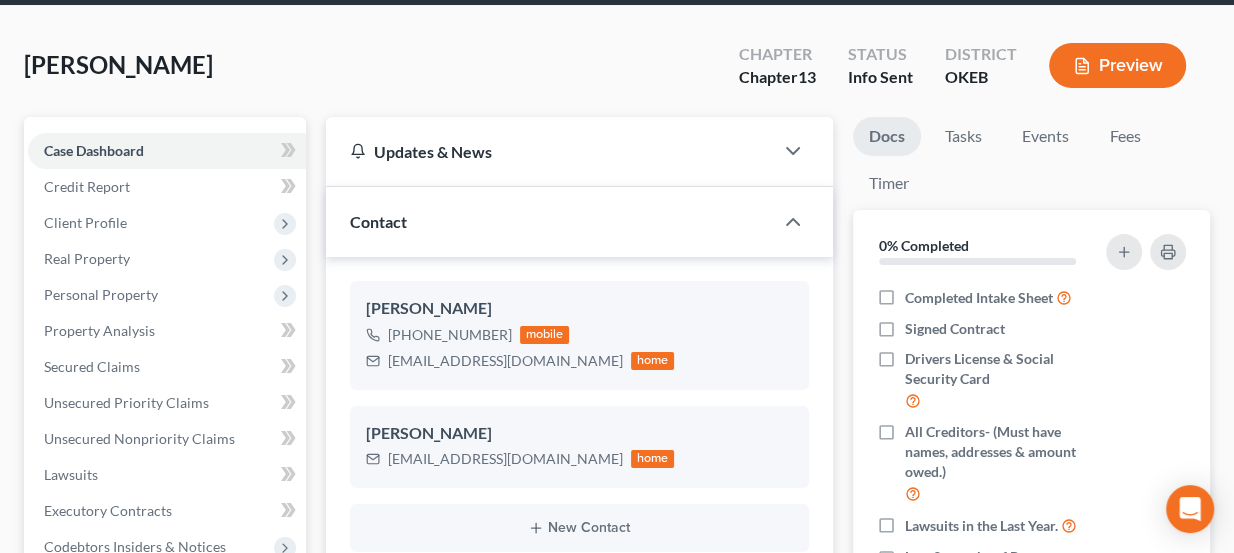 scroll, scrollTop: 0, scrollLeft: 0, axis: both 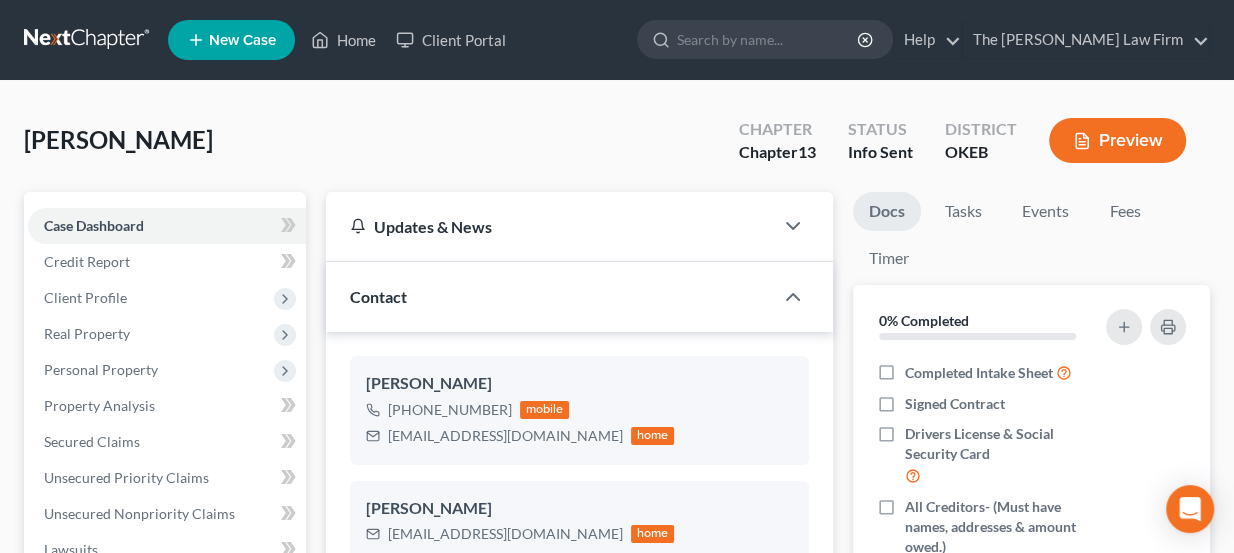 click at bounding box center [88, 40] 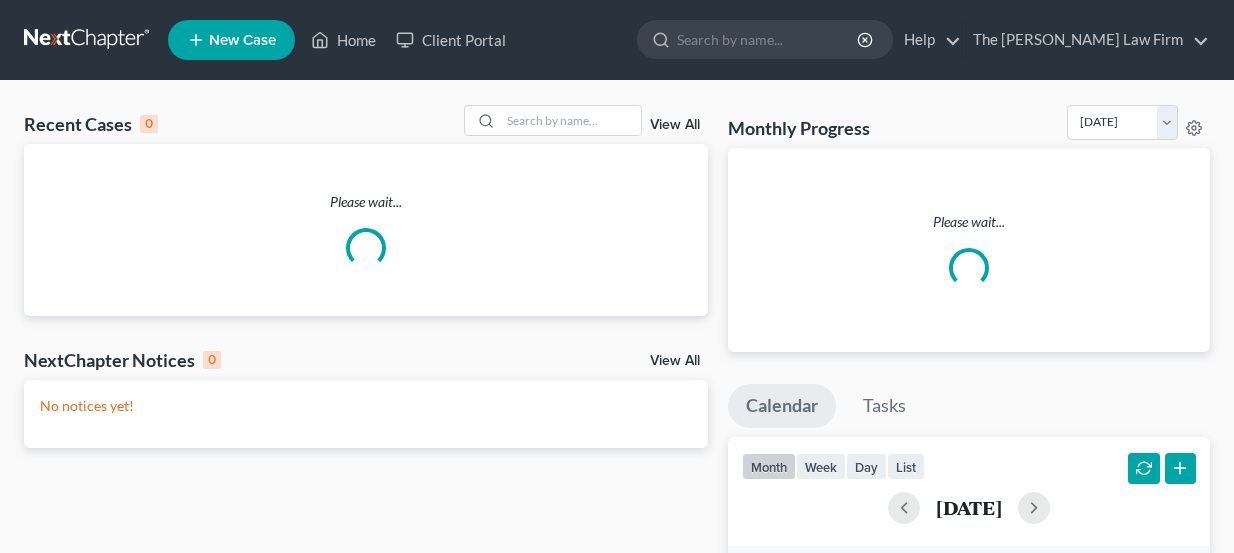 scroll, scrollTop: 0, scrollLeft: 0, axis: both 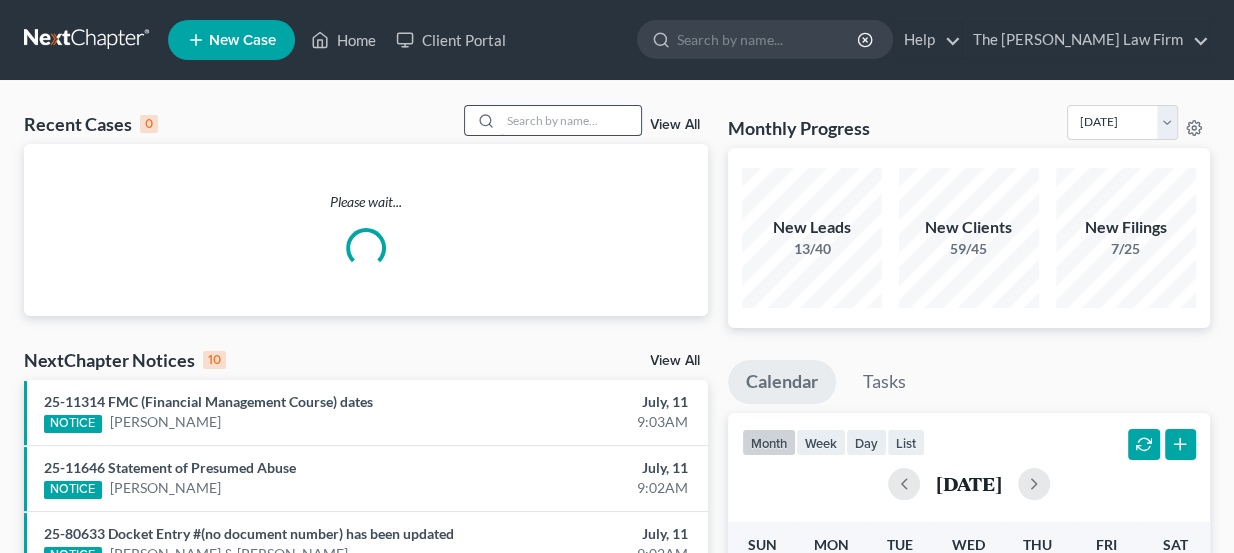 click at bounding box center (571, 120) 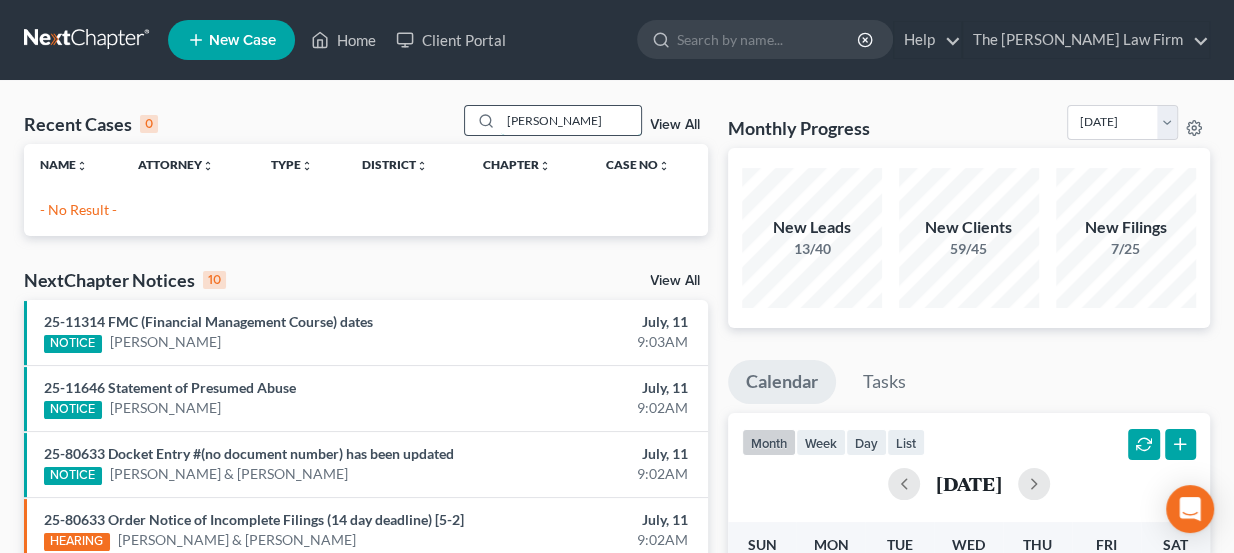 drag, startPoint x: 572, startPoint y: 117, endPoint x: 508, endPoint y: 116, distance: 64.00781 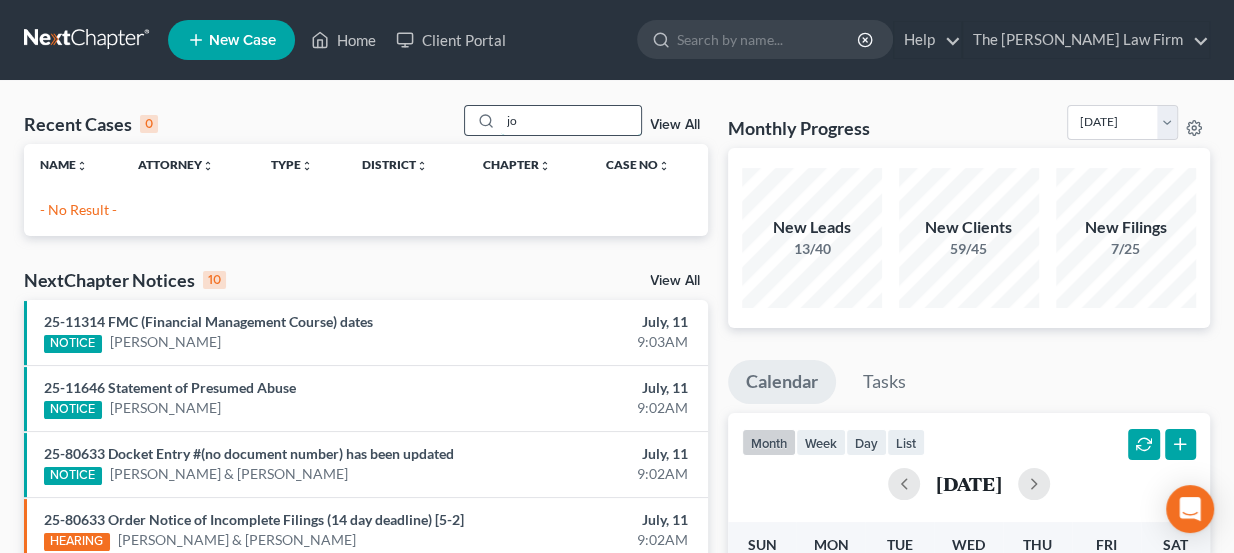 type on "j" 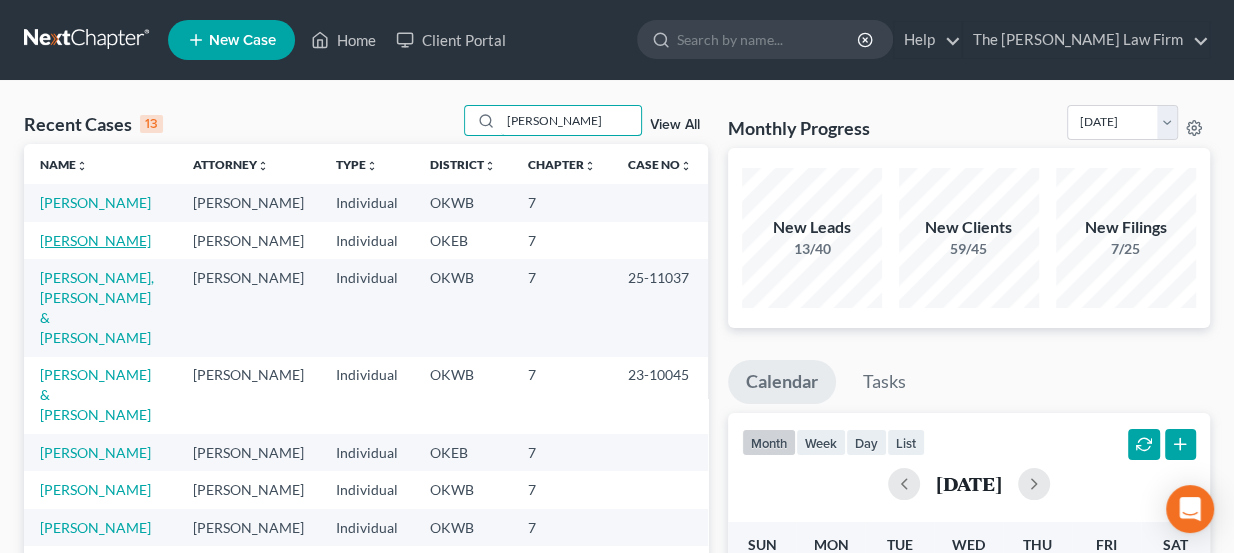 type on "[PERSON_NAME]" 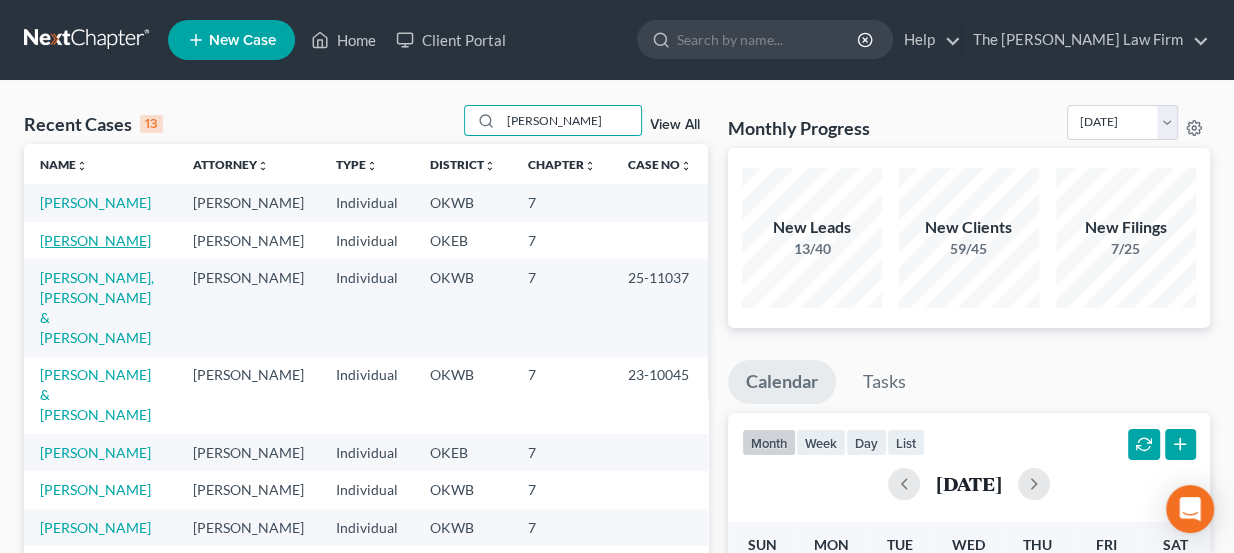 click on "[PERSON_NAME]" at bounding box center [95, 240] 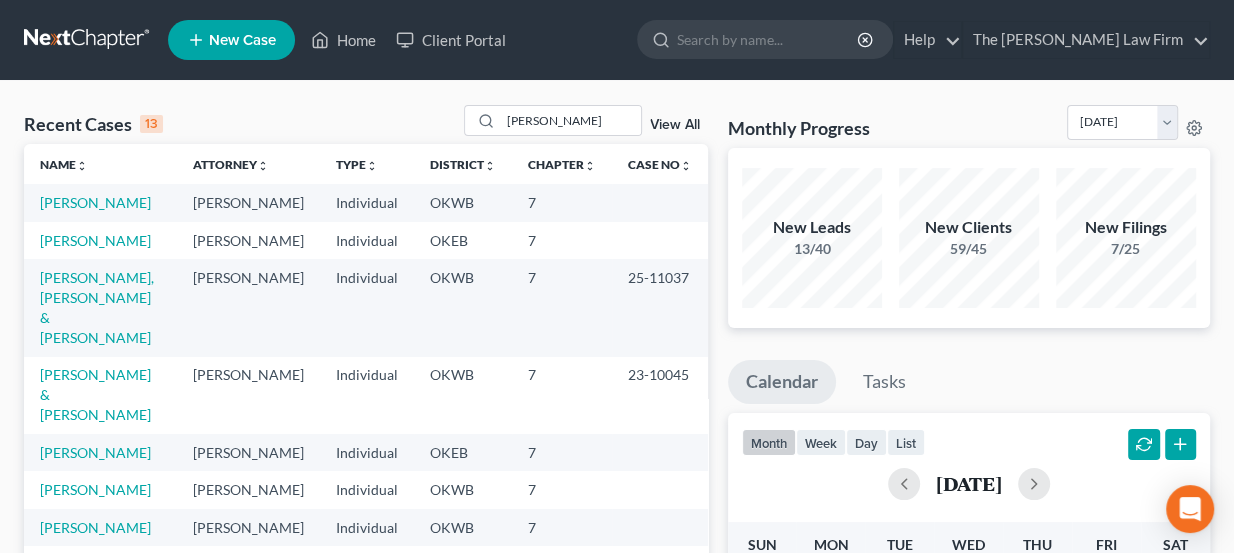 select on "8" 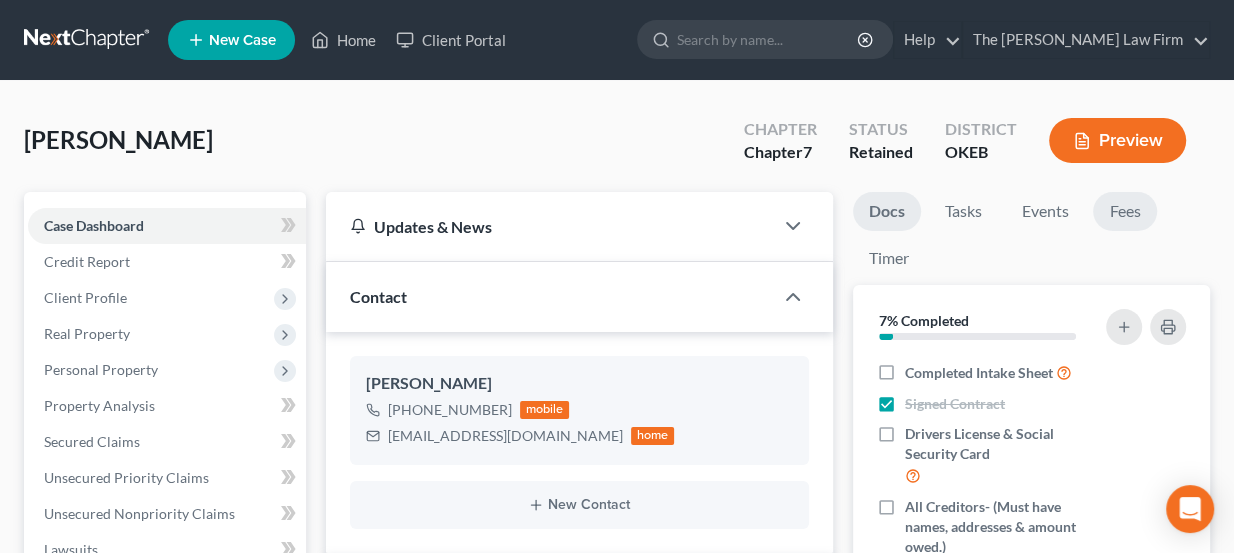 click on "Fees" at bounding box center [1125, 211] 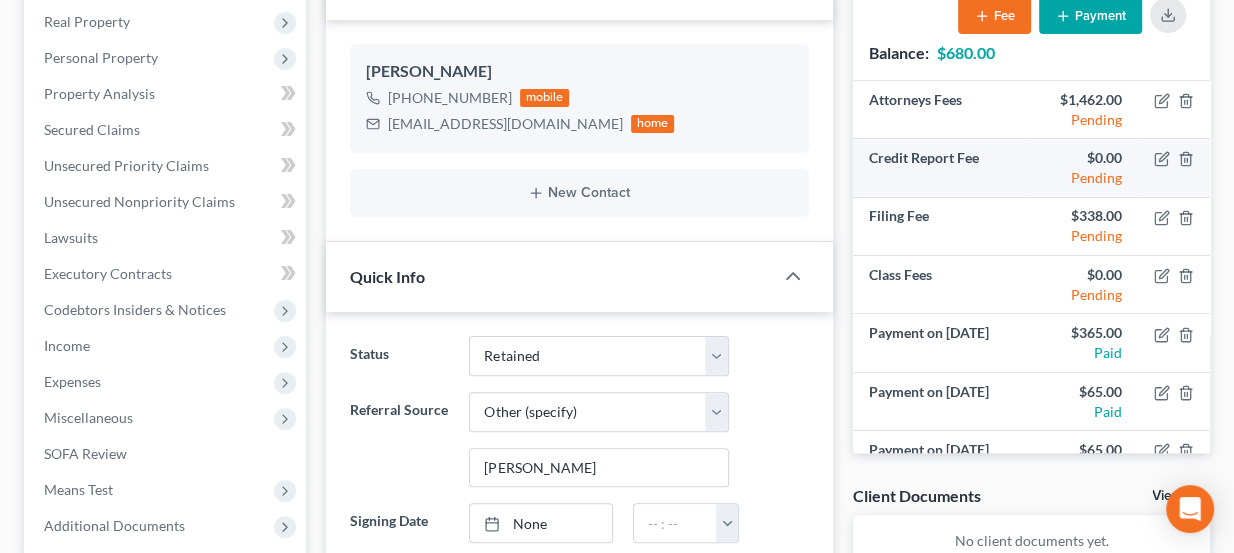 scroll, scrollTop: 272, scrollLeft: 0, axis: vertical 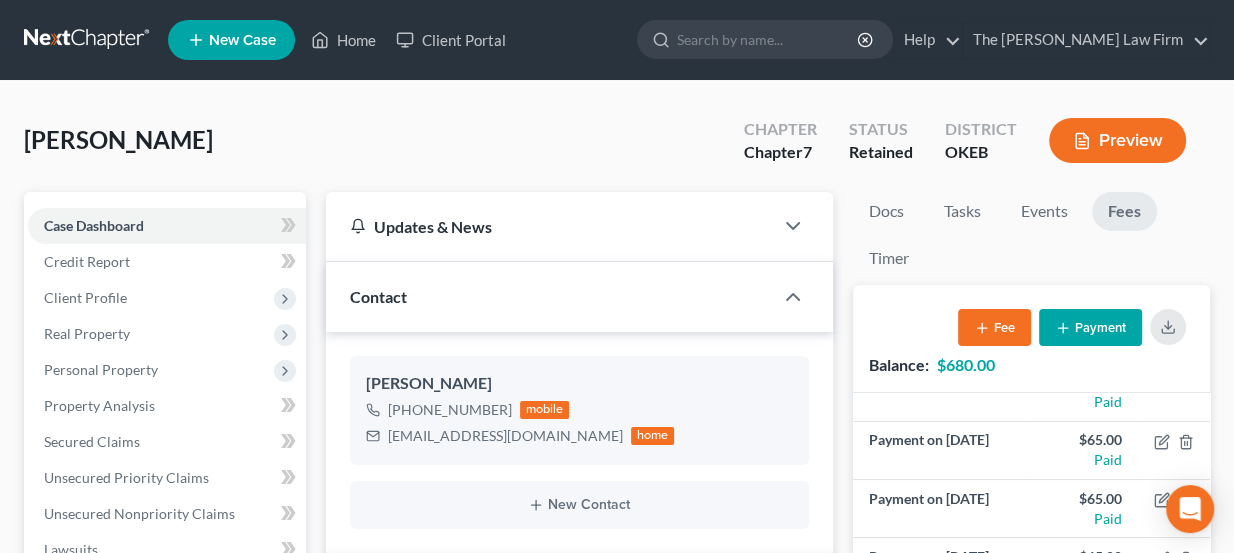 click on "Payment" at bounding box center (1090, 327) 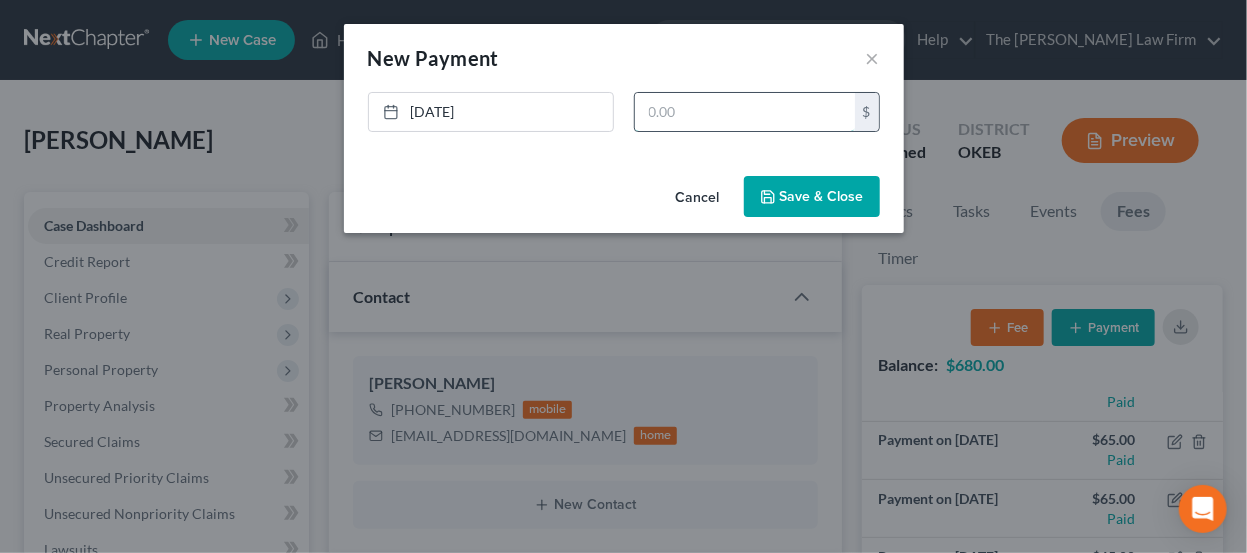 click at bounding box center (745, 112) 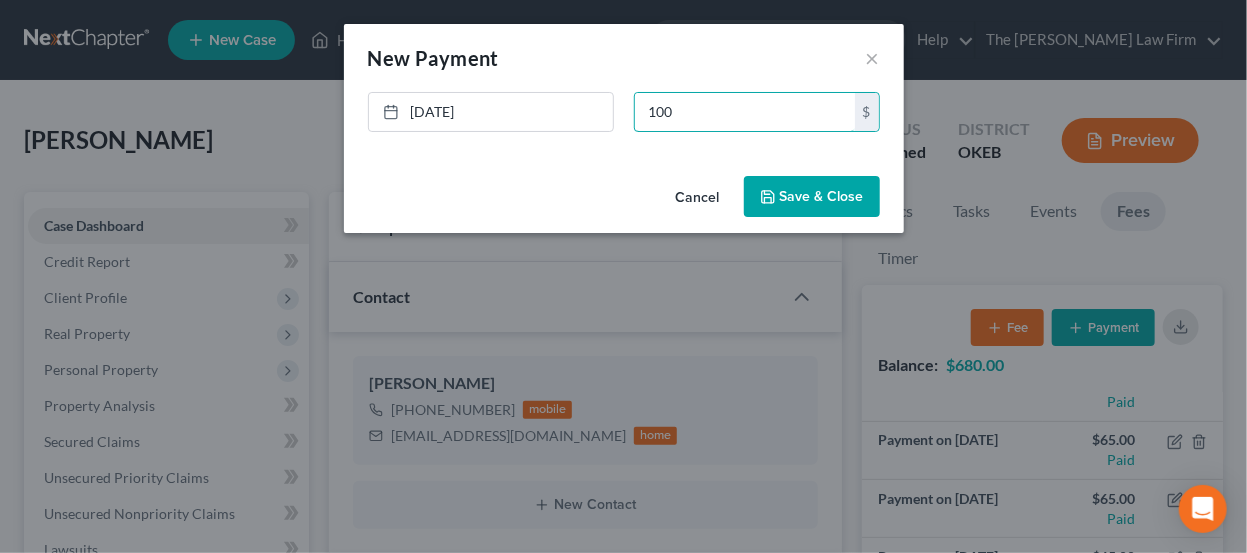 type on "100" 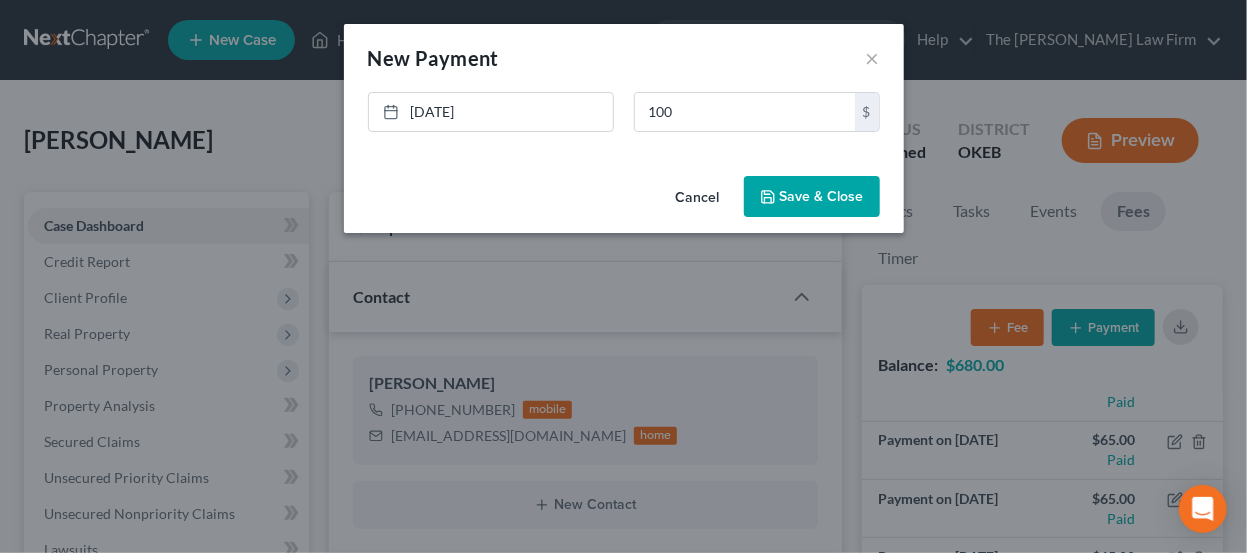 click on "Save & Close" at bounding box center (812, 197) 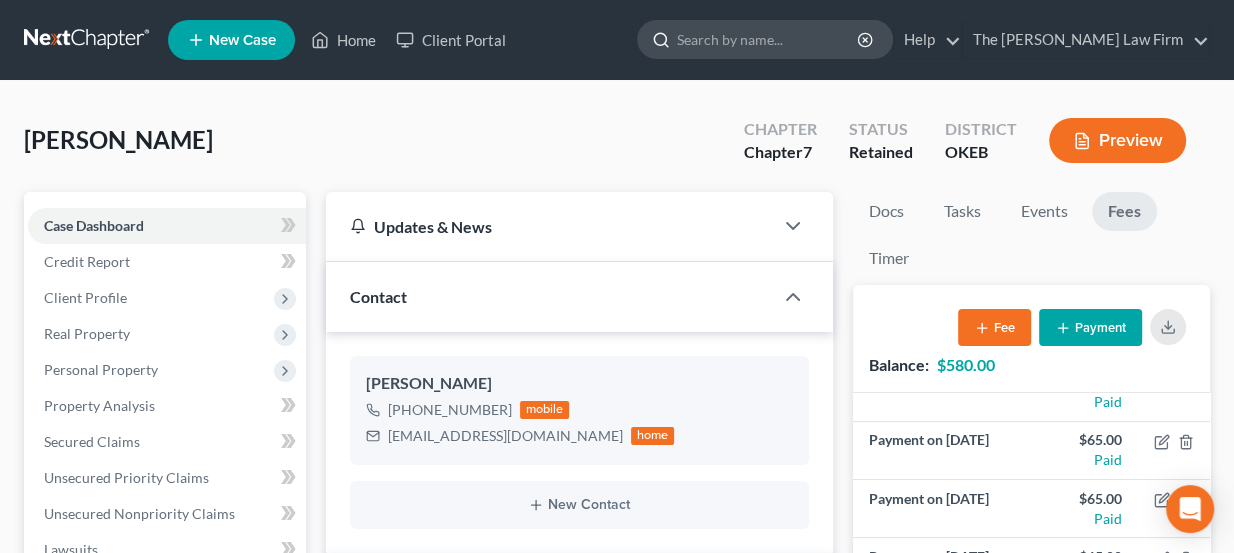 click at bounding box center [768, 39] 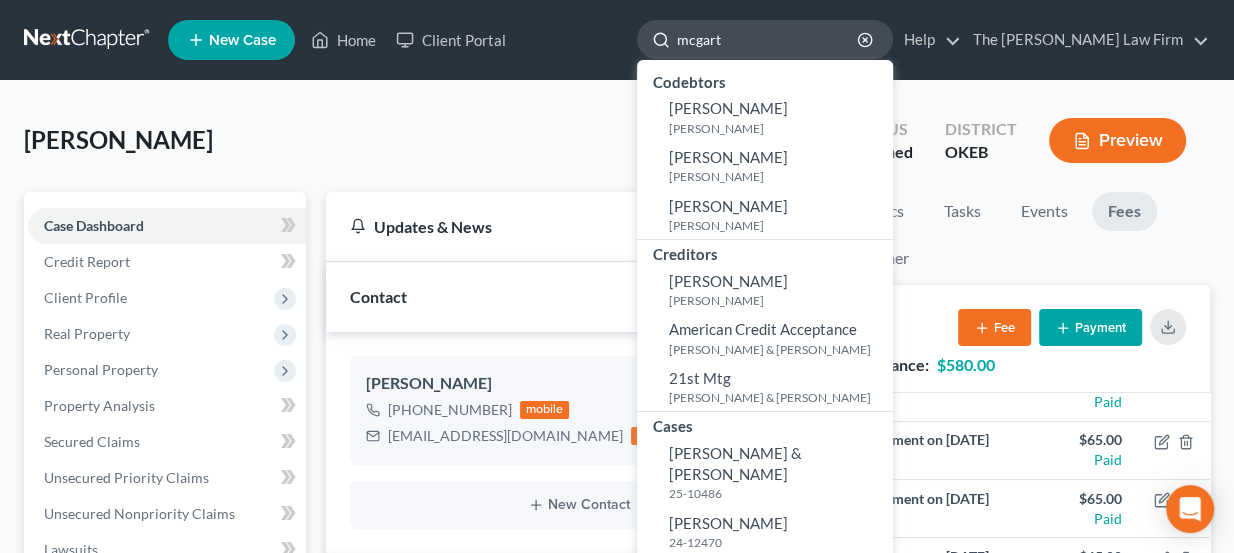 type on "[PERSON_NAME]" 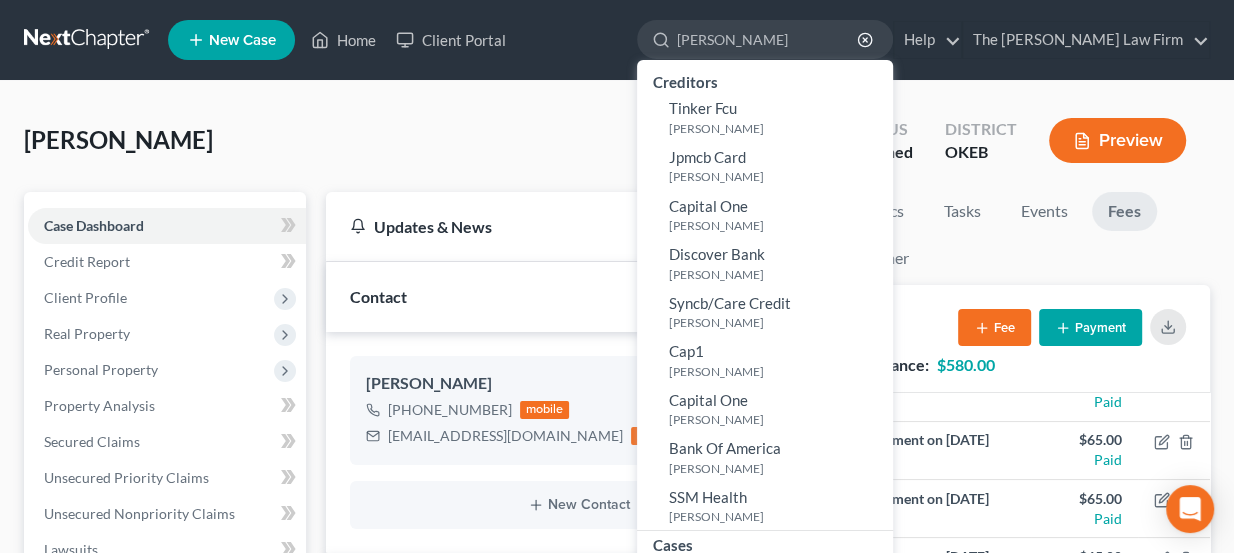 drag, startPoint x: 816, startPoint y: 33, endPoint x: 701, endPoint y: 40, distance: 115.212845 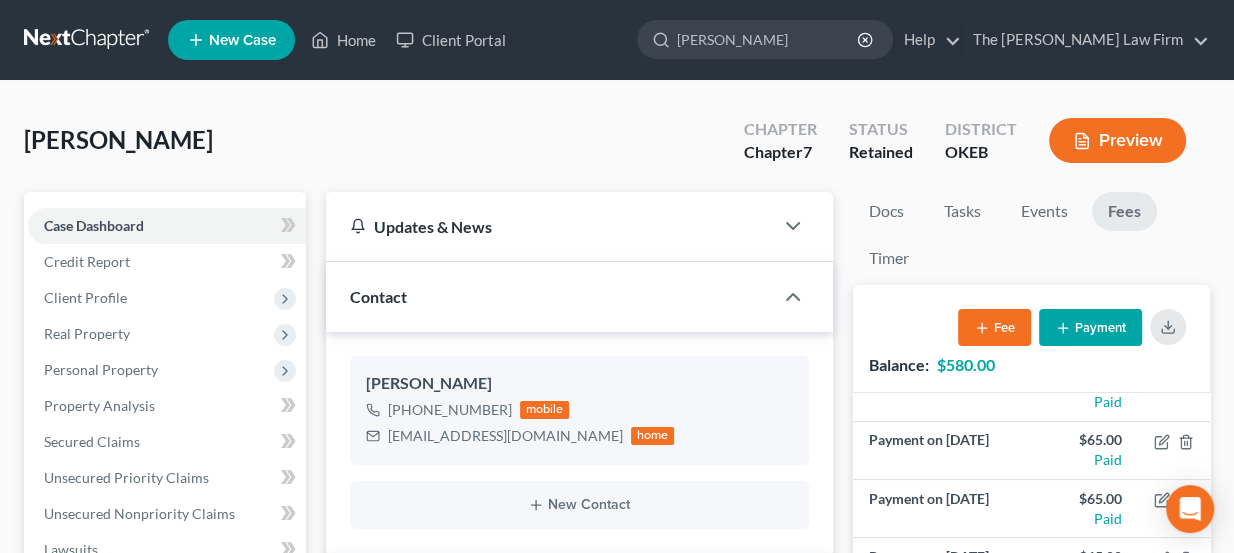 type 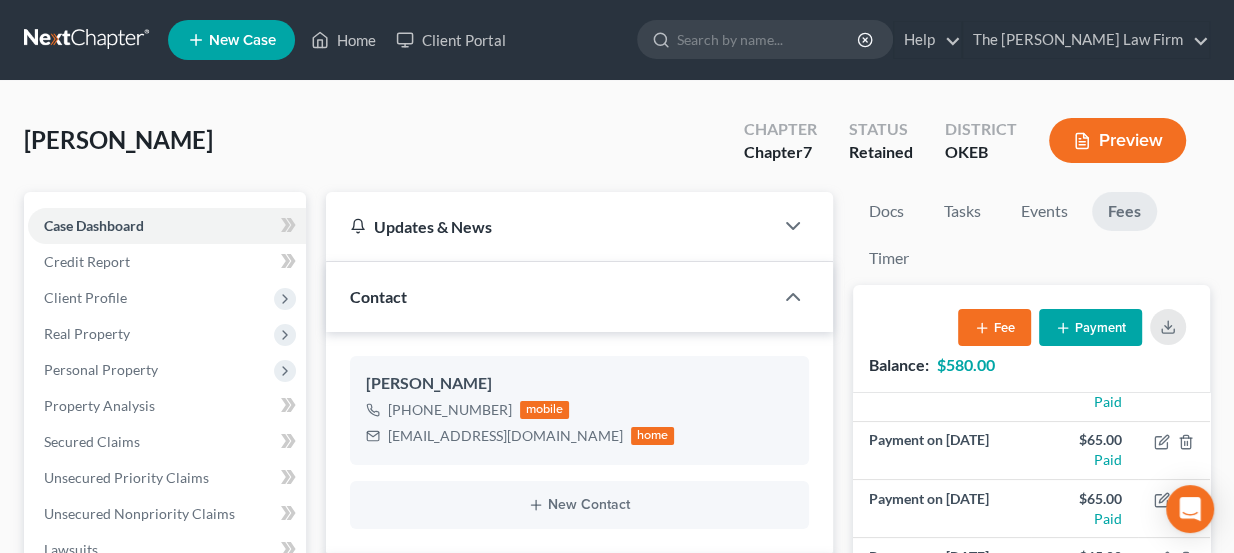 click at bounding box center [88, 40] 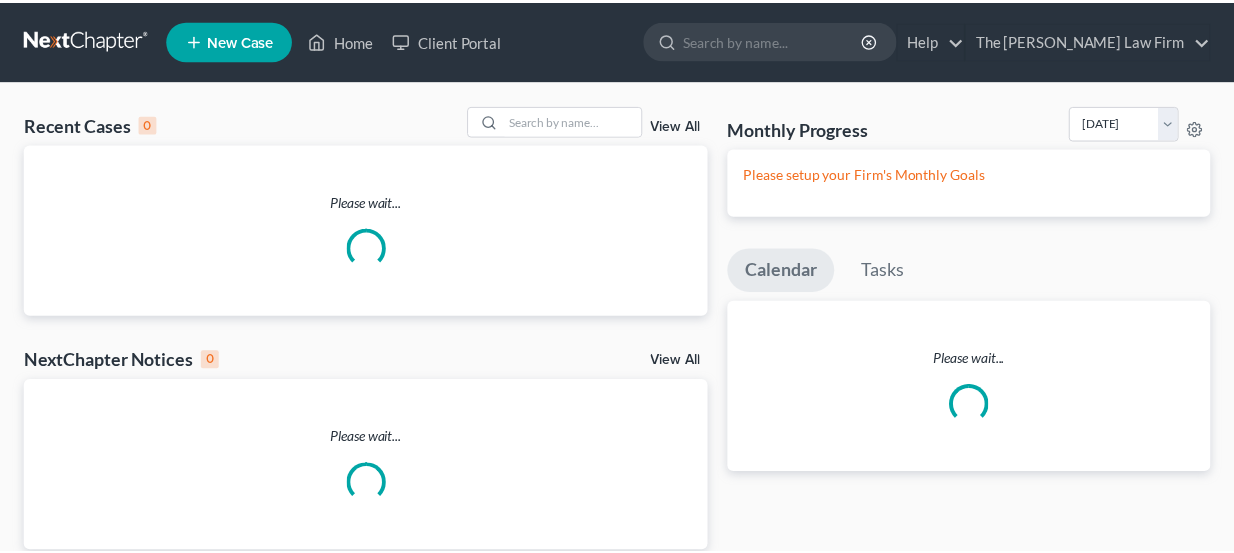 scroll, scrollTop: 0, scrollLeft: 0, axis: both 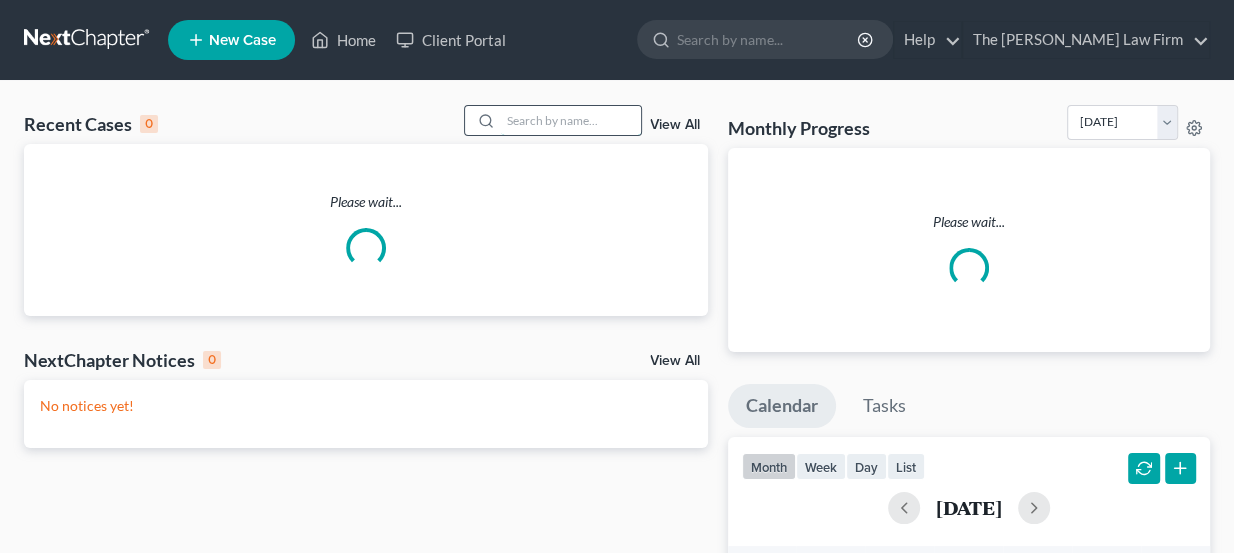 click at bounding box center (571, 120) 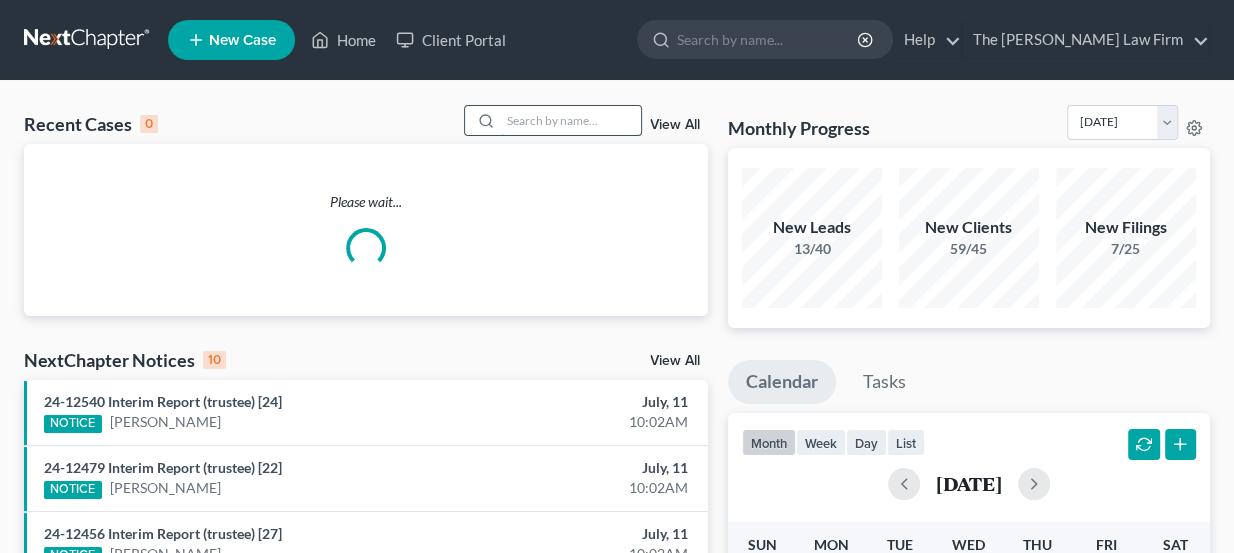 paste on "[PERSON_NAME]" 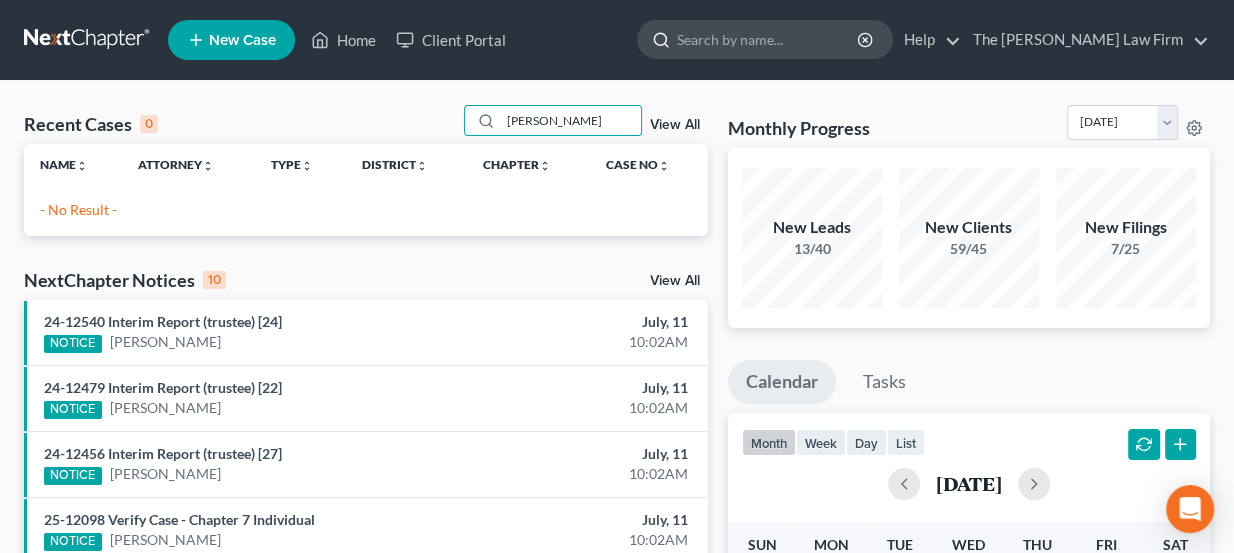 click at bounding box center [768, 39] 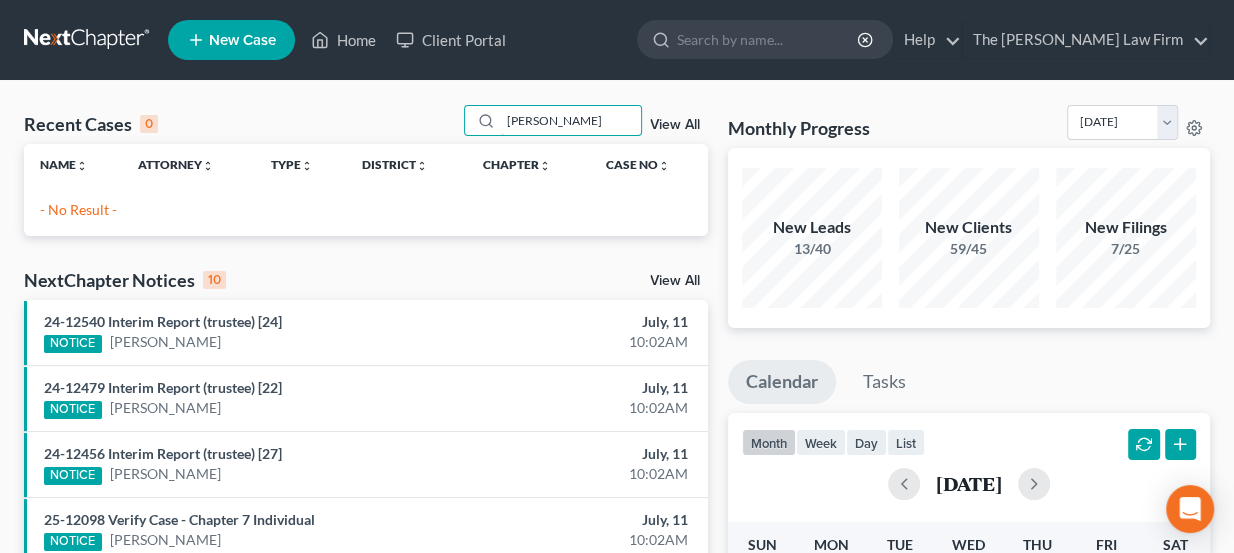 drag, startPoint x: 562, startPoint y: 123, endPoint x: 371, endPoint y: 109, distance: 191.5124 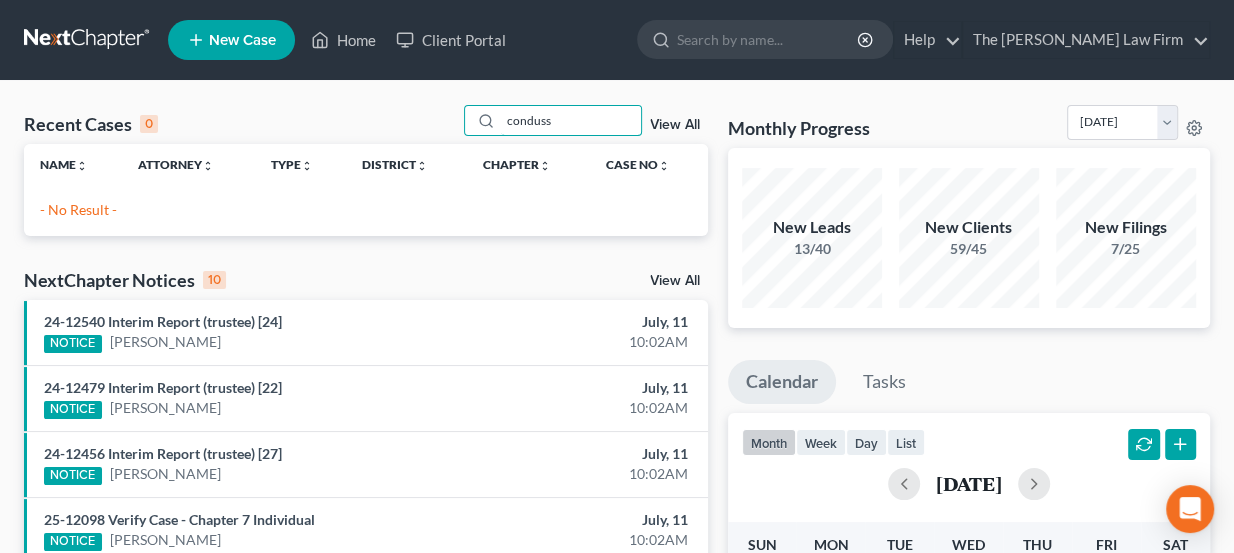 type on "conduss" 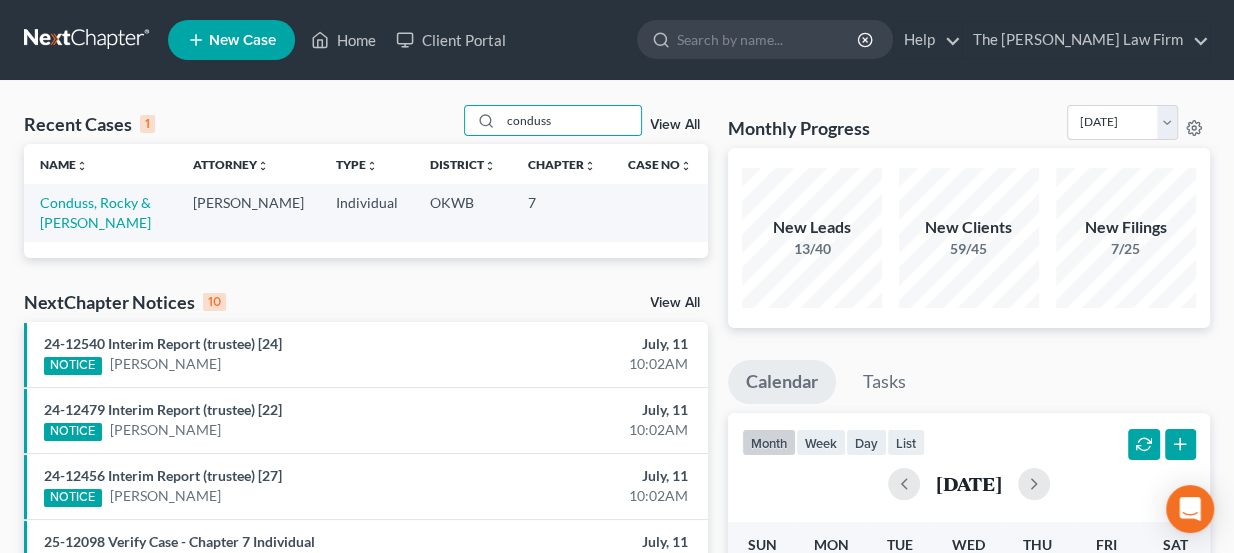 click on "Conduss, Rocky & [PERSON_NAME]" at bounding box center (100, 212) 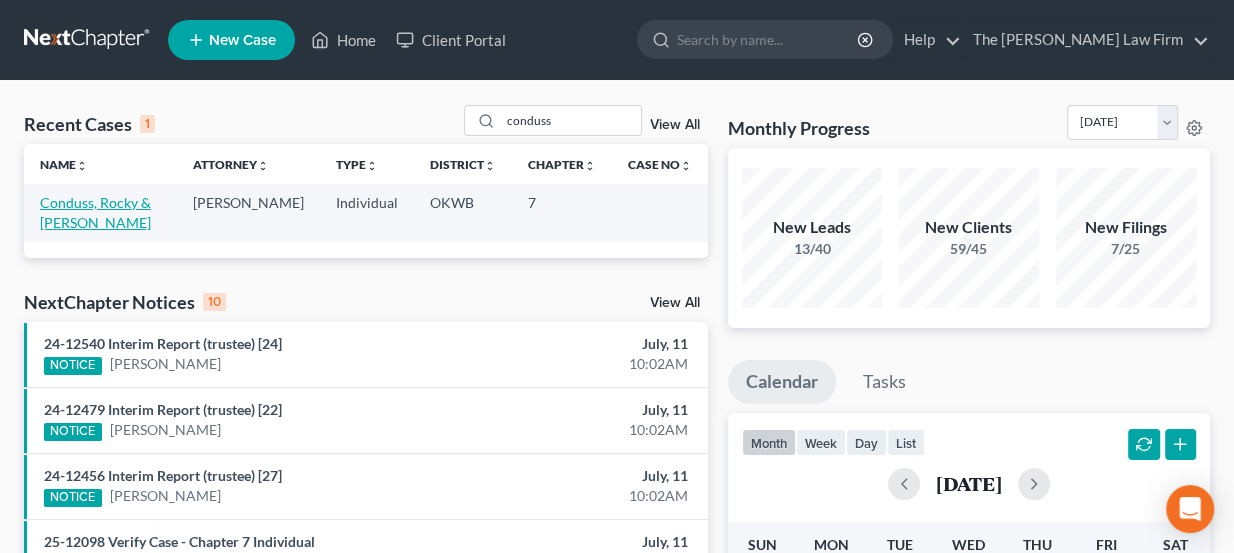 click on "Conduss, Rocky & [PERSON_NAME]" at bounding box center [95, 212] 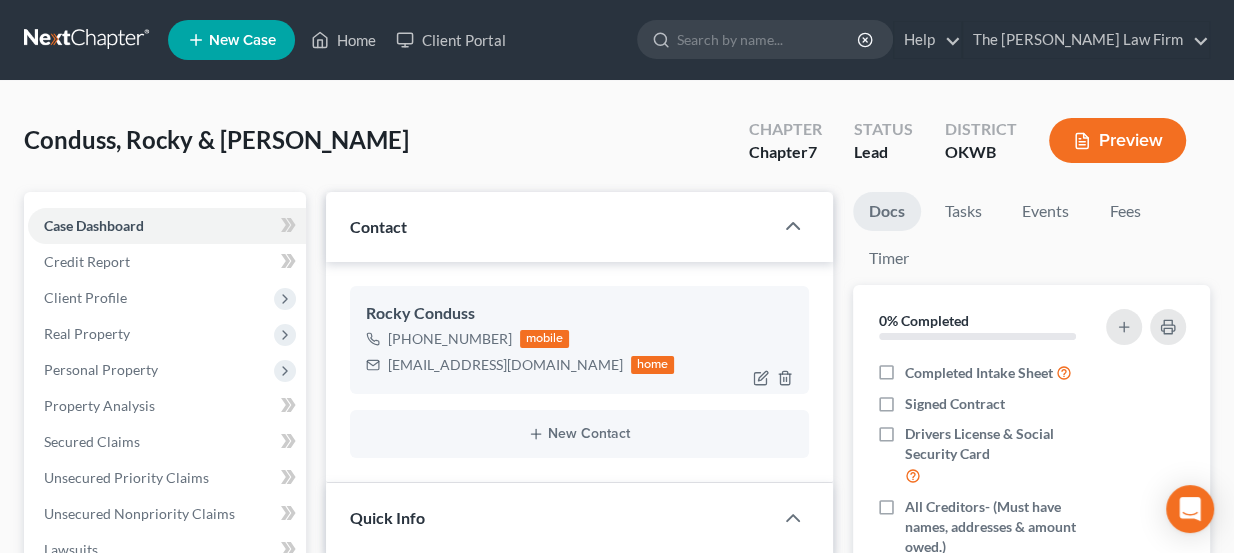 click on "[EMAIL_ADDRESS][DOMAIN_NAME]" at bounding box center (505, 365) 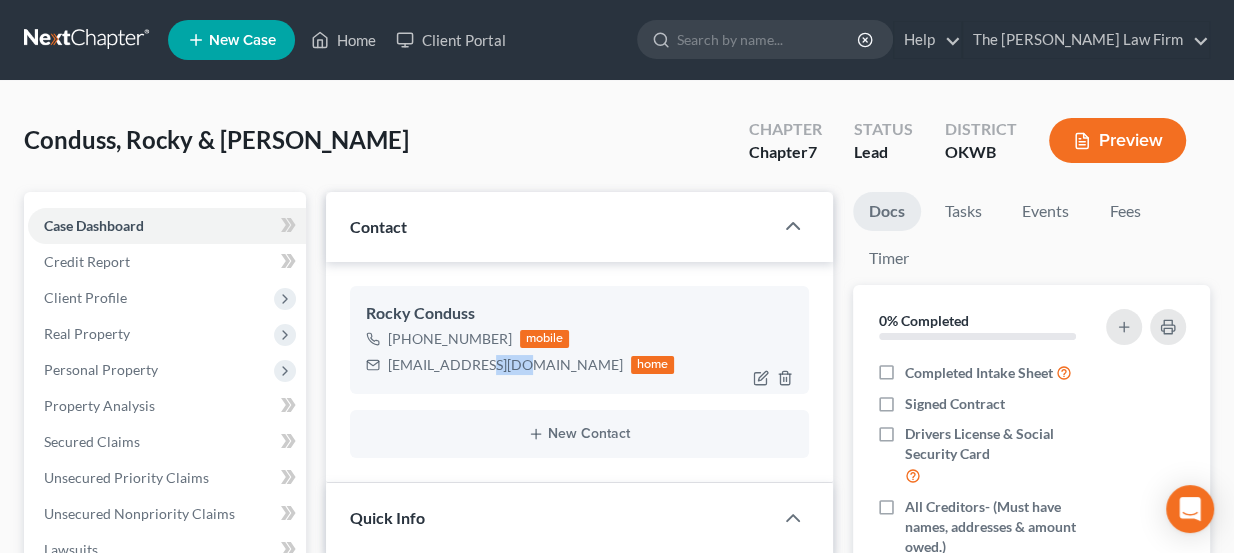 click on "[EMAIL_ADDRESS][DOMAIN_NAME]" at bounding box center (505, 365) 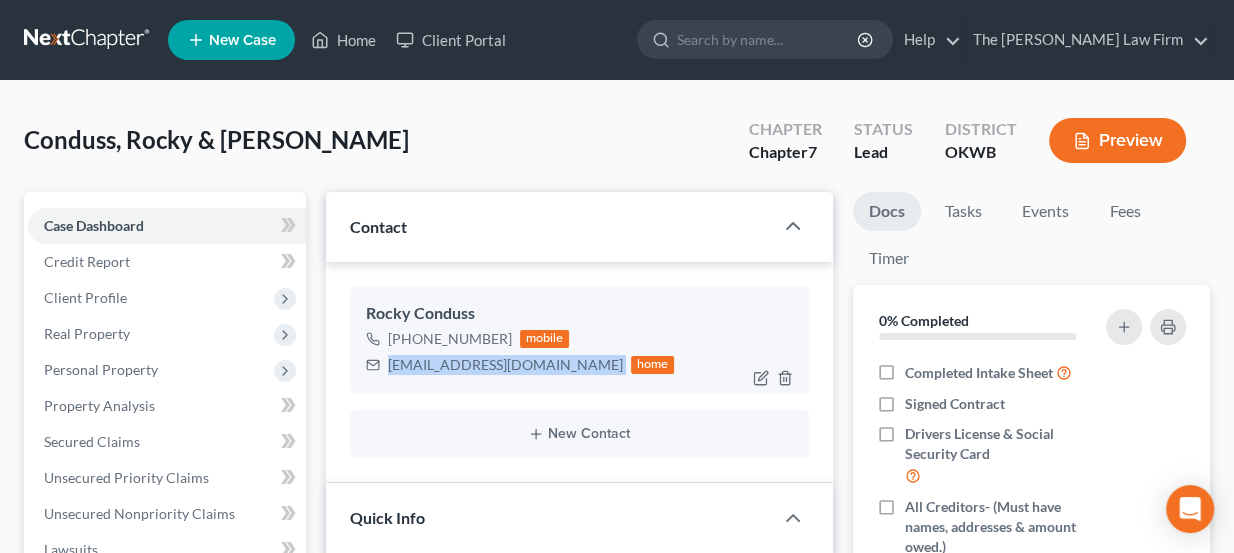 click on "[EMAIL_ADDRESS][DOMAIN_NAME]" at bounding box center [505, 365] 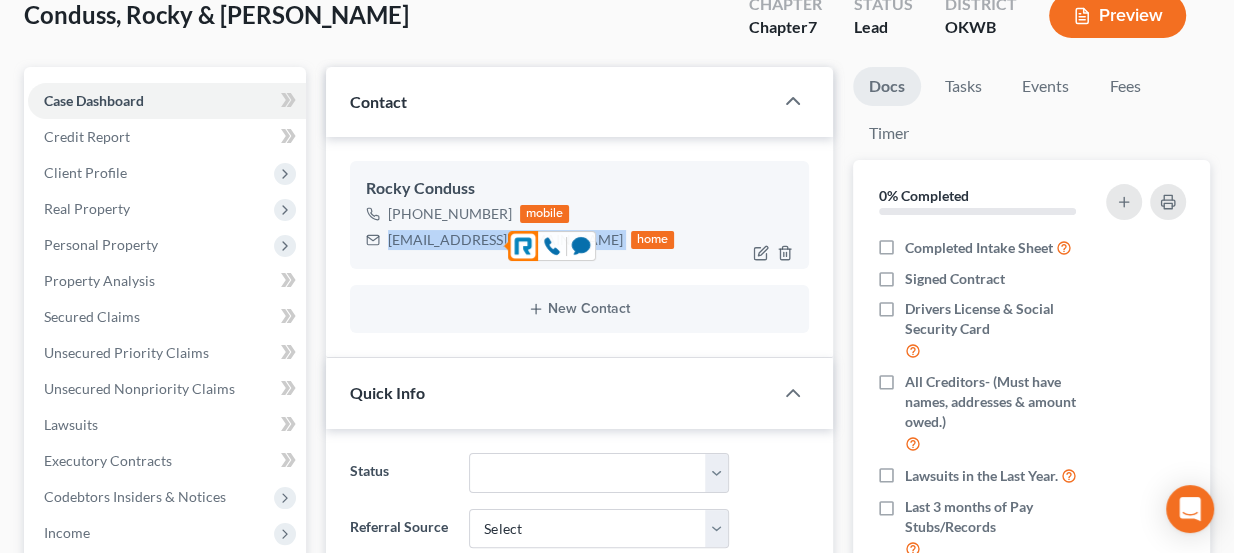 scroll, scrollTop: 272, scrollLeft: 0, axis: vertical 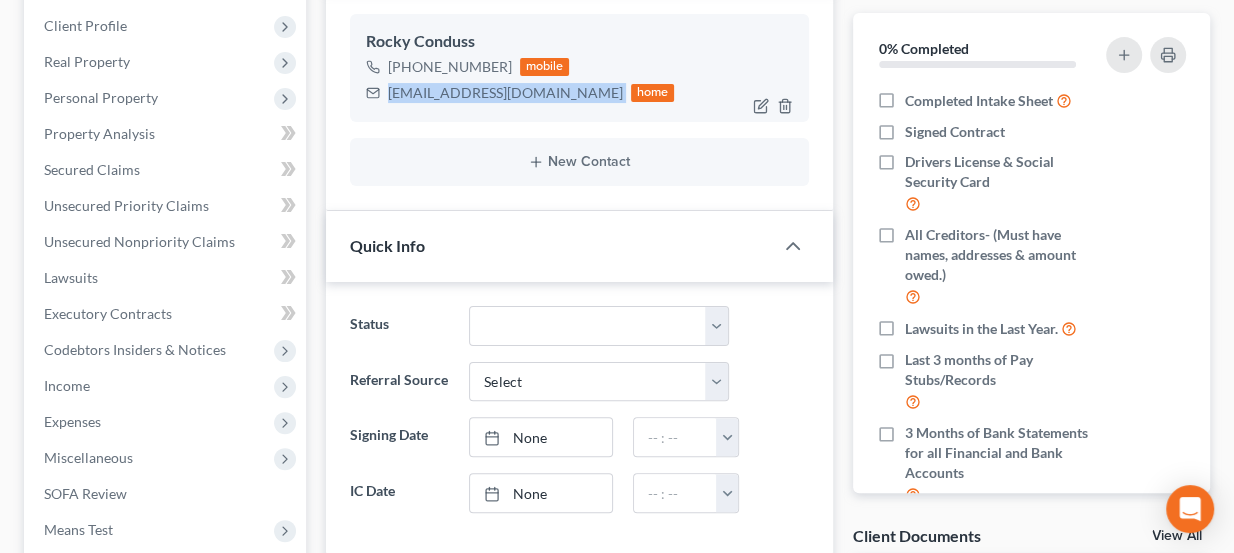 click on "[EMAIL_ADDRESS][DOMAIN_NAME]" at bounding box center (505, 93) 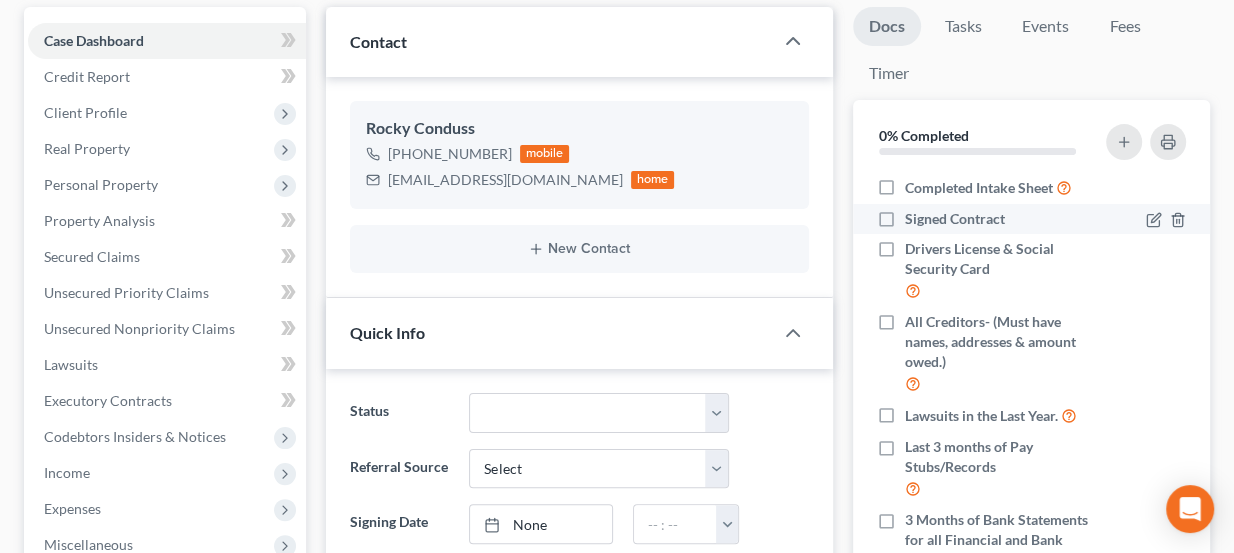 scroll, scrollTop: 0, scrollLeft: 0, axis: both 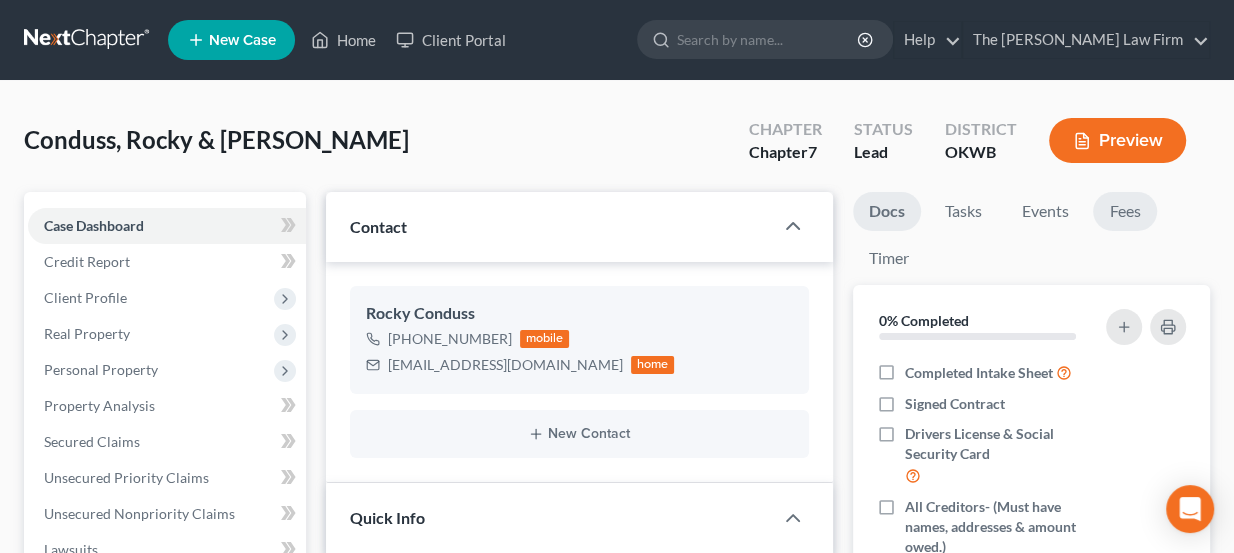 click on "Fees" at bounding box center (1125, 211) 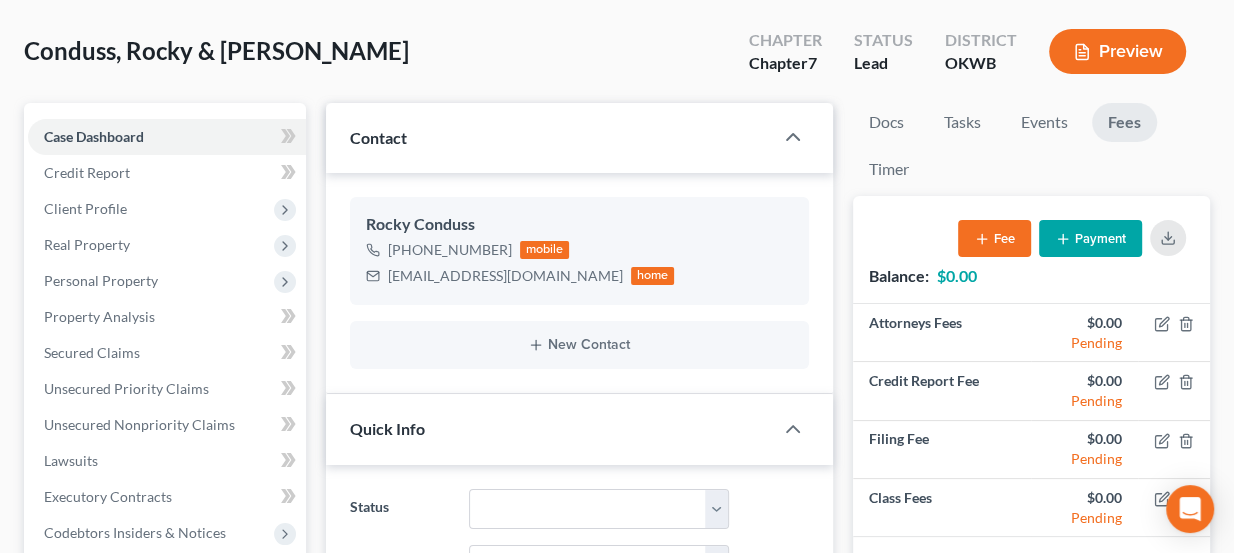 scroll, scrollTop: 90, scrollLeft: 0, axis: vertical 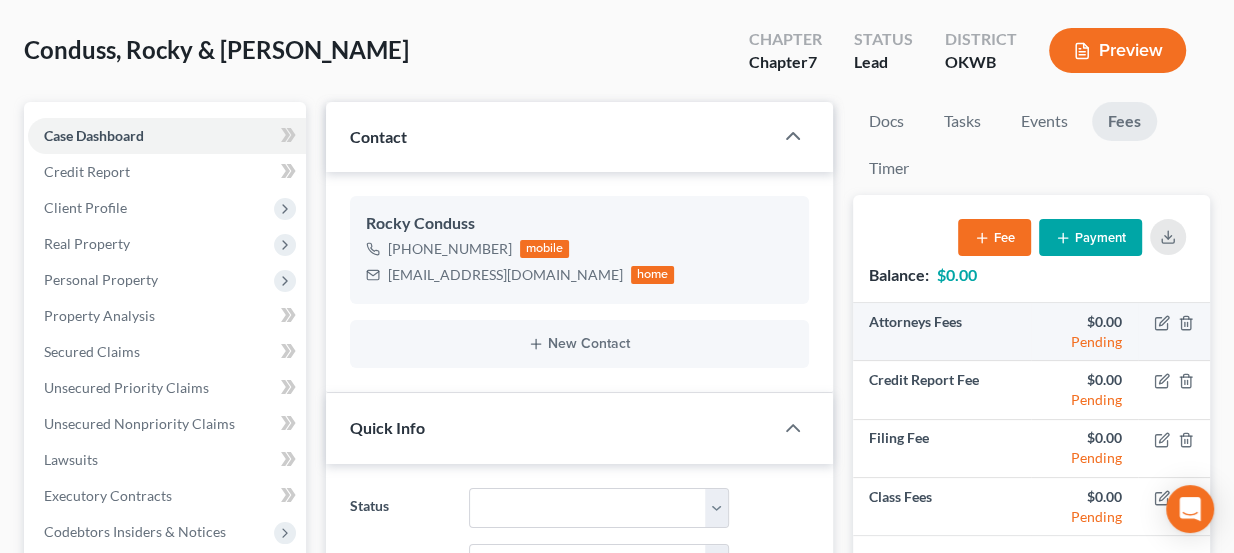 click at bounding box center [1174, 332] 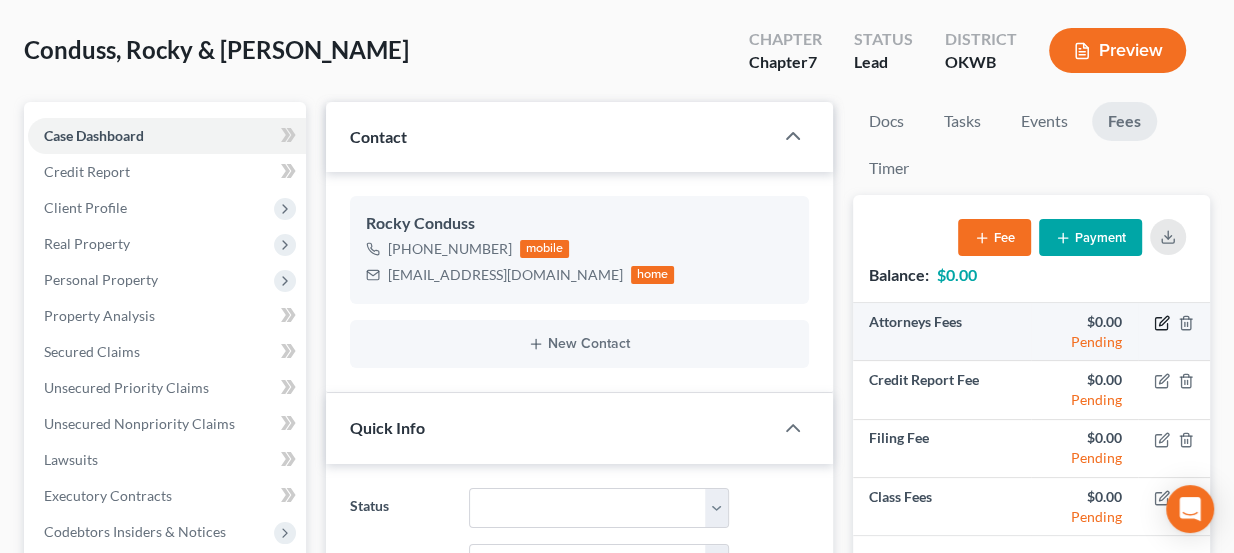 click 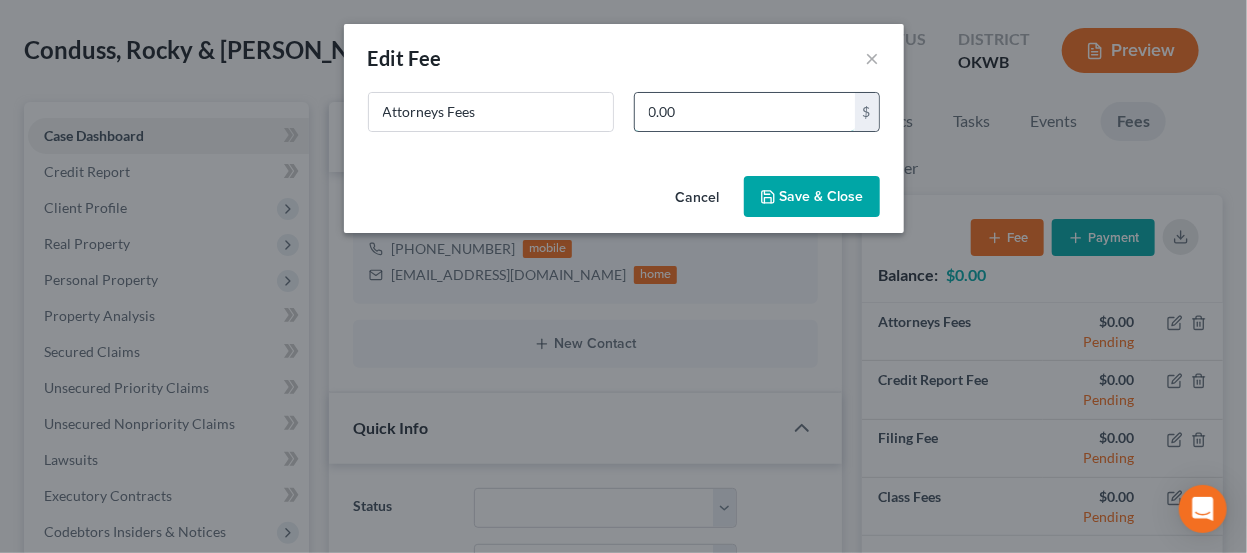 click on "0.00" at bounding box center (745, 112) 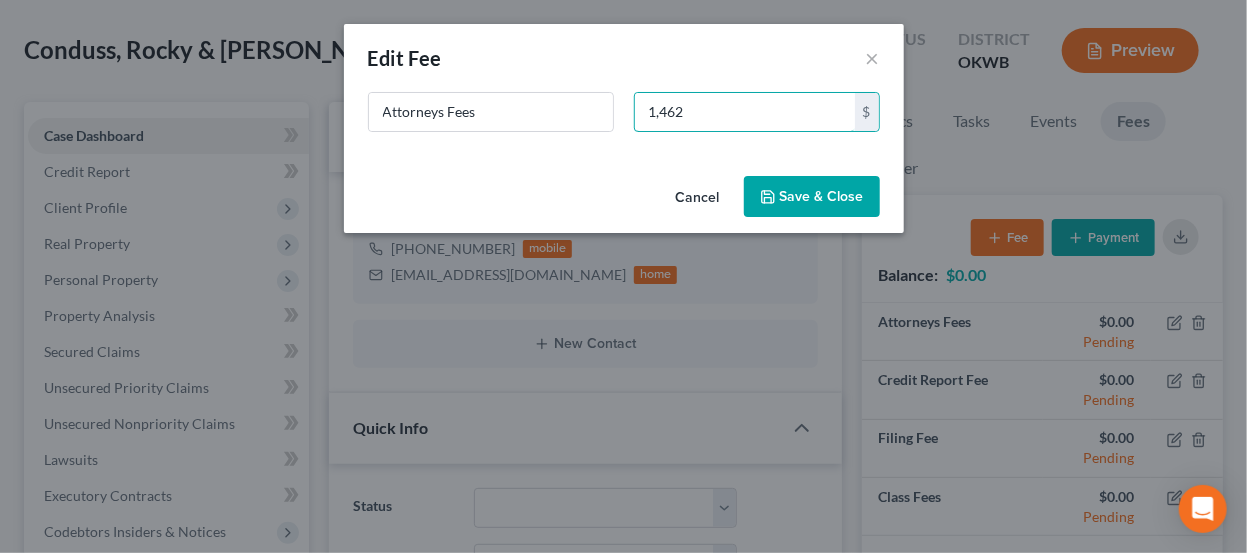 type on "1,462" 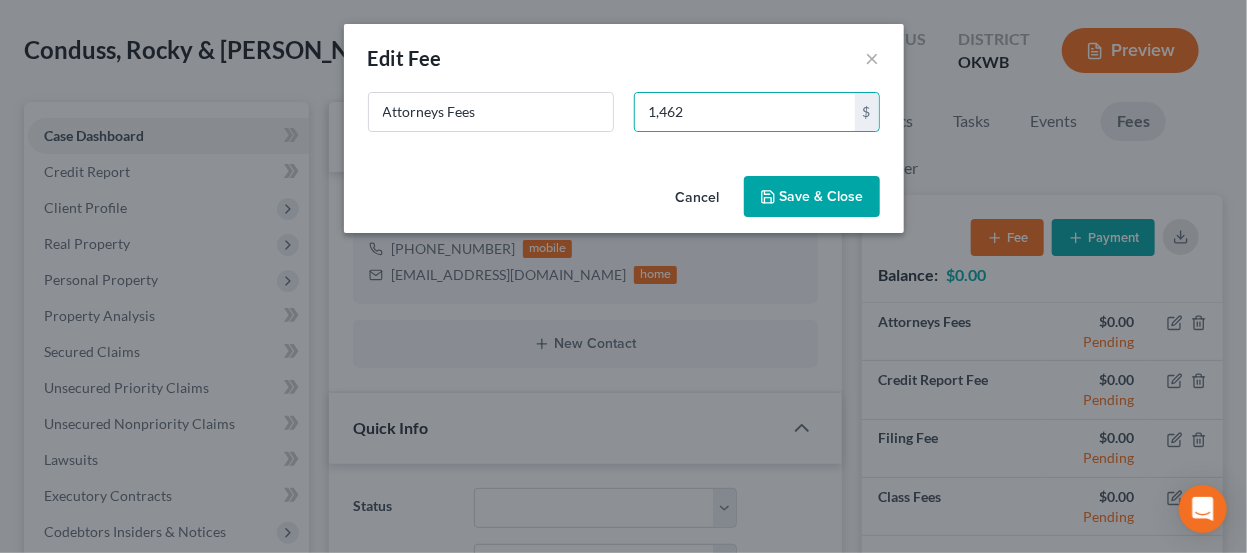 click on "Save & Close" at bounding box center [812, 197] 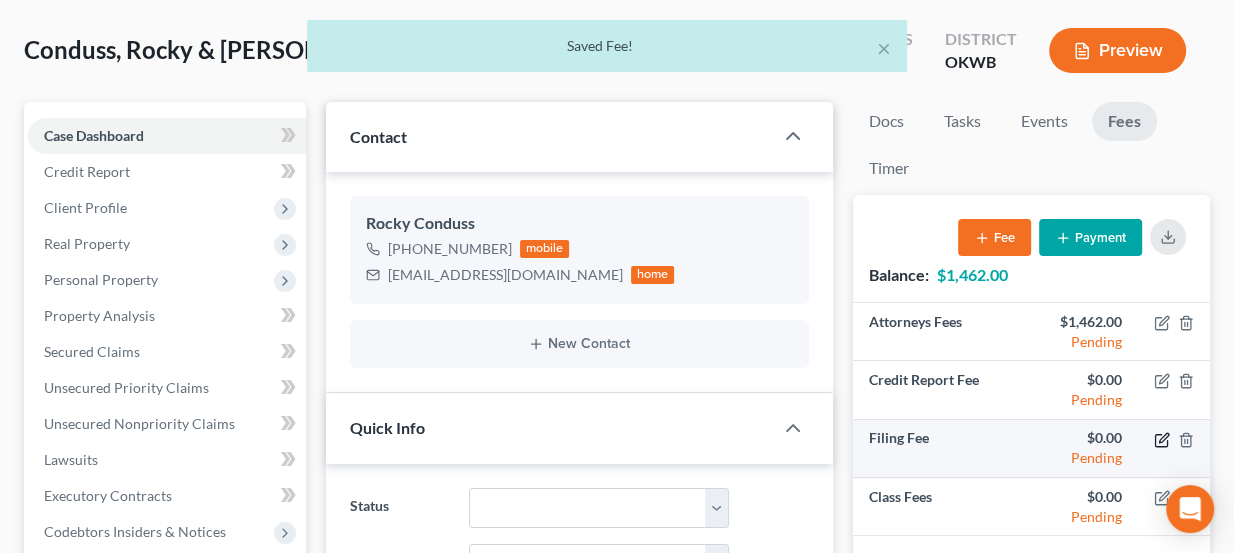 click at bounding box center (1174, 448) 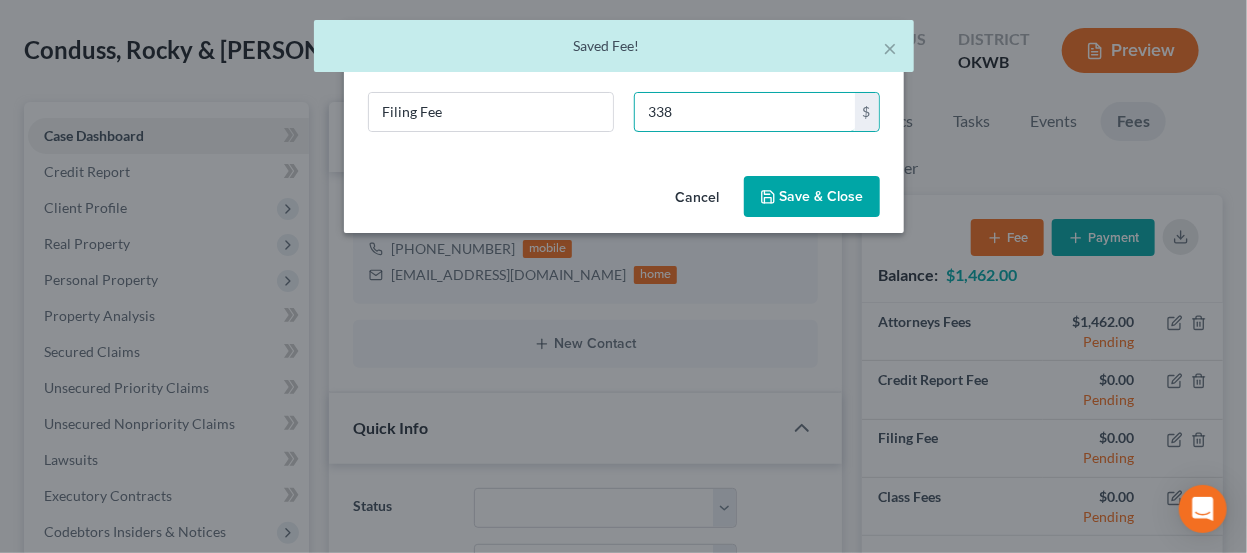 type on "338" 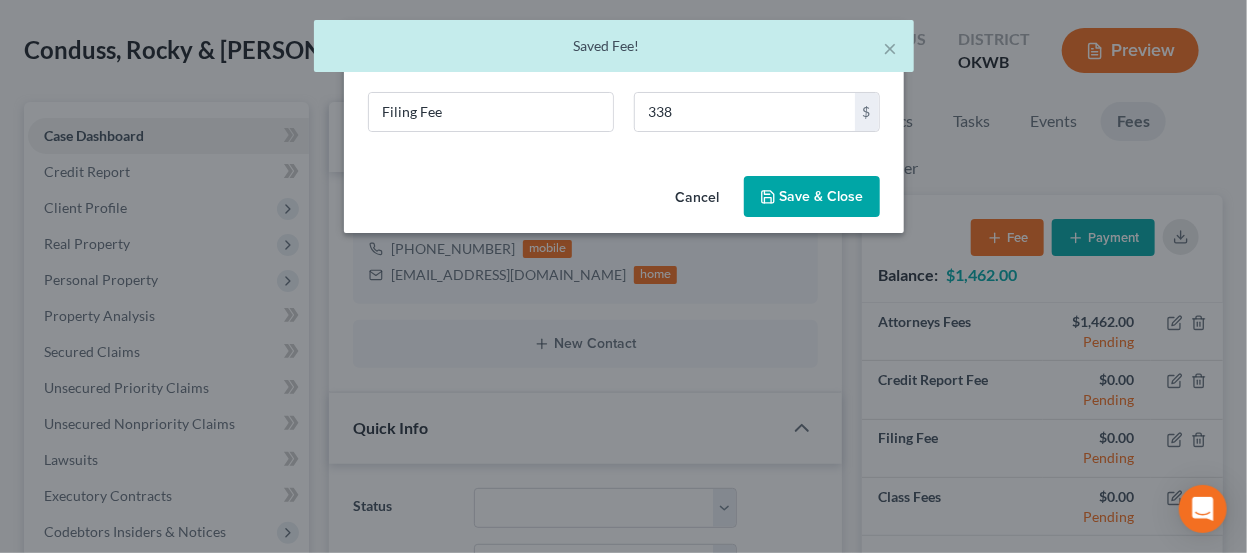 click on "Save & Close" at bounding box center (812, 197) 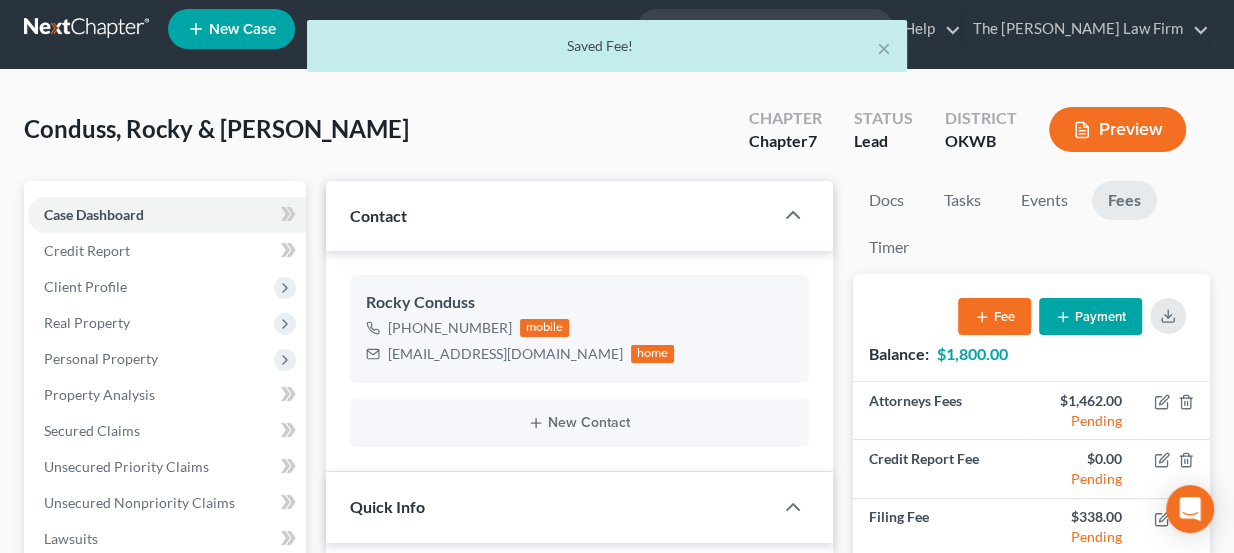 scroll, scrollTop: 9, scrollLeft: 0, axis: vertical 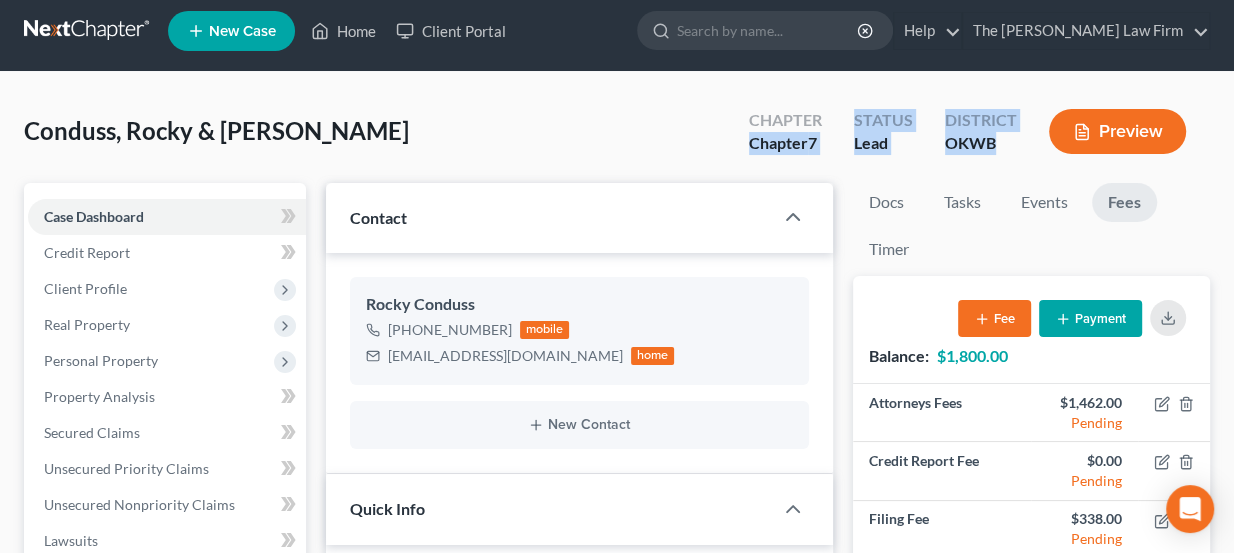 drag, startPoint x: 970, startPoint y: 142, endPoint x: 748, endPoint y: 147, distance: 222.0563 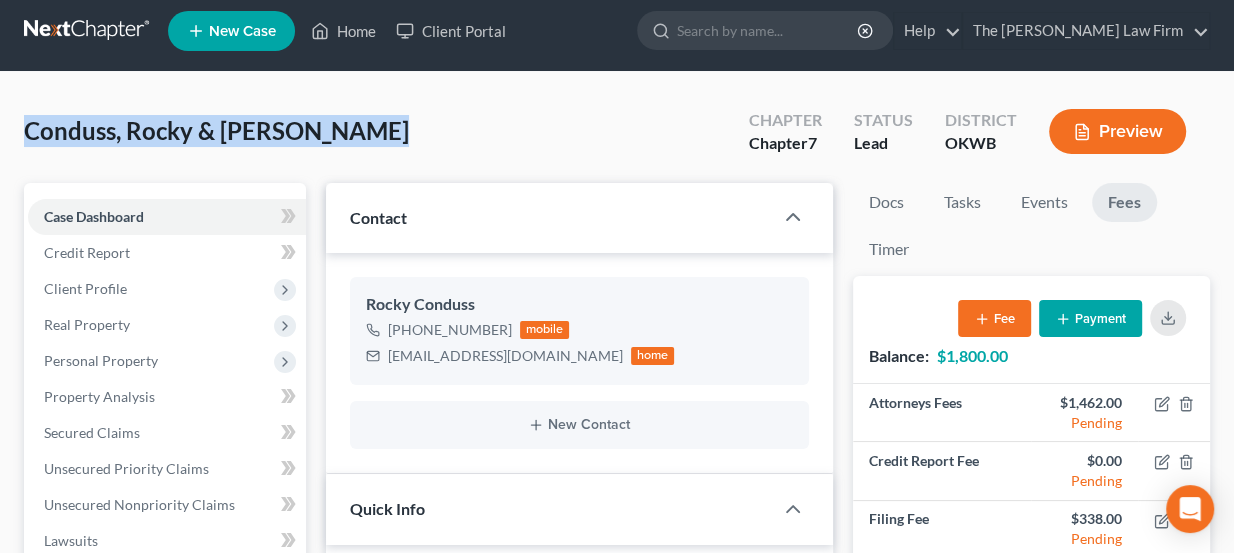 drag, startPoint x: 375, startPoint y: 133, endPoint x: 27, endPoint y: 140, distance: 348.0704 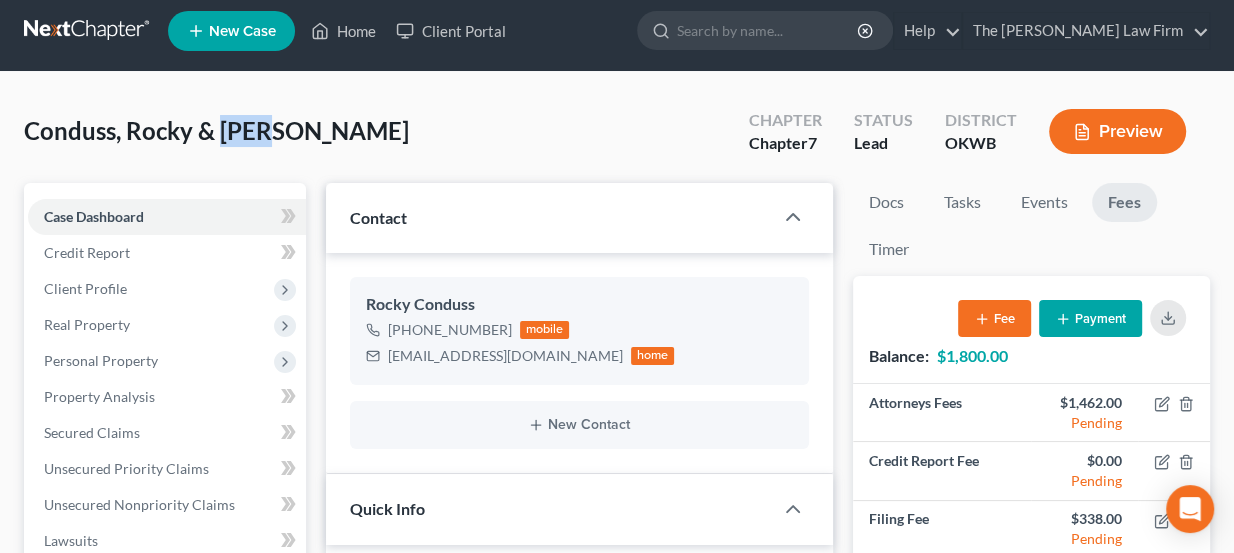 drag, startPoint x: 224, startPoint y: 115, endPoint x: 283, endPoint y: 128, distance: 60.41523 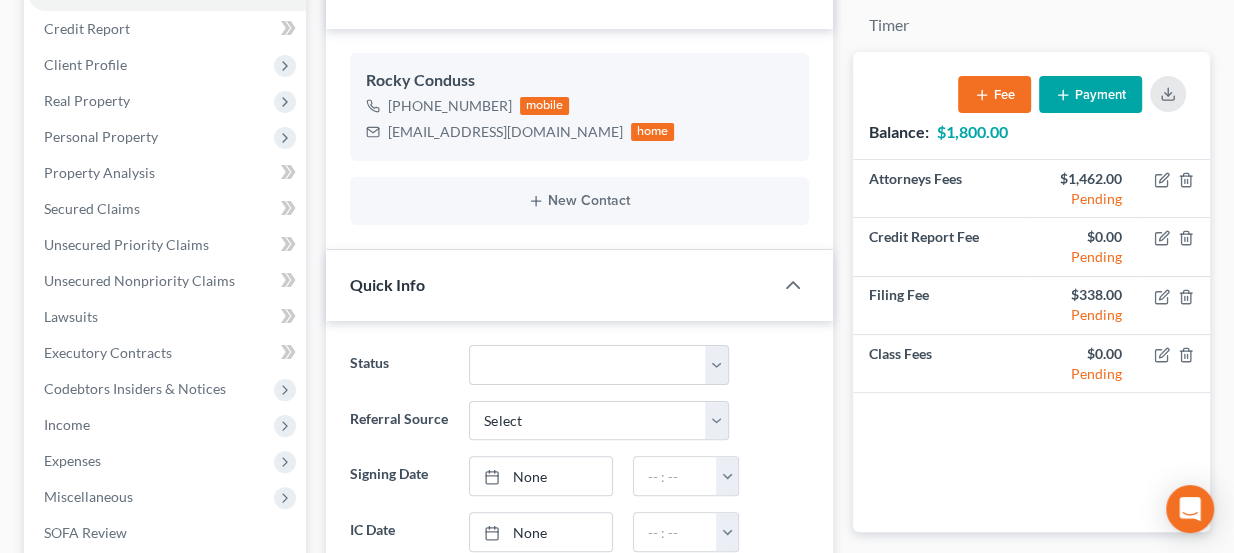 scroll, scrollTop: 240, scrollLeft: 0, axis: vertical 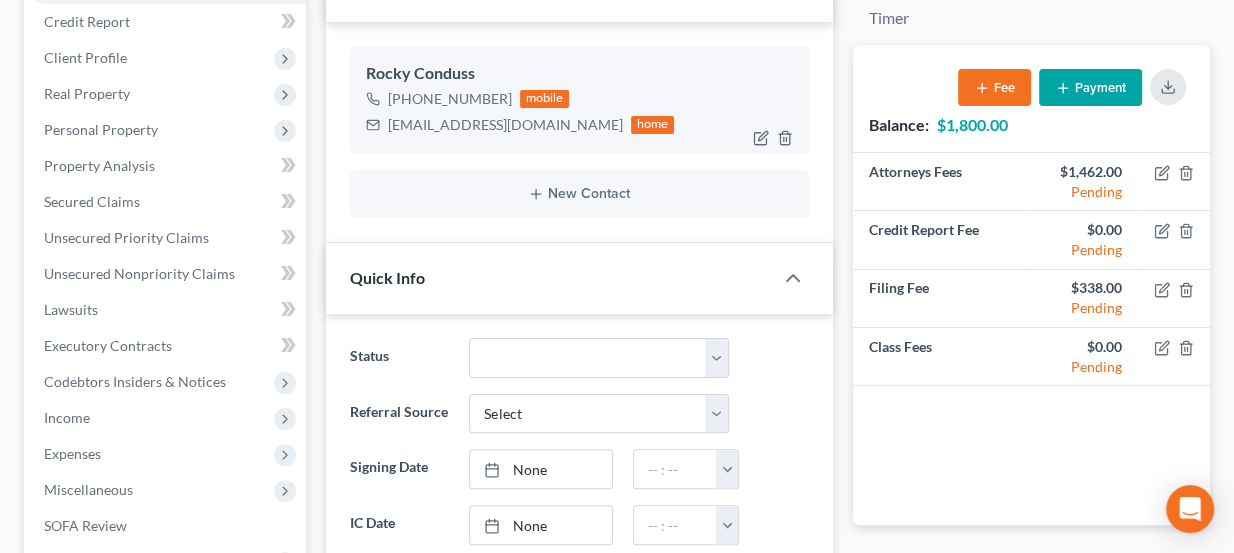click on "lilwatermama@gmail.com" at bounding box center [505, 125] 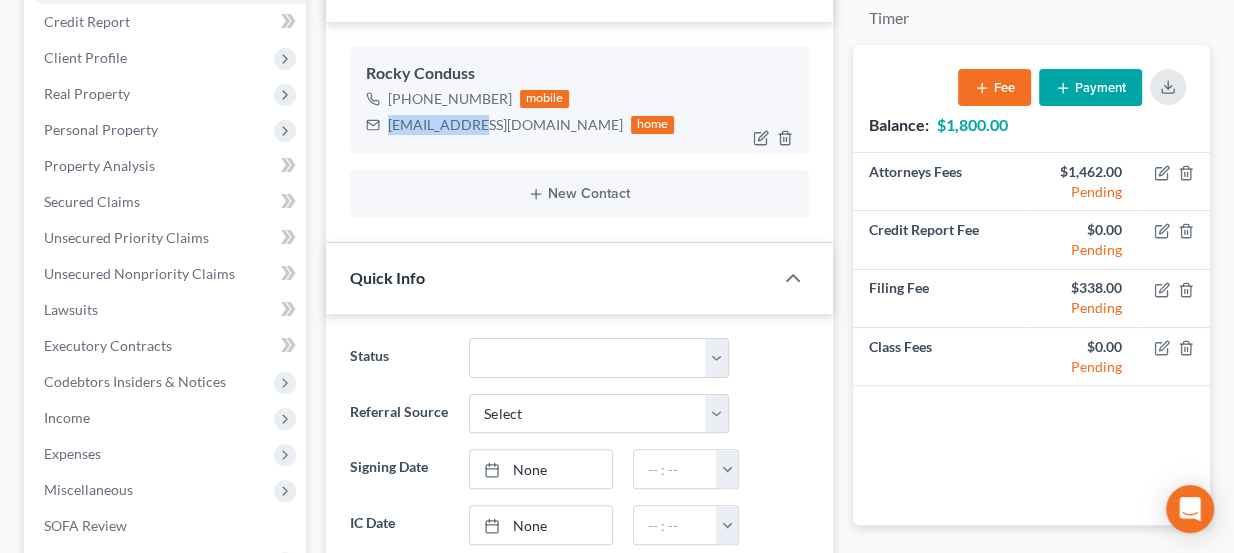 click on "lilwatermama@gmail.com" at bounding box center [505, 125] 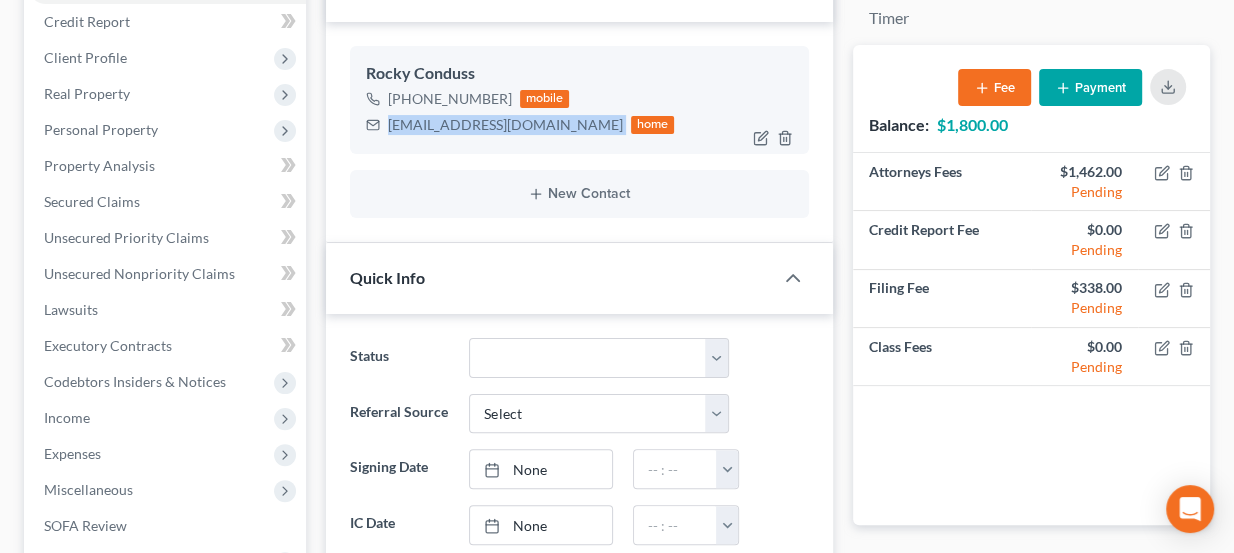 click on "lilwatermama@gmail.com" at bounding box center [505, 125] 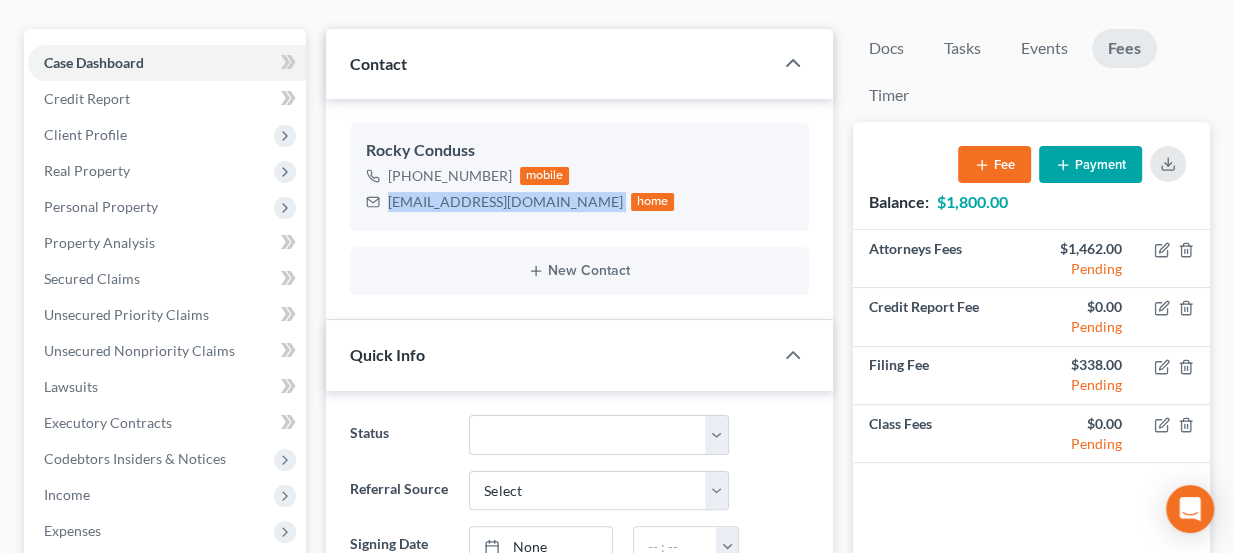 scroll, scrollTop: 363, scrollLeft: 0, axis: vertical 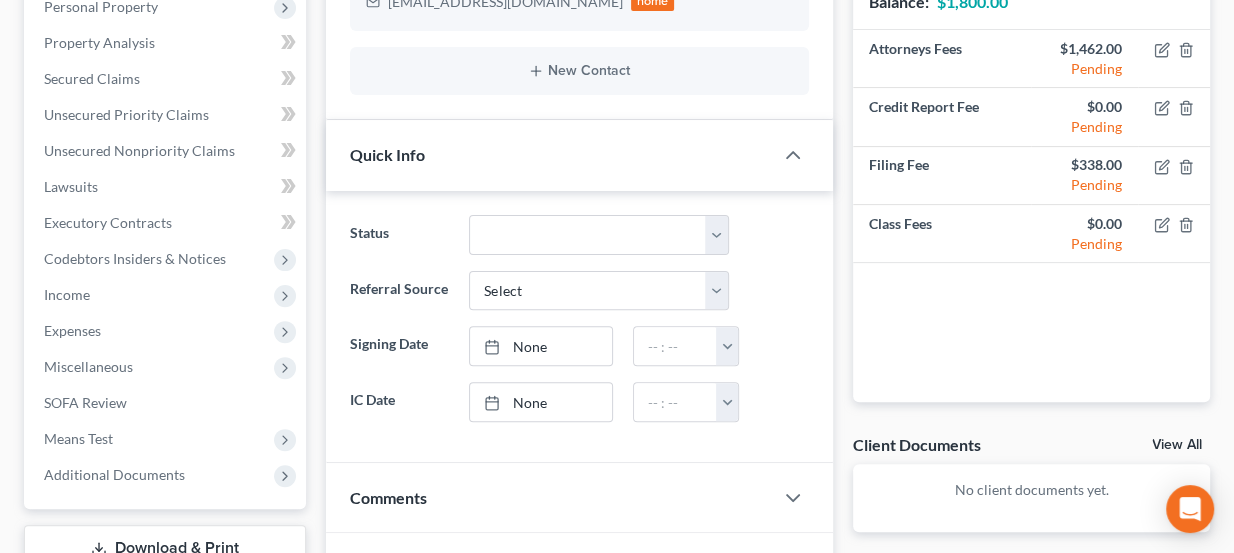 click on "Quick Info" at bounding box center [550, 154] 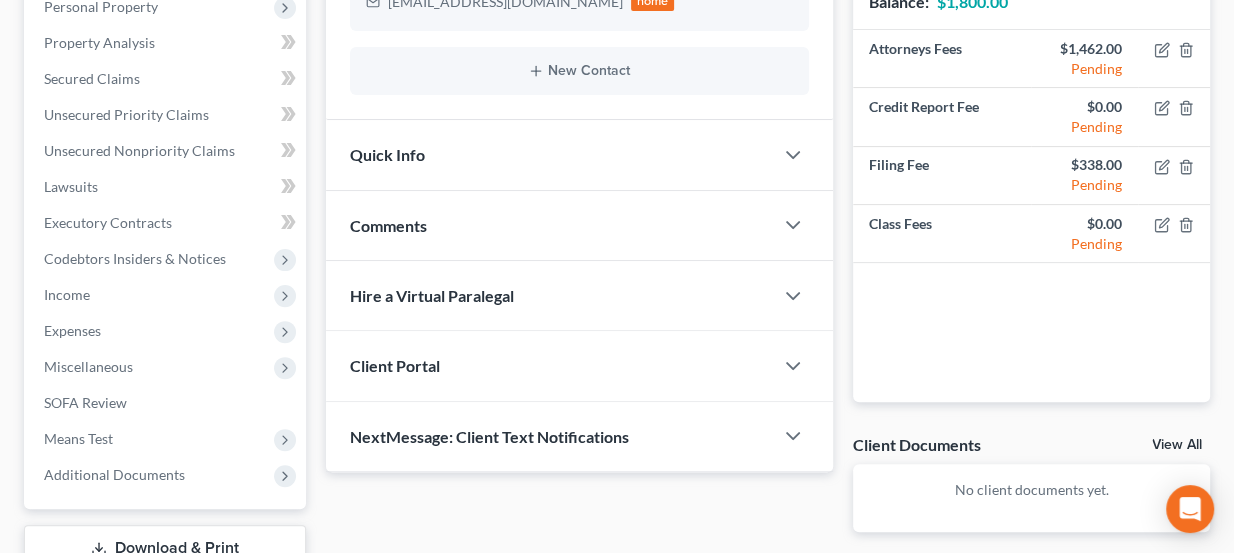 click on "Quick Info" at bounding box center (550, 154) 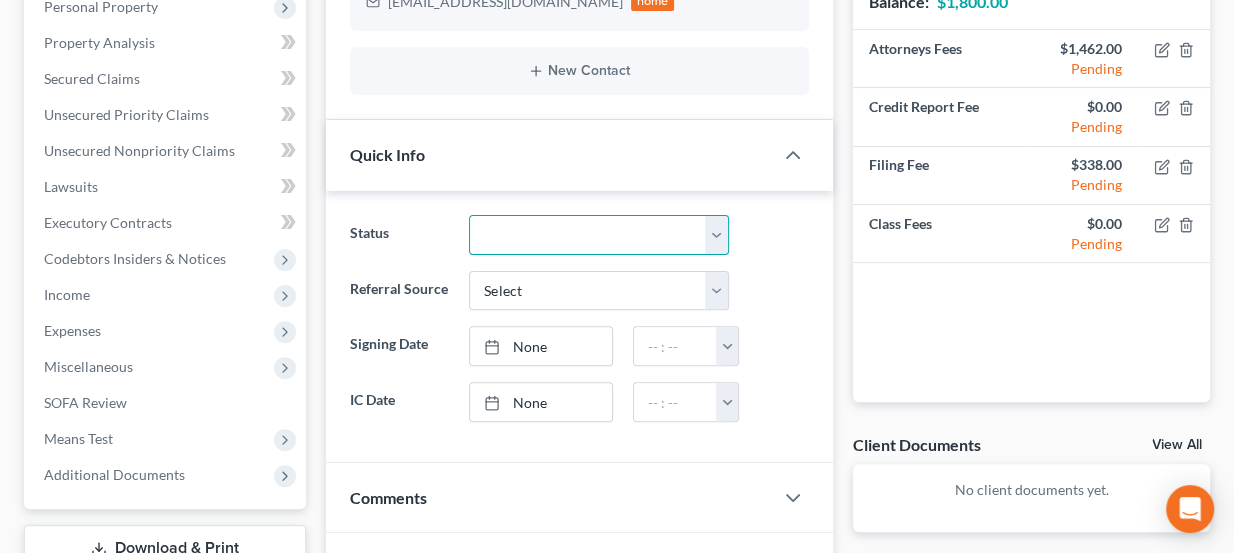 click on "Discharged Dismissed Filed Info Sent In Progress Lead Lost Lead Ready to File Retained To Review" at bounding box center (599, 235) 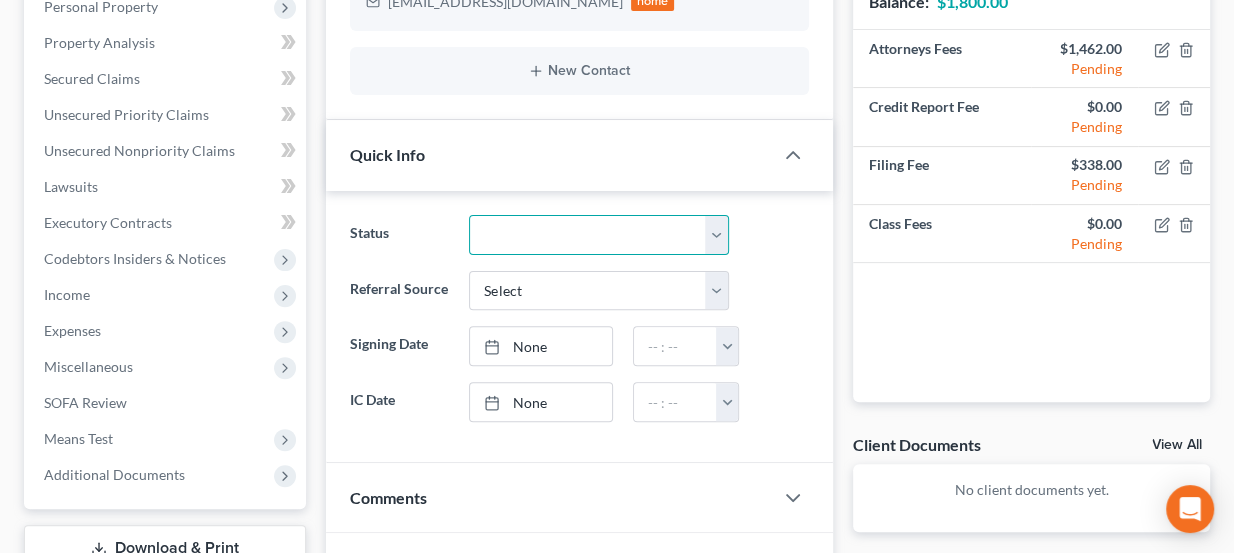 select on "3" 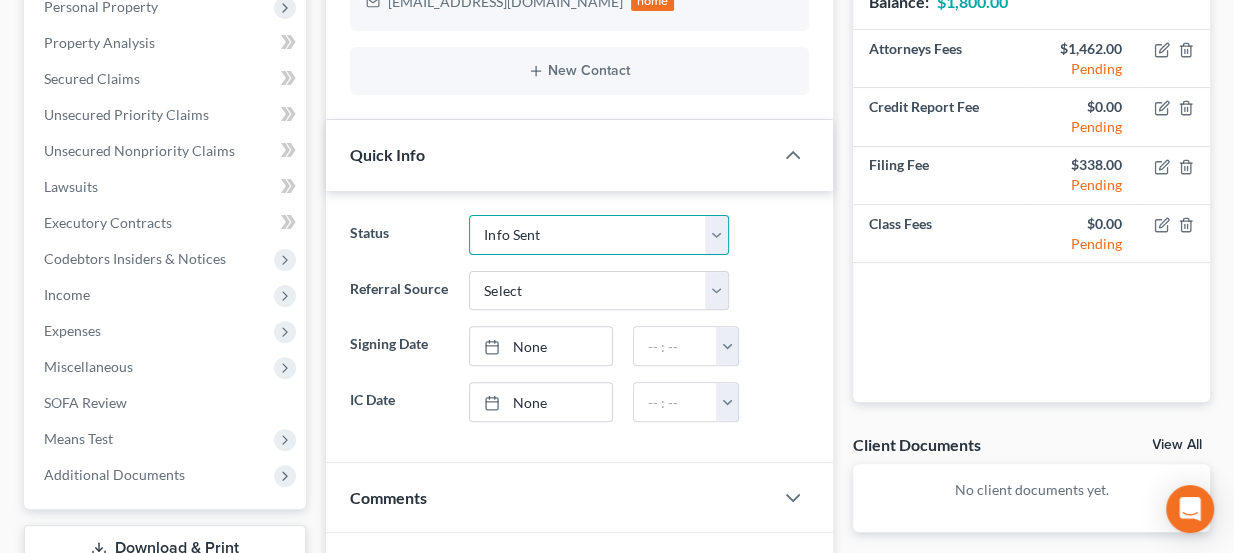 click on "Discharged Dismissed Filed Info Sent In Progress Lead Lost Lead Ready to File Retained To Review" at bounding box center [599, 235] 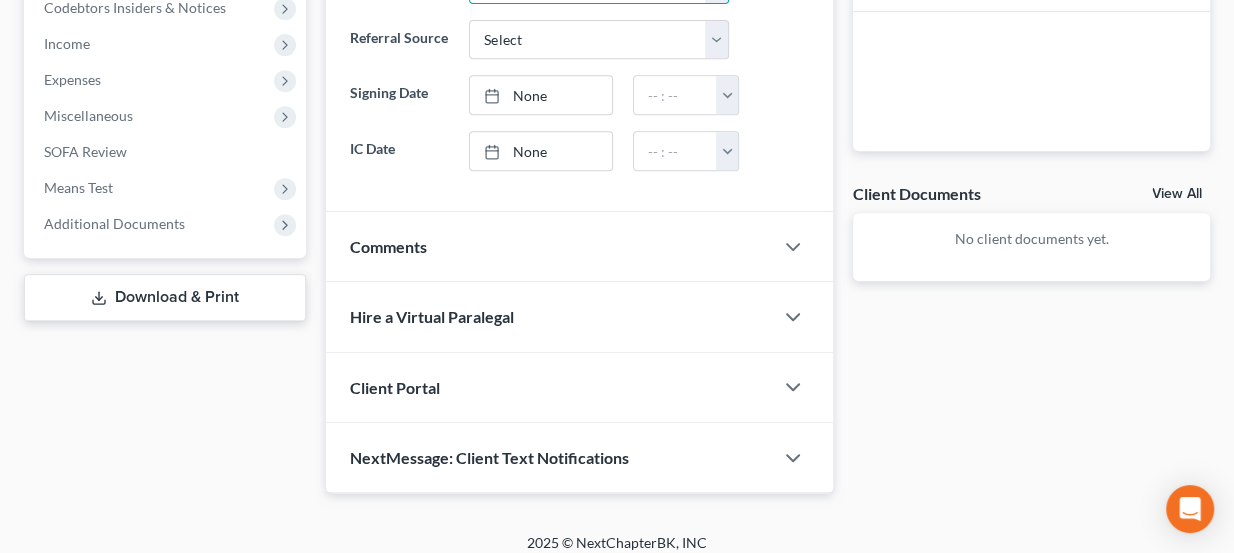 scroll, scrollTop: 622, scrollLeft: 0, axis: vertical 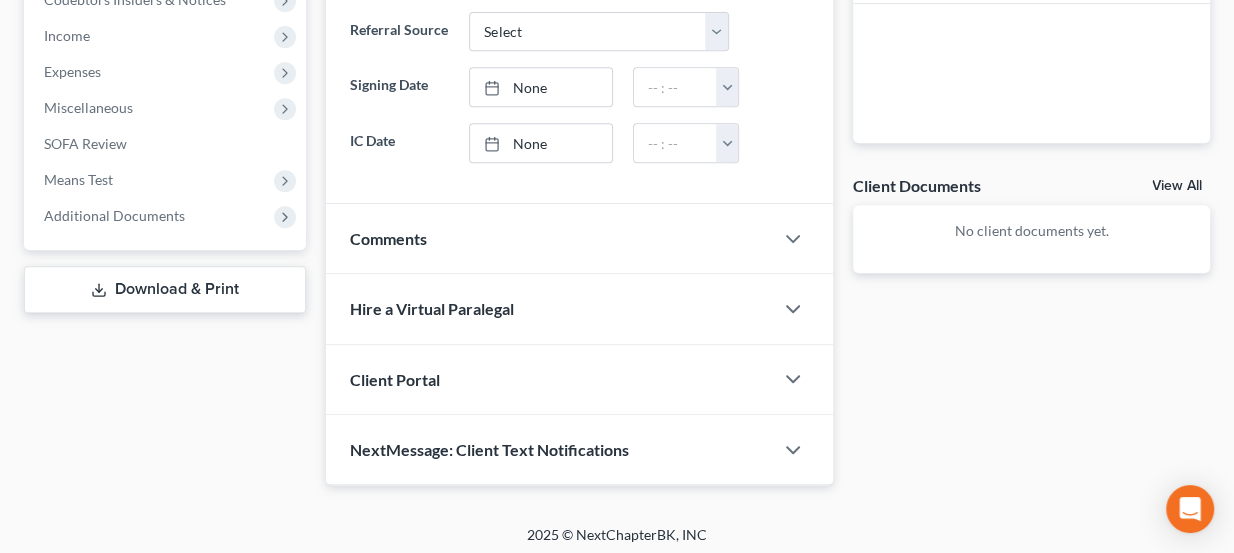 click on "Comments" at bounding box center (550, 238) 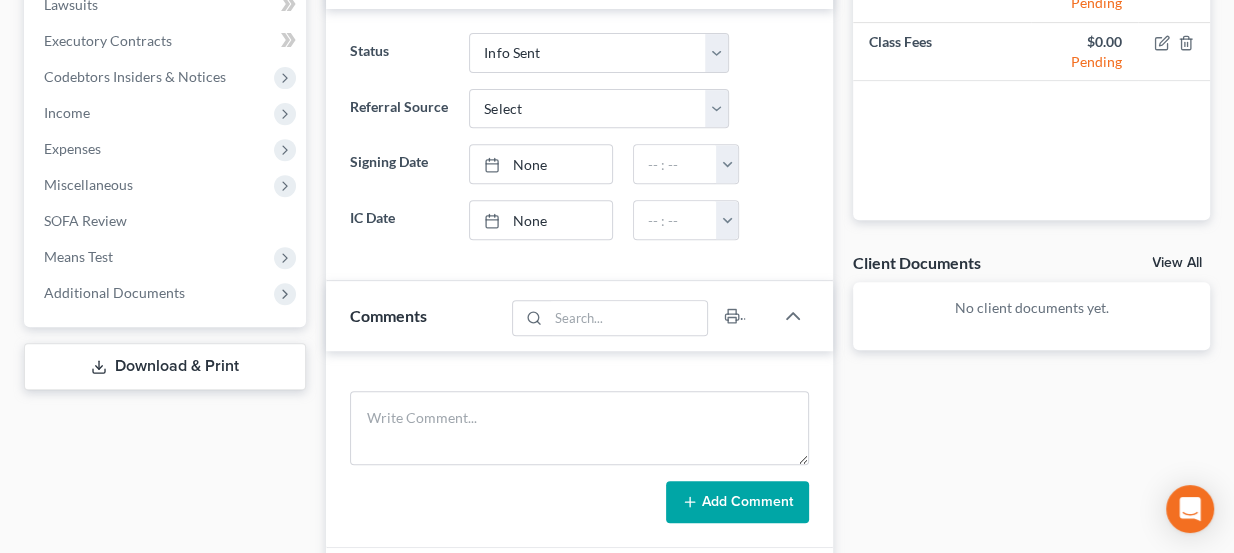 scroll, scrollTop: 636, scrollLeft: 0, axis: vertical 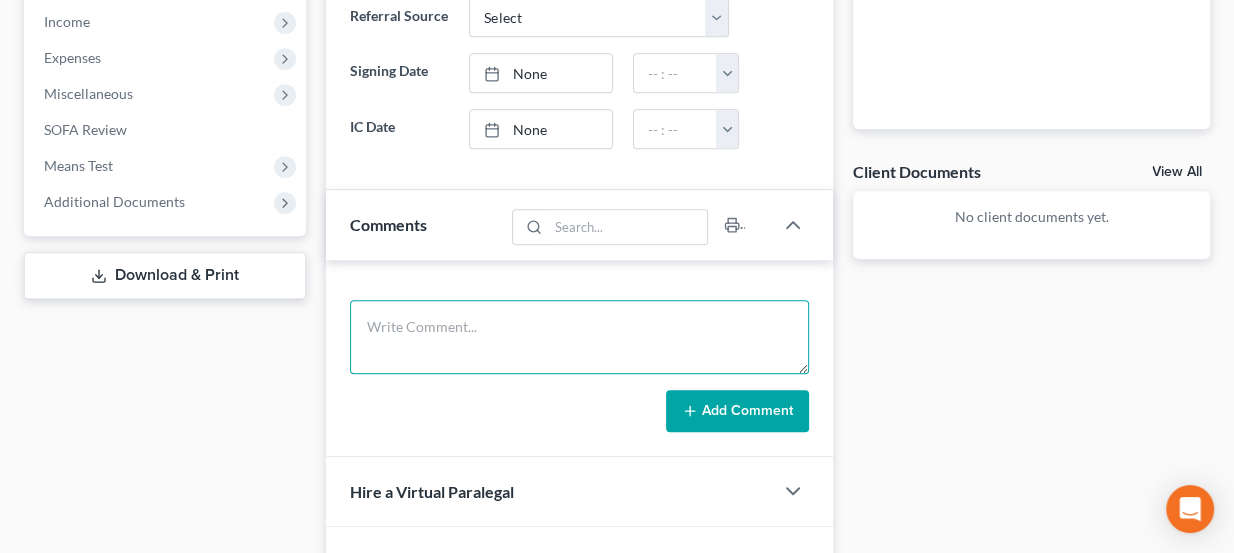 click at bounding box center [580, 337] 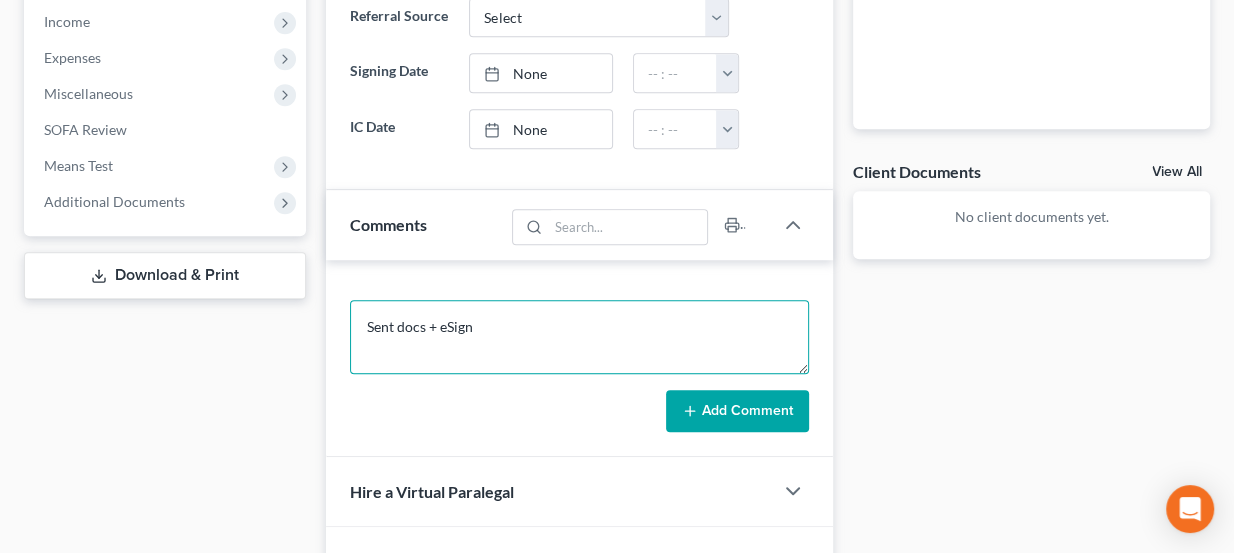 type on "Sent docs + eSign" 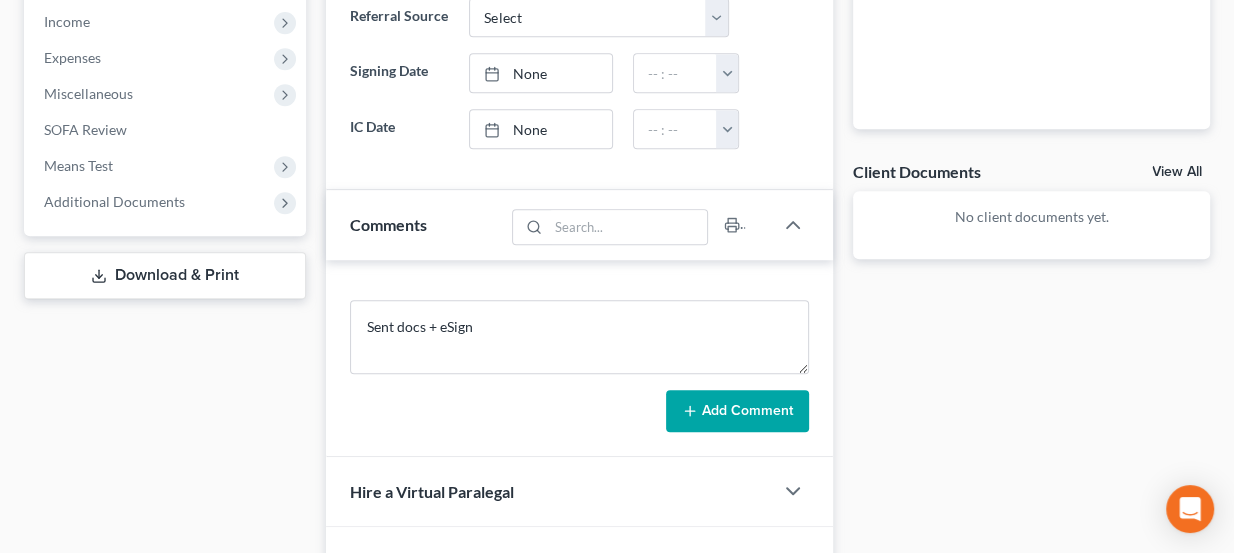 click 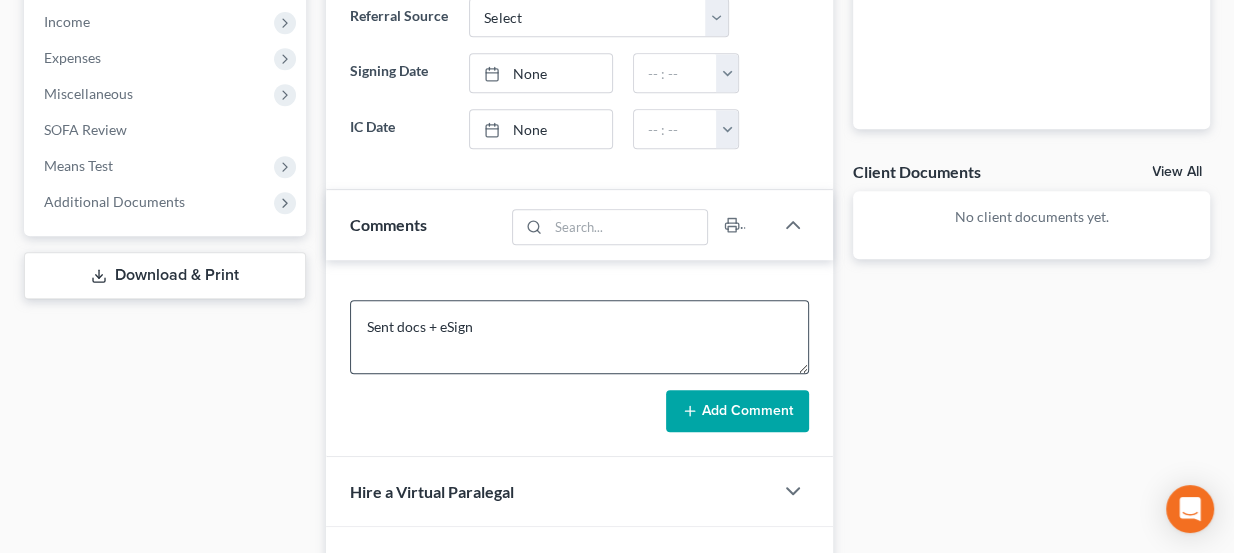 type 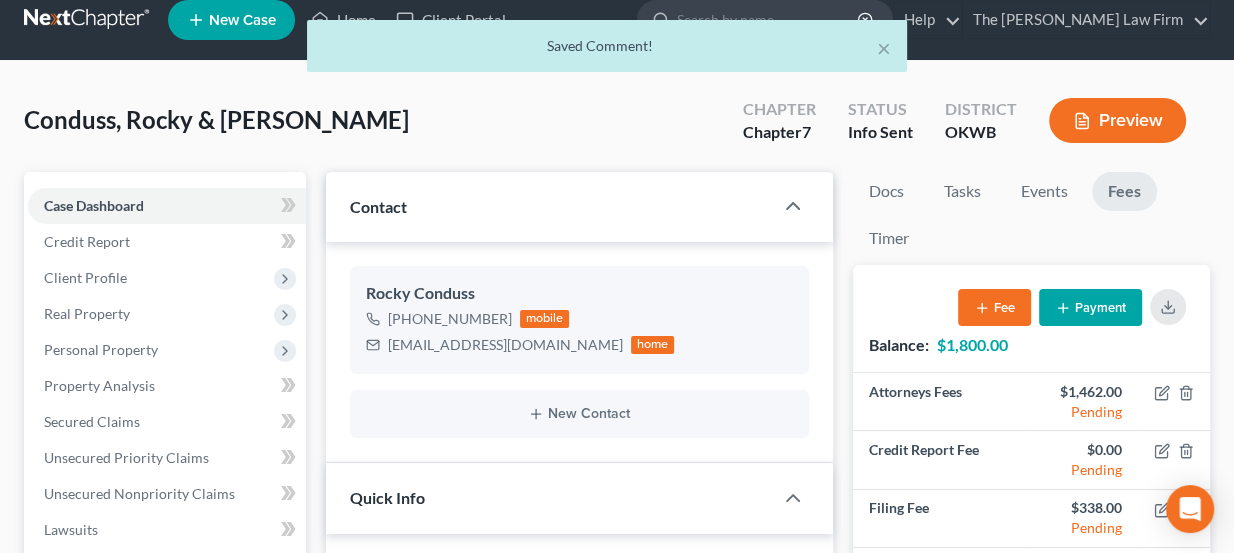 scroll, scrollTop: 0, scrollLeft: 0, axis: both 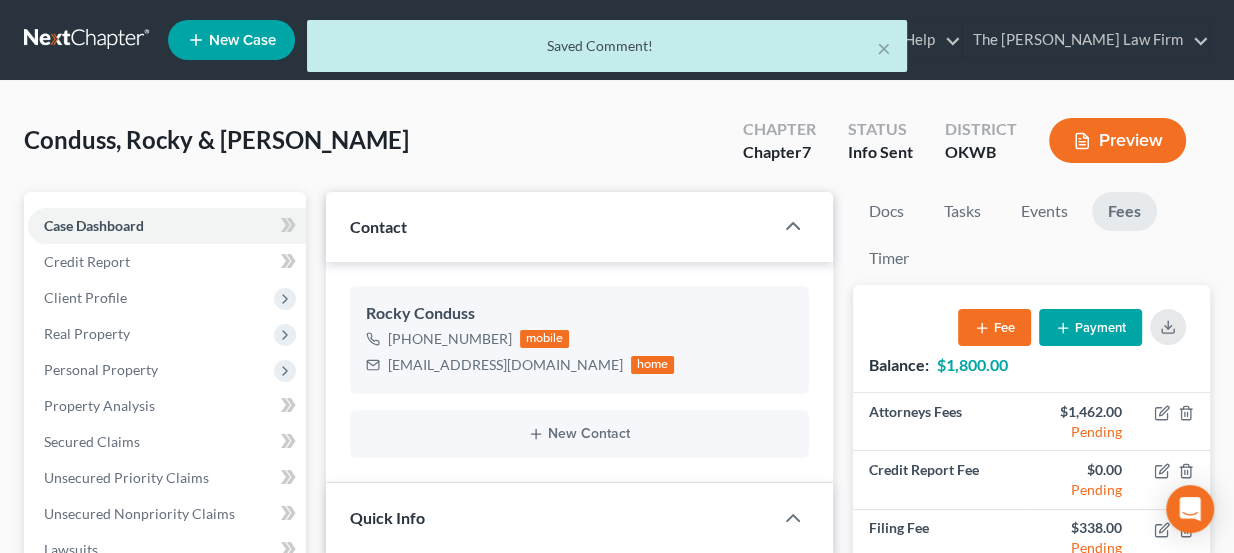 click on "×                     Saved Comment!" at bounding box center (607, 51) 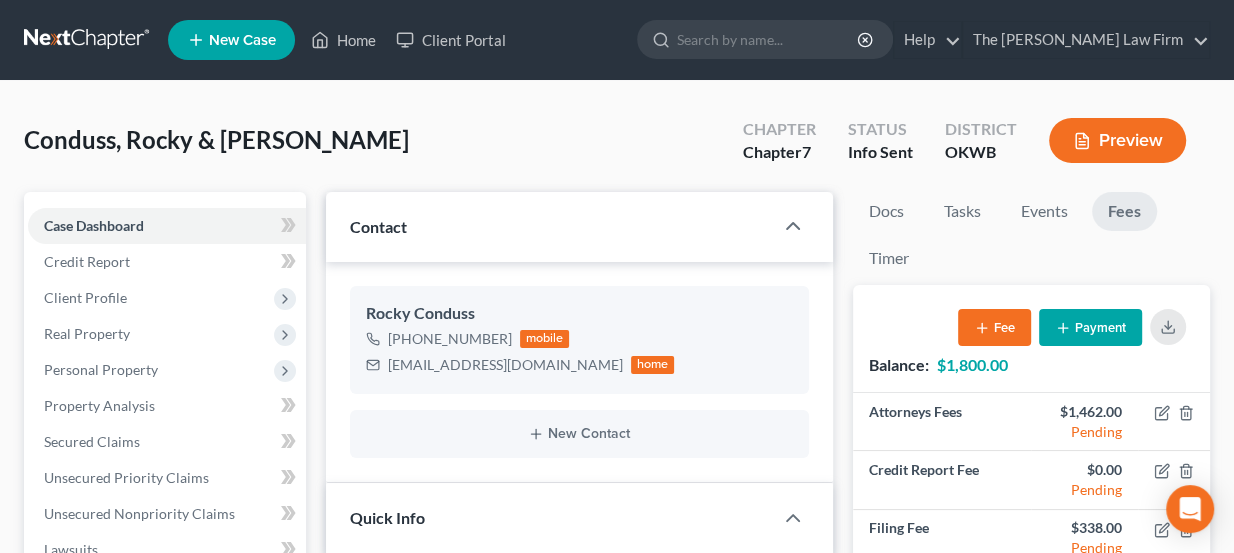 click at bounding box center (88, 40) 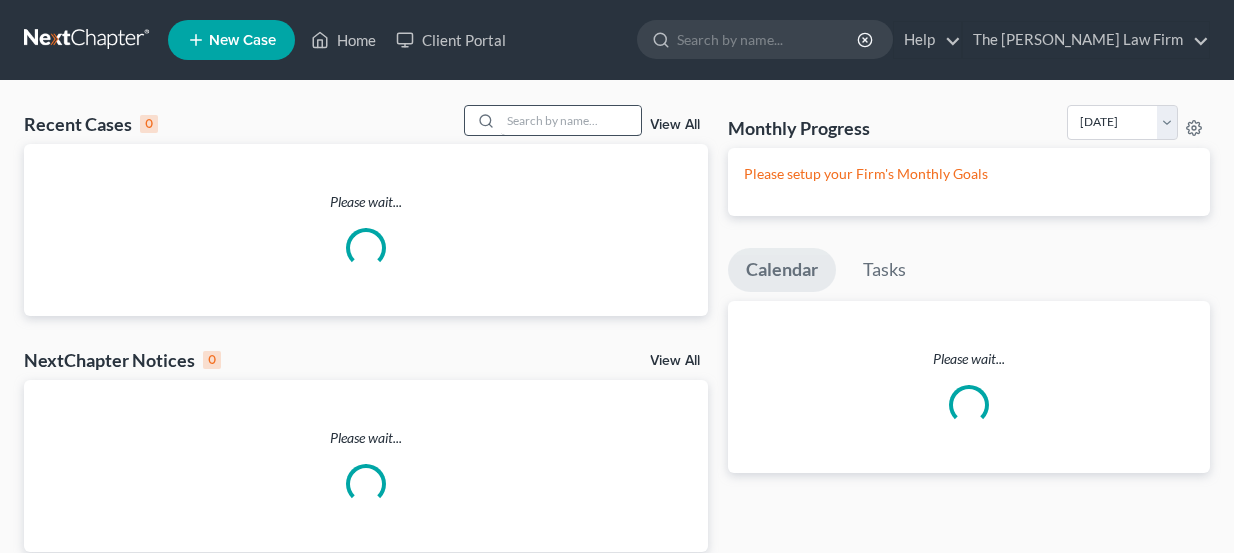 scroll, scrollTop: 0, scrollLeft: 0, axis: both 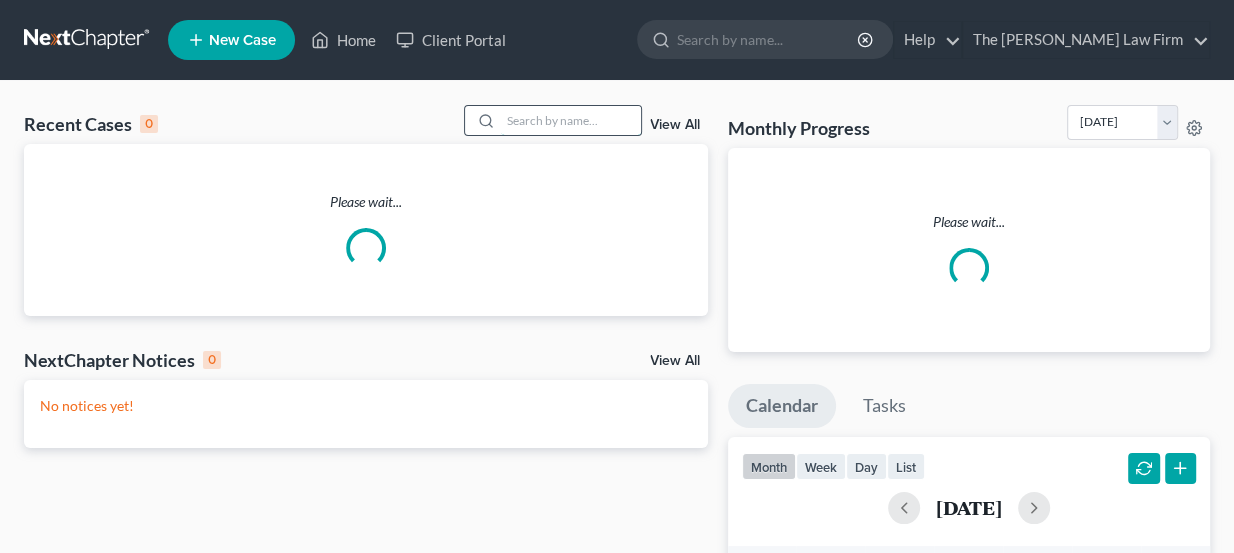 click at bounding box center [571, 120] 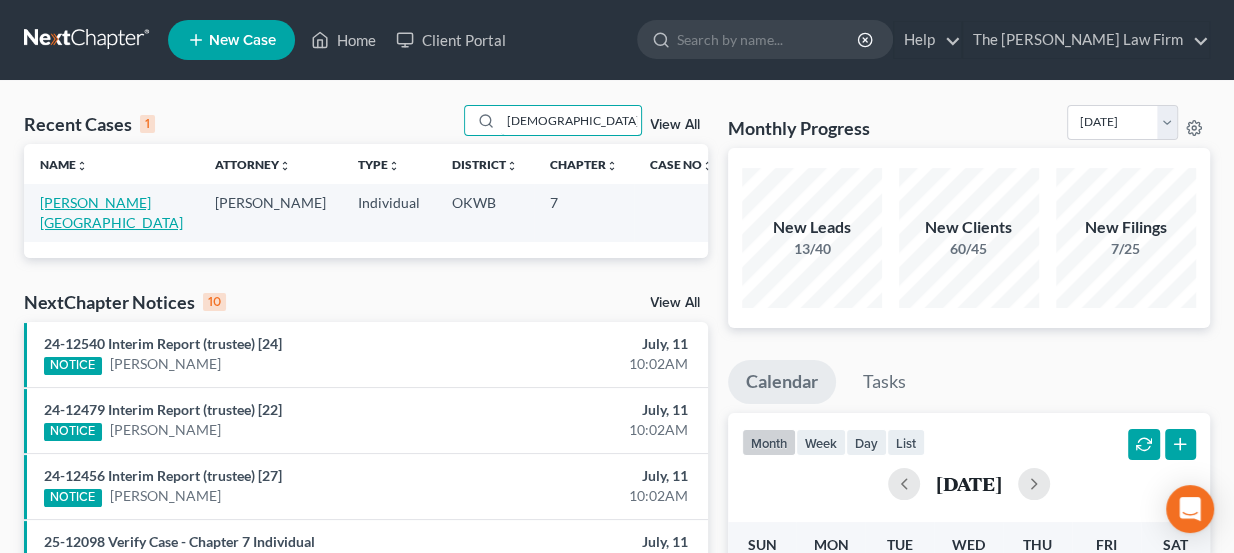 type on "[DEMOGRAPHIC_DATA]" 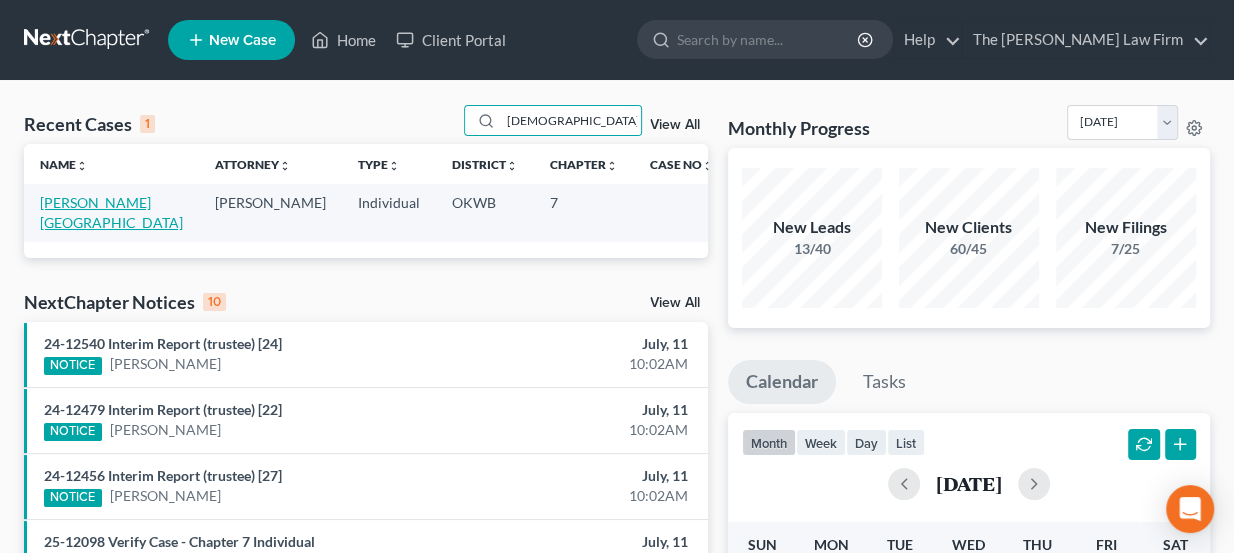 click on "[PERSON_NAME][GEOGRAPHIC_DATA]" at bounding box center (111, 212) 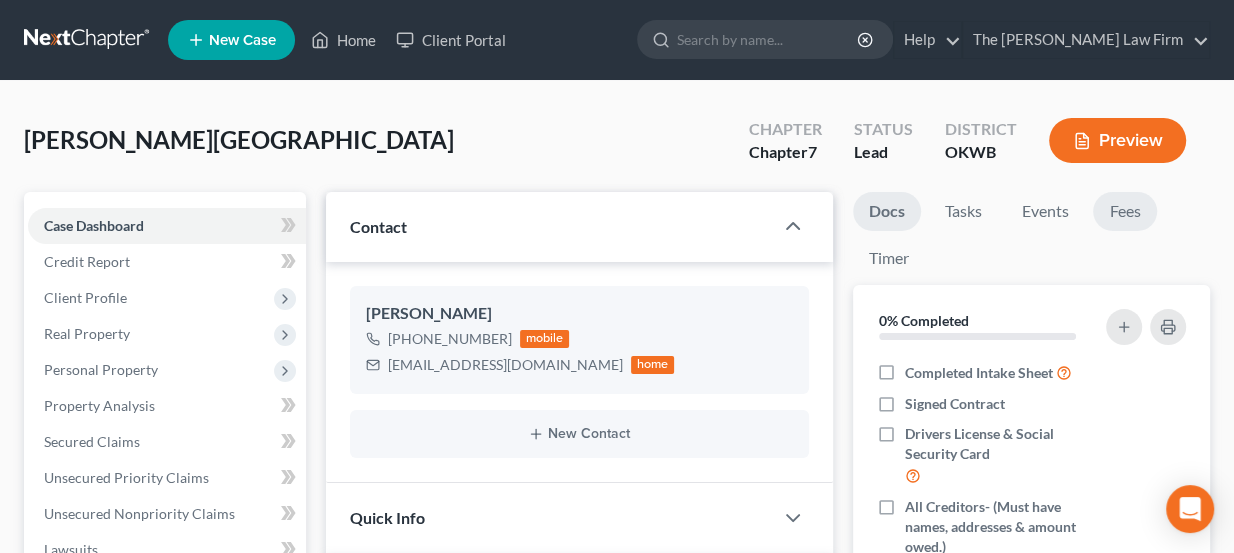 click on "Fees" at bounding box center (1125, 211) 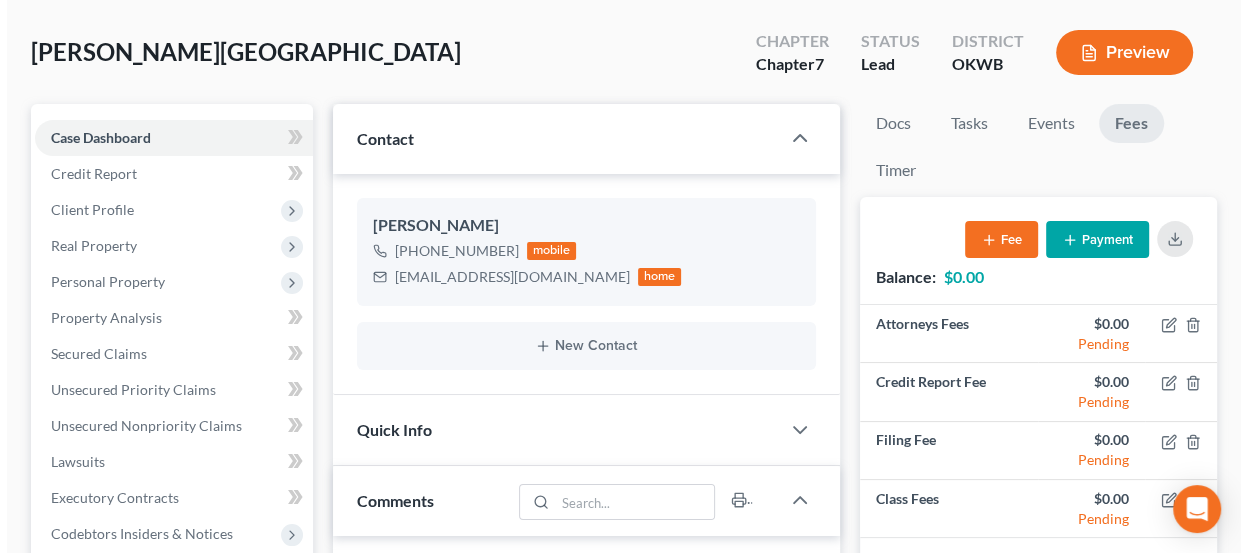 scroll, scrollTop: 90, scrollLeft: 0, axis: vertical 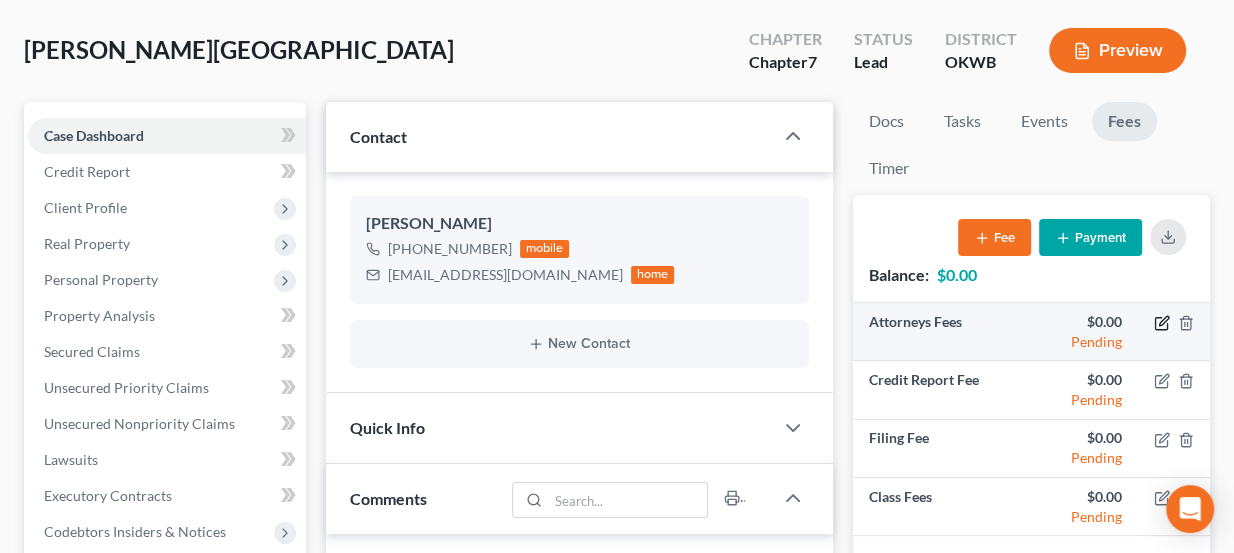 click 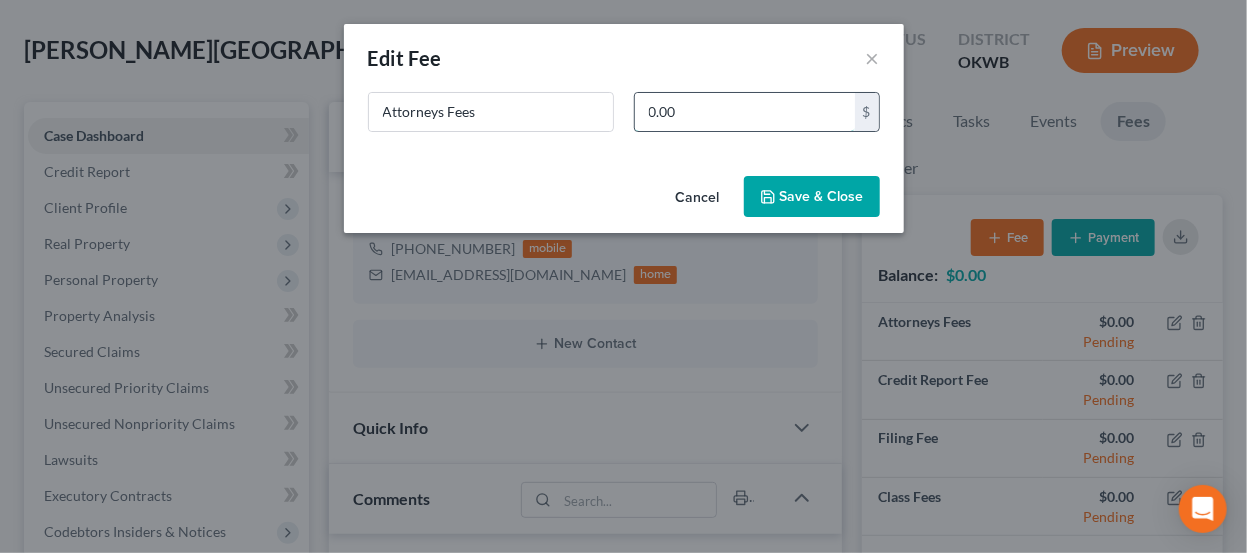 click on "0.00" at bounding box center [745, 112] 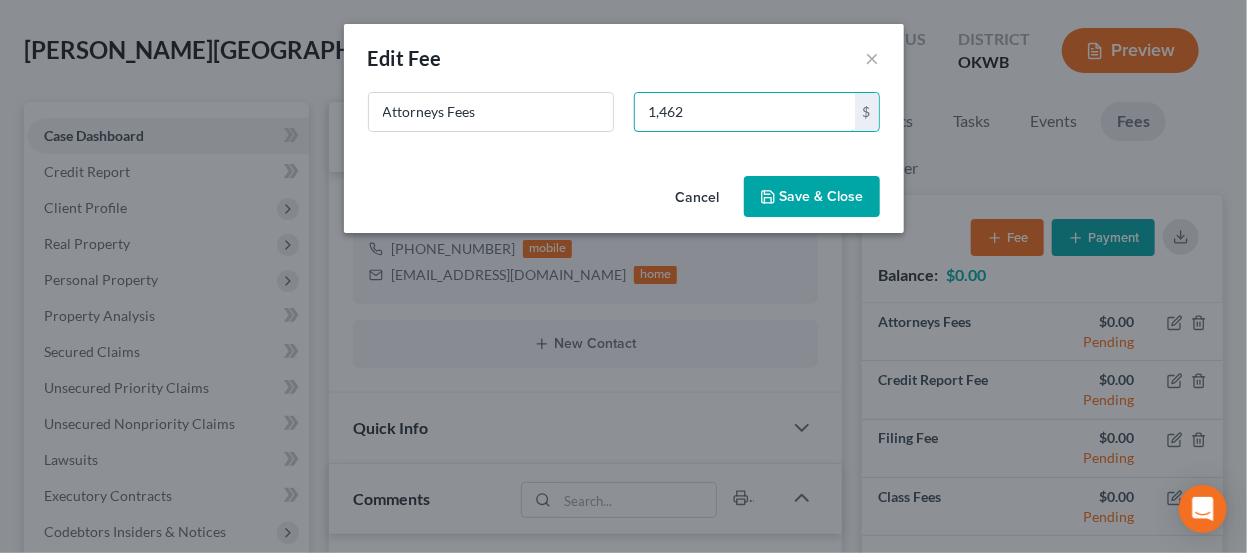type on "1,462" 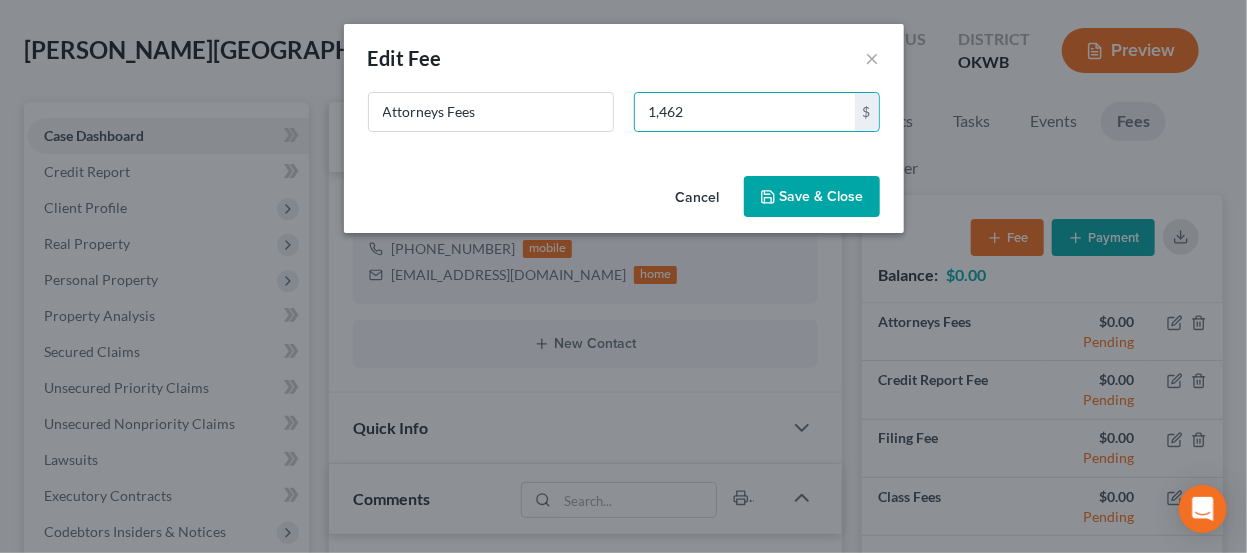 click on "Save & Close" at bounding box center [812, 197] 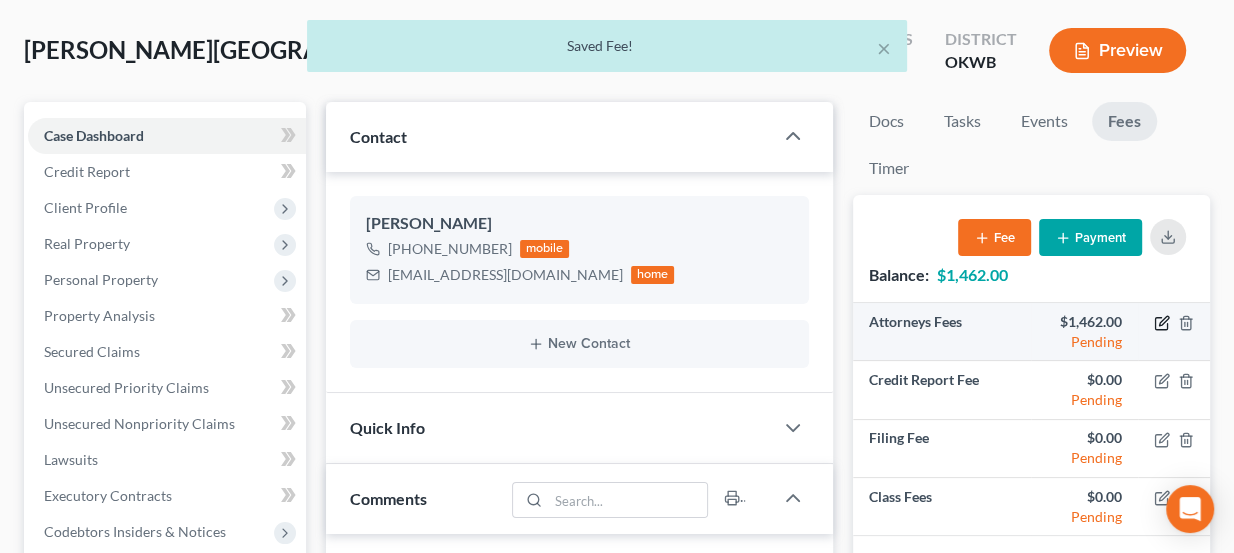click 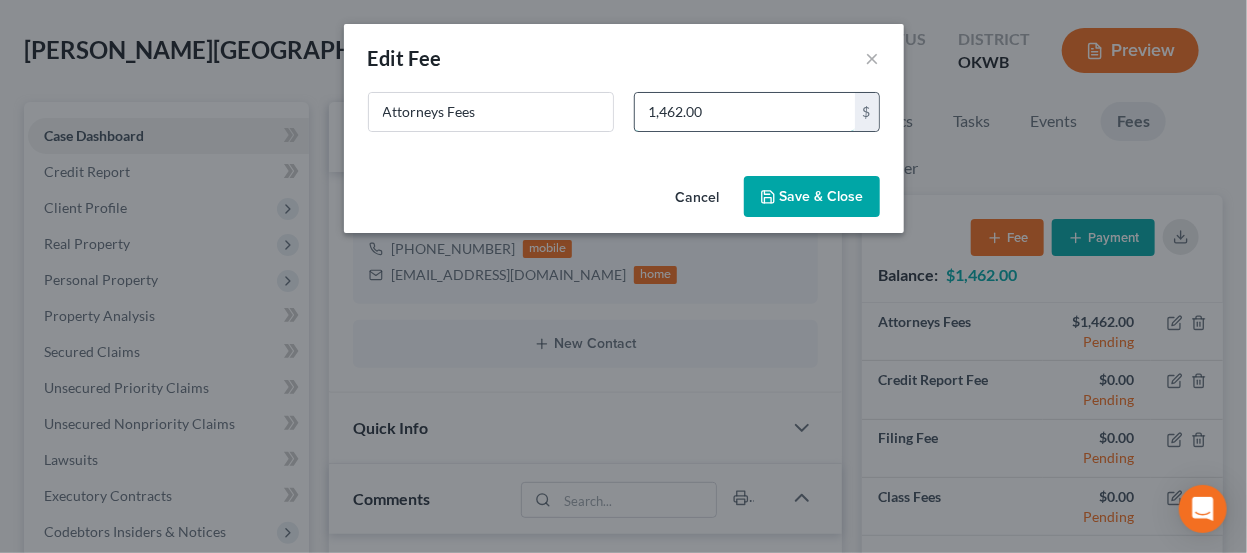 type 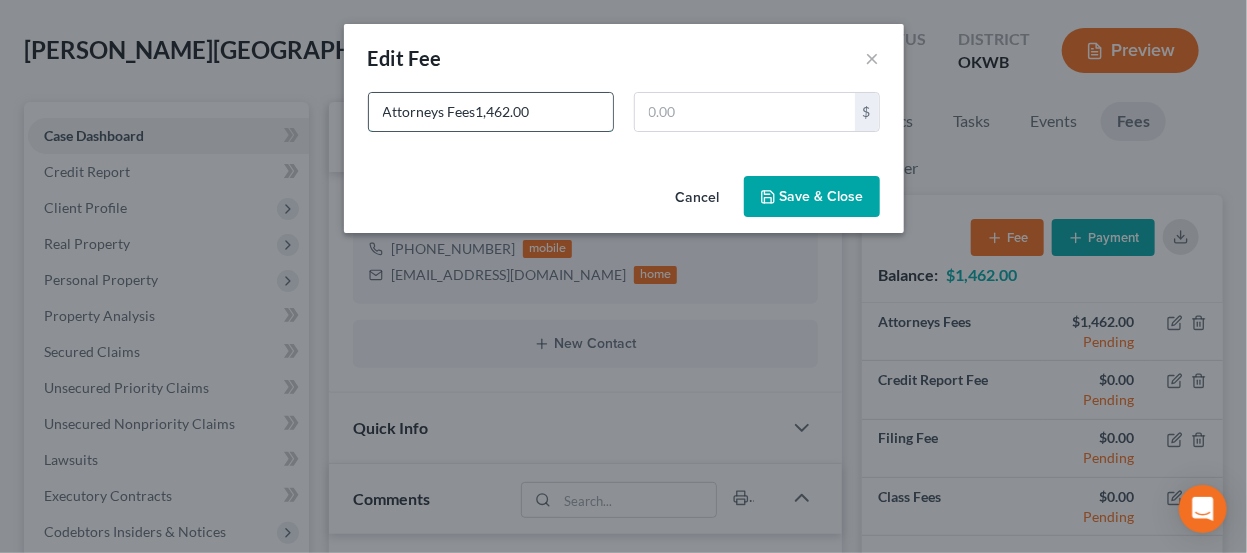 type on "Attorneys Fees" 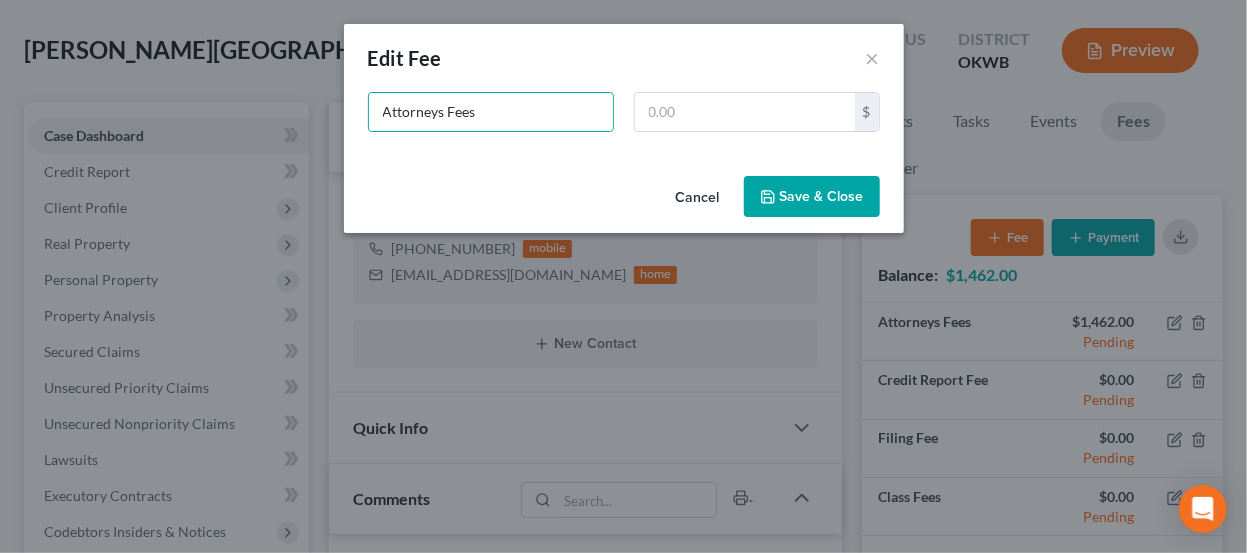 click on "Cancel" at bounding box center (698, 198) 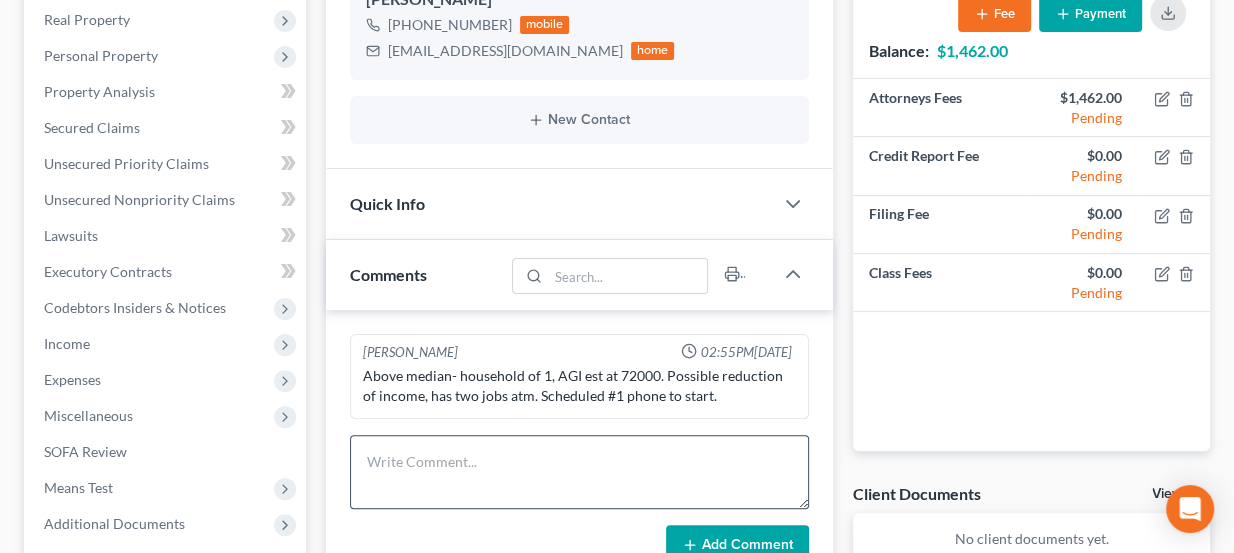 scroll, scrollTop: 363, scrollLeft: 0, axis: vertical 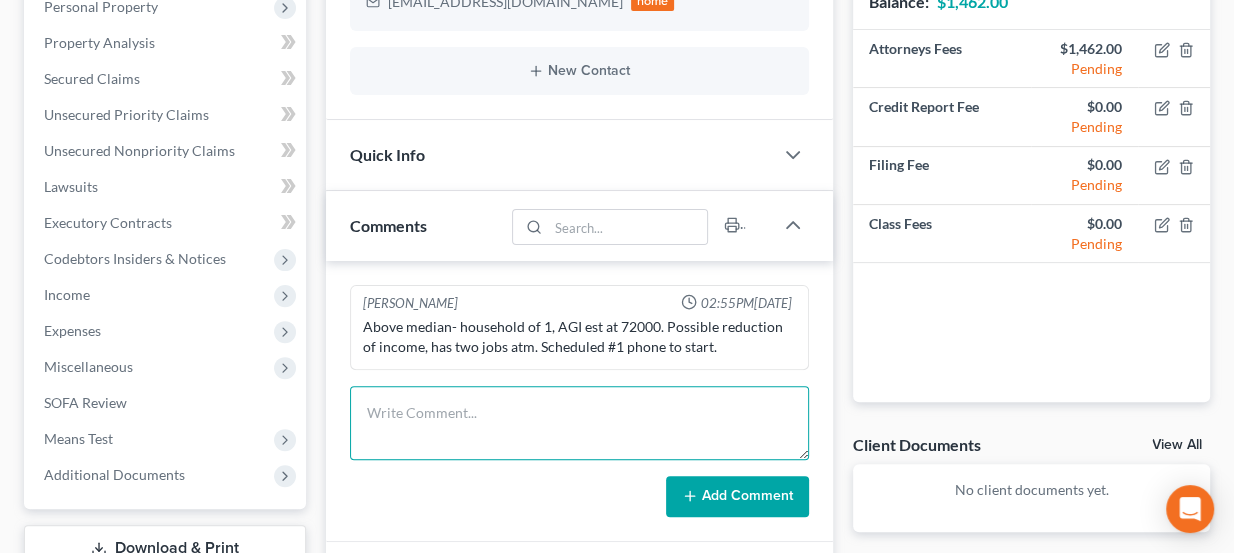 click at bounding box center (580, 423) 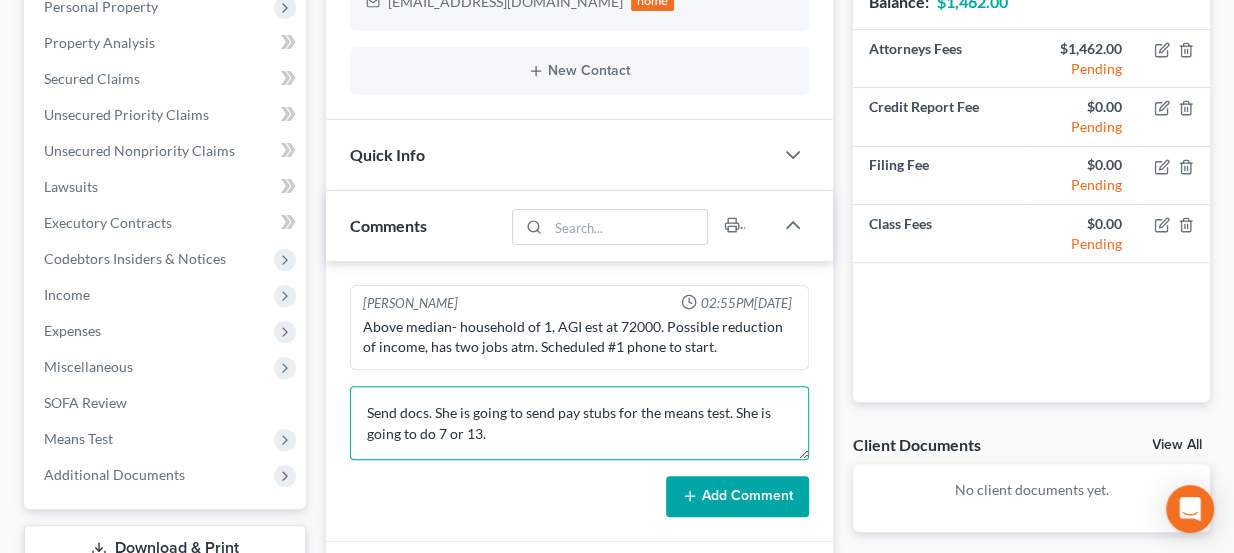 click on "Send docs. She is going to send pay stubs for the means test. She is going to do 7 or 13." at bounding box center (580, 423) 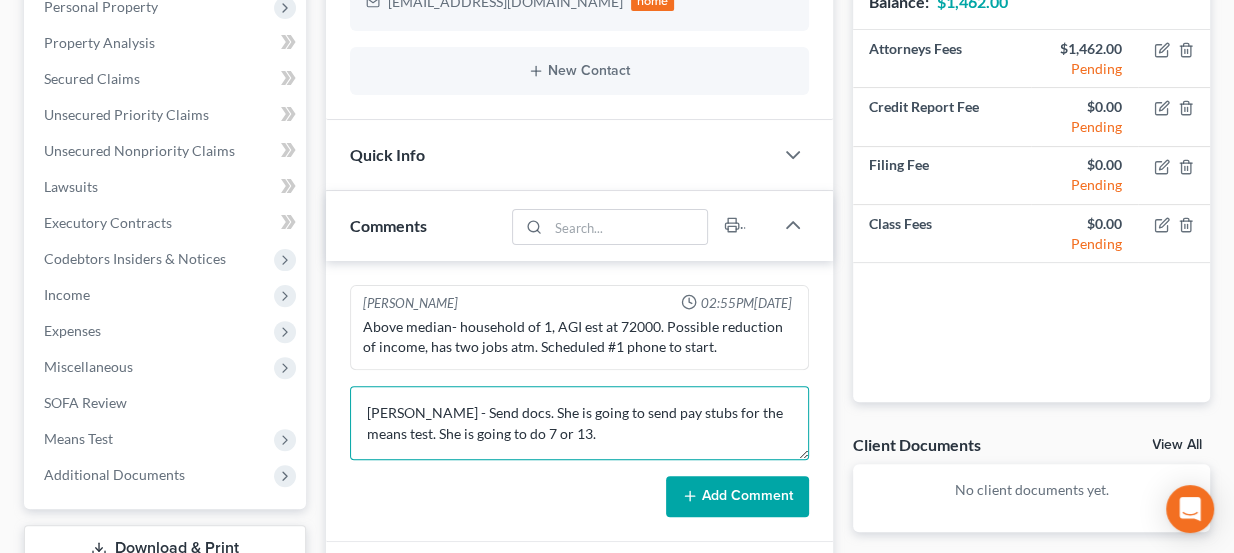 click on "Per Paul - Send docs. She is going to send pay stubs for the means test. She is going to do 7 or 13." at bounding box center (580, 423) 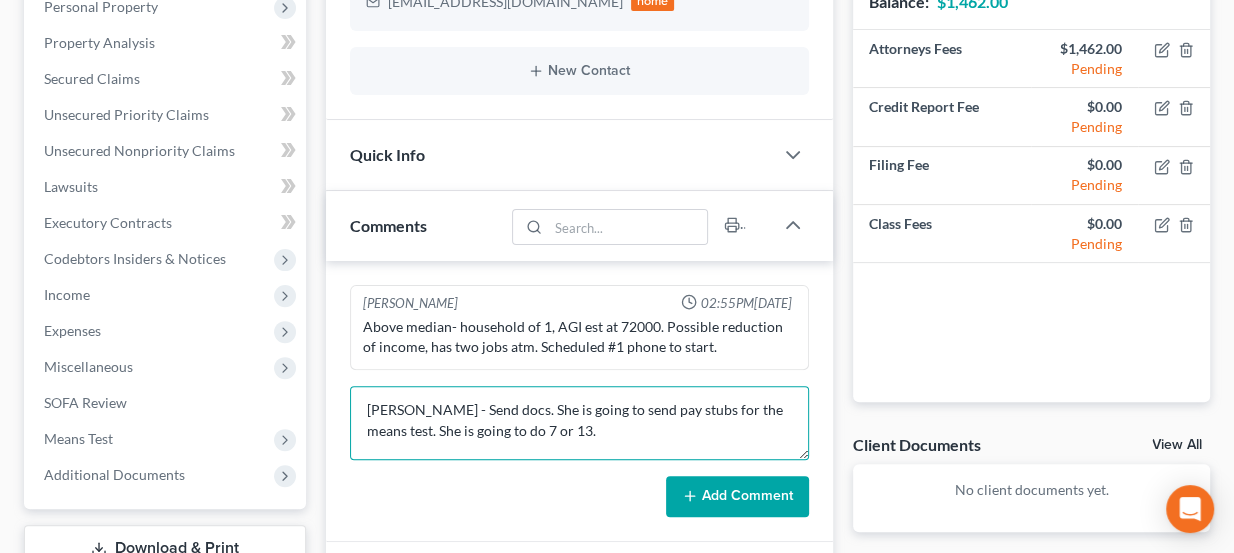 scroll, scrollTop: 24, scrollLeft: 0, axis: vertical 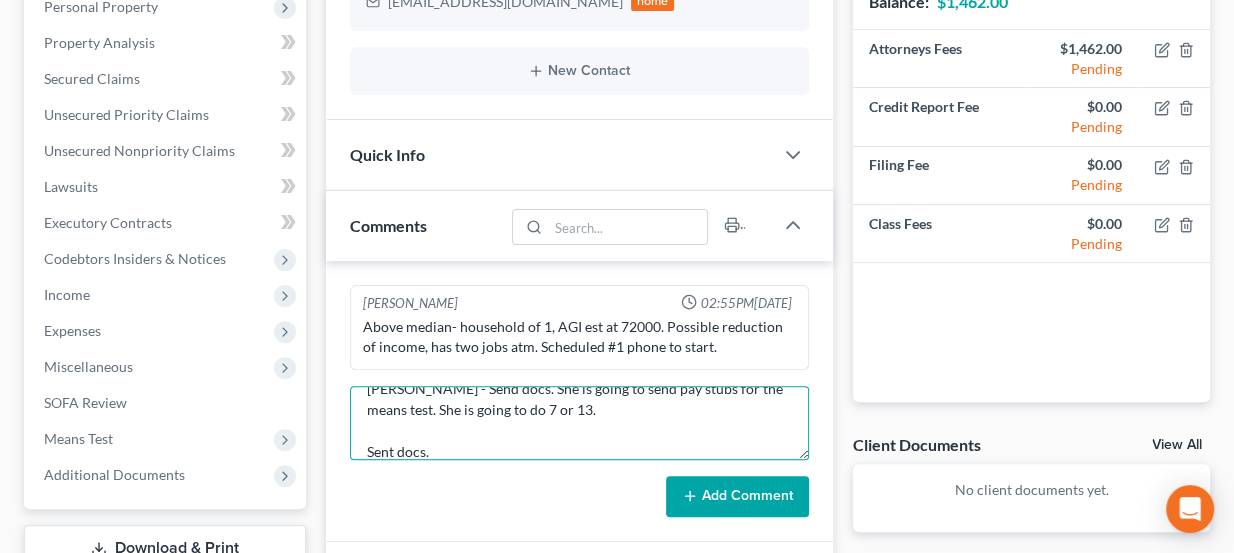 type on "Per Paul - Send docs. She is going to send pay stubs for the means test. She is going to do 7 or 13.
Sent docs." 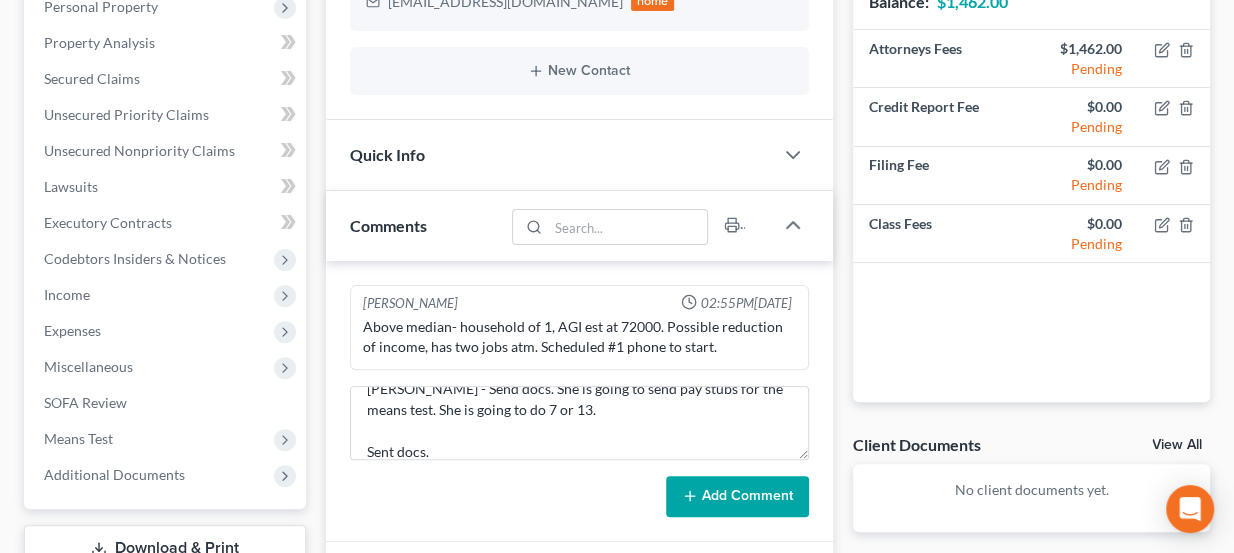 click on "Add Comment" at bounding box center (737, 497) 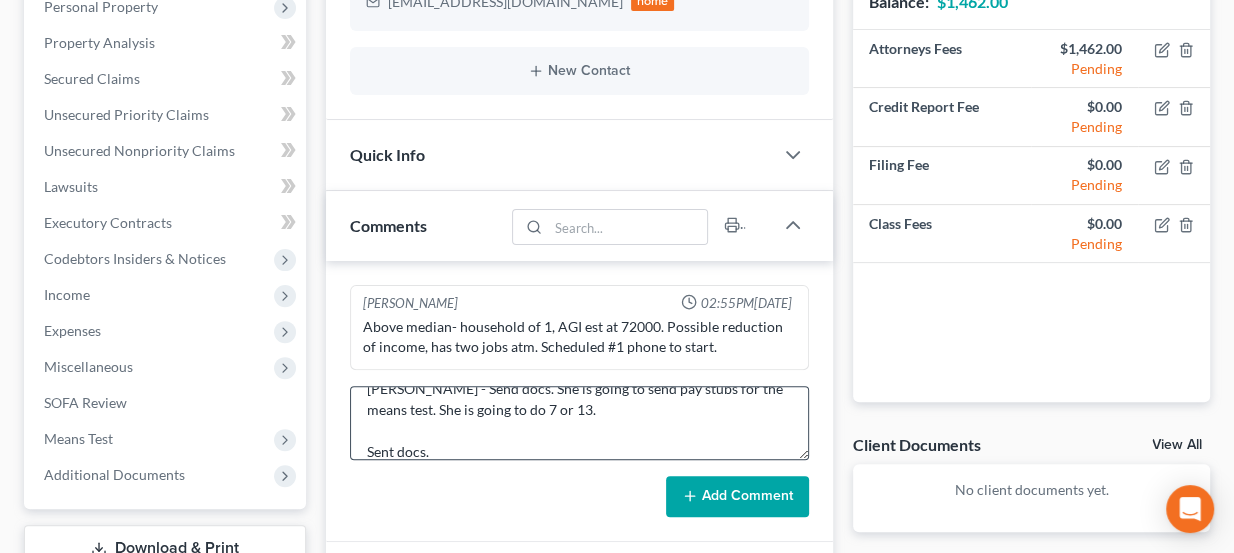 type 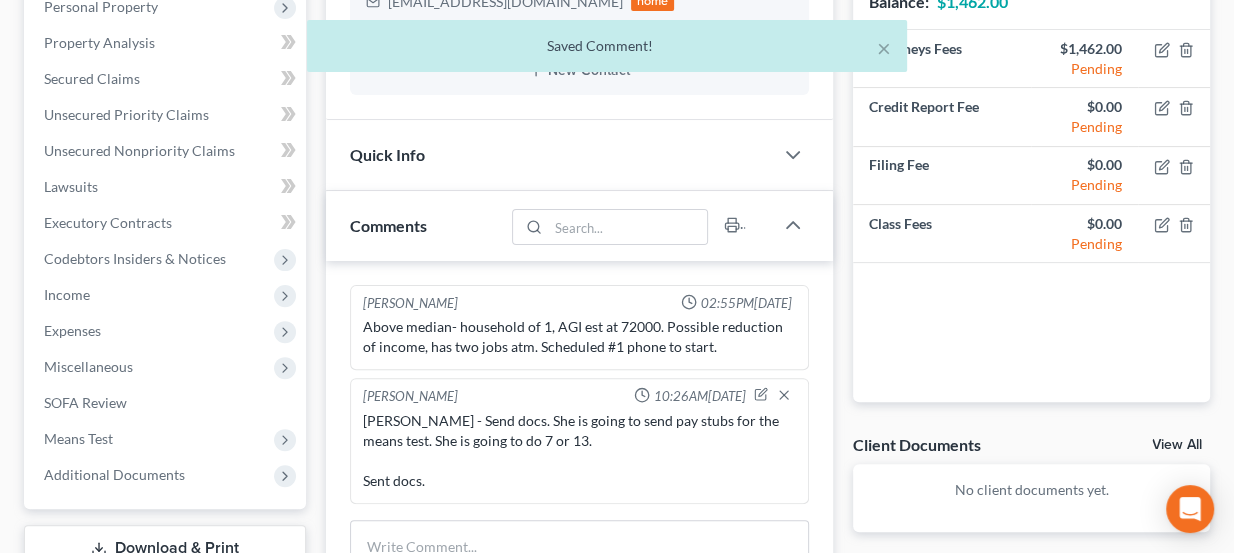 scroll, scrollTop: 0, scrollLeft: 0, axis: both 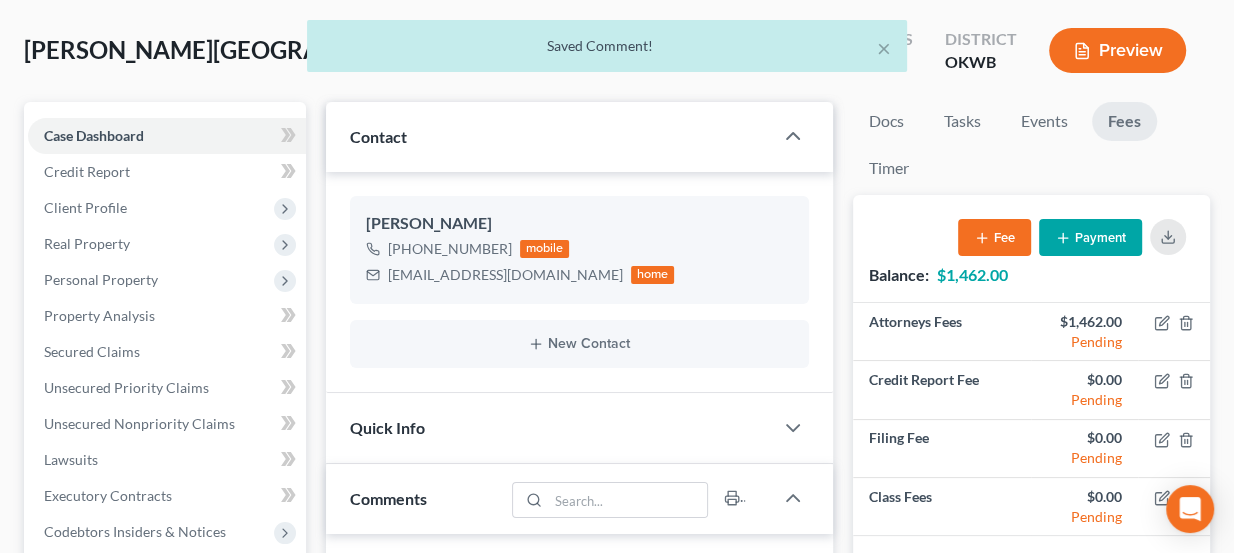click on "Quick Info" at bounding box center (550, 427) 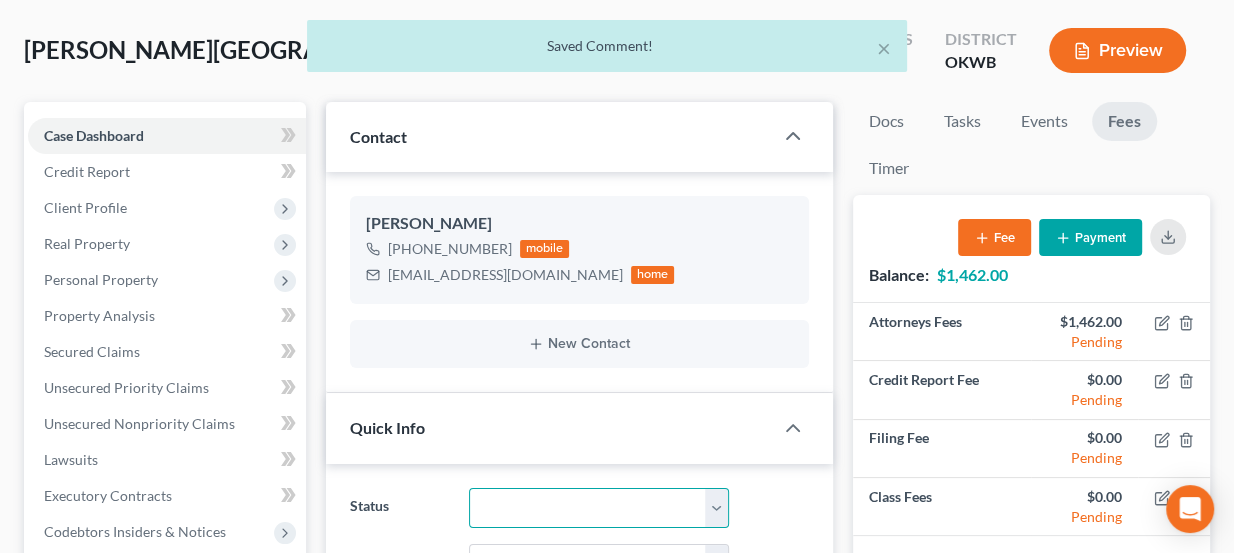 click on "Discharged Dismissed Filed Info Sent In Progress Lead Lost Lead Ready to File Retained To Review" at bounding box center [599, 508] 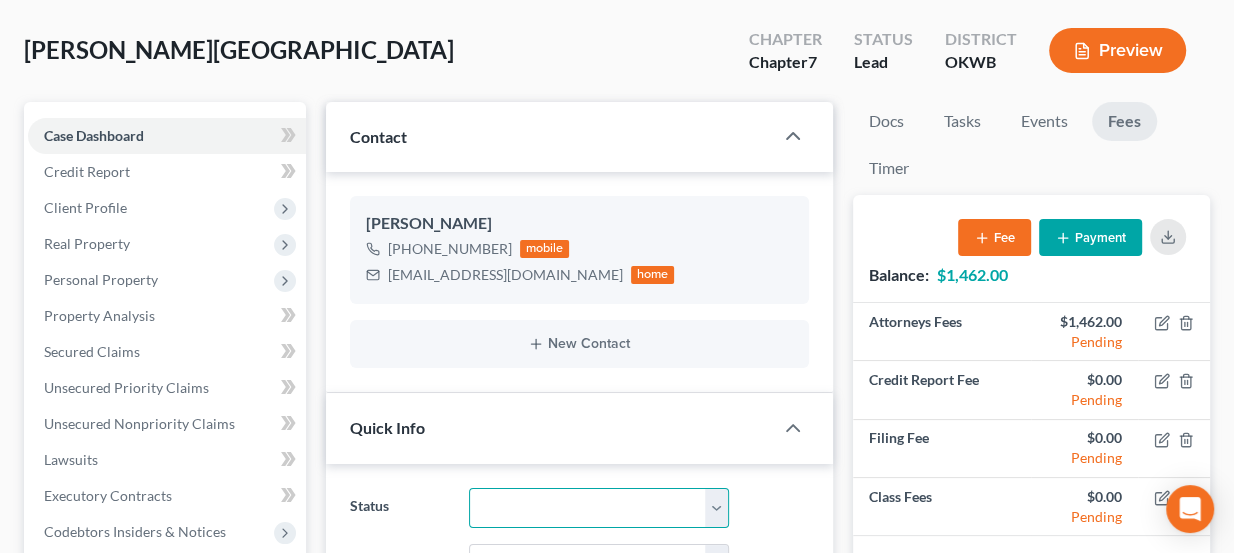 select on "3" 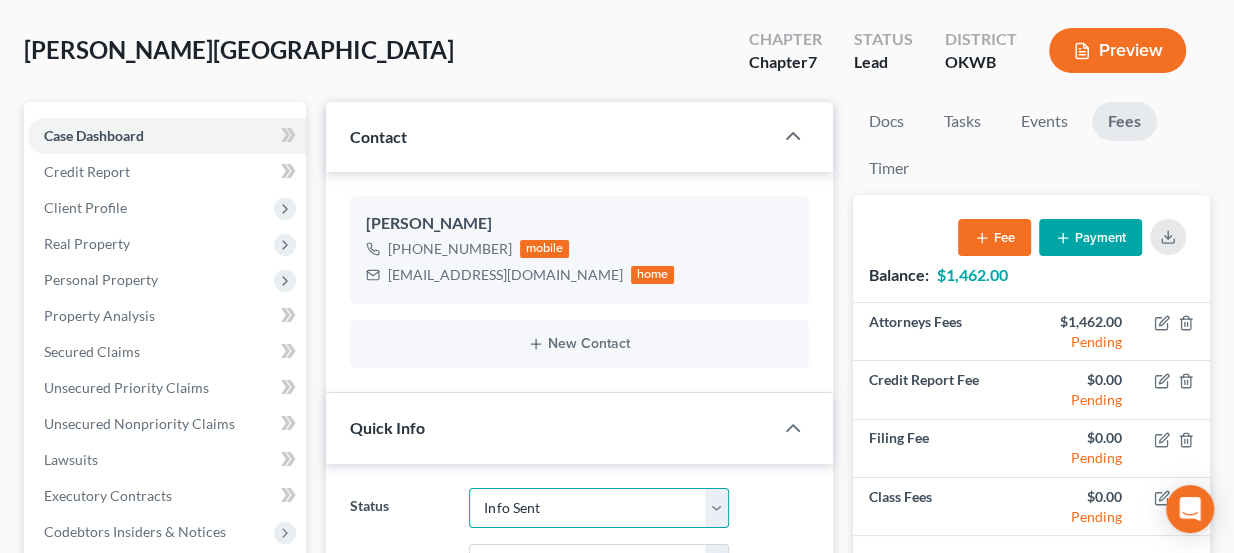 click on "Discharged Dismissed Filed Info Sent In Progress Lead Lost Lead Ready to File Retained To Review" at bounding box center [599, 508] 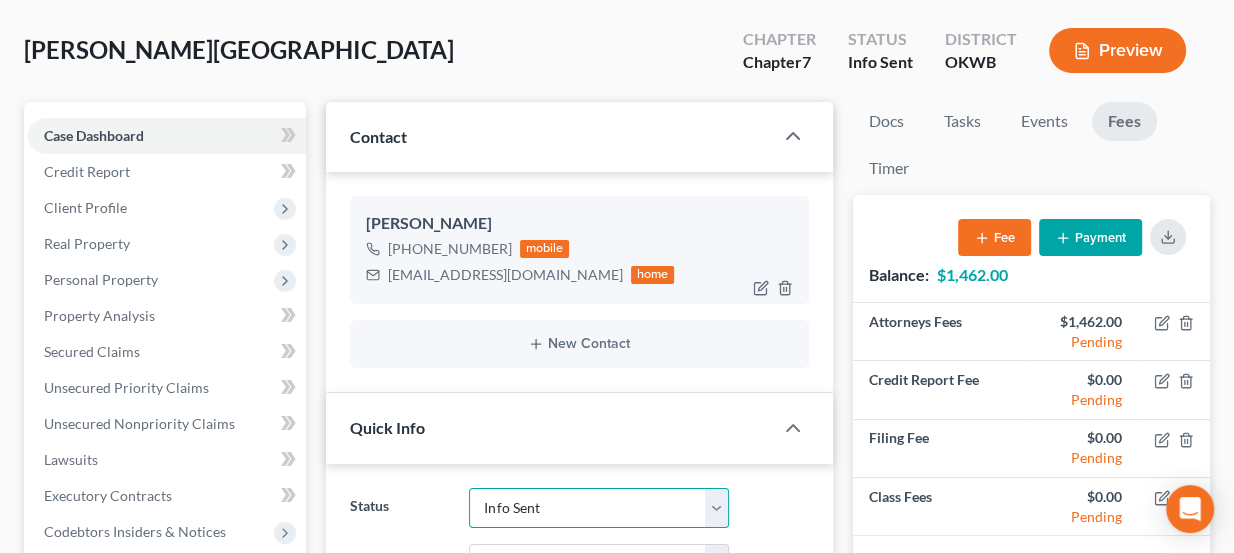 scroll, scrollTop: 0, scrollLeft: 0, axis: both 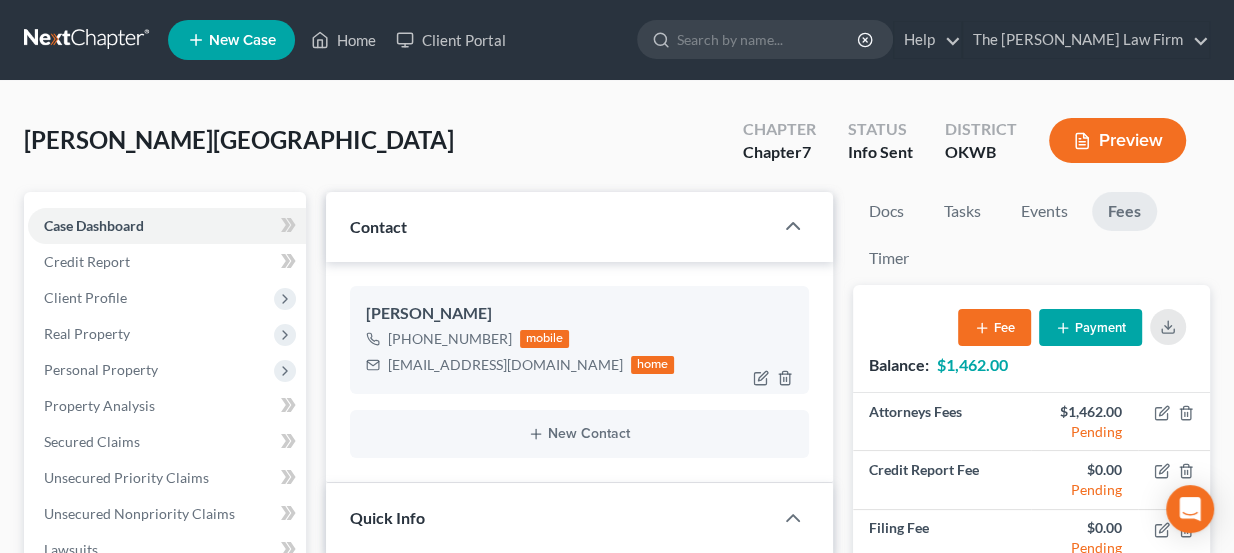 click on "shannon_farris@yahoo.com" at bounding box center [505, 365] 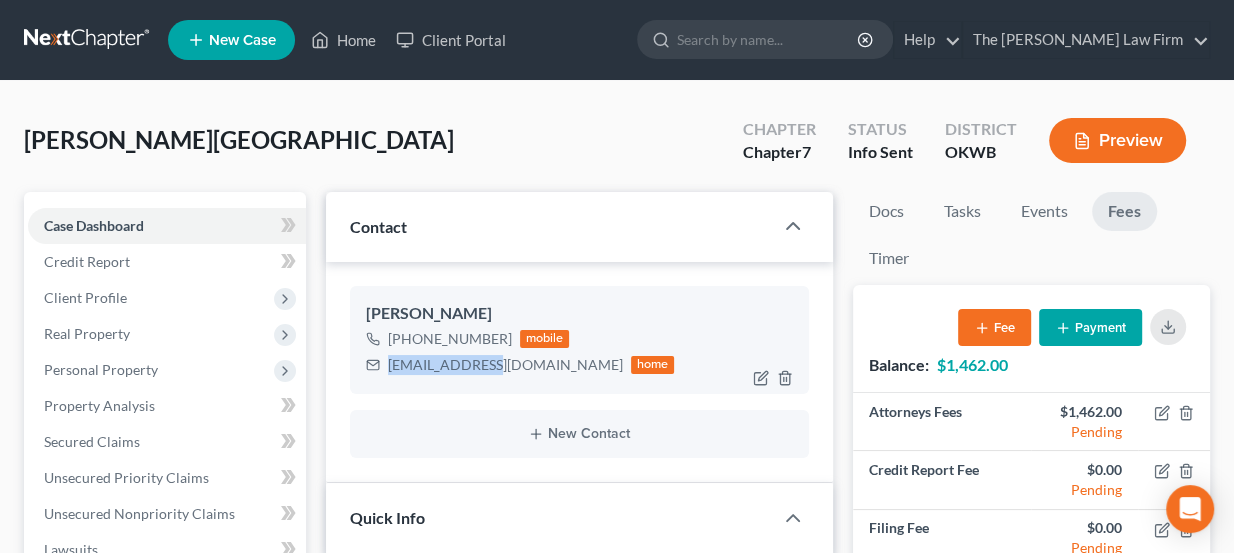 click on "shannon_farris@yahoo.com" at bounding box center (505, 365) 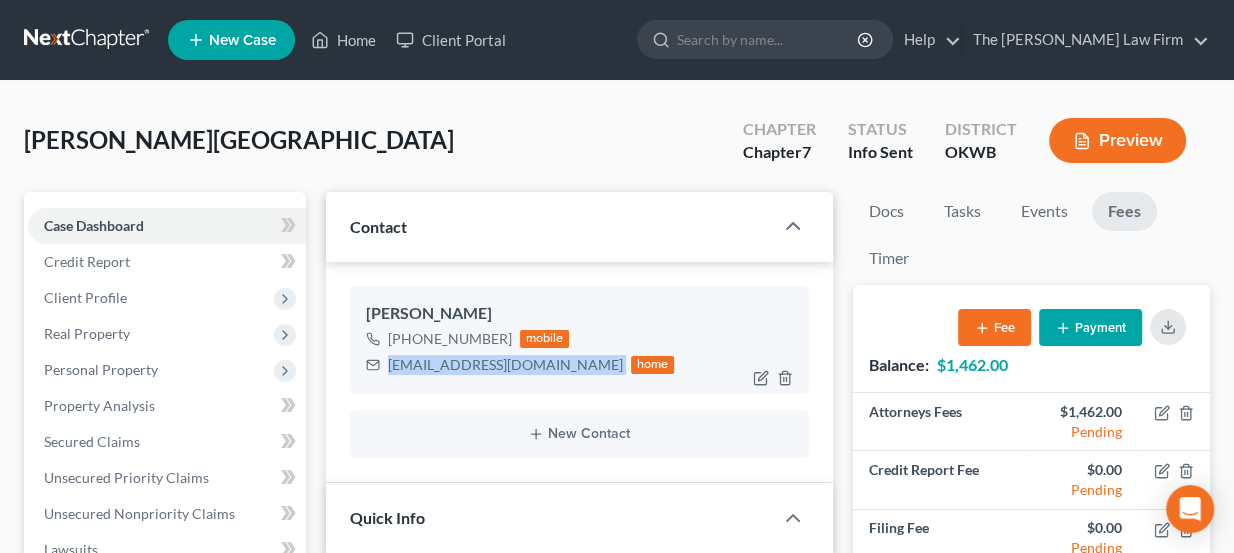 click on "shannon_farris@yahoo.com" at bounding box center (505, 365) 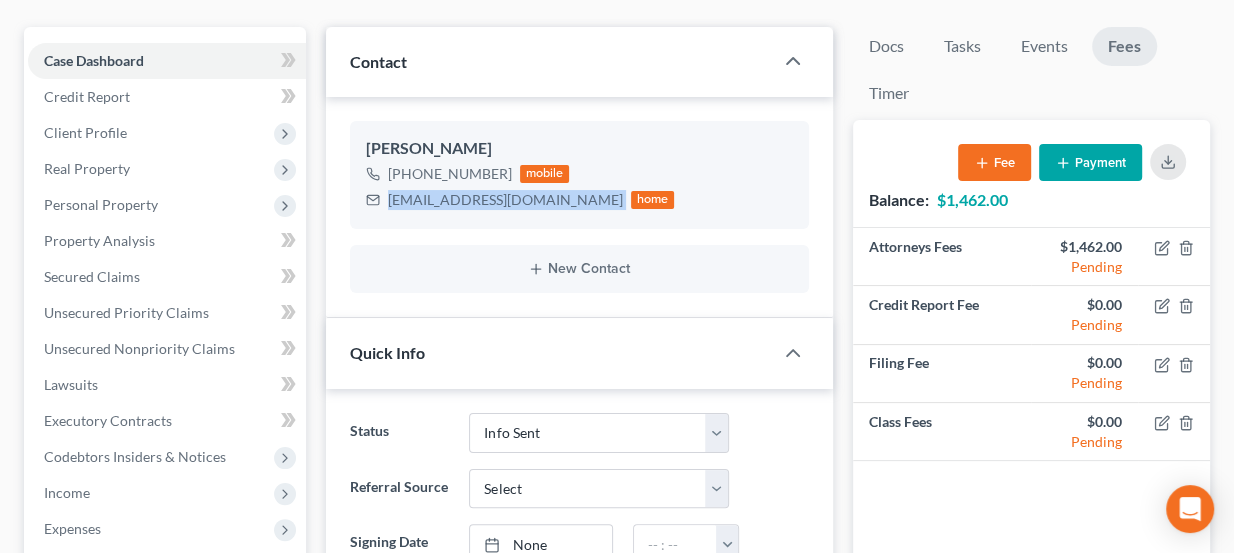 scroll, scrollTop: 181, scrollLeft: 0, axis: vertical 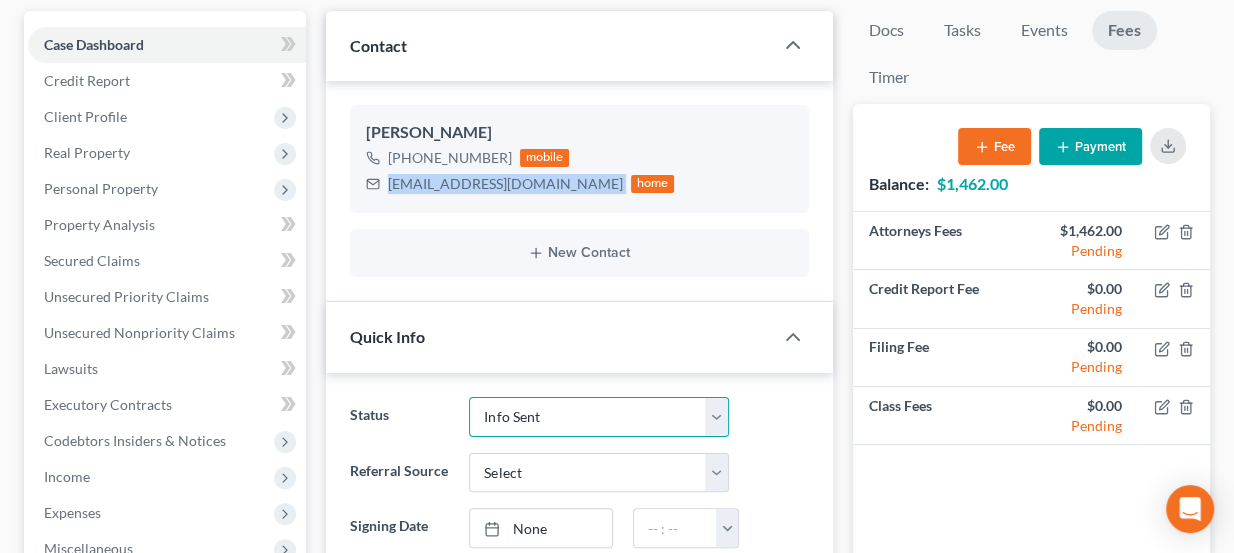 click on "Discharged Dismissed Filed Info Sent In Progress Lead Lost Lead Ready to File Retained To Review" at bounding box center (599, 417) 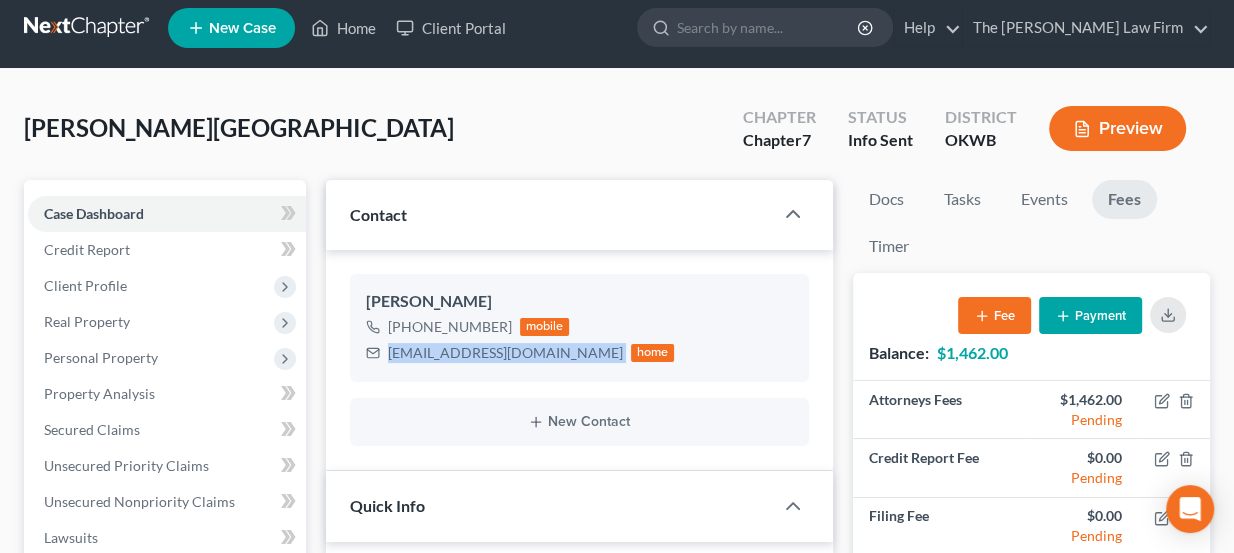 scroll, scrollTop: 0, scrollLeft: 0, axis: both 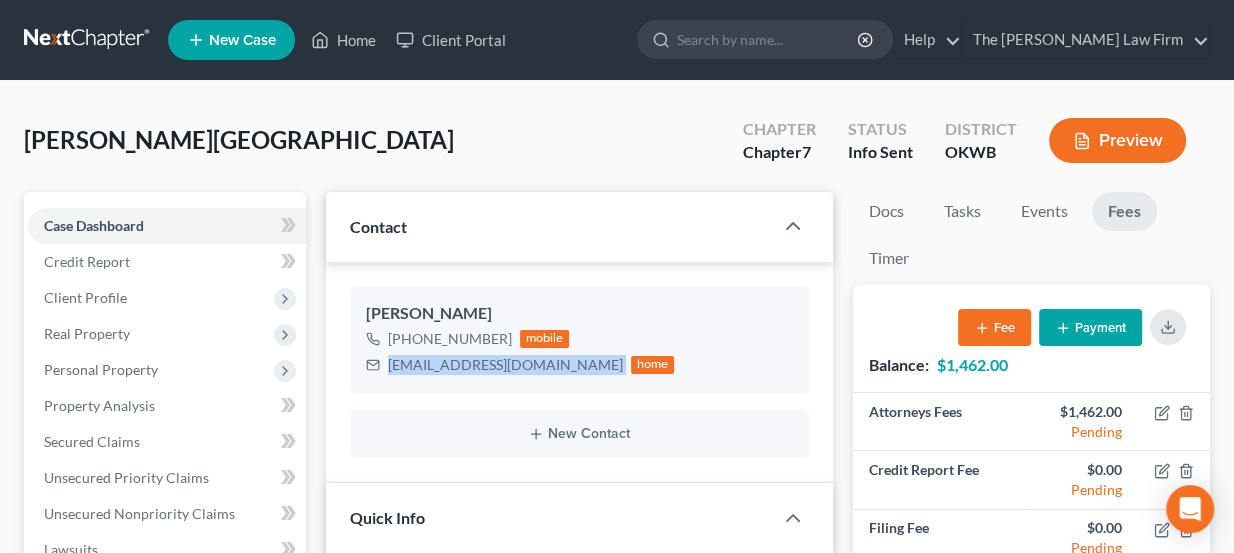 click at bounding box center [88, 40] 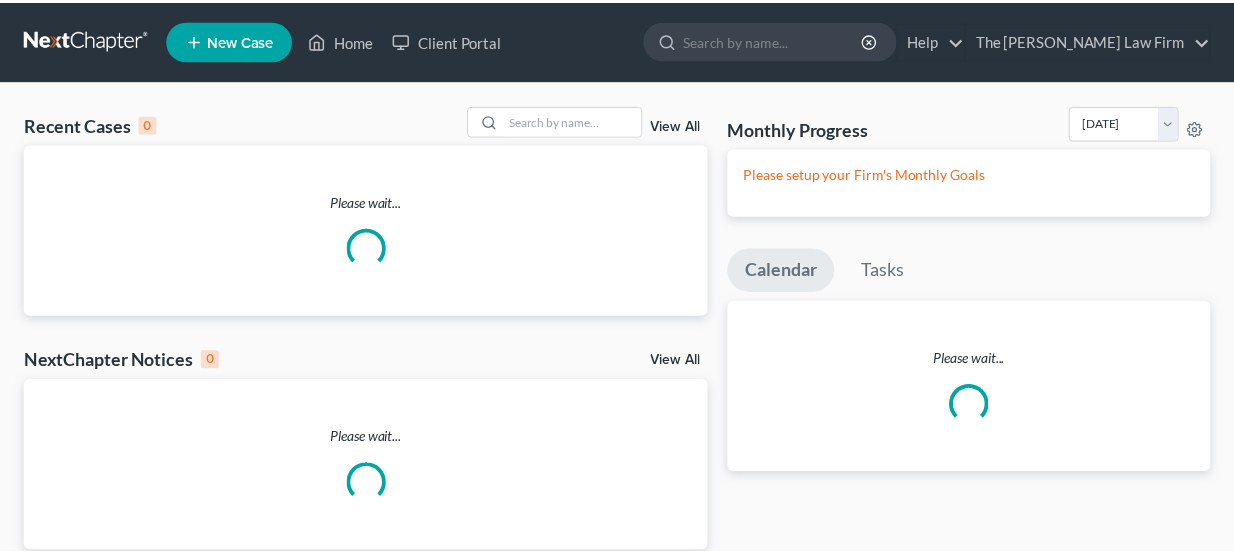 scroll, scrollTop: 0, scrollLeft: 0, axis: both 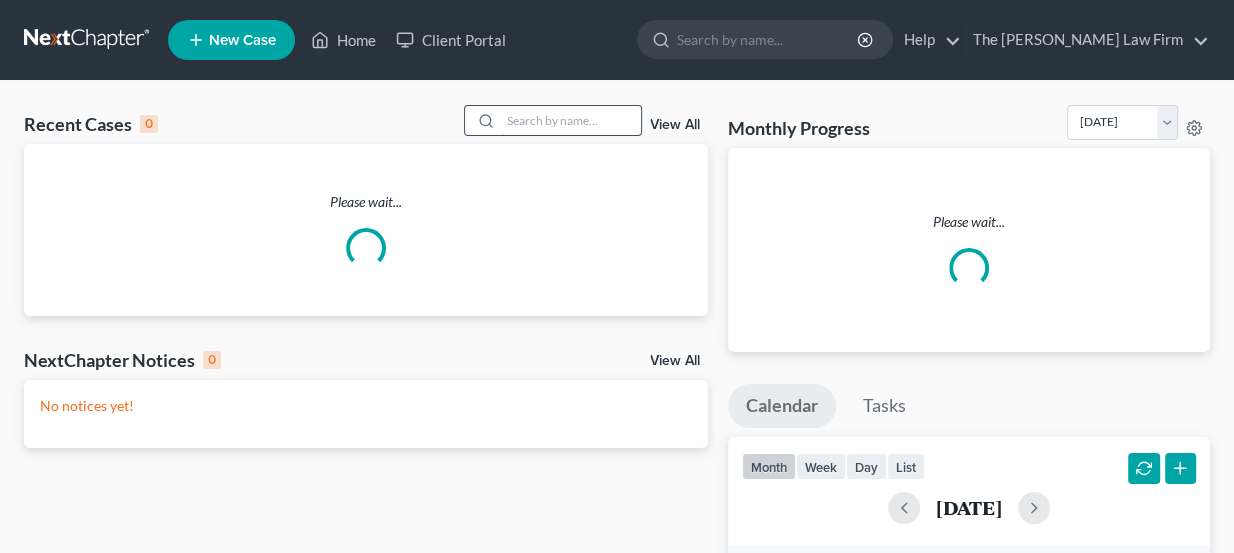 click at bounding box center [571, 120] 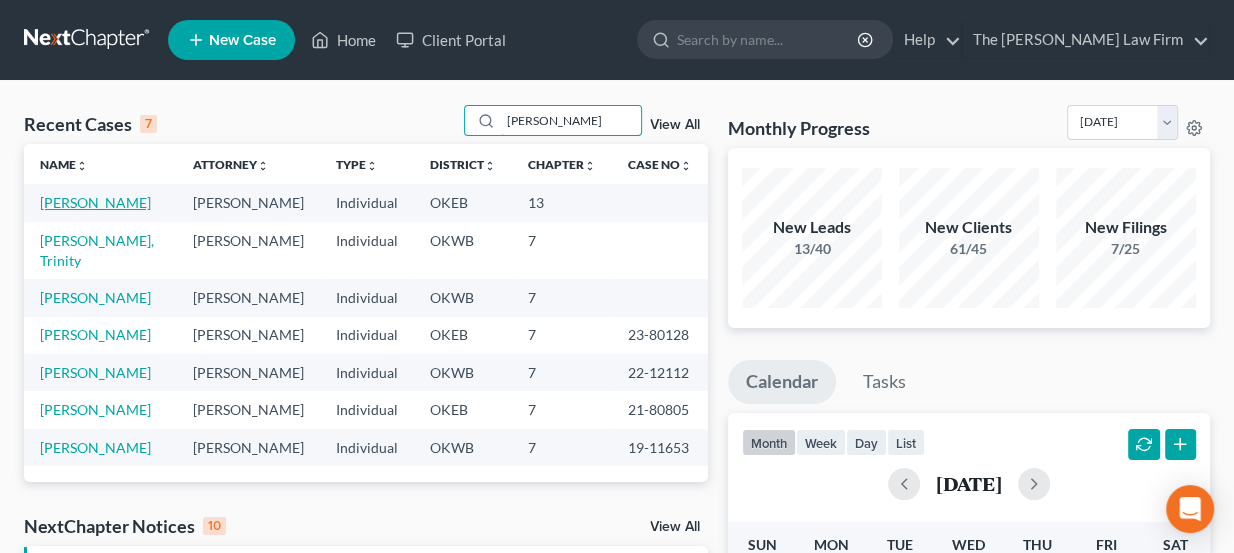 type on "[PERSON_NAME]" 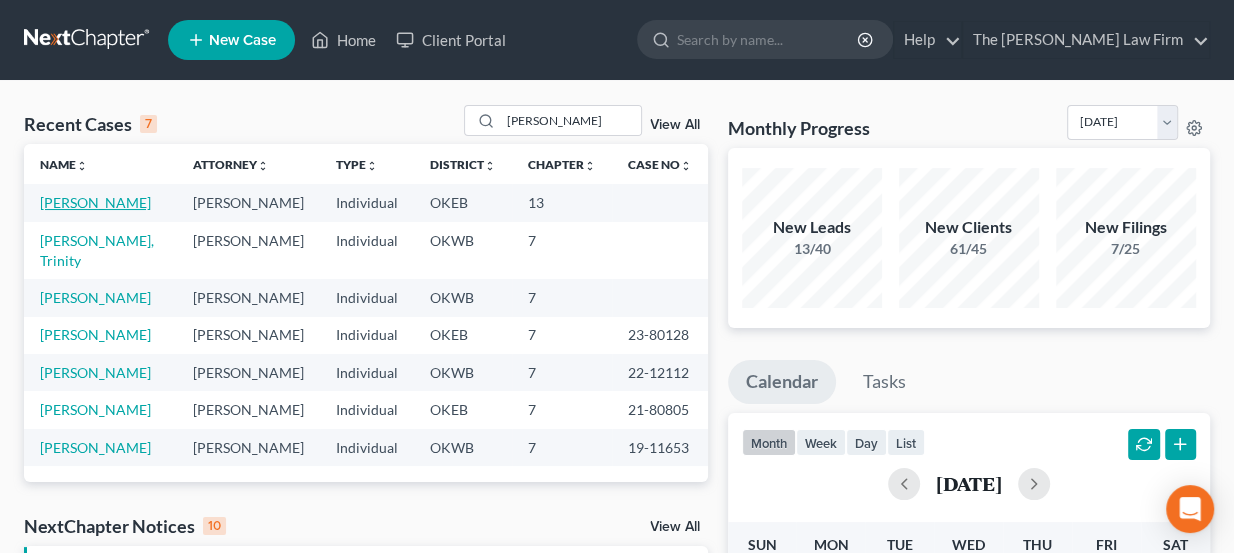 click on "[PERSON_NAME]" at bounding box center [95, 202] 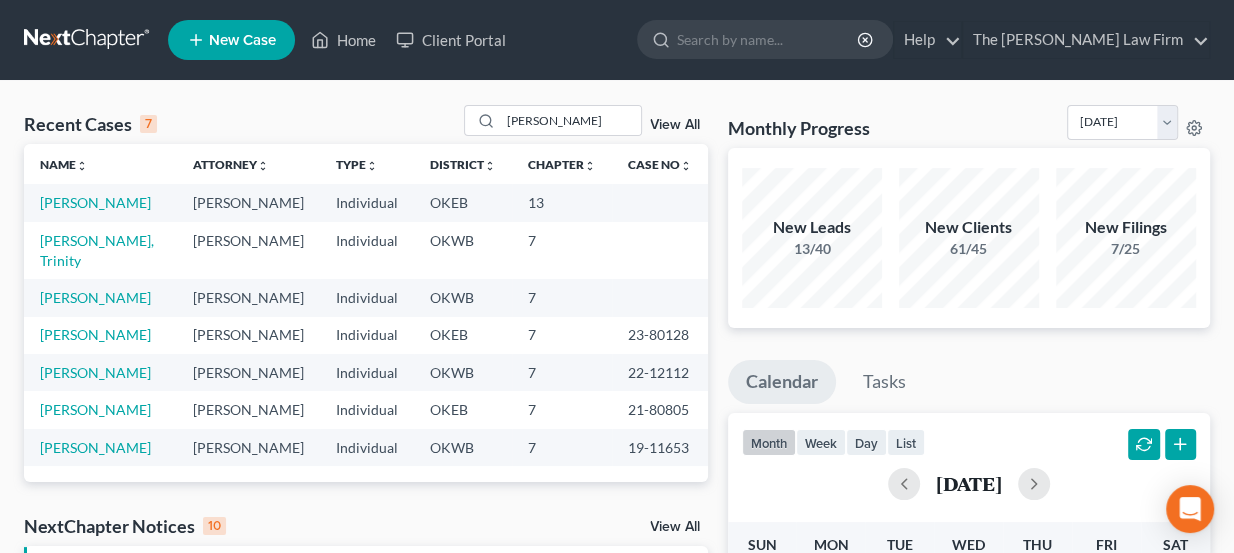 select on "3" 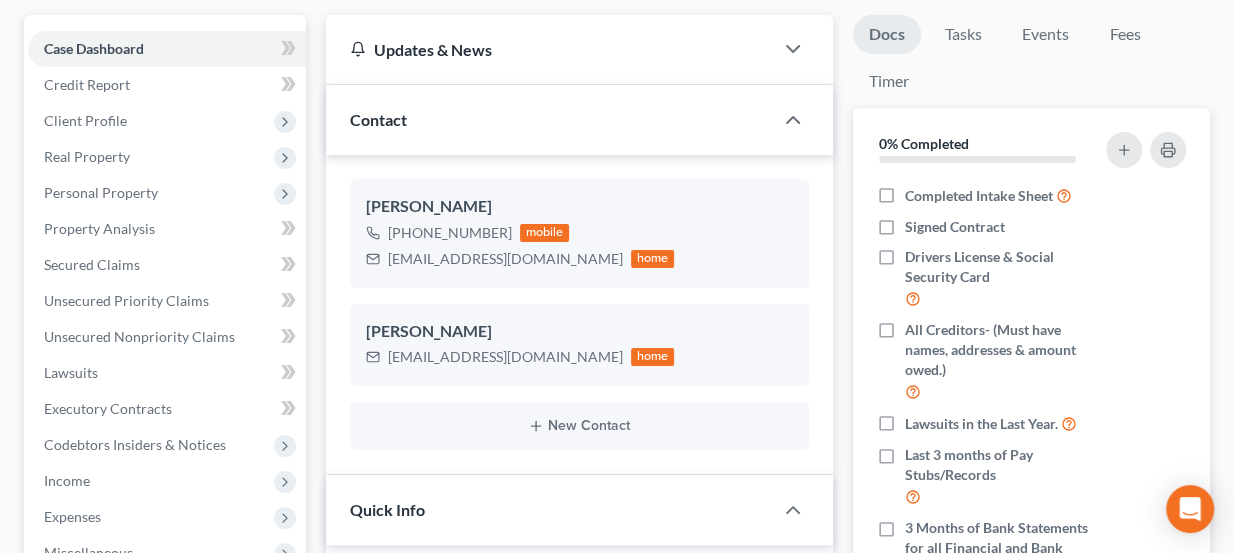 scroll, scrollTop: 181, scrollLeft: 0, axis: vertical 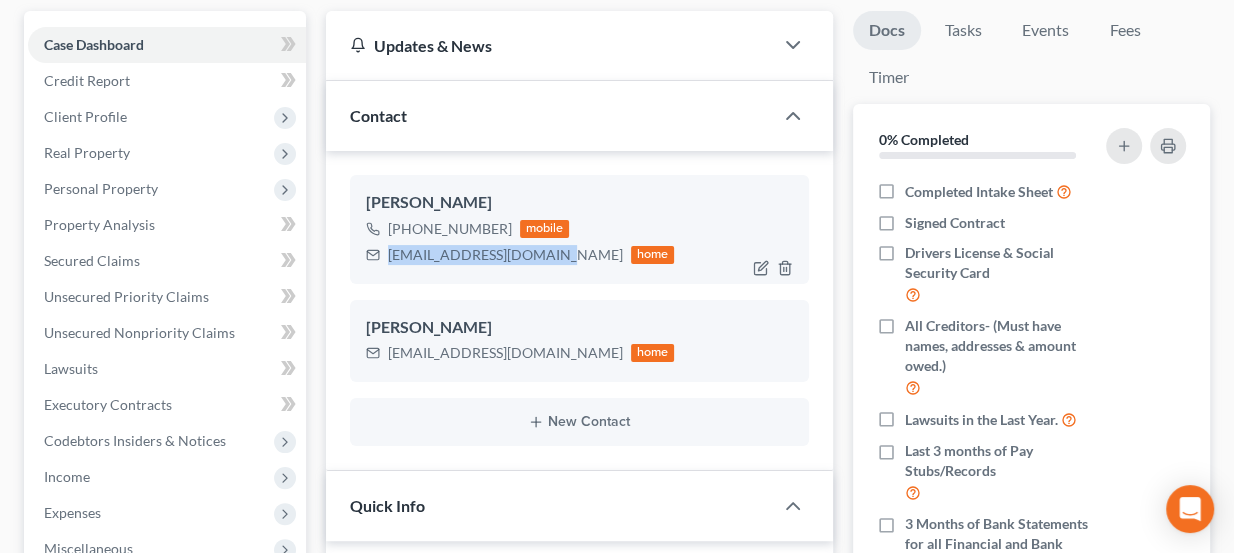 drag, startPoint x: 549, startPoint y: 254, endPoint x: 388, endPoint y: 249, distance: 161.07762 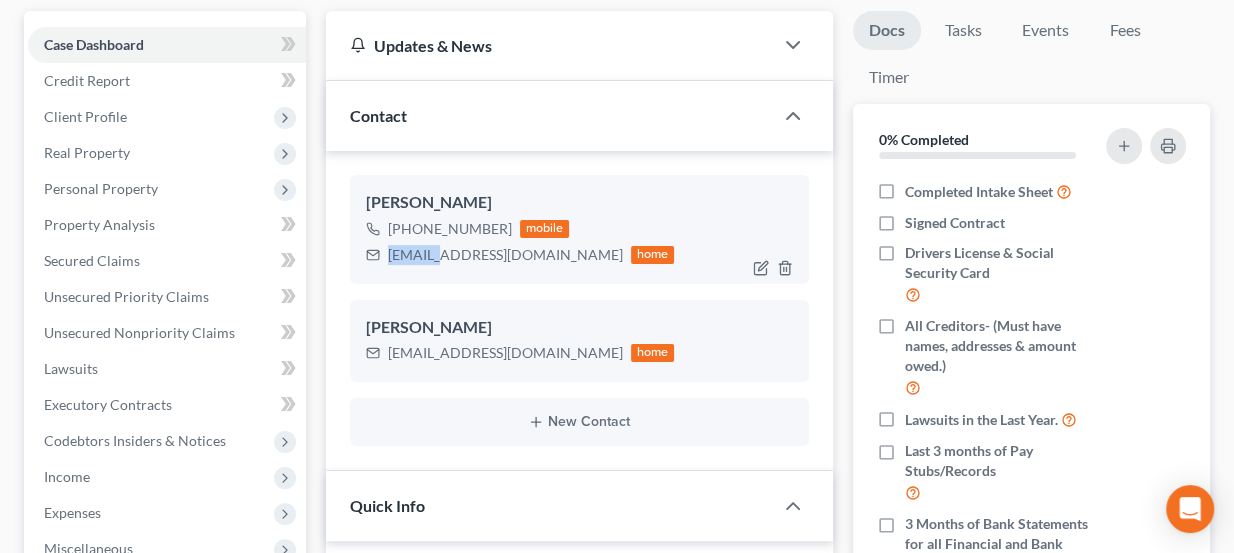 drag, startPoint x: 437, startPoint y: 247, endPoint x: 387, endPoint y: 257, distance: 50.990196 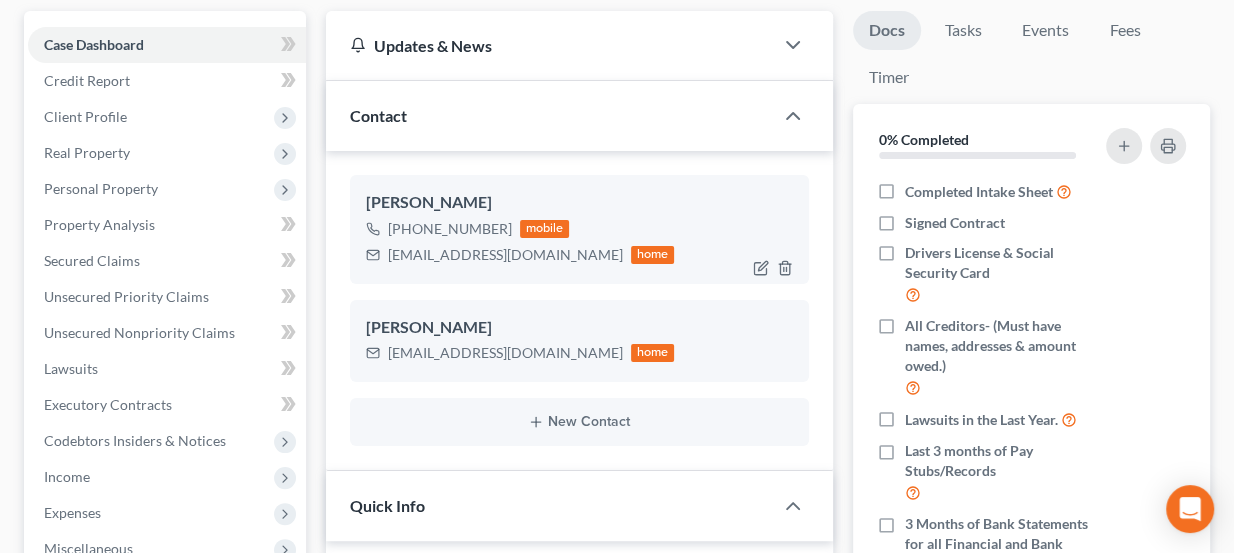 drag, startPoint x: 481, startPoint y: 199, endPoint x: 359, endPoint y: 193, distance: 122.14745 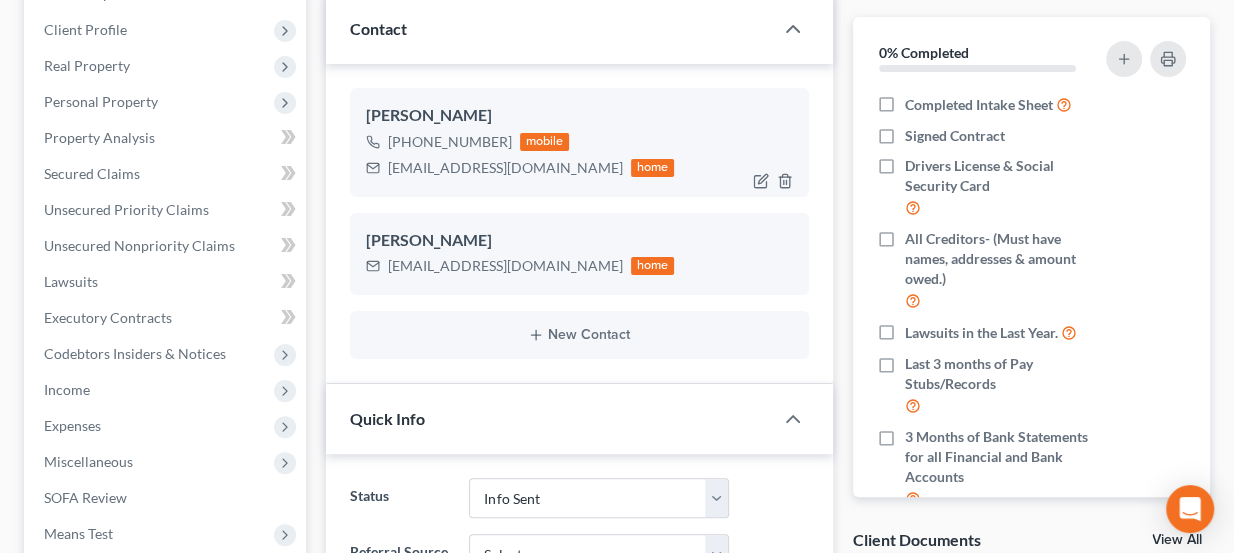 scroll, scrollTop: 272, scrollLeft: 0, axis: vertical 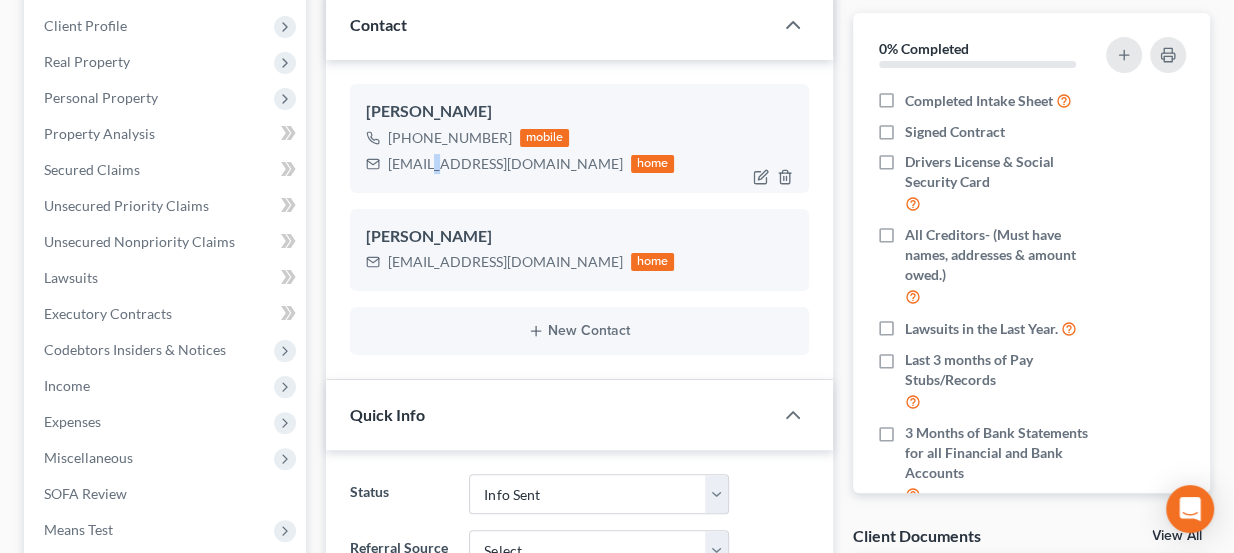 click on "sbrooks.74848@gmail.com" at bounding box center (505, 164) 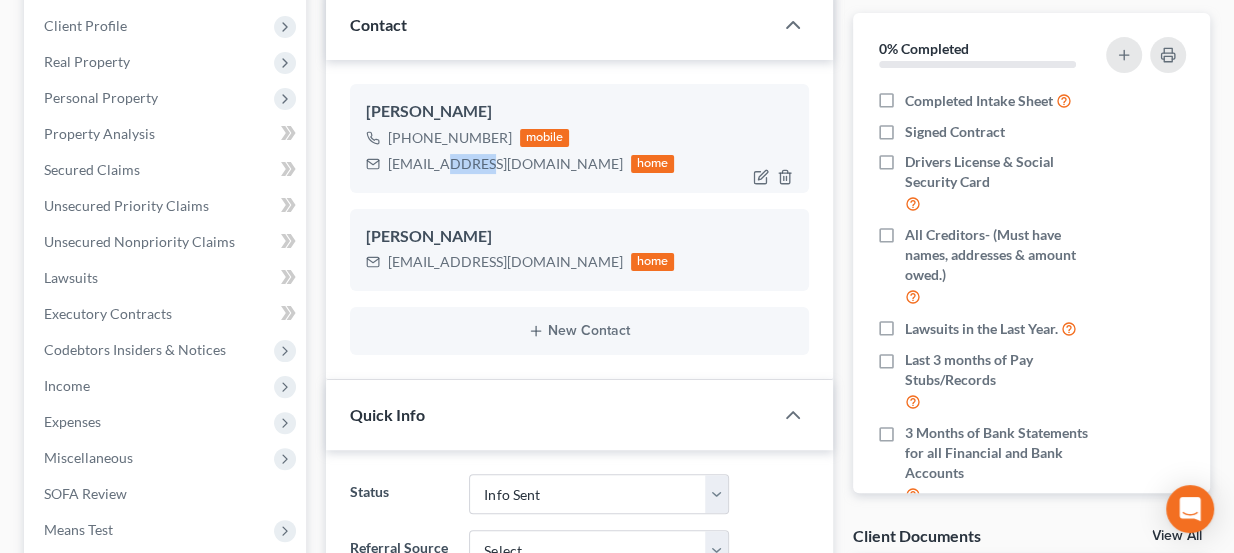 drag, startPoint x: 437, startPoint y: 156, endPoint x: 483, endPoint y: 165, distance: 46.872166 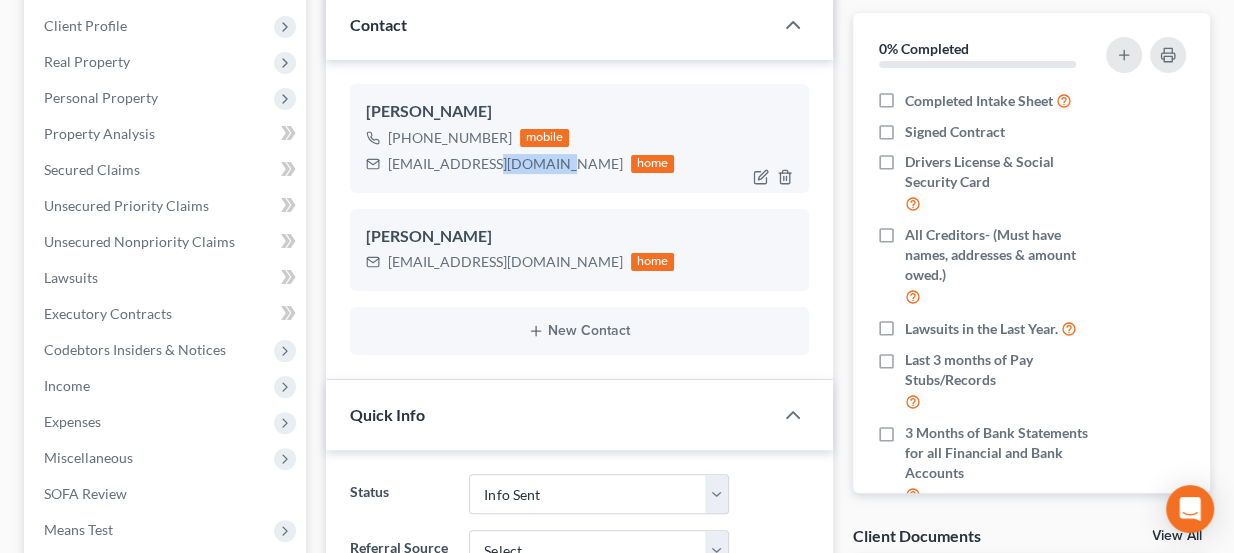 drag, startPoint x: 490, startPoint y: 163, endPoint x: 551, endPoint y: 163, distance: 61 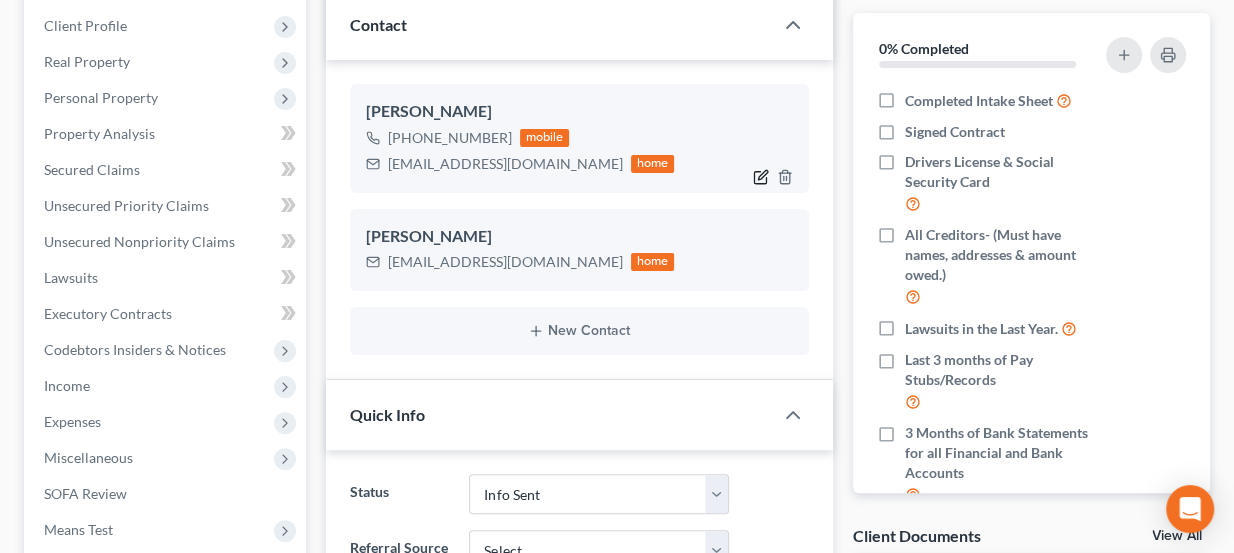 click 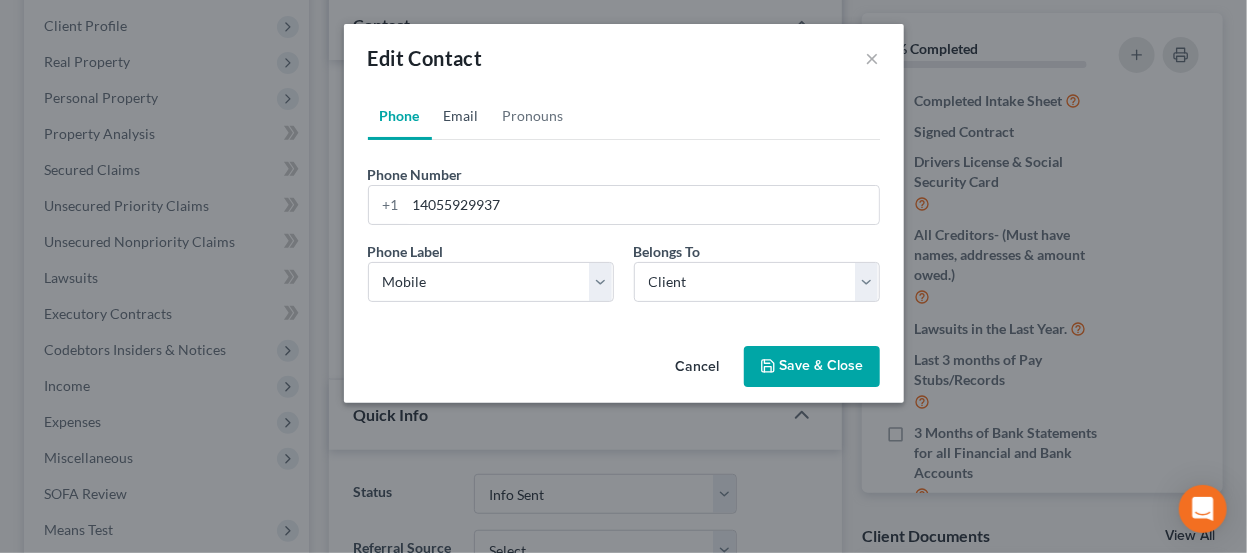 click on "Email" at bounding box center [461, 116] 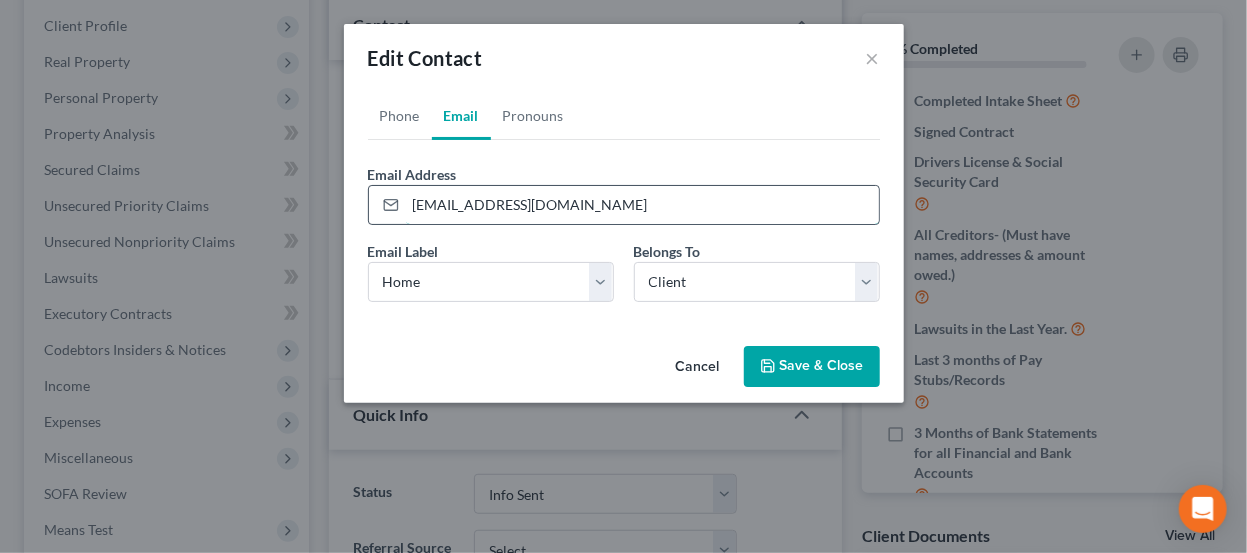 click on "sbrooks.74848@gmail.com" at bounding box center [642, 205] 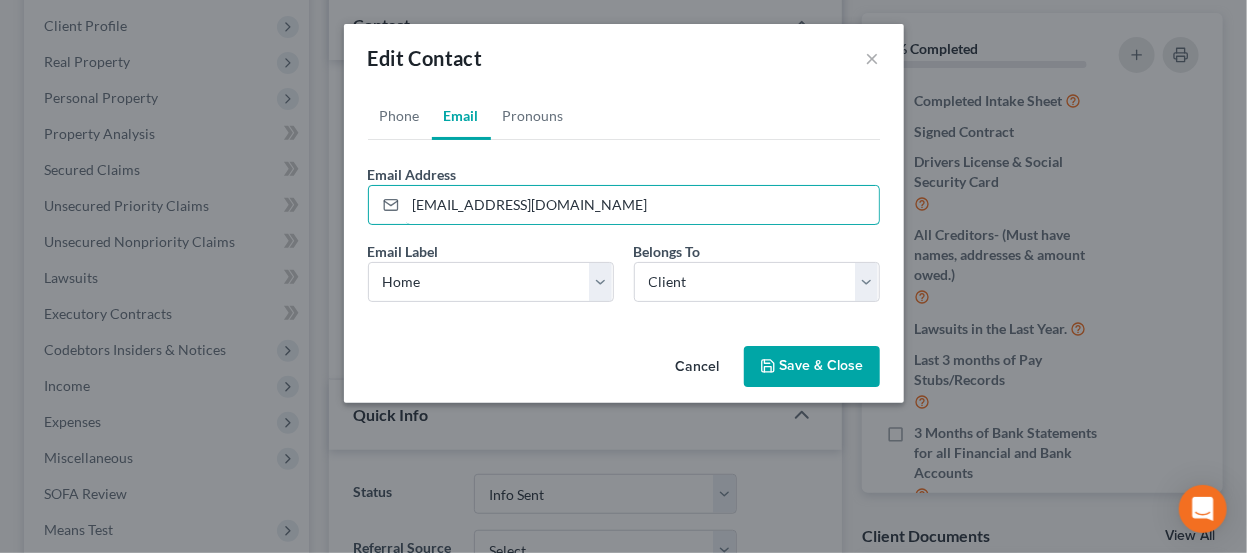type on "sbrook.74848@gmail.com" 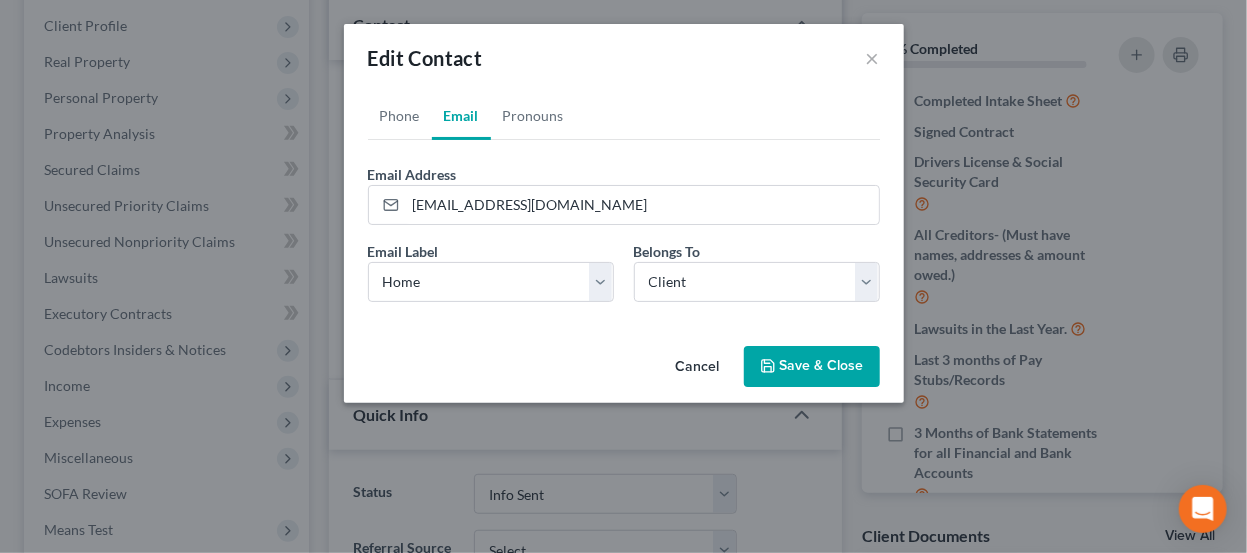 drag, startPoint x: 574, startPoint y: 41, endPoint x: 592, endPoint y: 27, distance: 22.803509 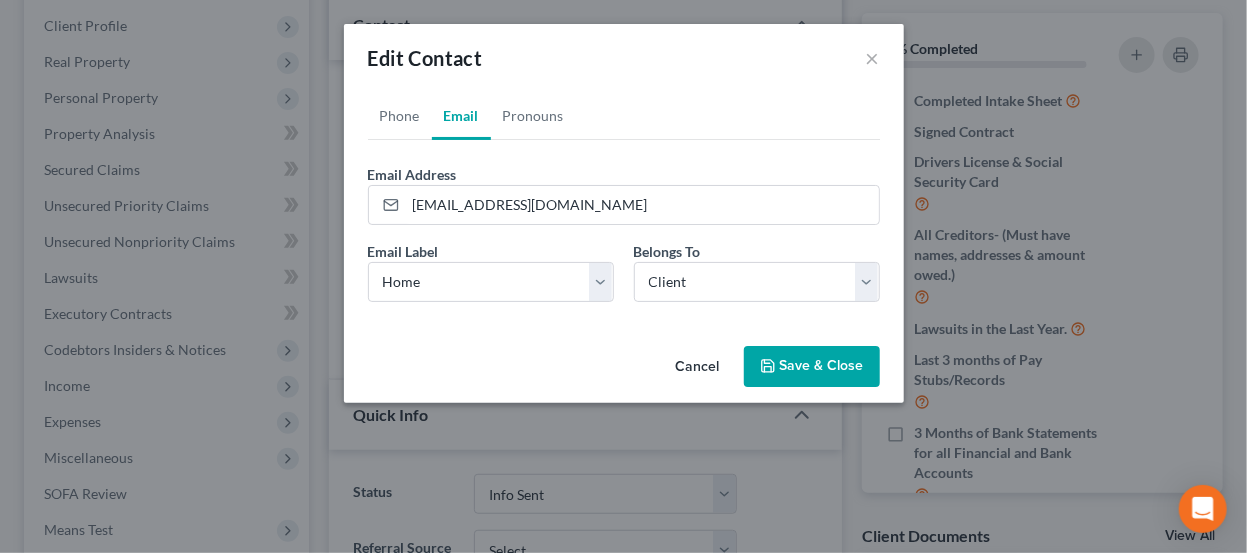 click on "Save & Close" at bounding box center [812, 367] 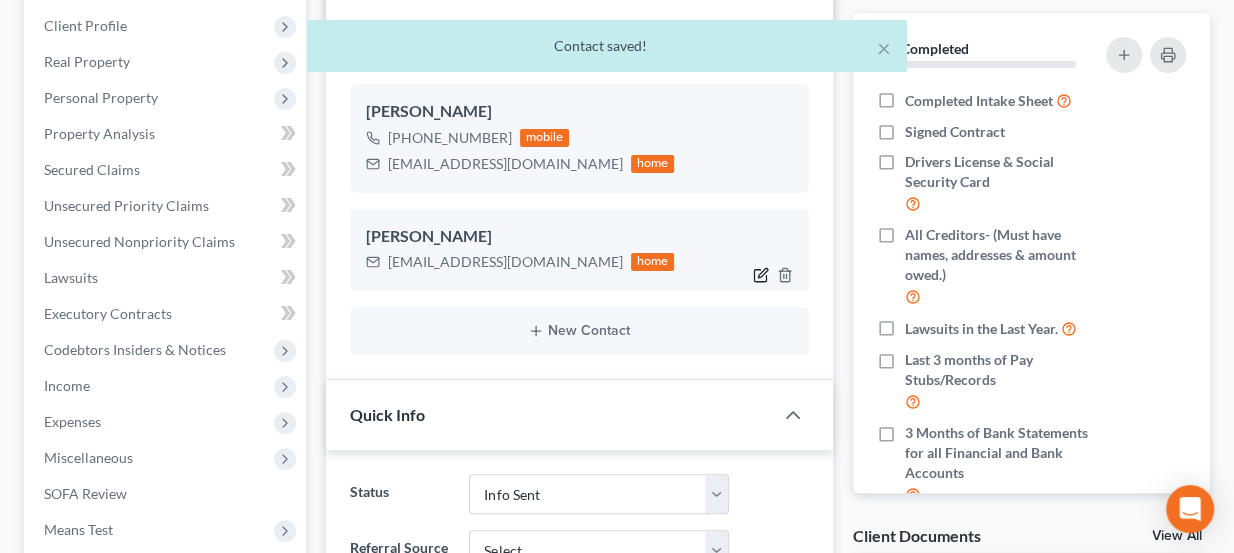 click 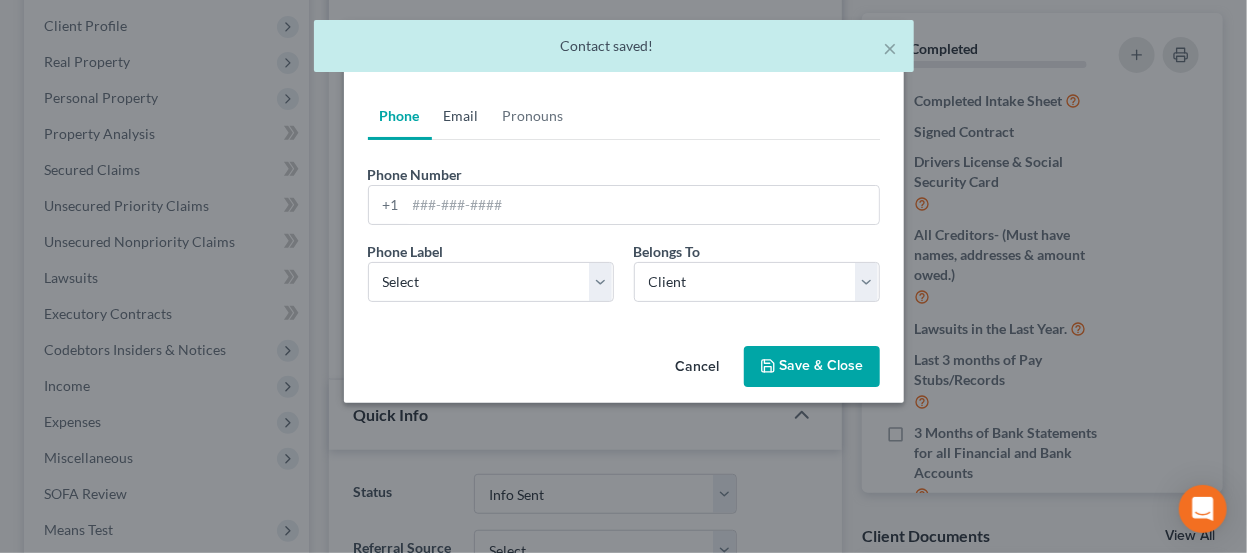 click on "Email" at bounding box center (461, 116) 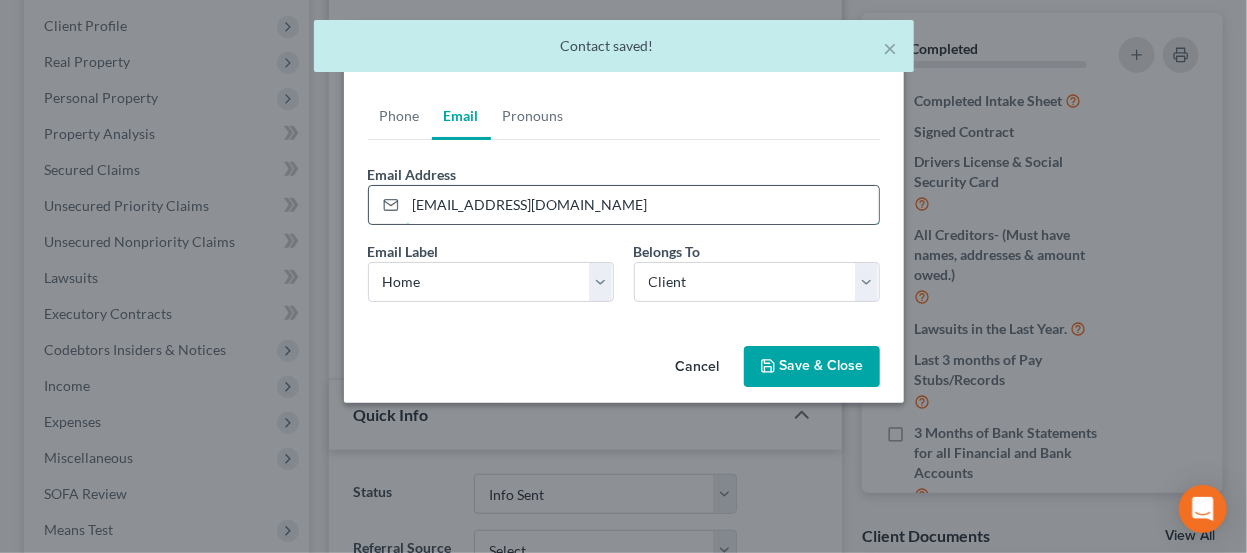 click on "mbrooks_74848@gmail.com" at bounding box center [642, 205] 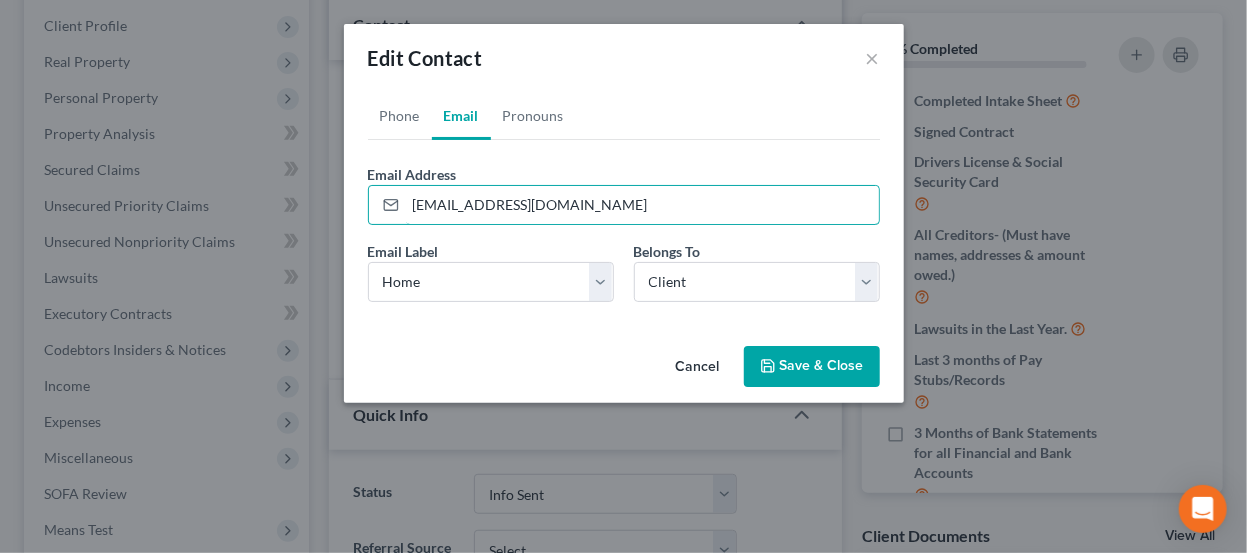type on "mbrook_74848@gmail.com" 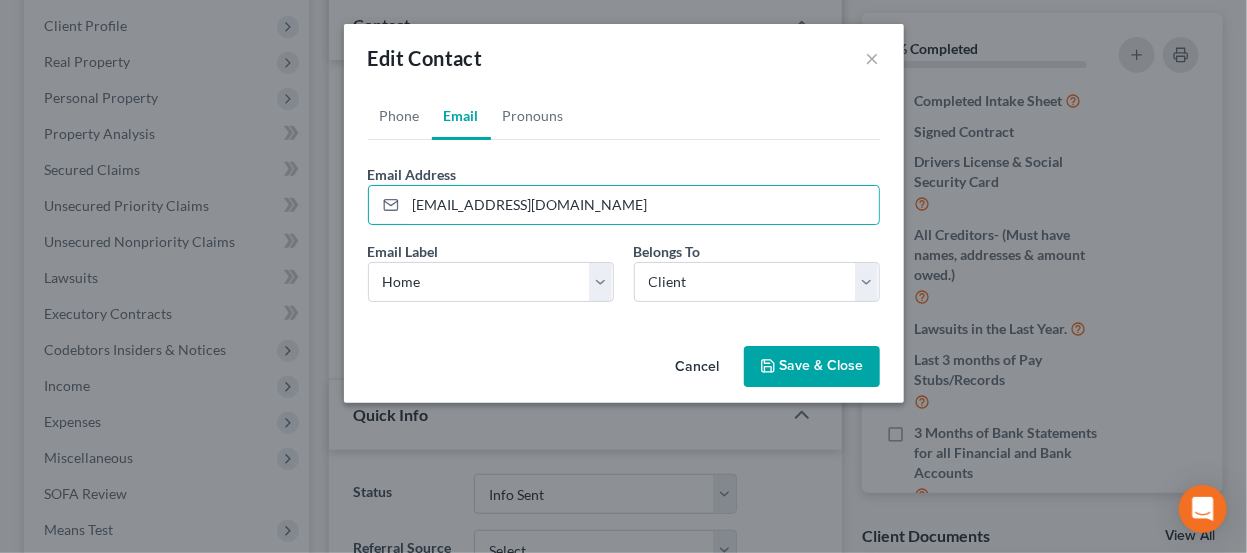 click on "Save & Close" at bounding box center [812, 367] 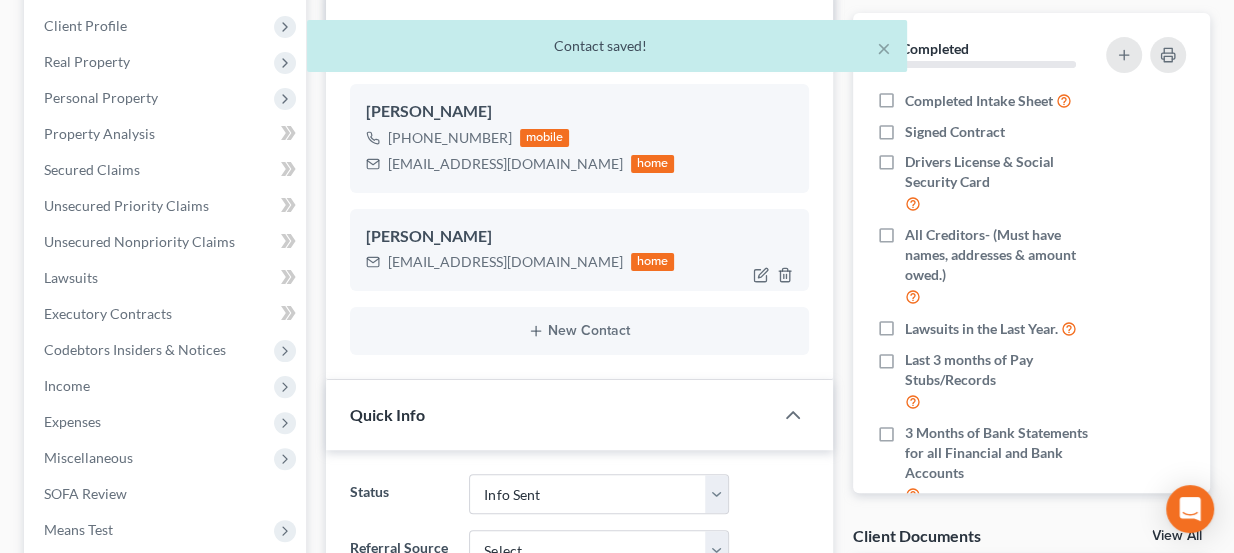 drag, startPoint x: 422, startPoint y: 228, endPoint x: 487, endPoint y: 234, distance: 65.27634 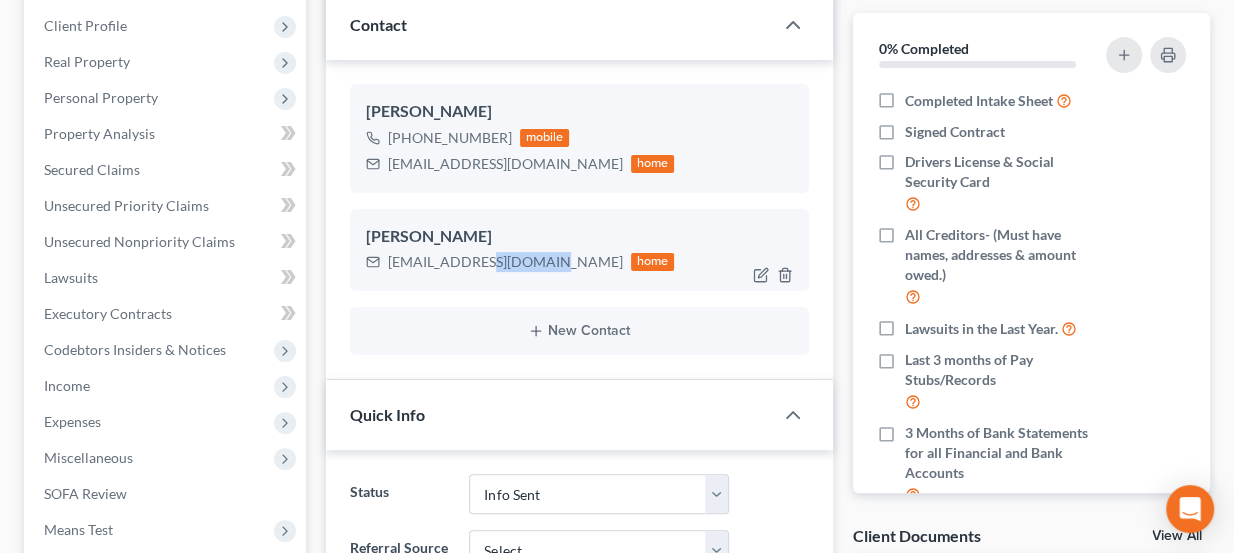 drag, startPoint x: 493, startPoint y: 256, endPoint x: 555, endPoint y: 264, distance: 62.514 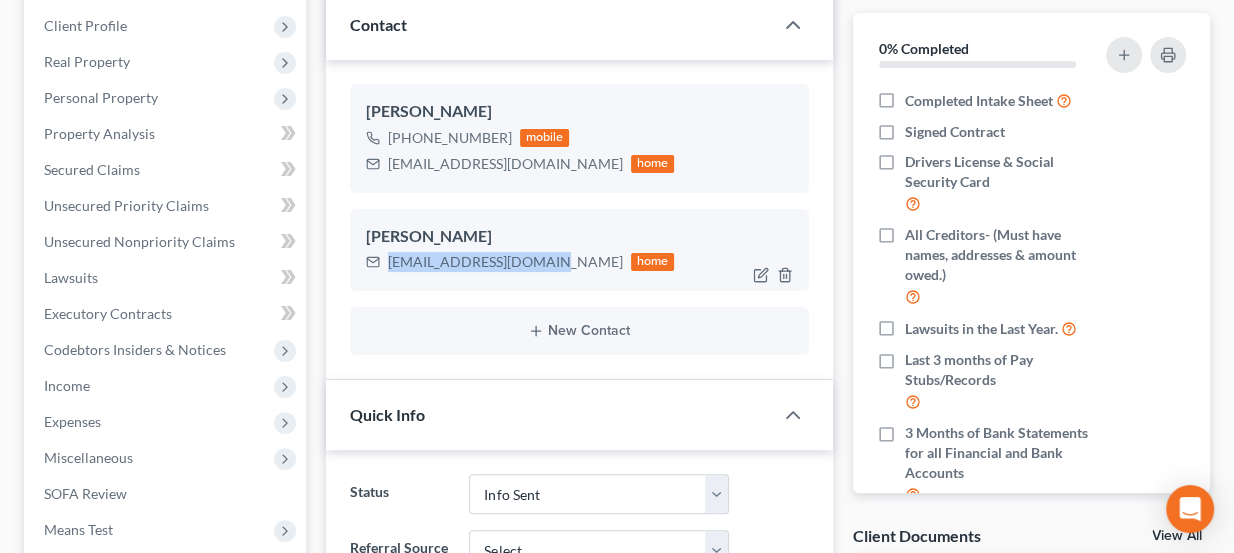 drag, startPoint x: 555, startPoint y: 256, endPoint x: 388, endPoint y: 263, distance: 167.14664 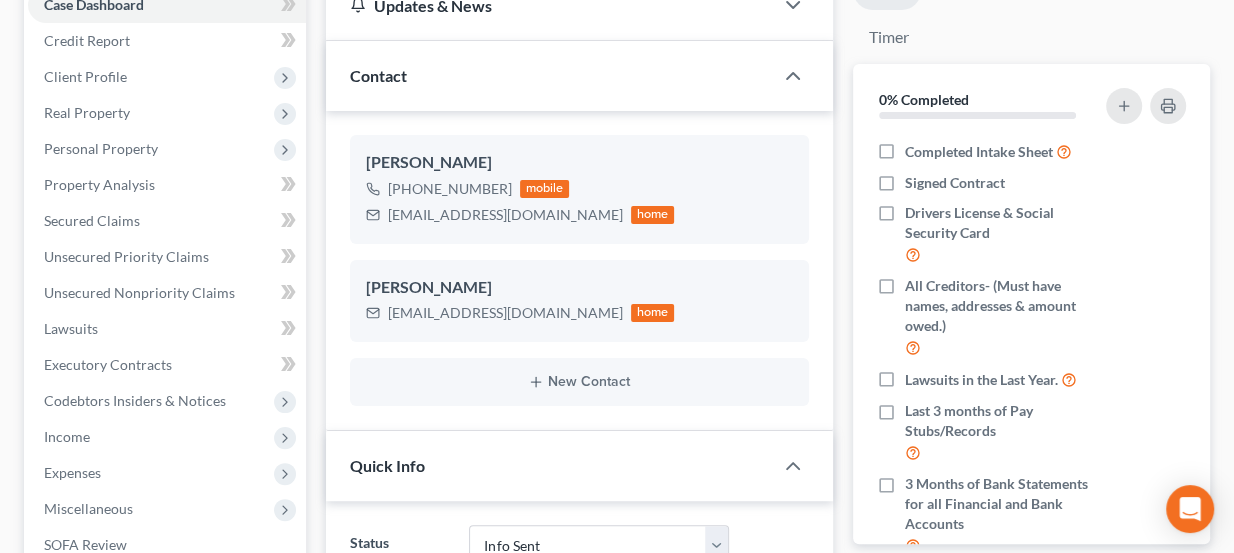 scroll, scrollTop: 90, scrollLeft: 0, axis: vertical 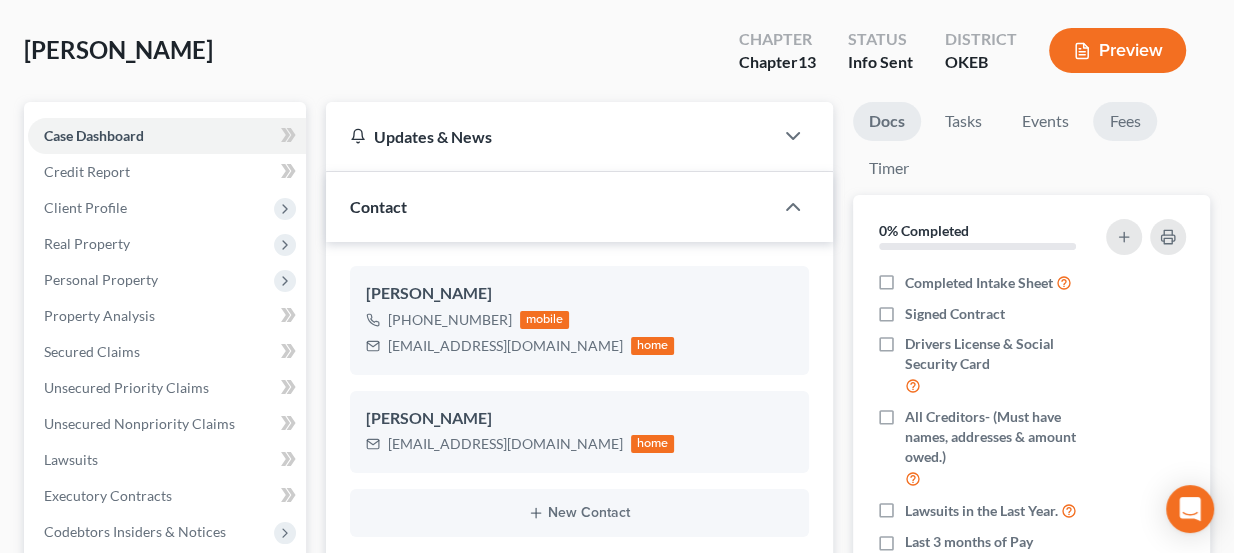 click on "Fees" at bounding box center [1125, 121] 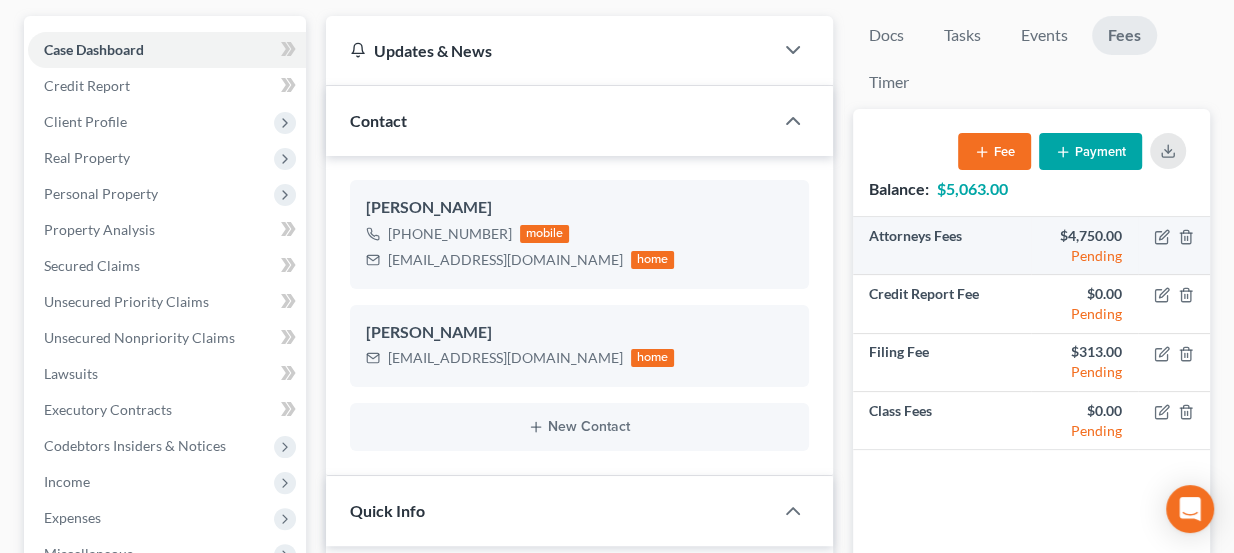 scroll, scrollTop: 181, scrollLeft: 0, axis: vertical 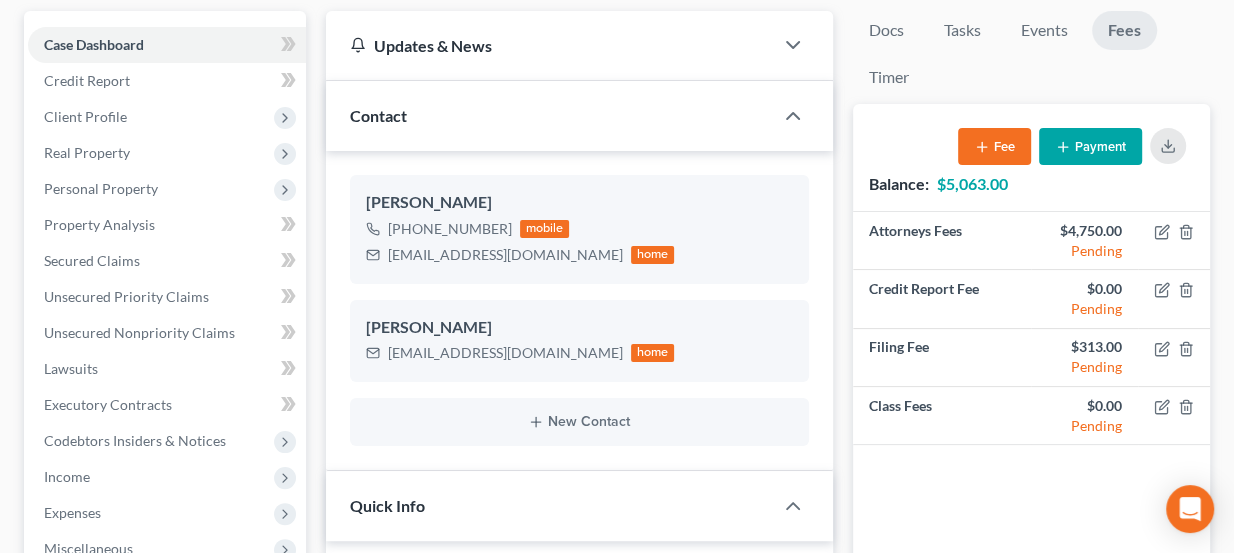 click on "Payment" at bounding box center (1090, 146) 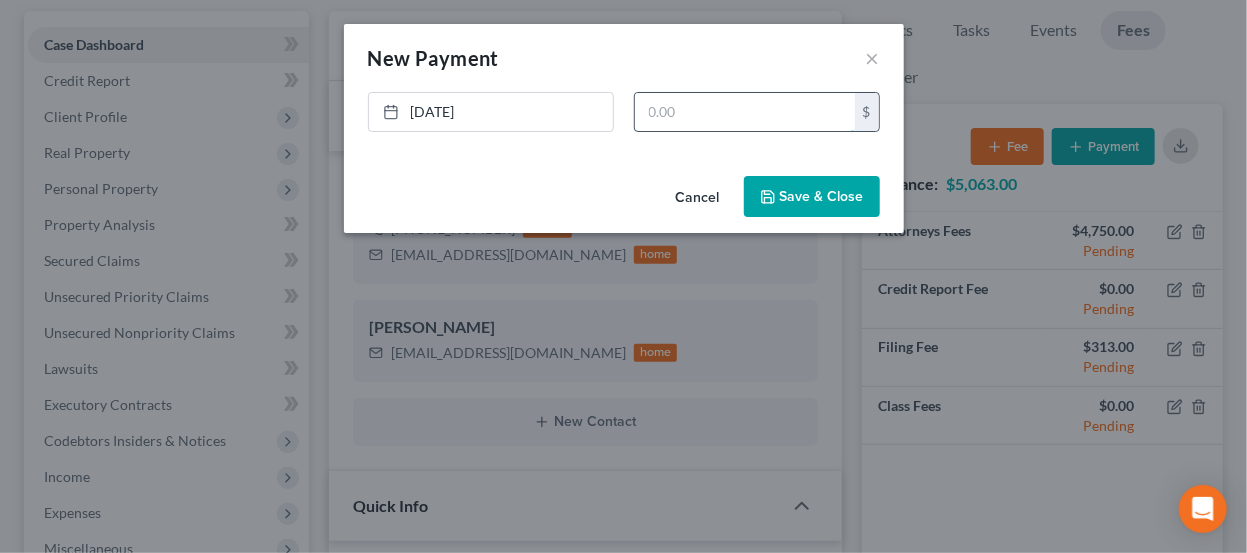 click at bounding box center (745, 112) 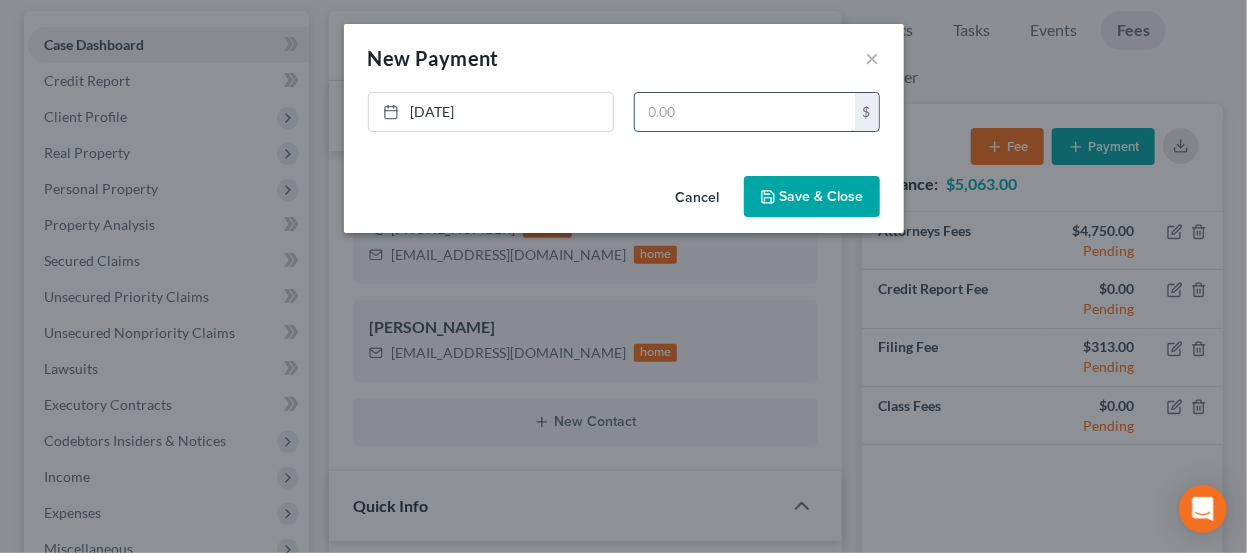 click at bounding box center [745, 112] 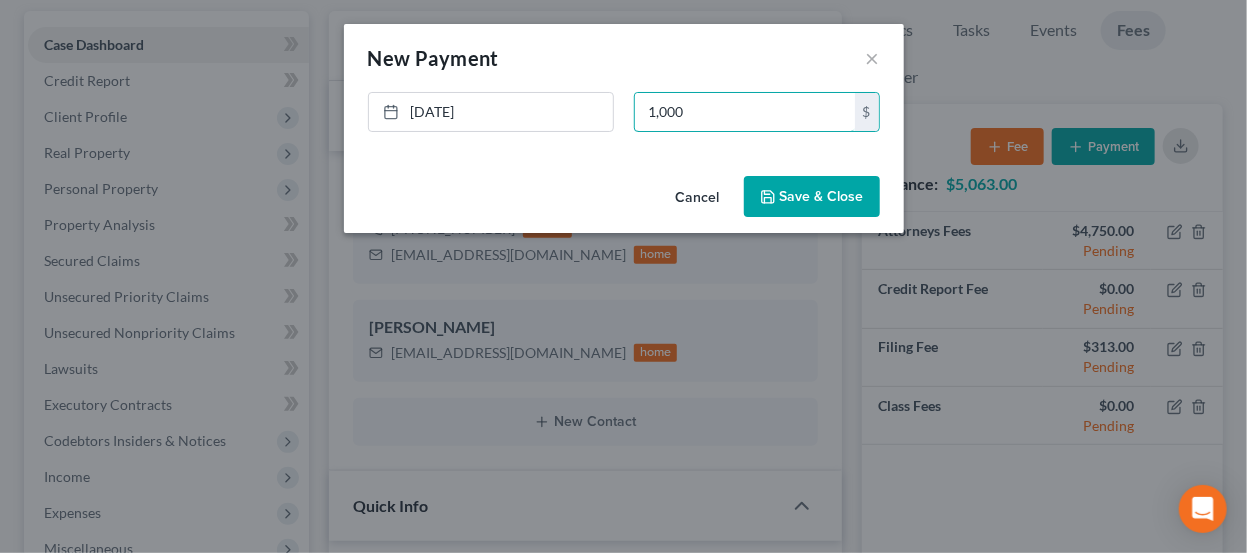 type on "1,000" 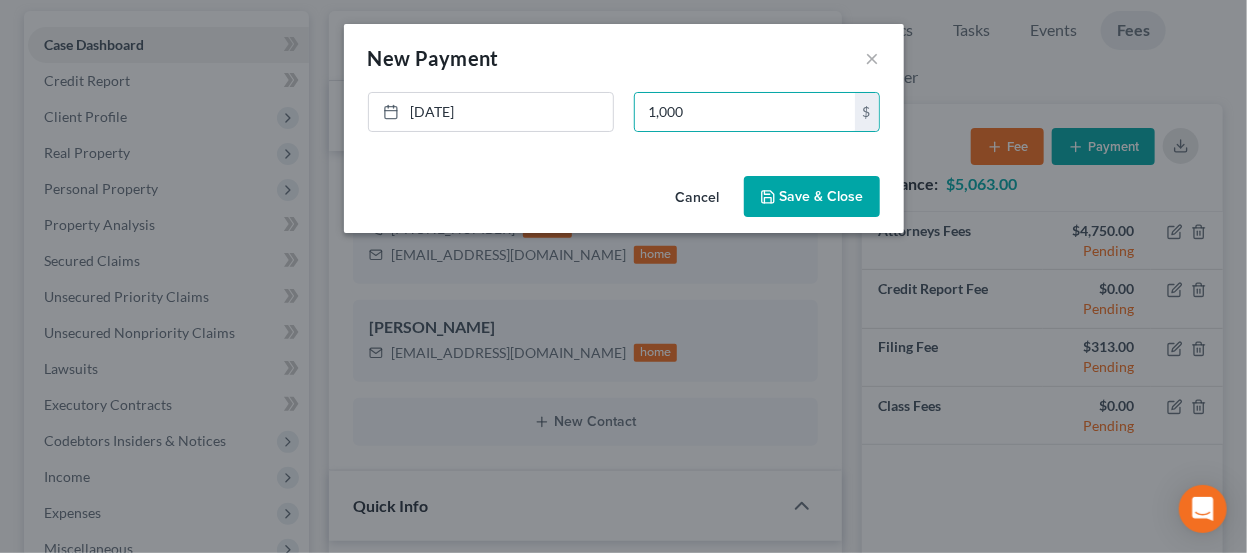 click 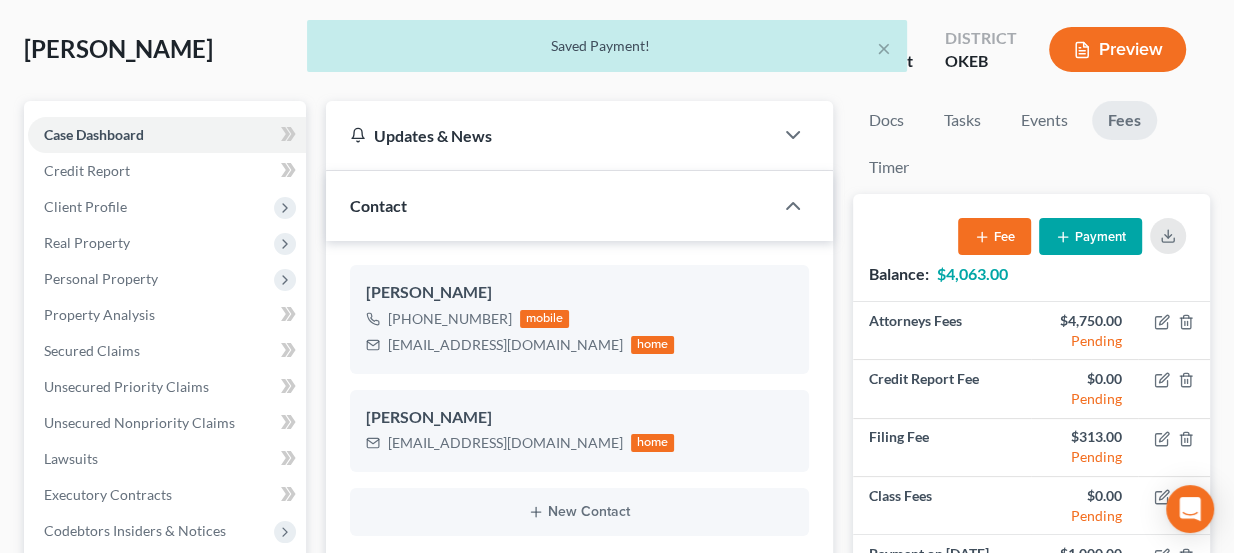 scroll, scrollTop: 90, scrollLeft: 0, axis: vertical 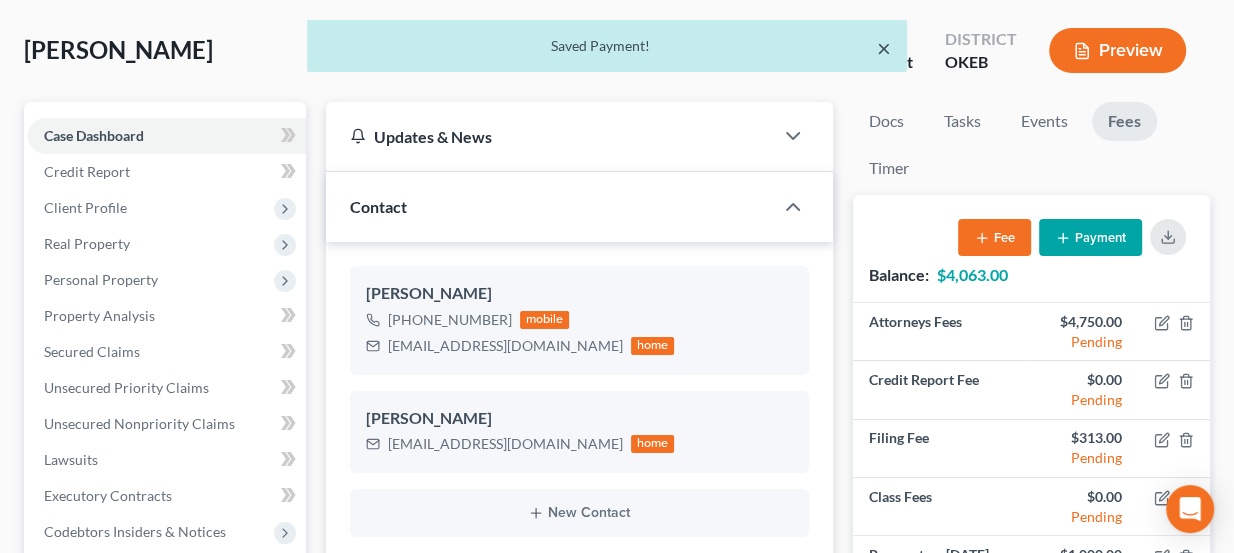 click on "×" at bounding box center [884, 48] 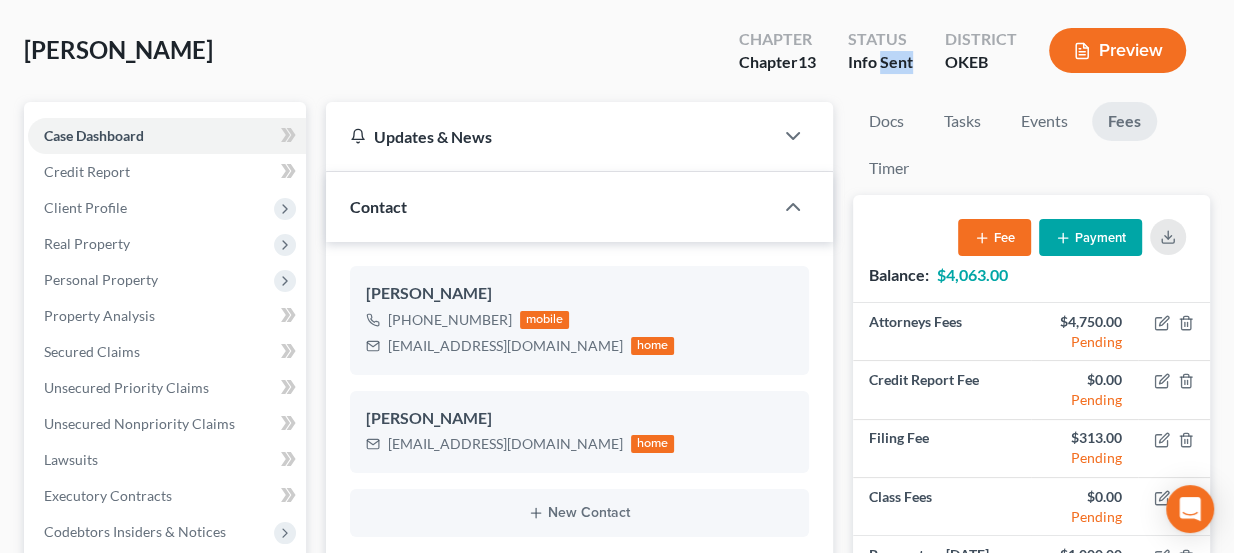 drag, startPoint x: 882, startPoint y: 61, endPoint x: 912, endPoint y: 58, distance: 30.149628 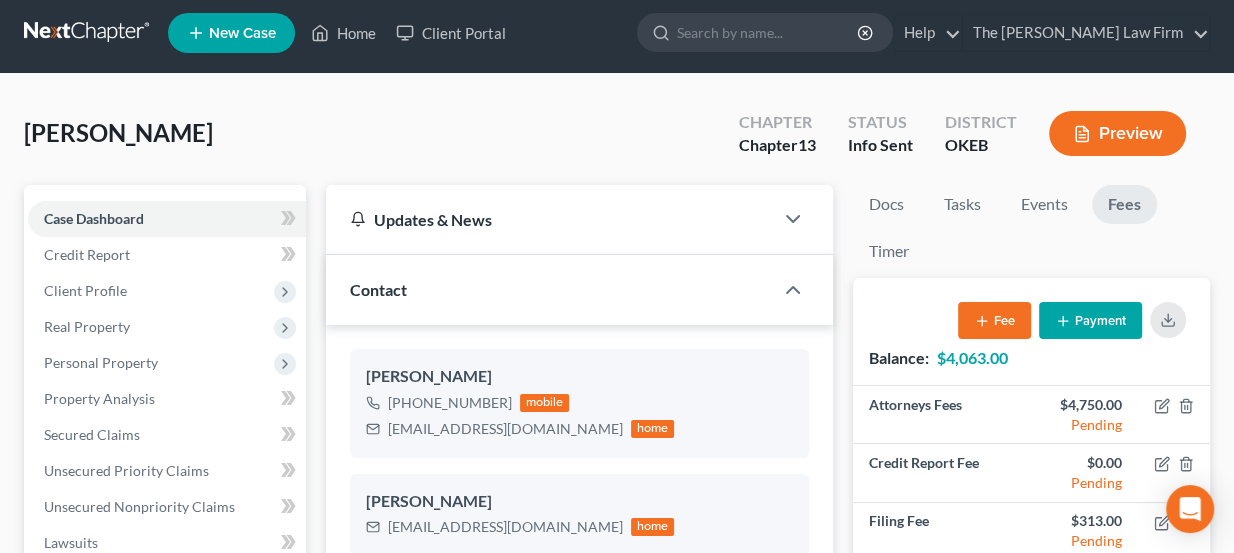 scroll, scrollTop: 0, scrollLeft: 0, axis: both 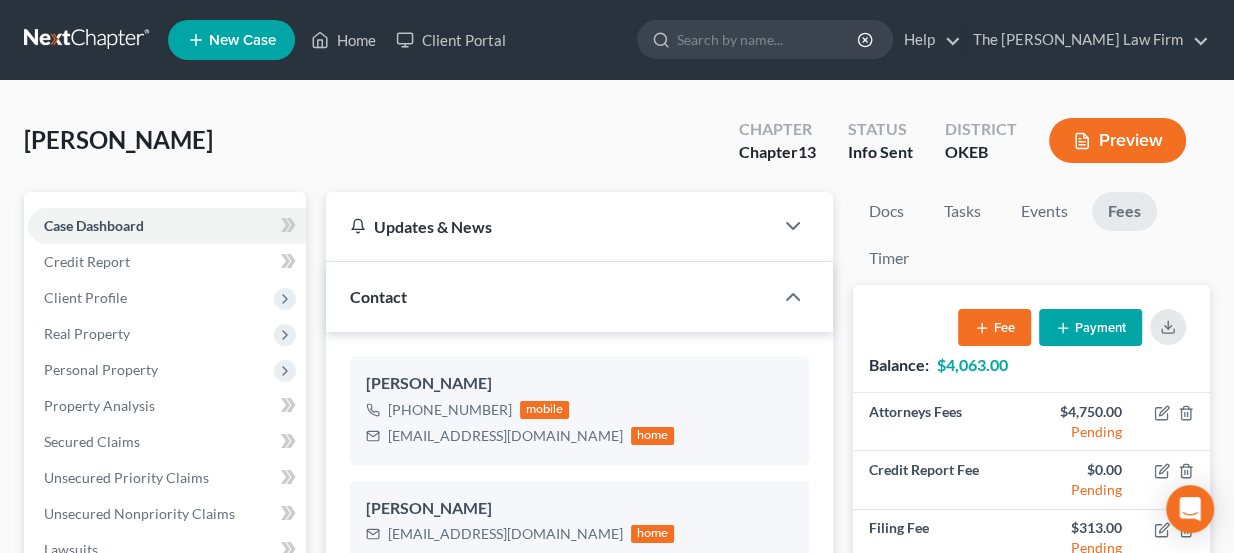 click on "Fees" at bounding box center [1124, 211] 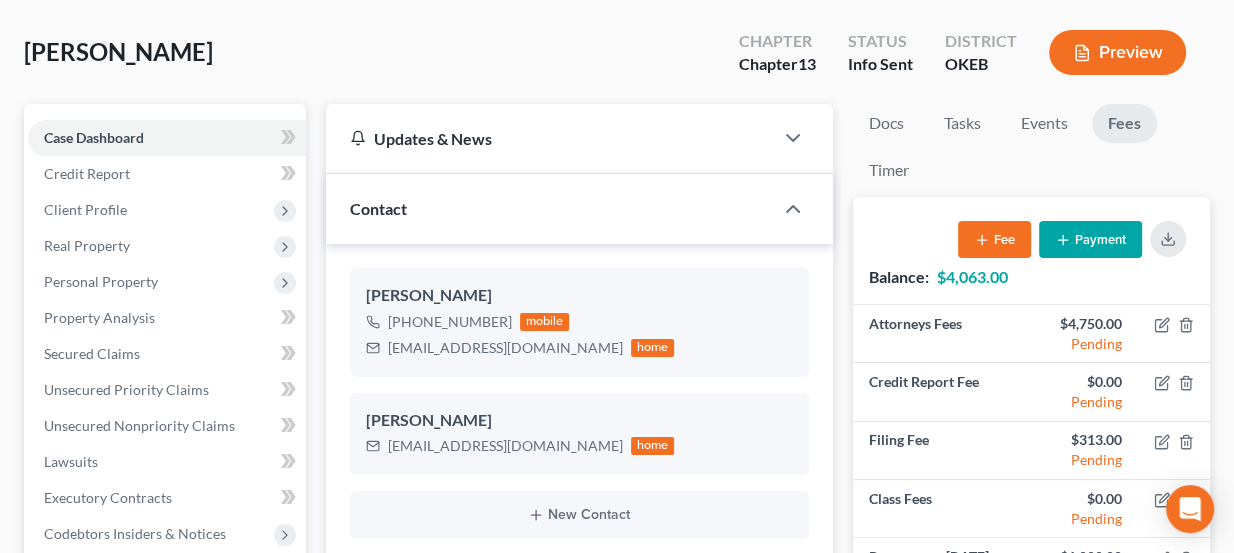 scroll, scrollTop: 90, scrollLeft: 0, axis: vertical 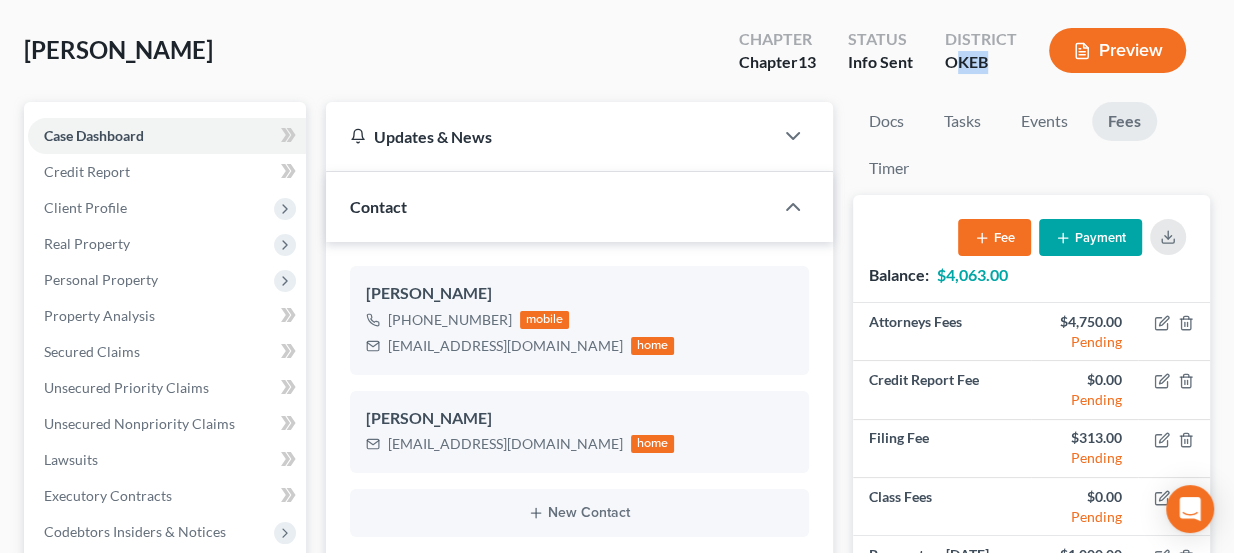 drag, startPoint x: 959, startPoint y: 56, endPoint x: 985, endPoint y: 58, distance: 26.076809 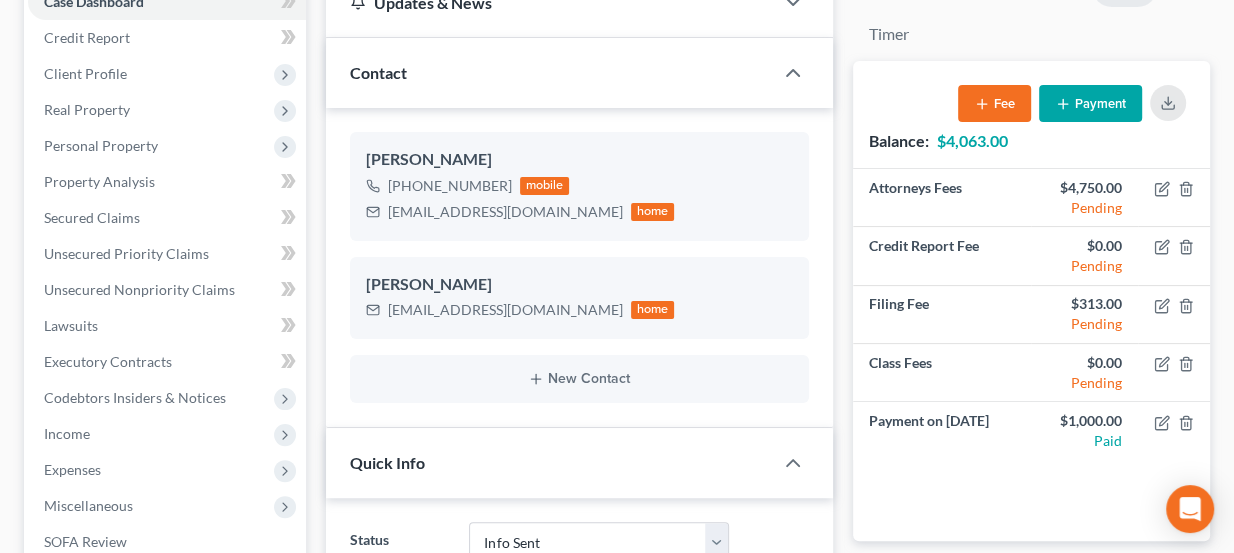 scroll, scrollTop: 272, scrollLeft: 0, axis: vertical 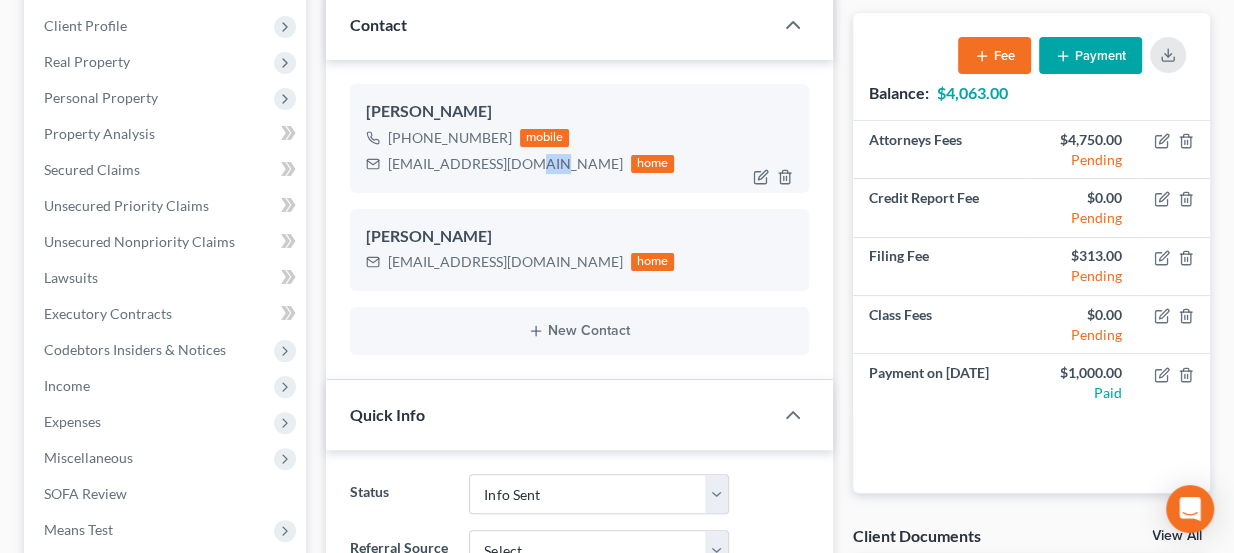 drag, startPoint x: 523, startPoint y: 152, endPoint x: 542, endPoint y: 153, distance: 19.026299 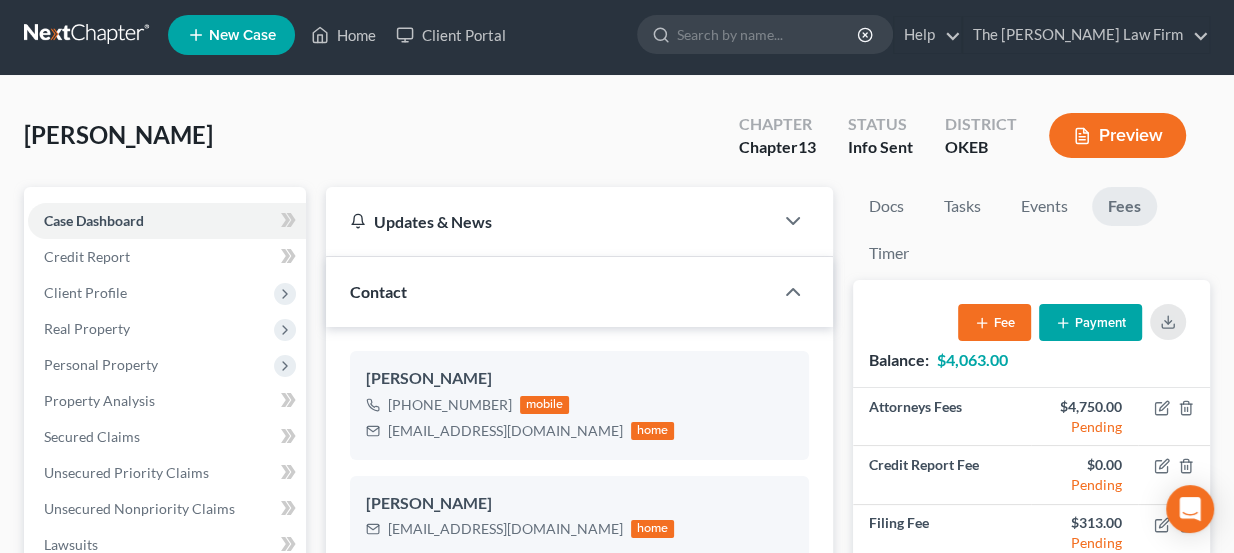 scroll, scrollTop: 0, scrollLeft: 0, axis: both 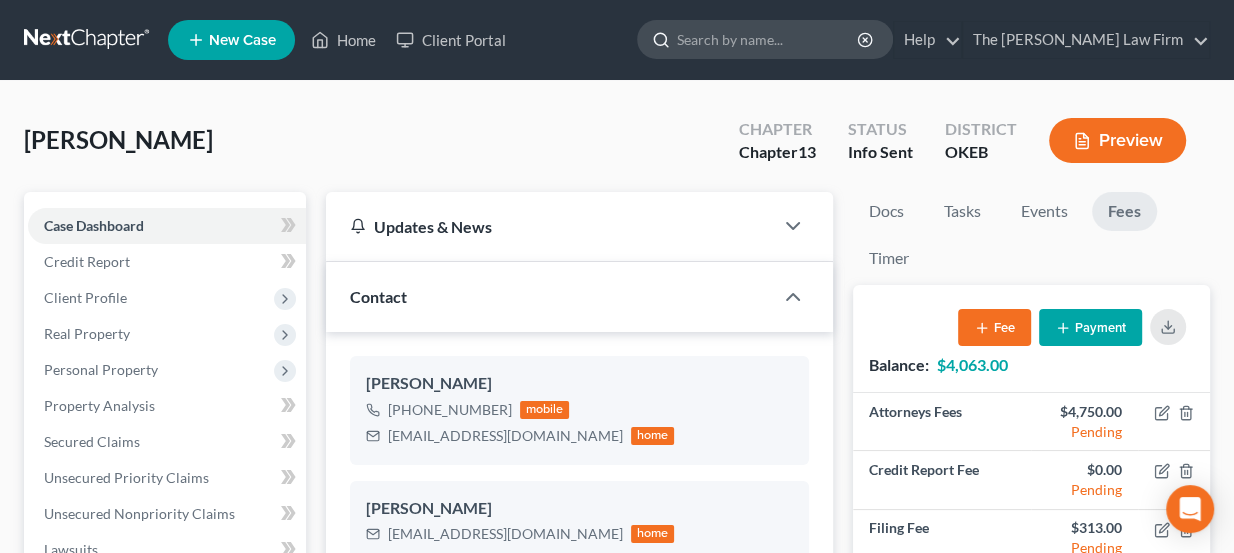 click at bounding box center (768, 39) 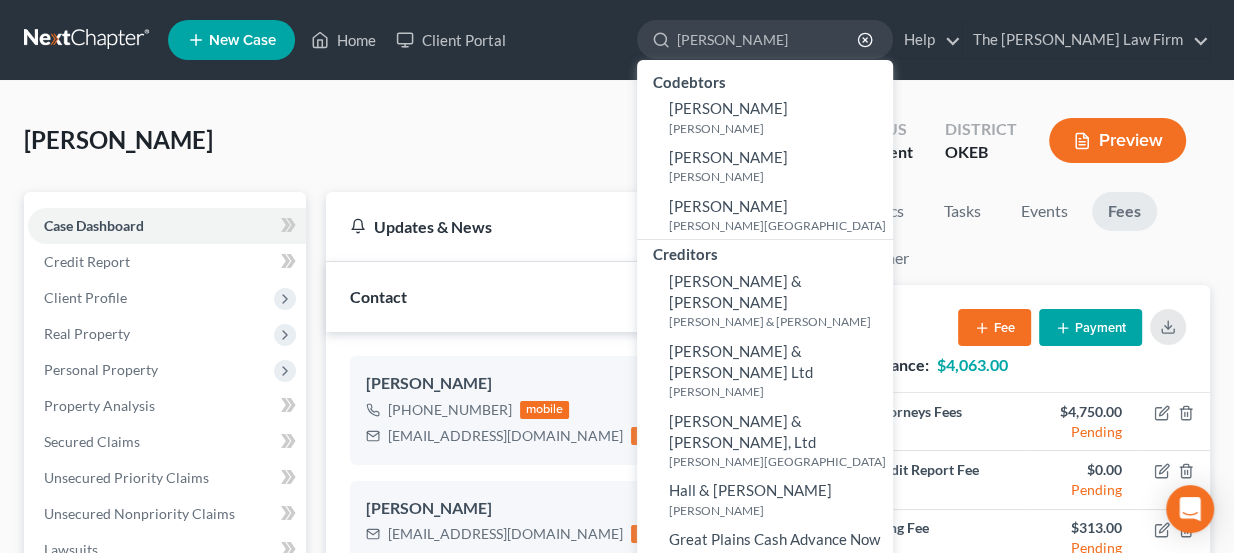 type on "hays" 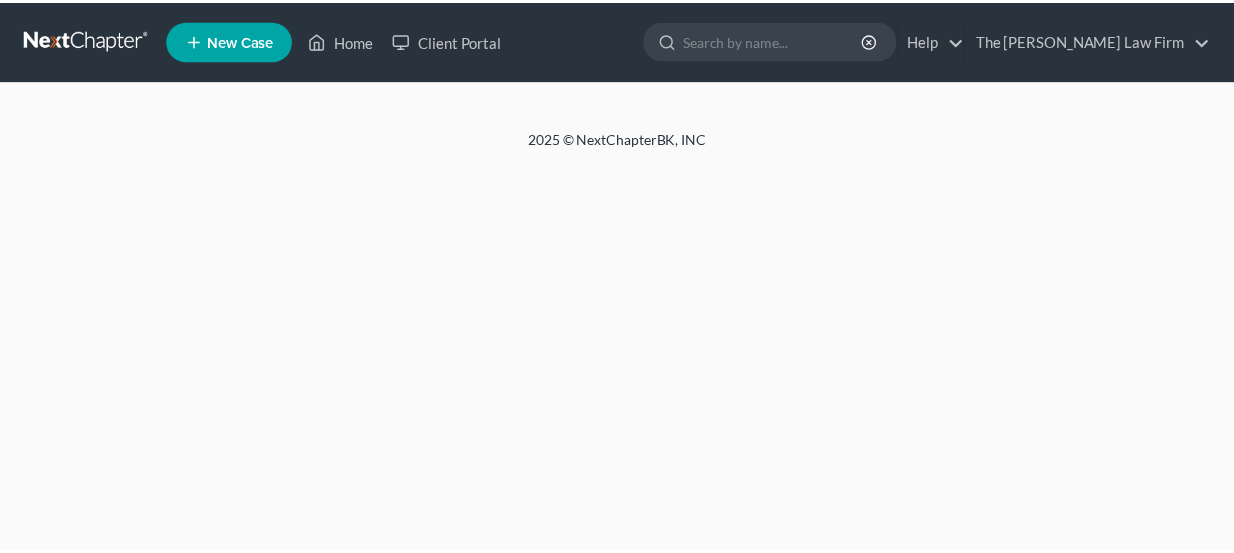 scroll, scrollTop: 0, scrollLeft: 0, axis: both 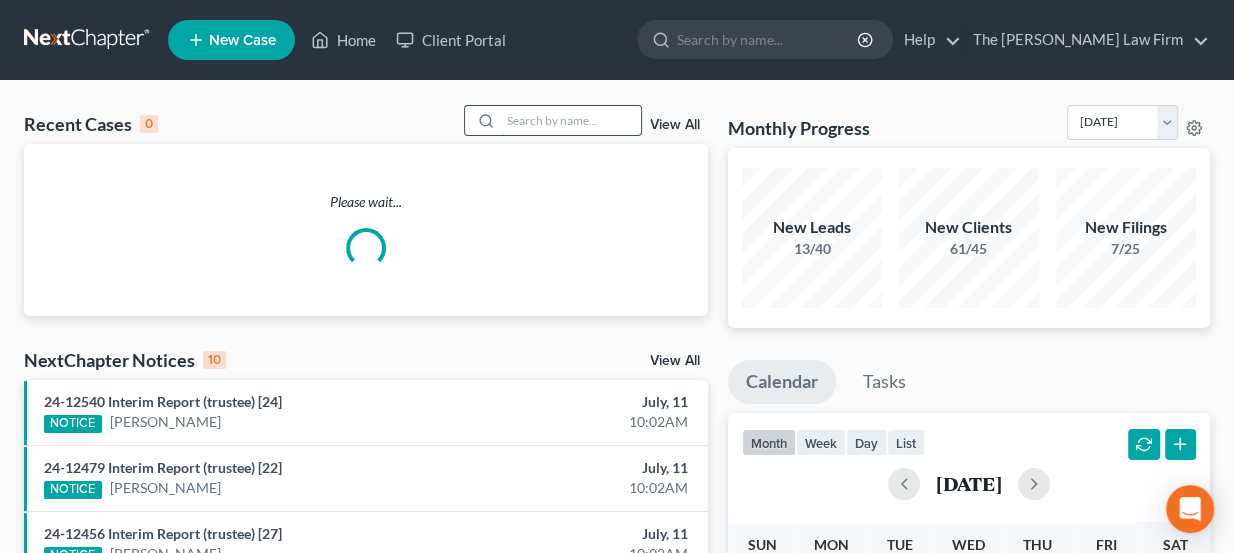 click at bounding box center [571, 120] 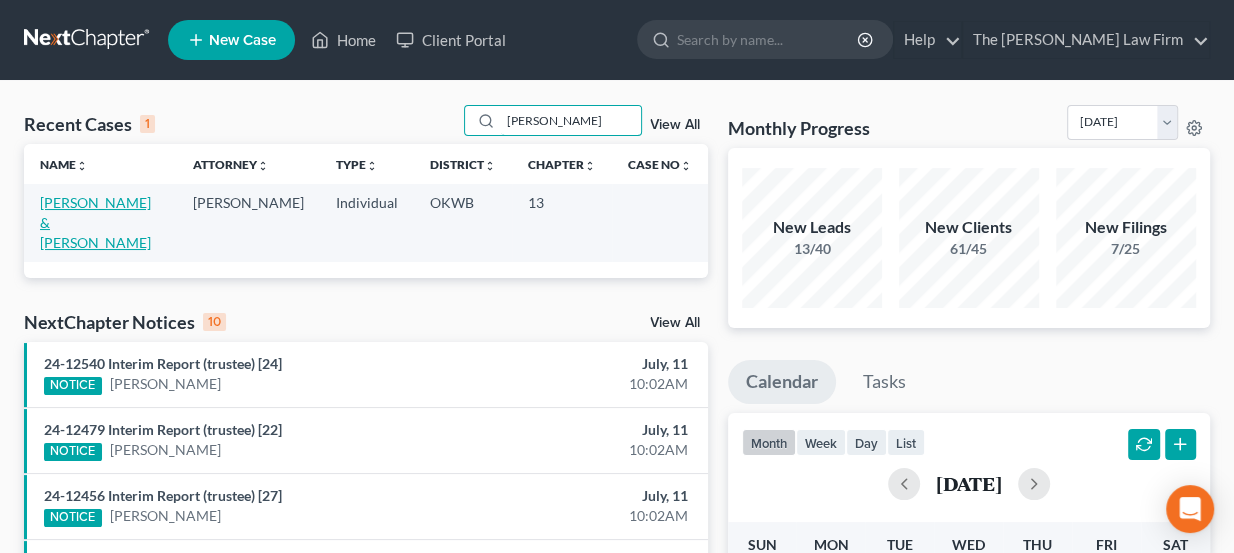 type on "[PERSON_NAME]" 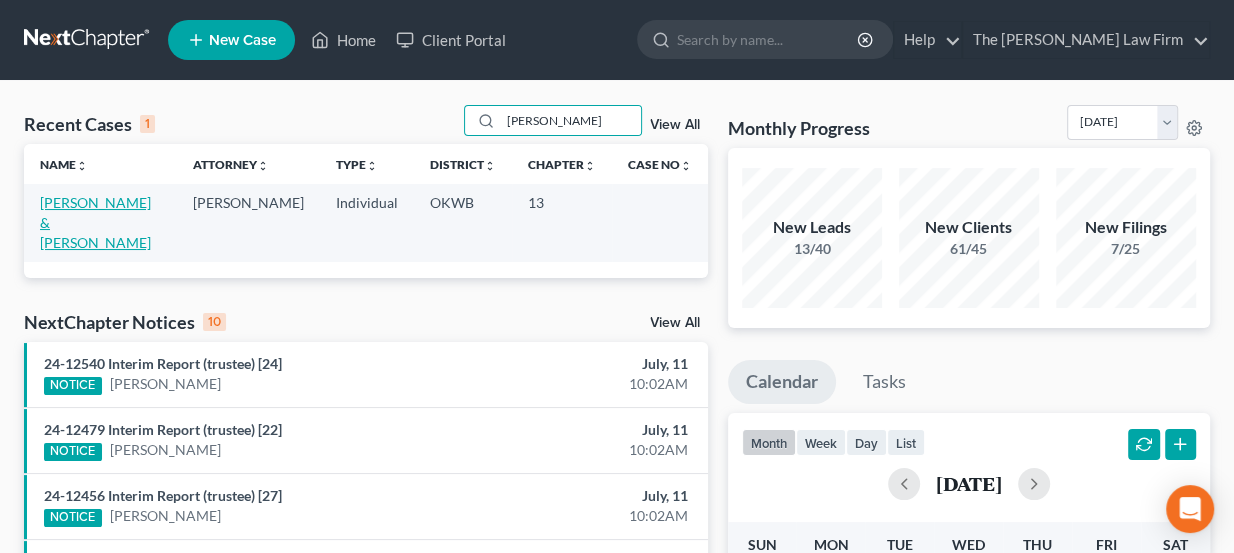 click on "[PERSON_NAME] & [PERSON_NAME]" at bounding box center (95, 222) 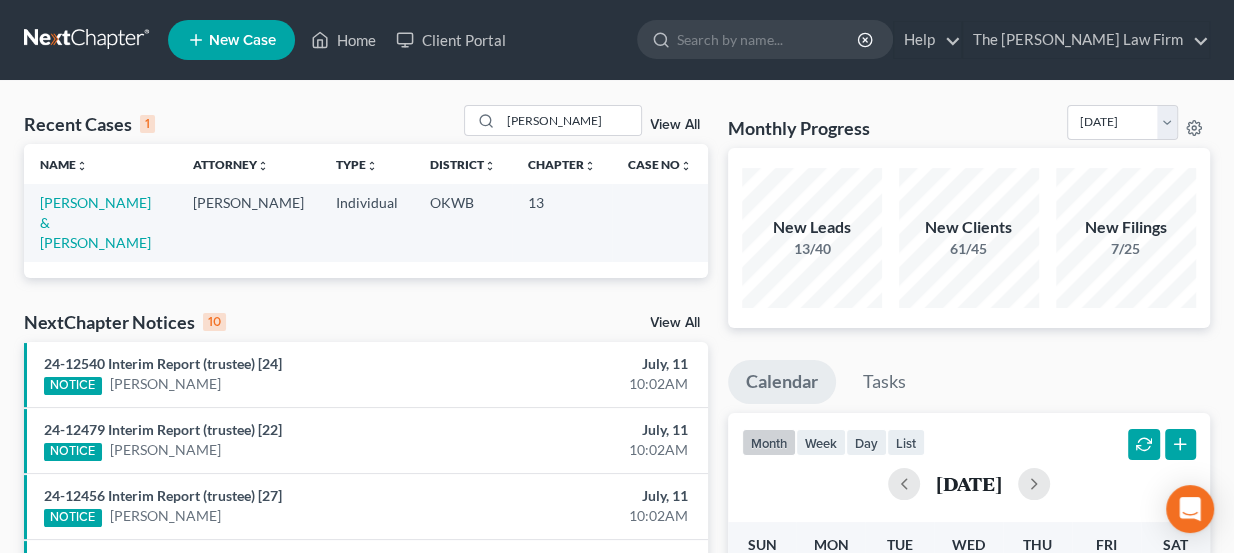 select on "4" 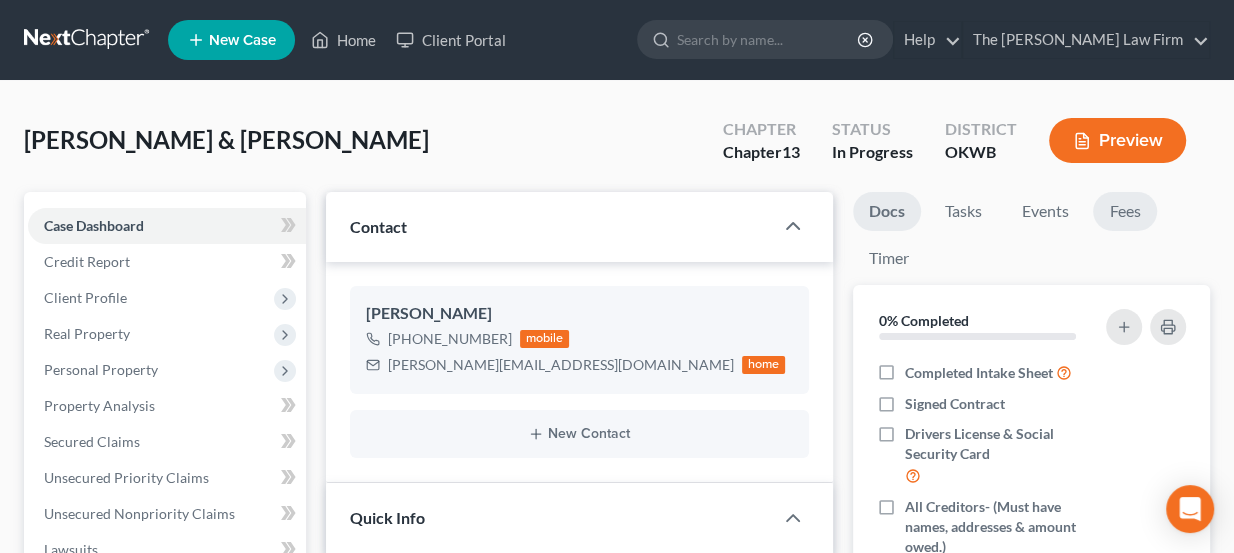 click on "Fees" at bounding box center [1125, 211] 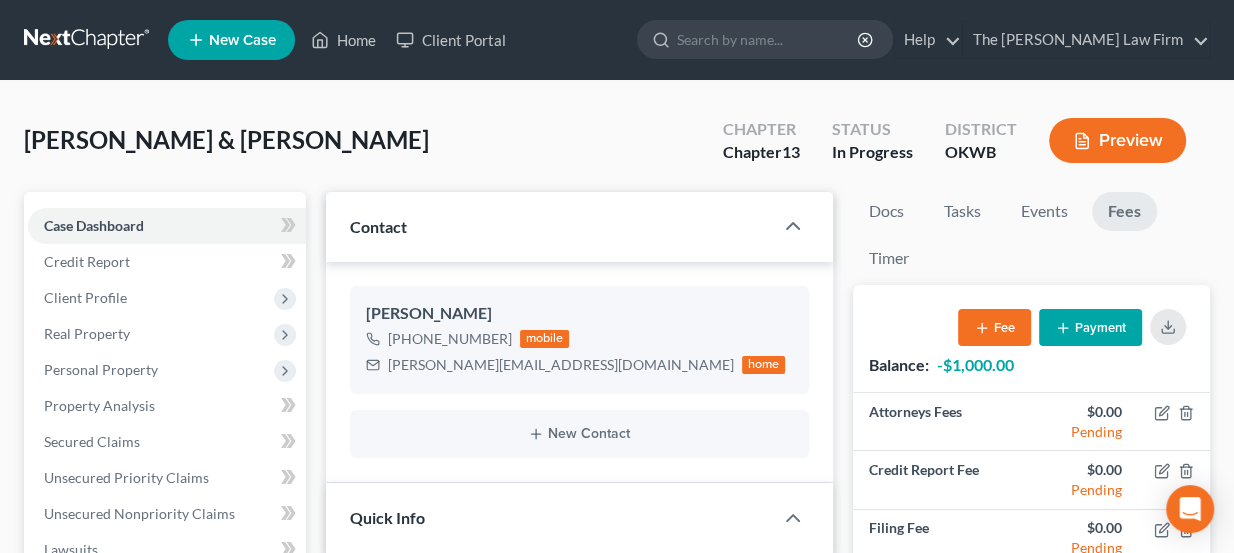 scroll, scrollTop: 223, scrollLeft: 0, axis: vertical 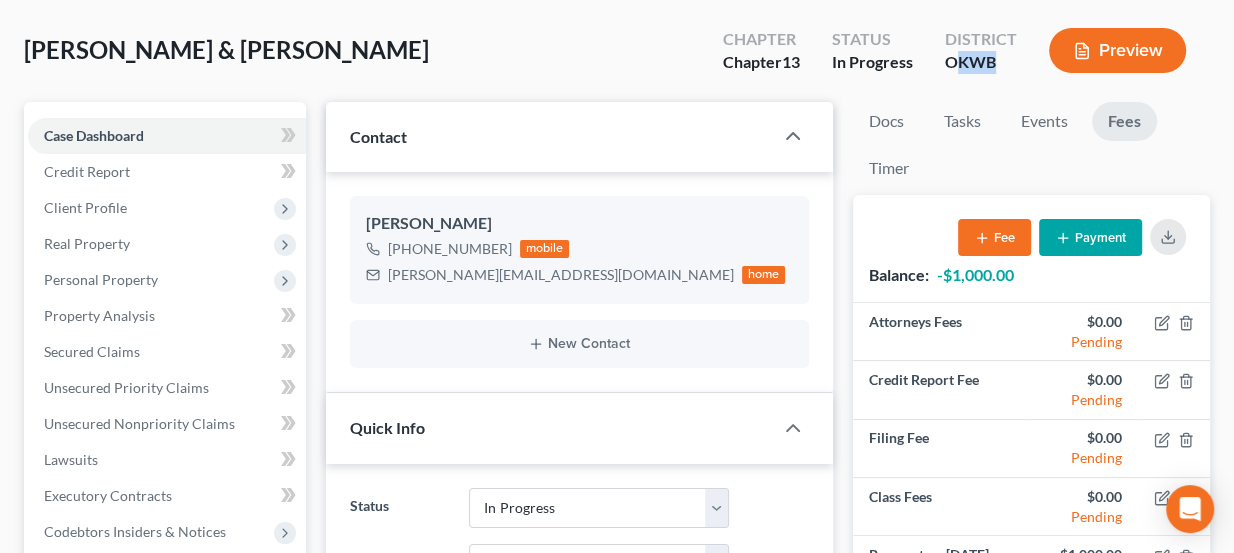 drag, startPoint x: 979, startPoint y: 69, endPoint x: 992, endPoint y: 69, distance: 13 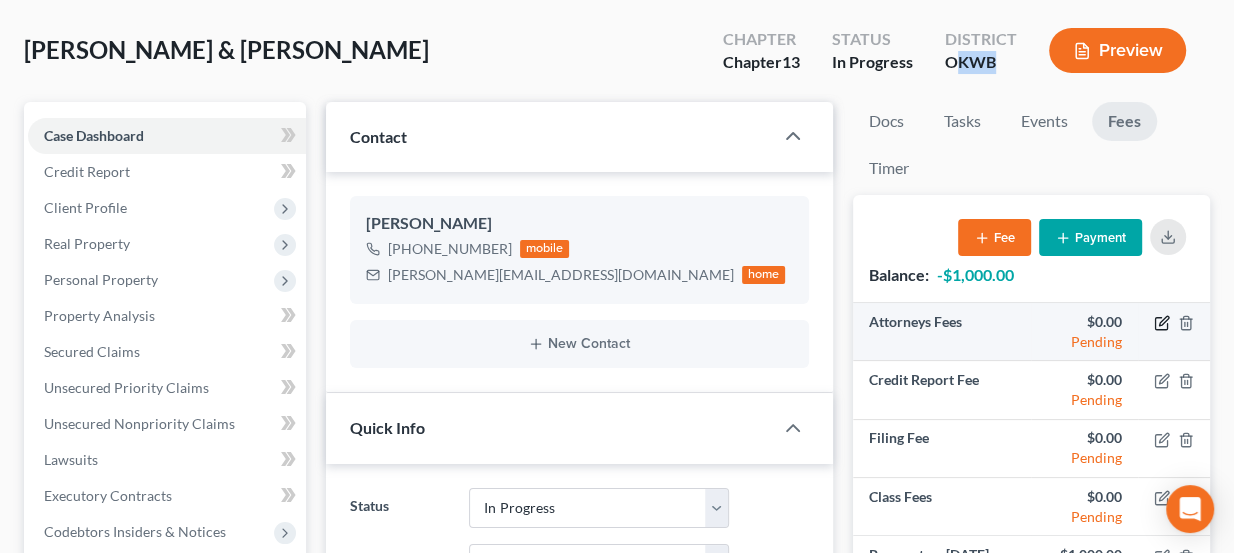 click 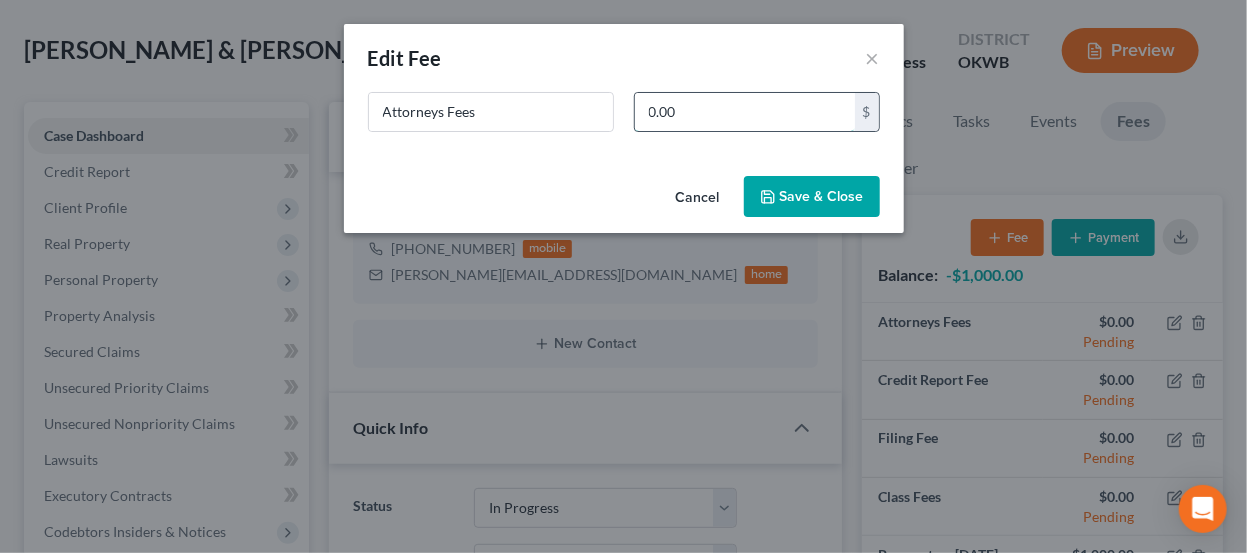 click on "0.00" at bounding box center [745, 112] 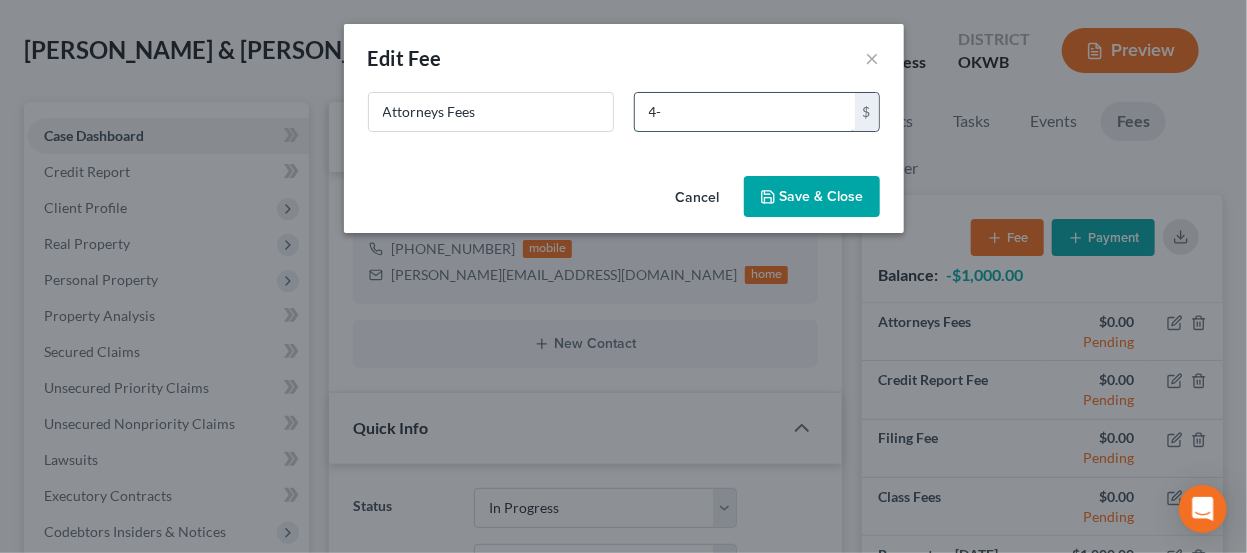 type on "4" 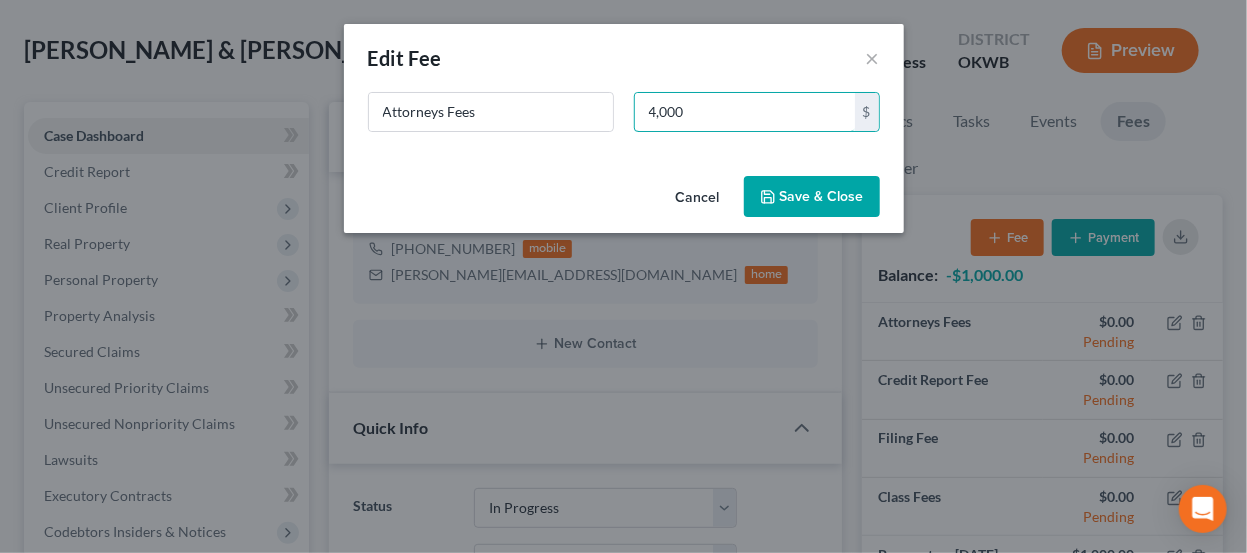type on "4,000" 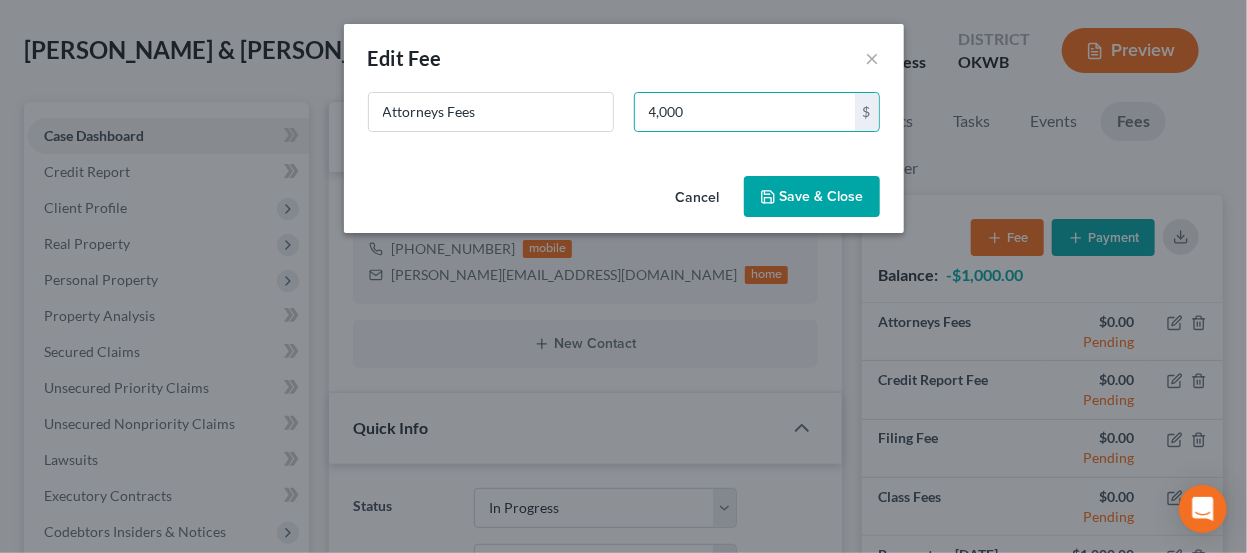 click on "Save & Close" at bounding box center (812, 197) 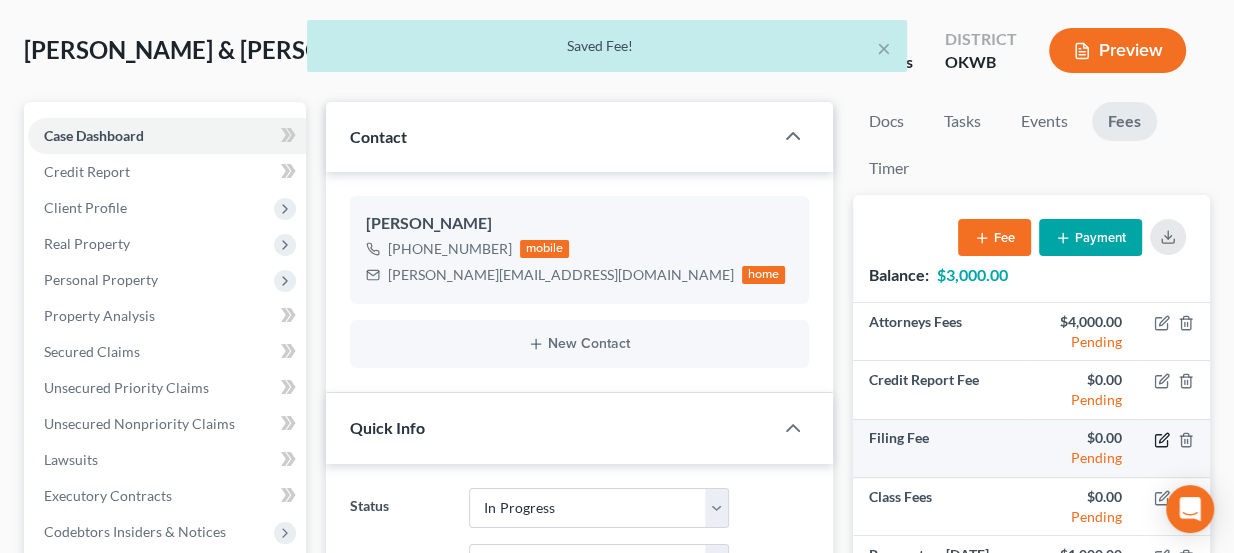 click 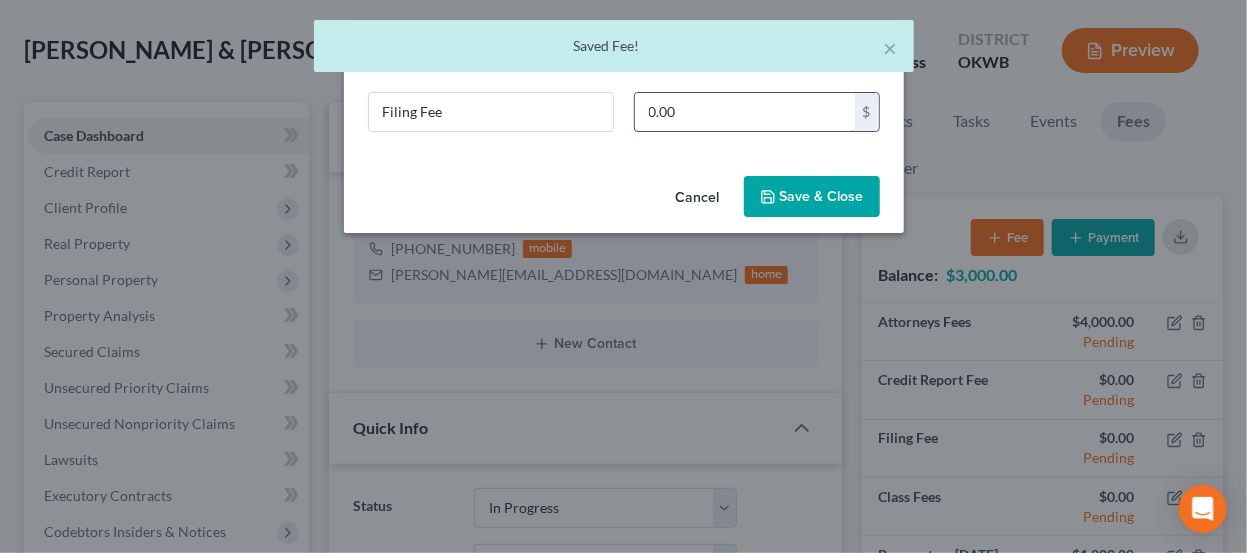click on "0.00" at bounding box center (745, 112) 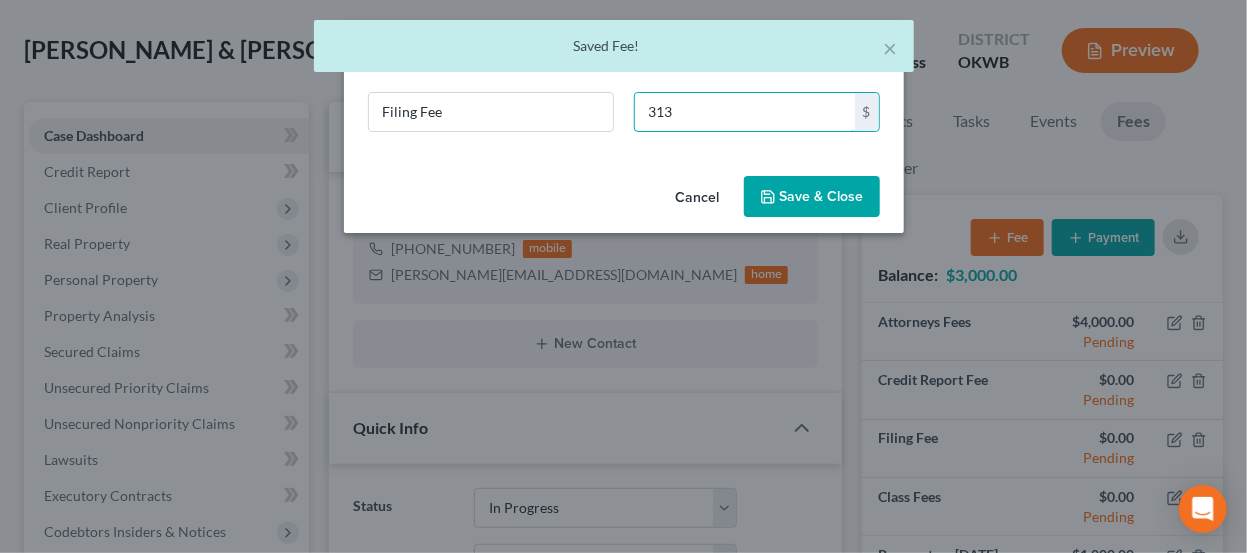 type on "313" 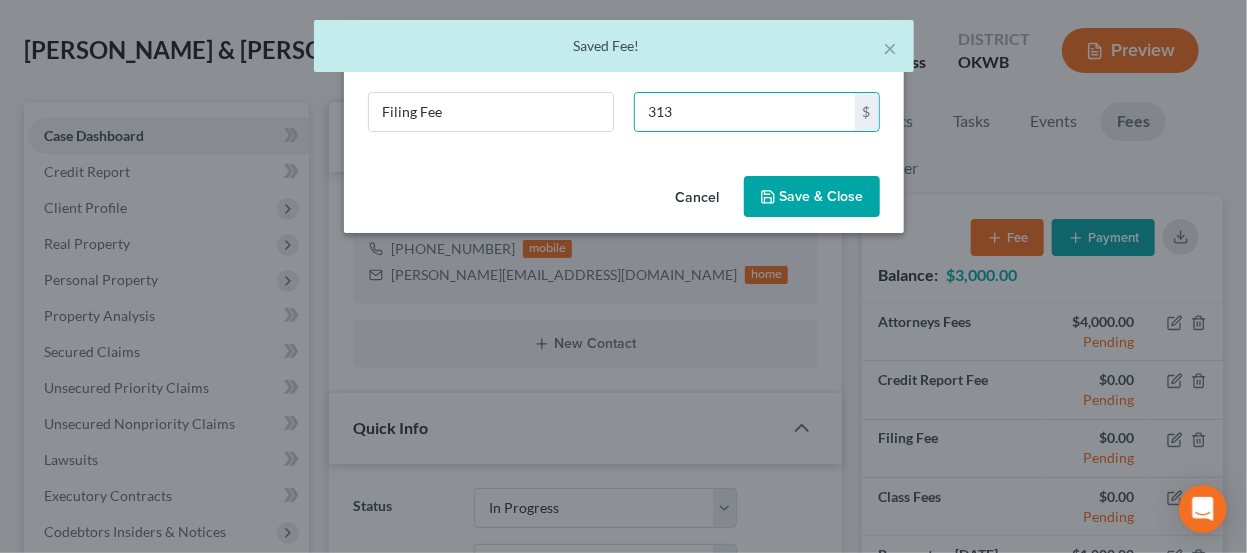 click on "Save & Close" at bounding box center (812, 197) 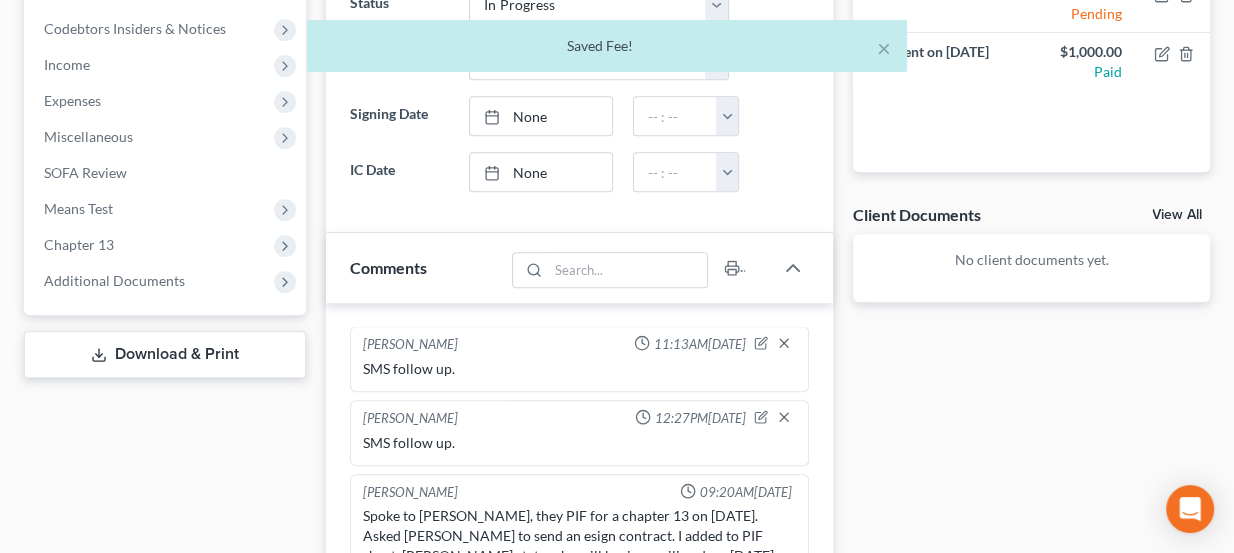scroll, scrollTop: 818, scrollLeft: 0, axis: vertical 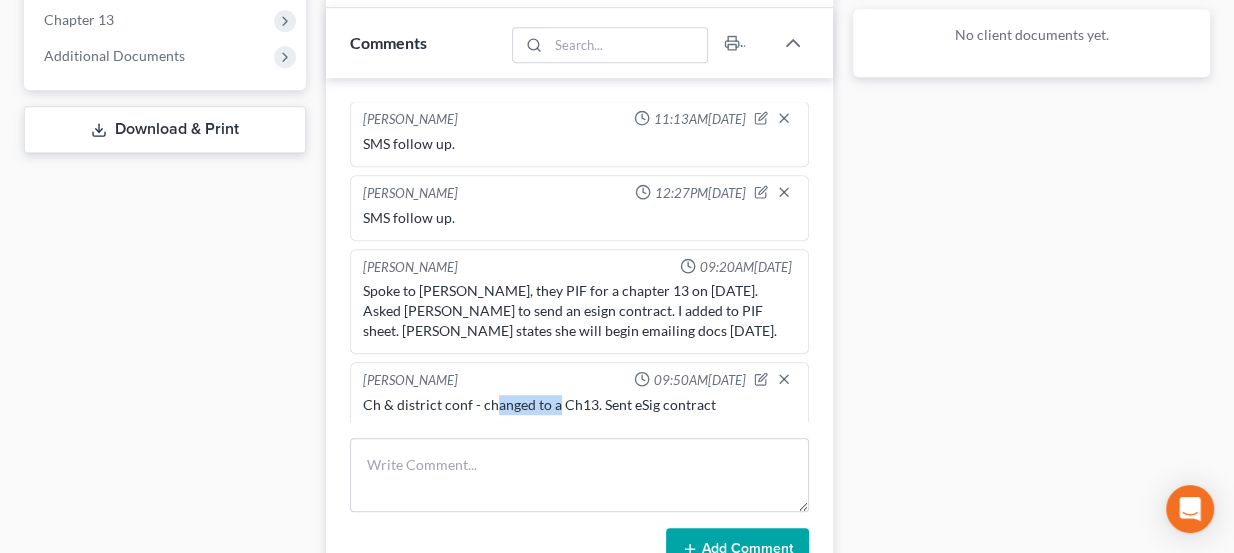 drag, startPoint x: 496, startPoint y: 397, endPoint x: 556, endPoint y: 397, distance: 60 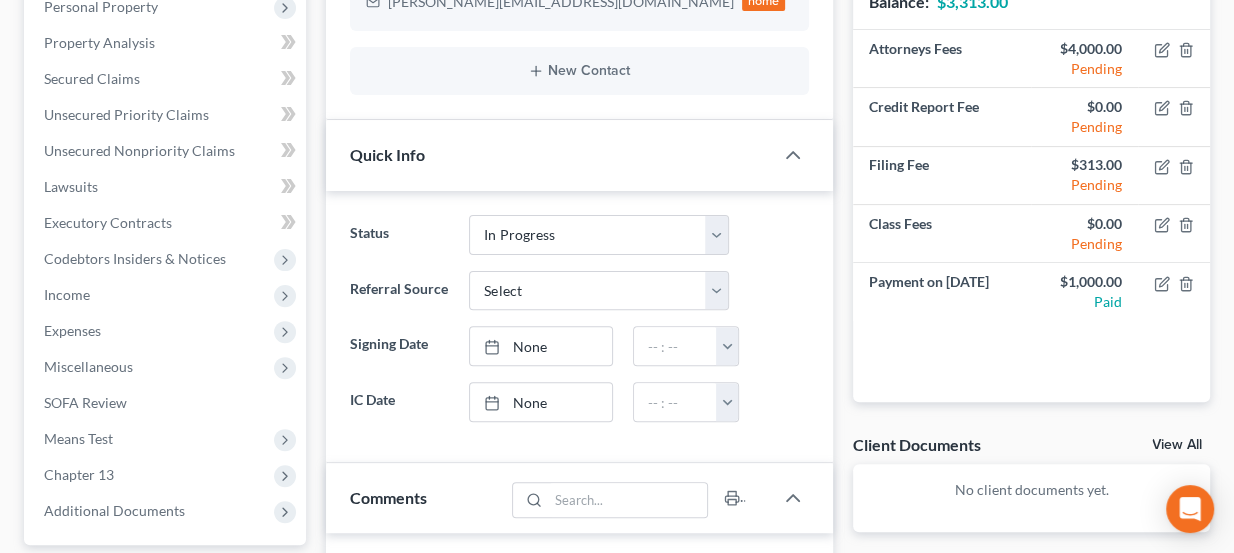 scroll, scrollTop: 0, scrollLeft: 0, axis: both 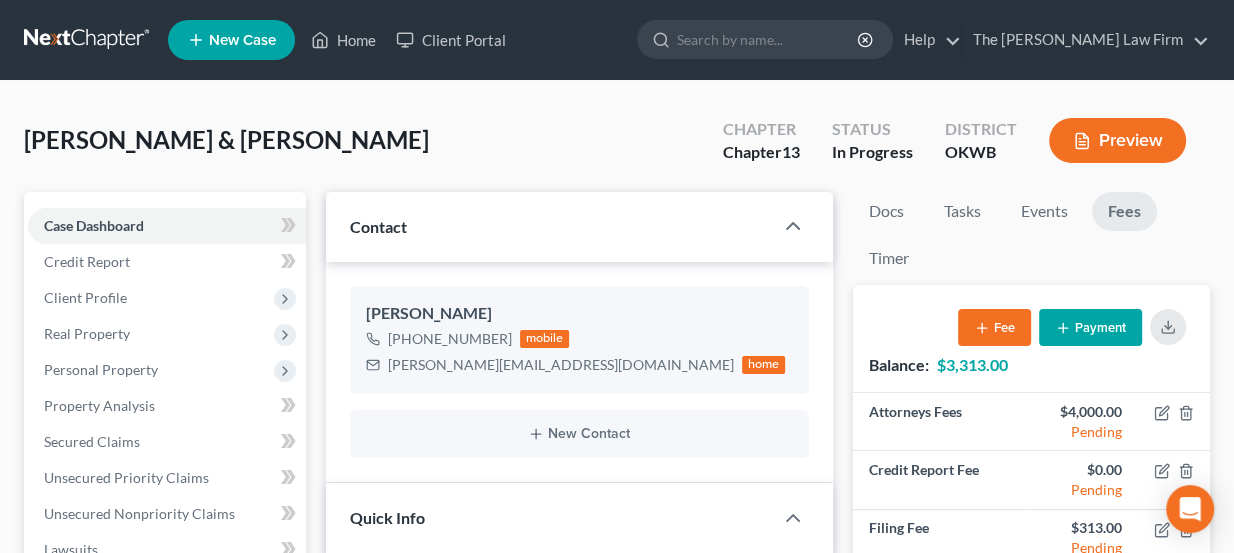 click at bounding box center (88, 40) 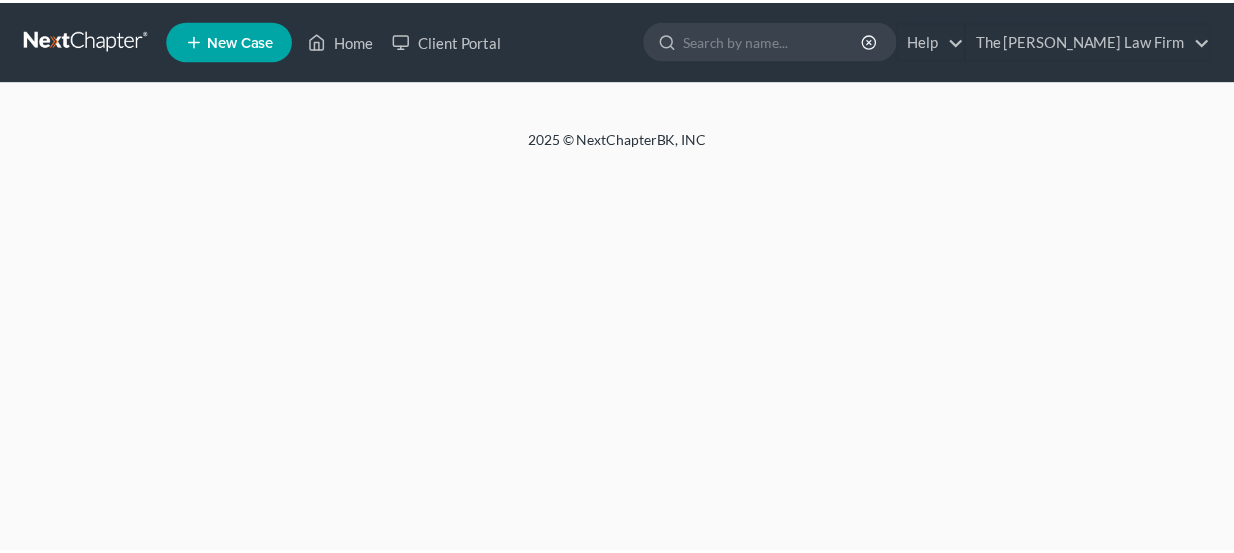 scroll, scrollTop: 0, scrollLeft: 0, axis: both 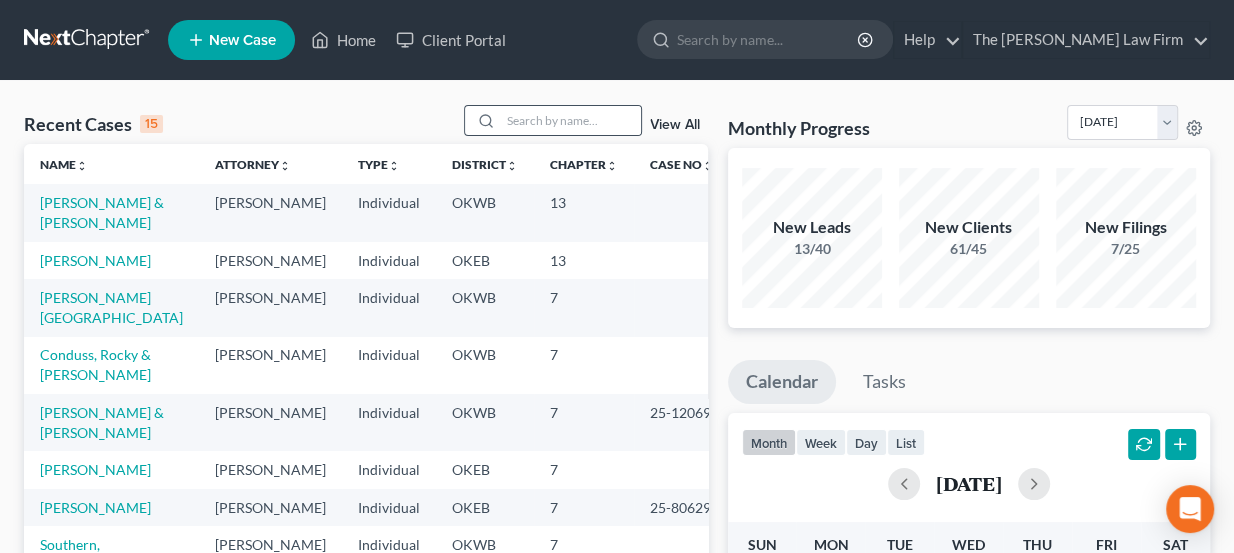 click on "Recent Cases 15         View All" at bounding box center (366, 124) 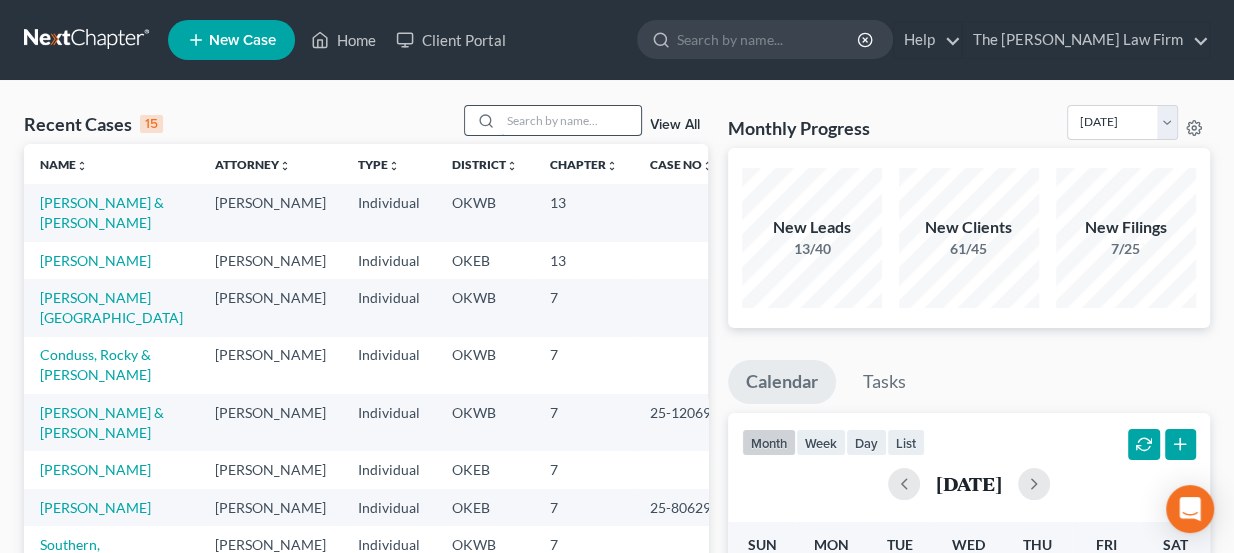 click at bounding box center (571, 120) 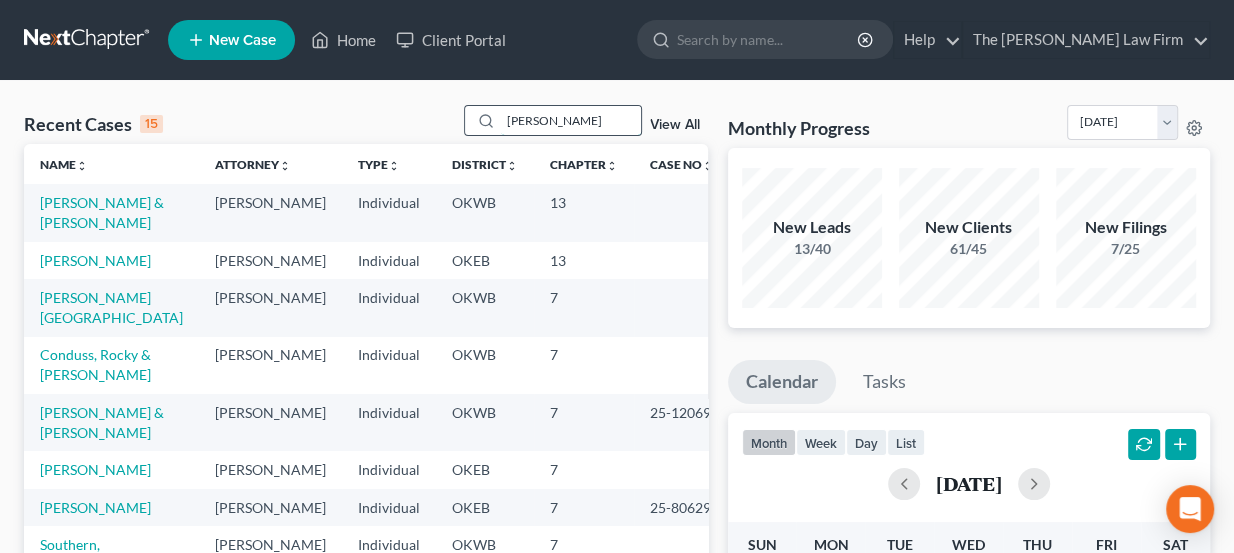 type on "[PERSON_NAME]" 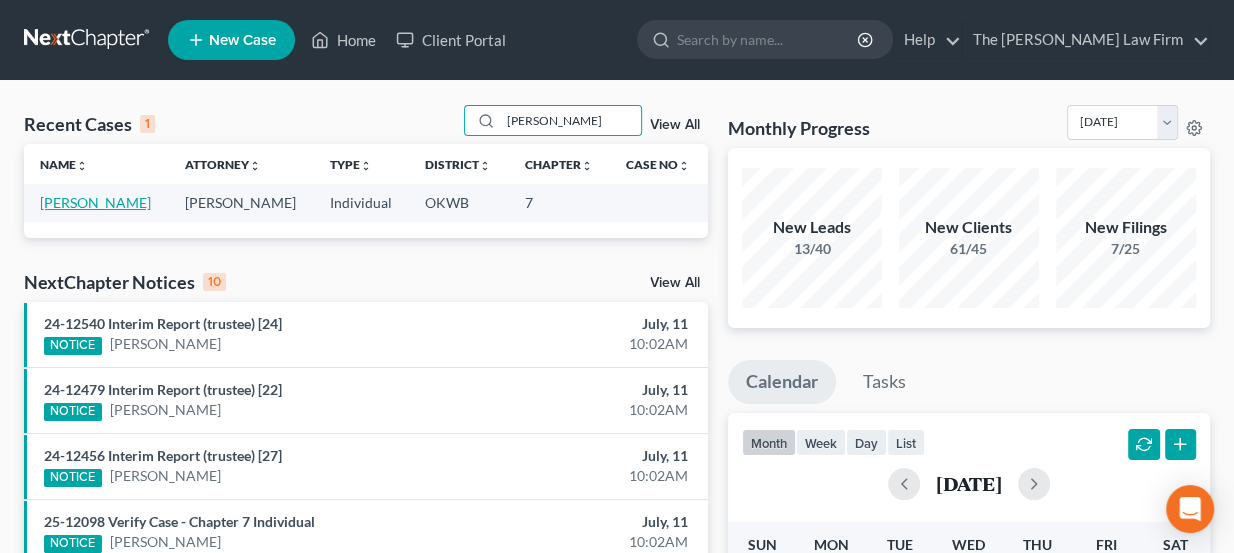 click on "[PERSON_NAME]" at bounding box center (95, 202) 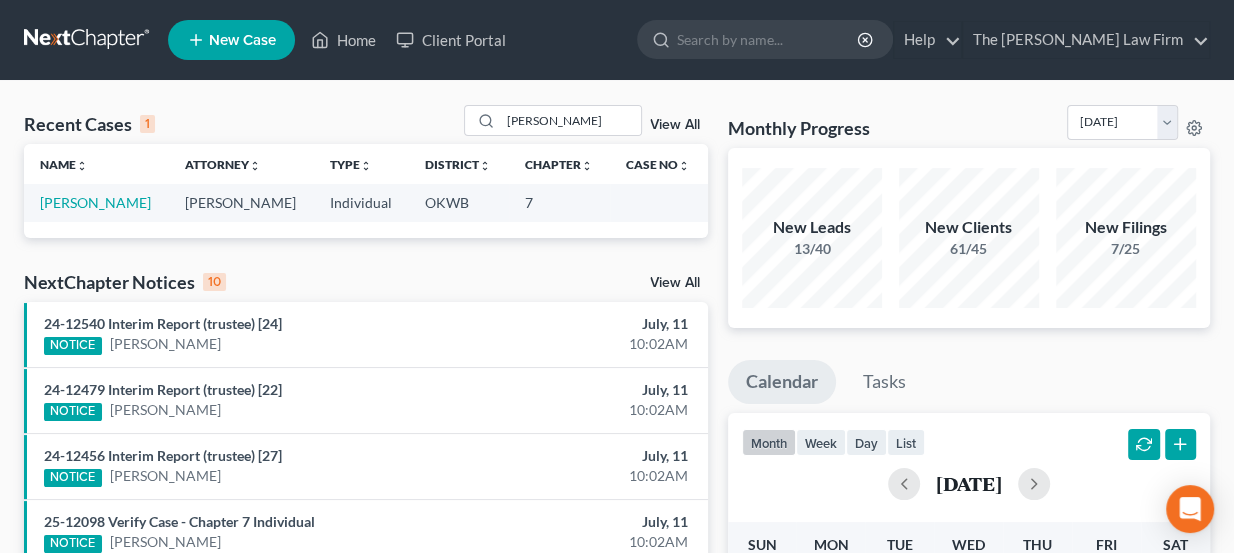 select on "3" 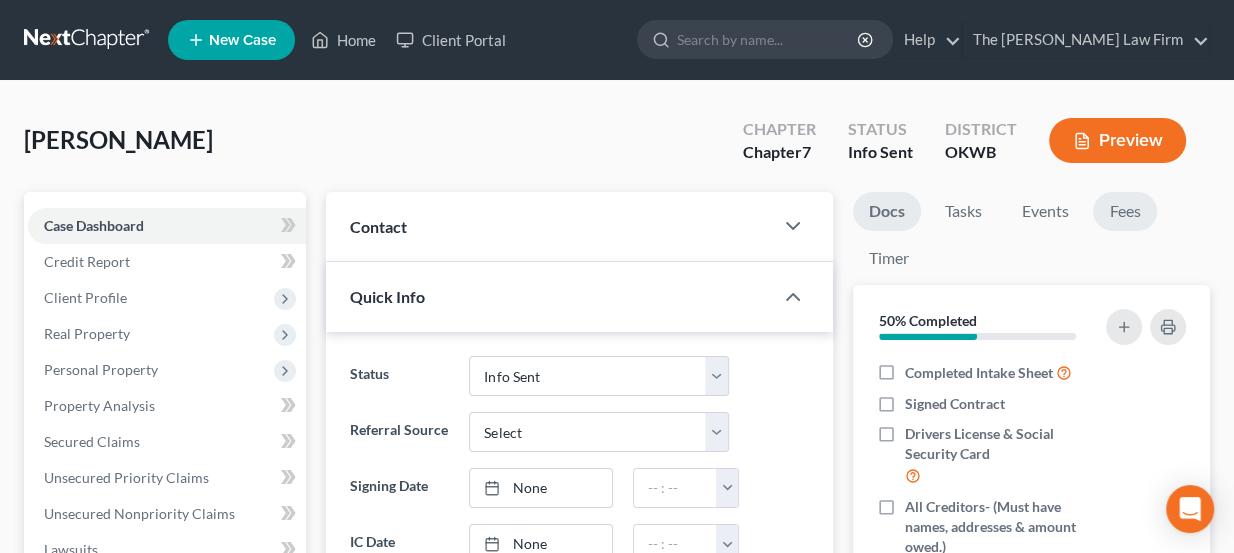 click on "Fees" at bounding box center [1125, 211] 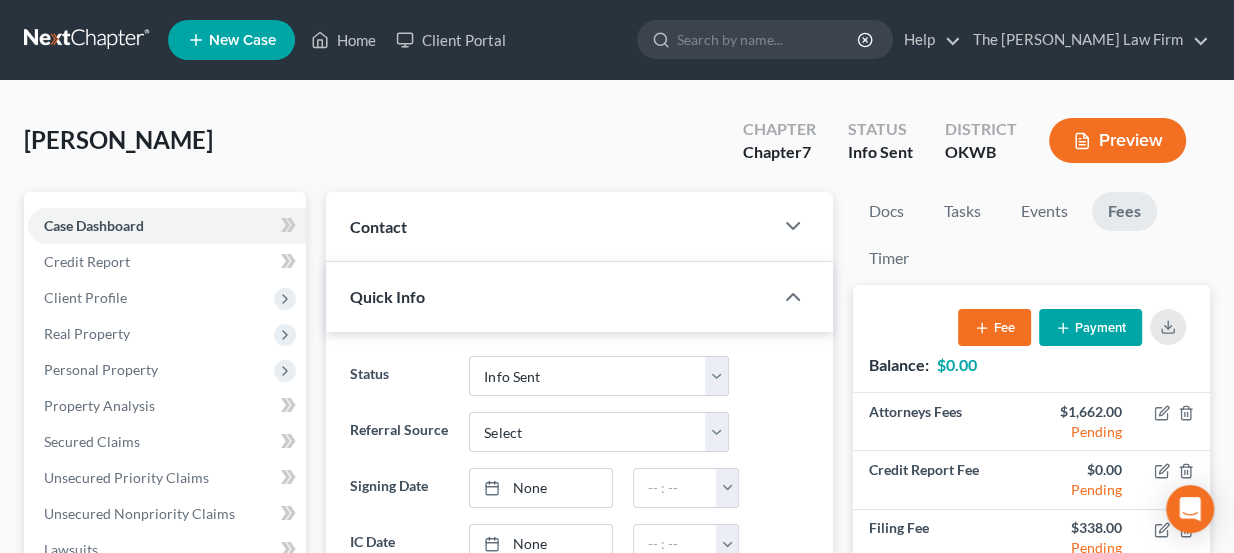 scroll, scrollTop: 701, scrollLeft: 0, axis: vertical 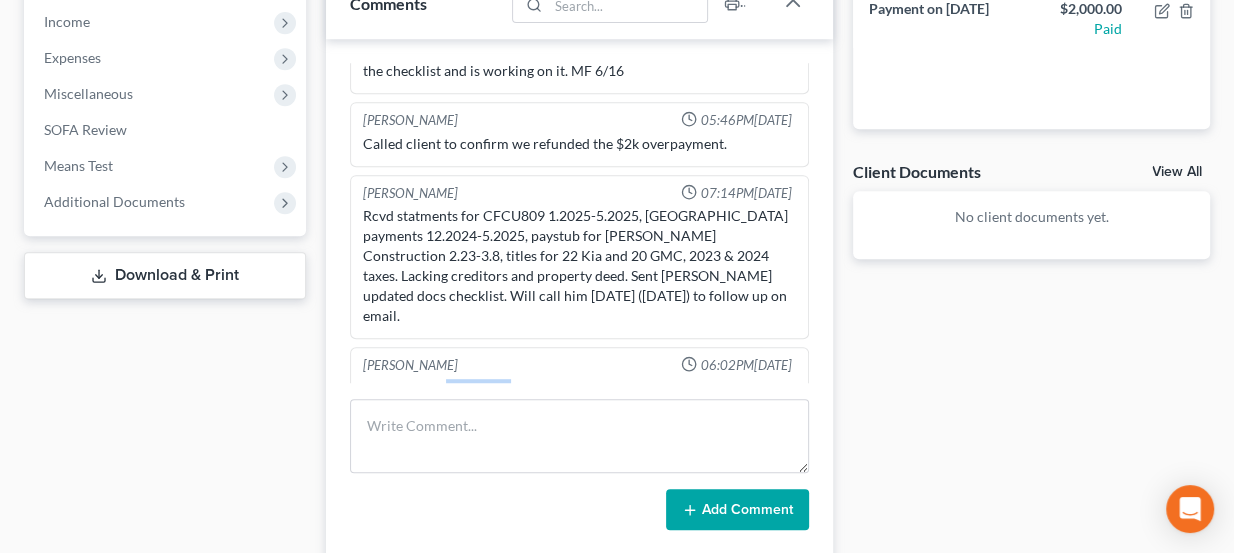 drag, startPoint x: 441, startPoint y: 356, endPoint x: 507, endPoint y: 355, distance: 66.007576 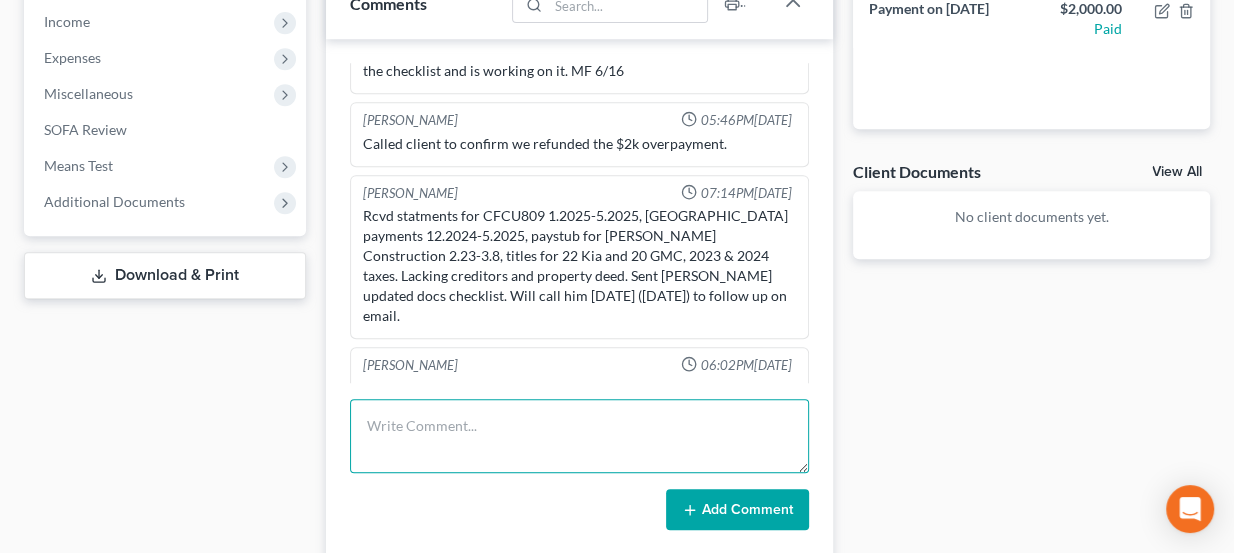 click at bounding box center (580, 436) 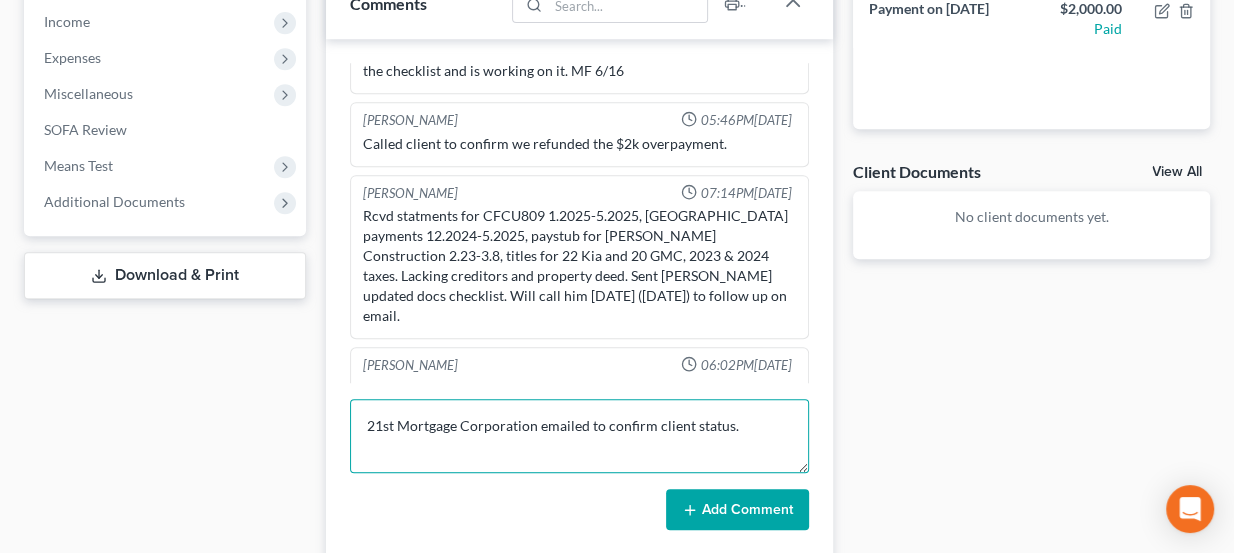 type on "21st Mortgage Corporation emailed to confirm client status." 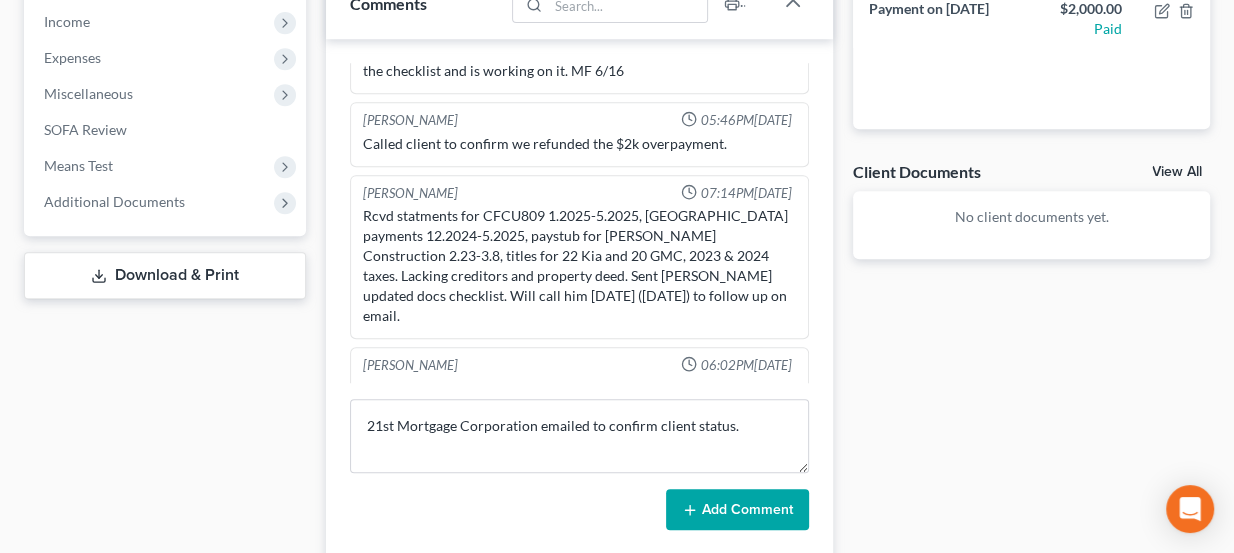 click on "Add Comment" at bounding box center (737, 510) 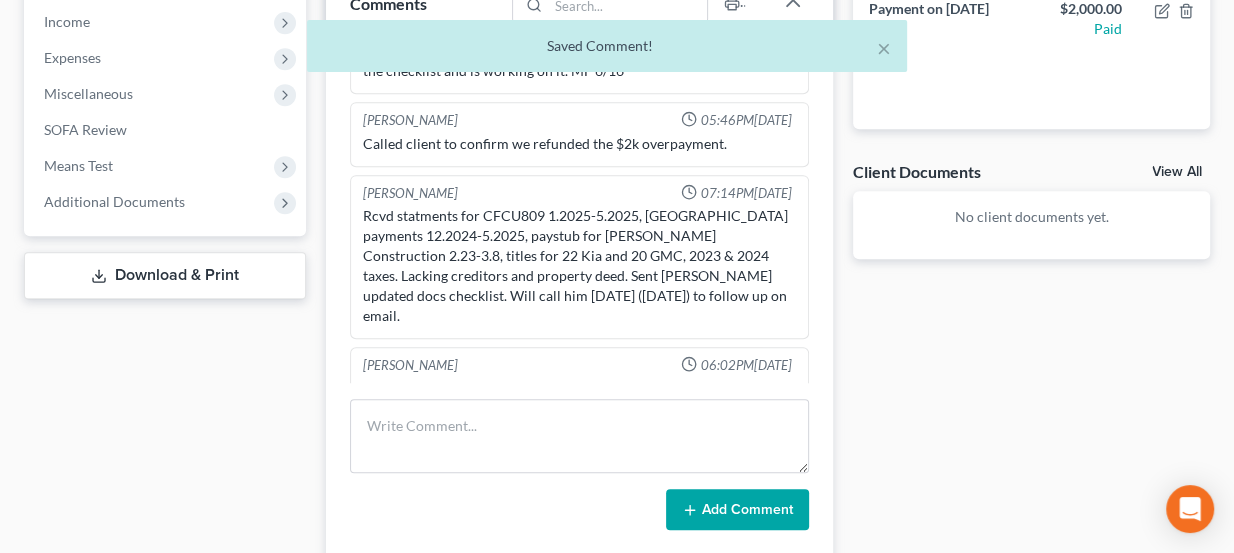 scroll, scrollTop: 774, scrollLeft: 0, axis: vertical 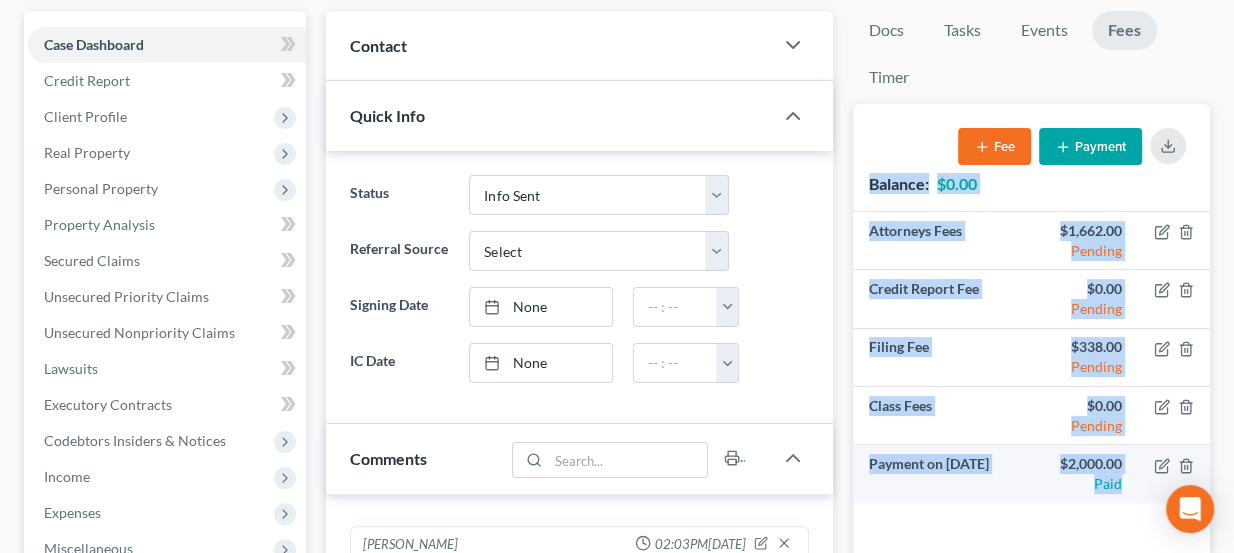 drag, startPoint x: 864, startPoint y: 175, endPoint x: 1133, endPoint y: 473, distance: 401.4536 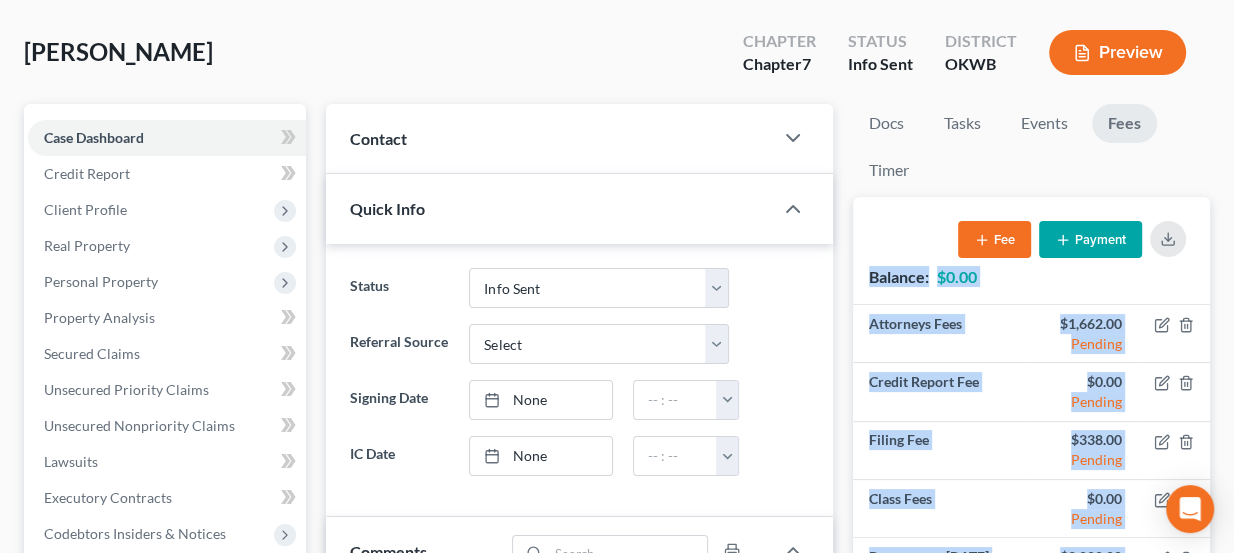 scroll, scrollTop: 92, scrollLeft: 0, axis: vertical 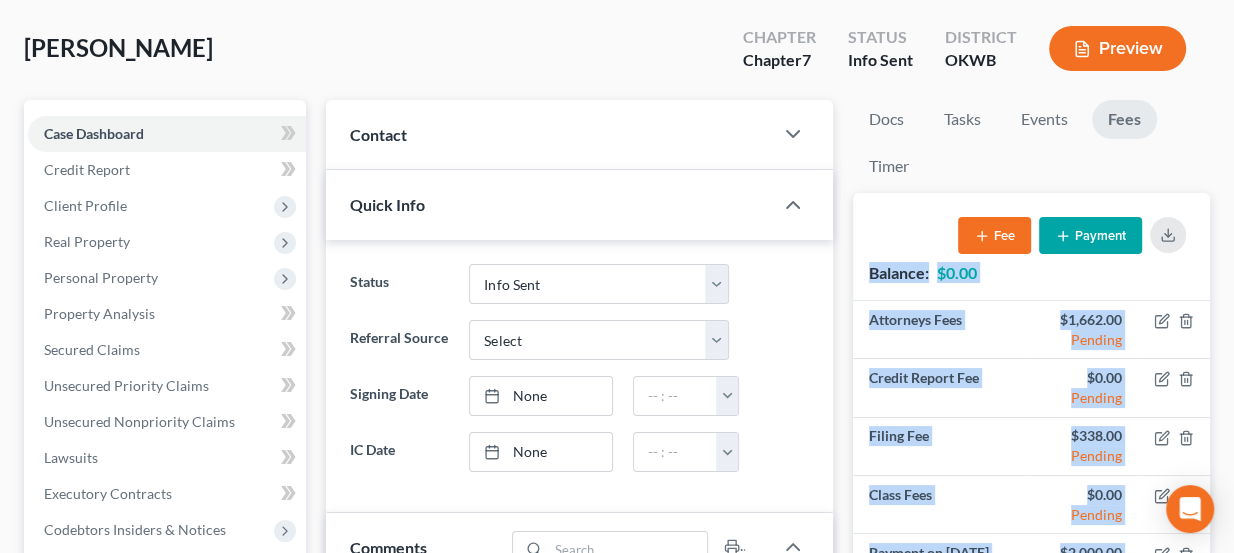 click on "Balance:" at bounding box center (899, 272) 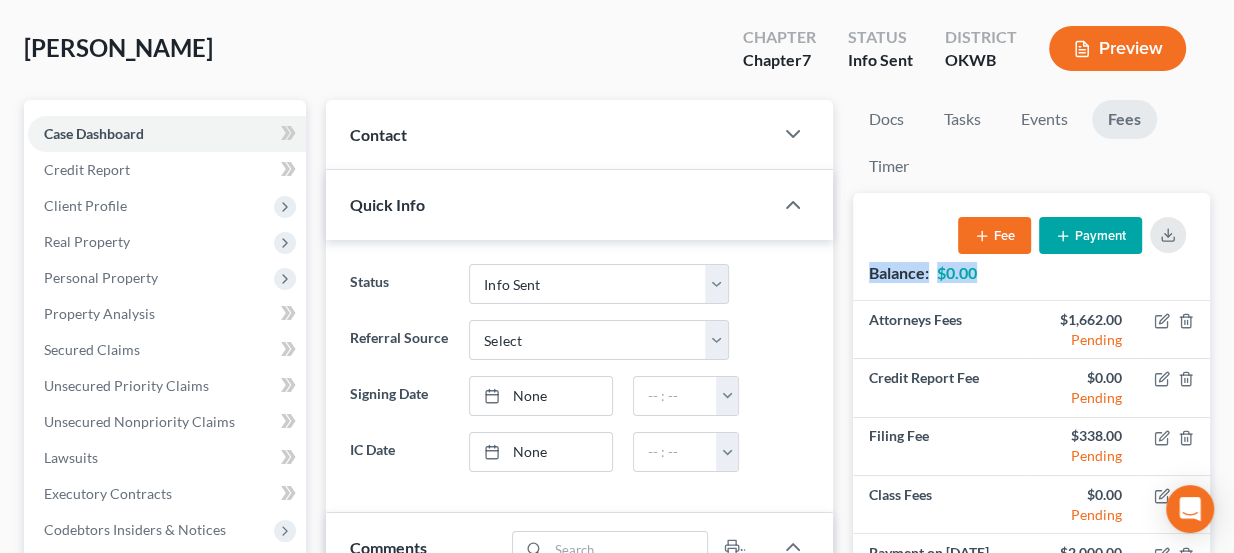 drag, startPoint x: 867, startPoint y: 267, endPoint x: 976, endPoint y: 273, distance: 109.165016 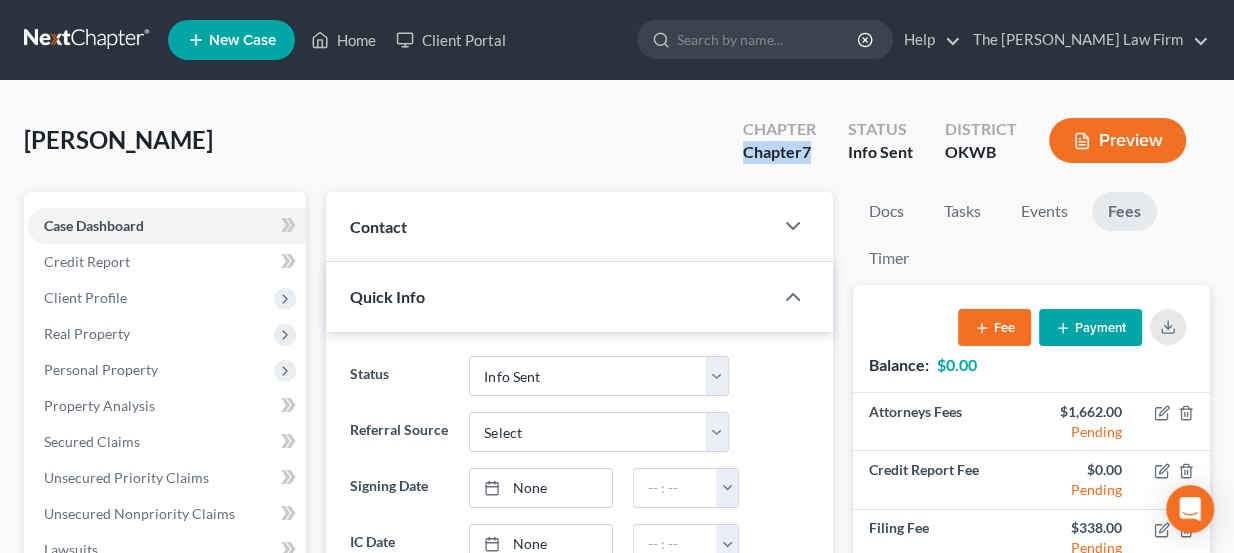 drag, startPoint x: 815, startPoint y: 152, endPoint x: 743, endPoint y: 165, distance: 73.1642 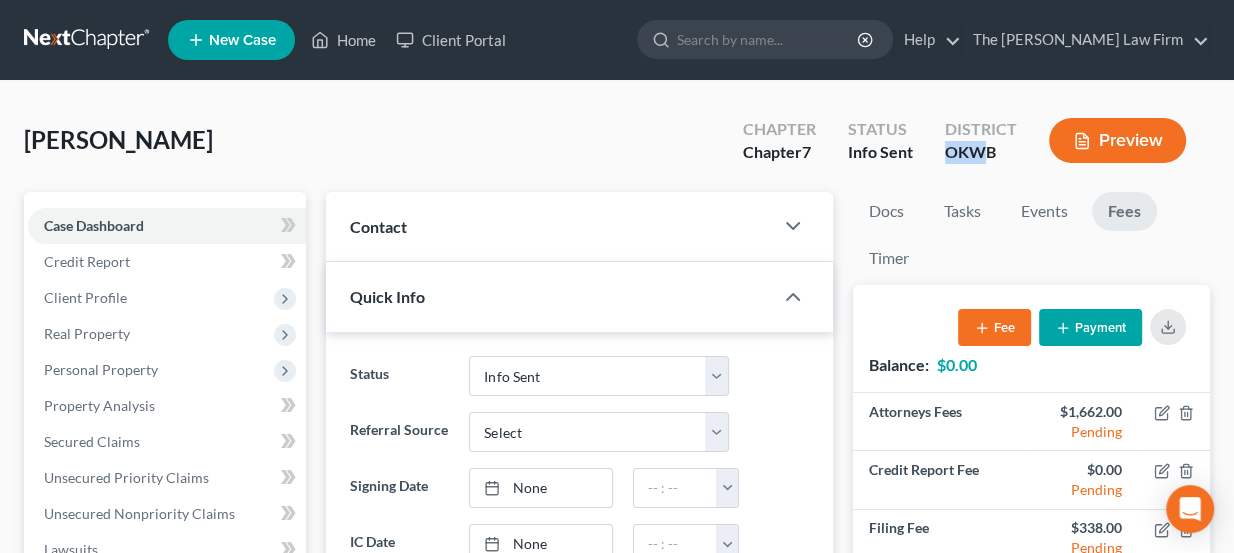 drag, startPoint x: 987, startPoint y: 151, endPoint x: 944, endPoint y: 155, distance: 43.185646 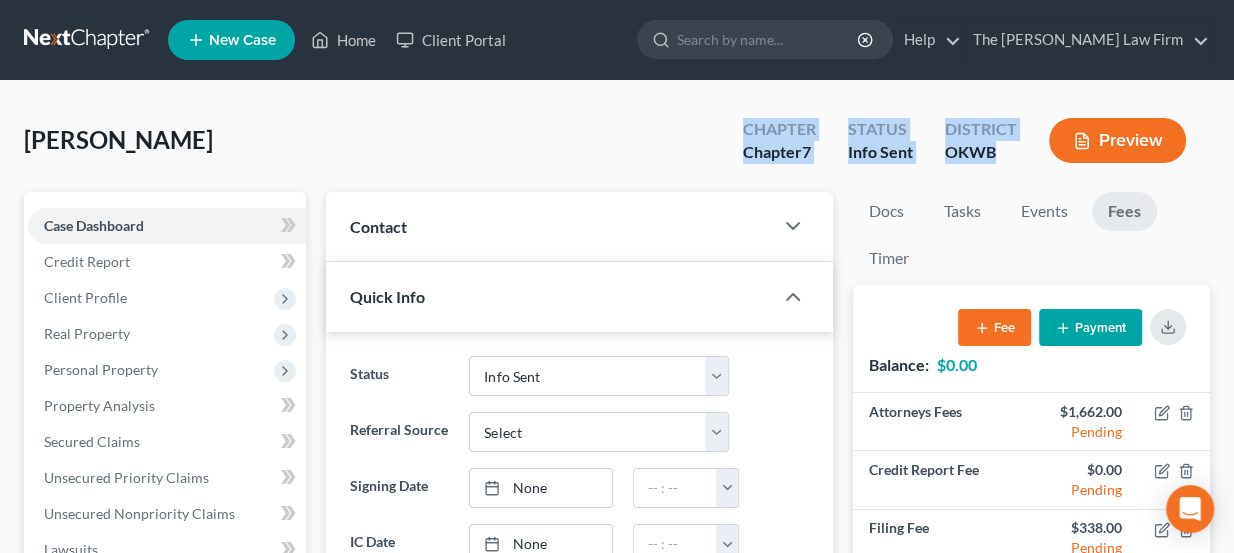 drag, startPoint x: 992, startPoint y: 157, endPoint x: 727, endPoint y: 138, distance: 265.68027 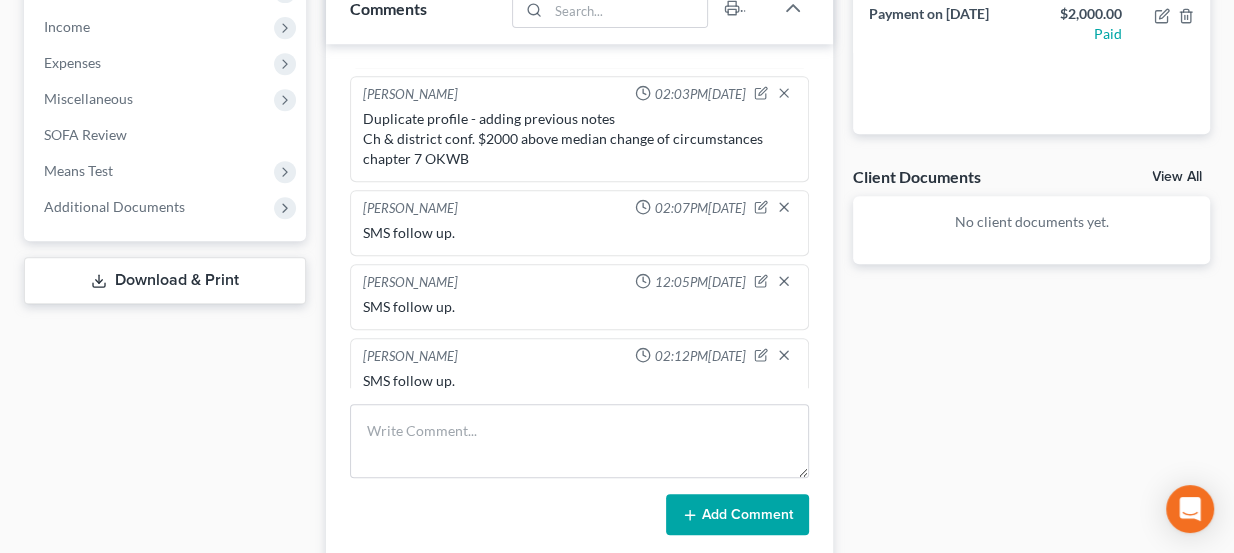 scroll, scrollTop: 636, scrollLeft: 0, axis: vertical 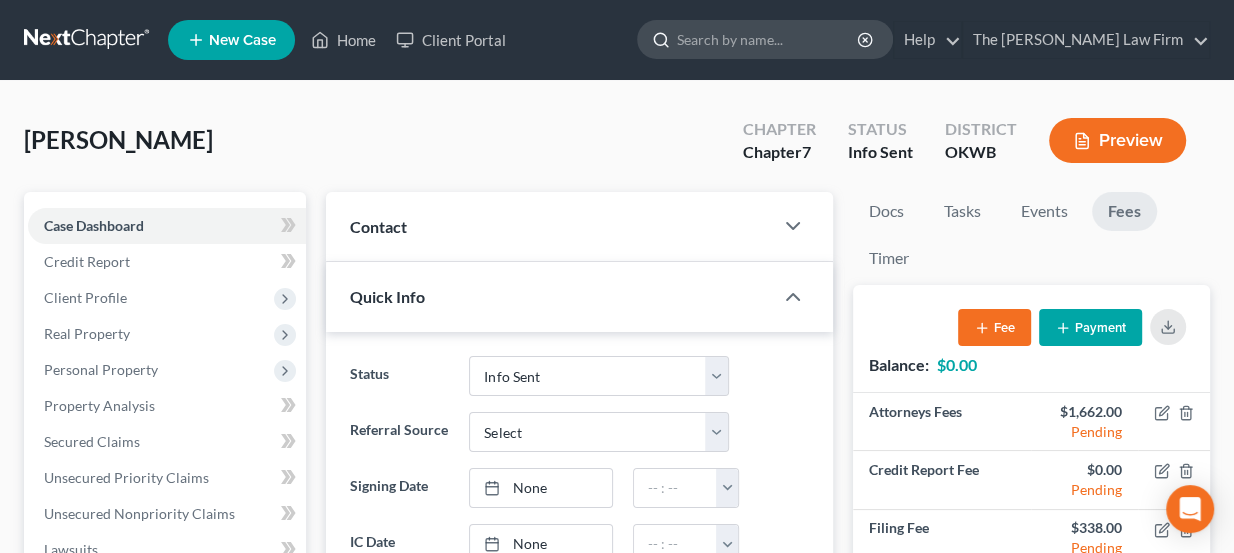 click at bounding box center (768, 39) 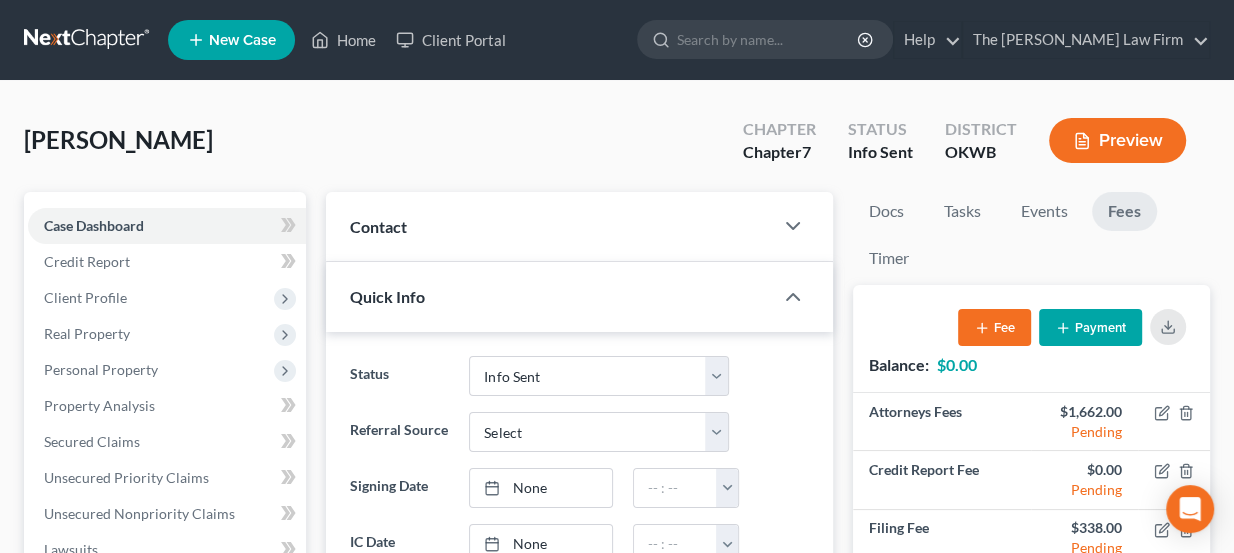 click at bounding box center (88, 40) 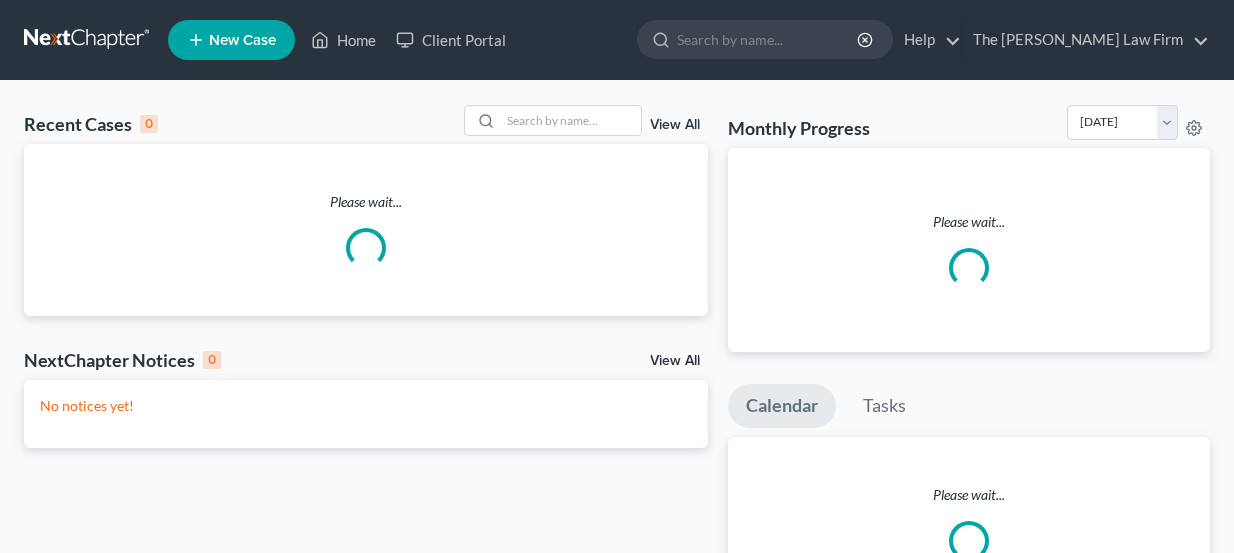 scroll, scrollTop: 0, scrollLeft: 0, axis: both 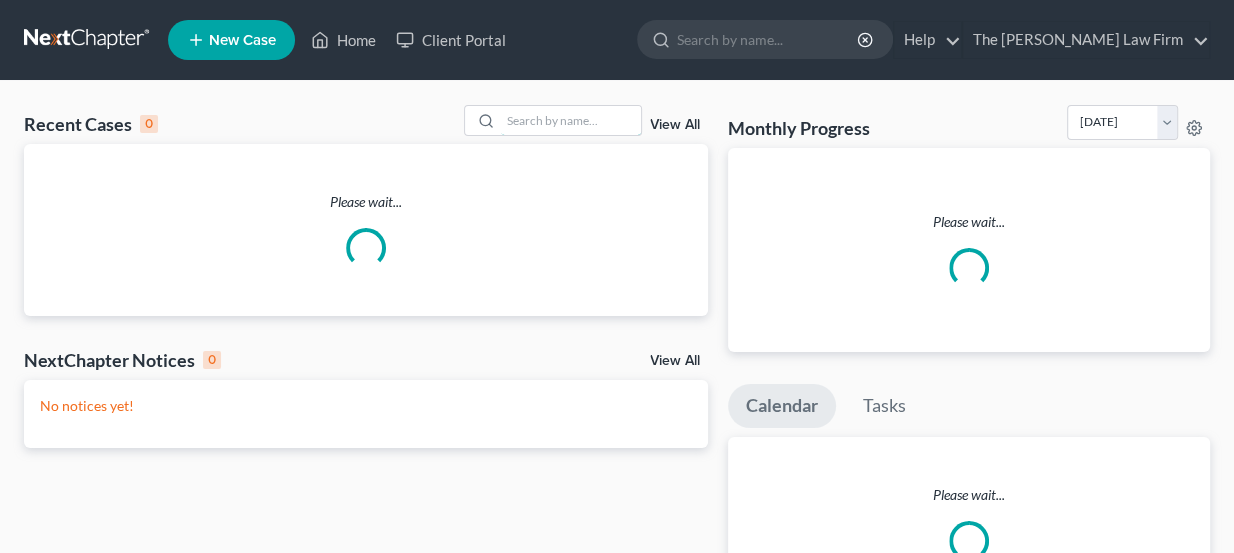 click at bounding box center [571, 120] 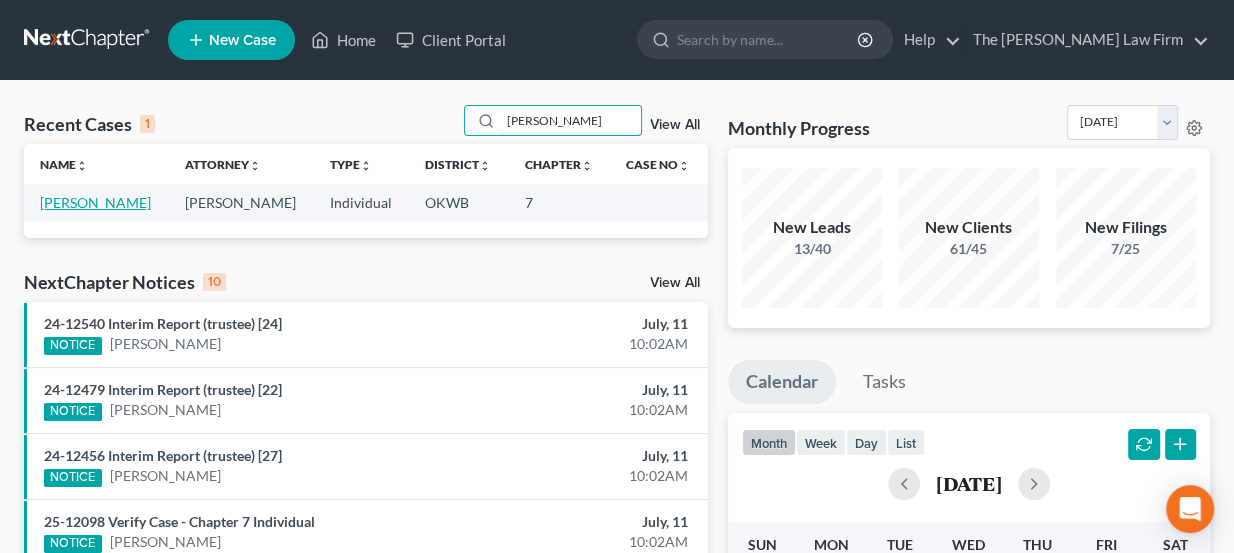 type on "[PERSON_NAME]" 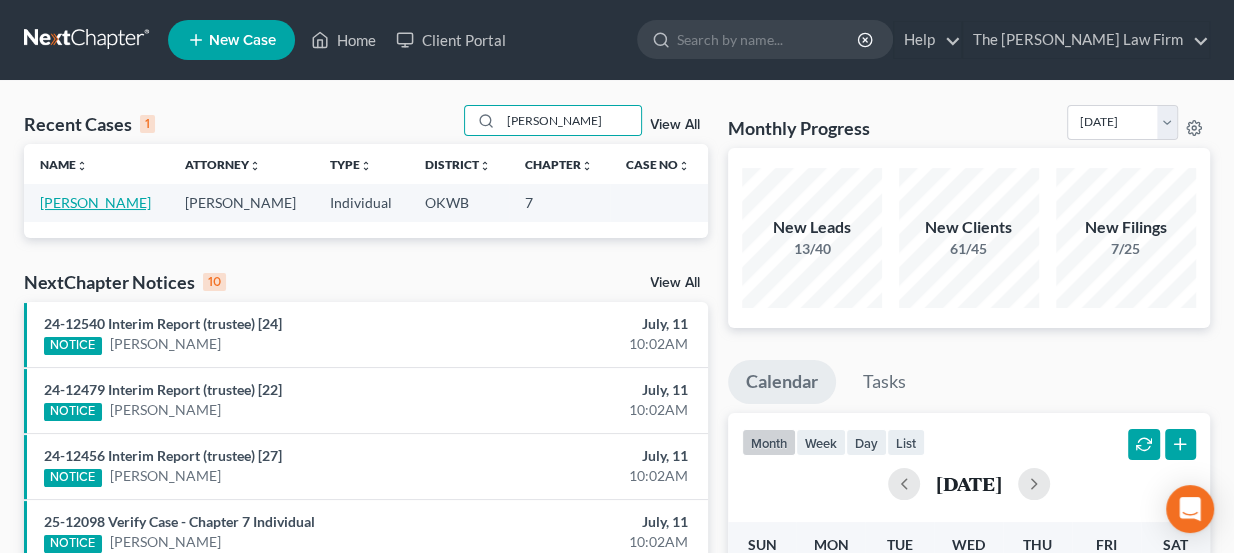 click on "[PERSON_NAME]" at bounding box center (95, 202) 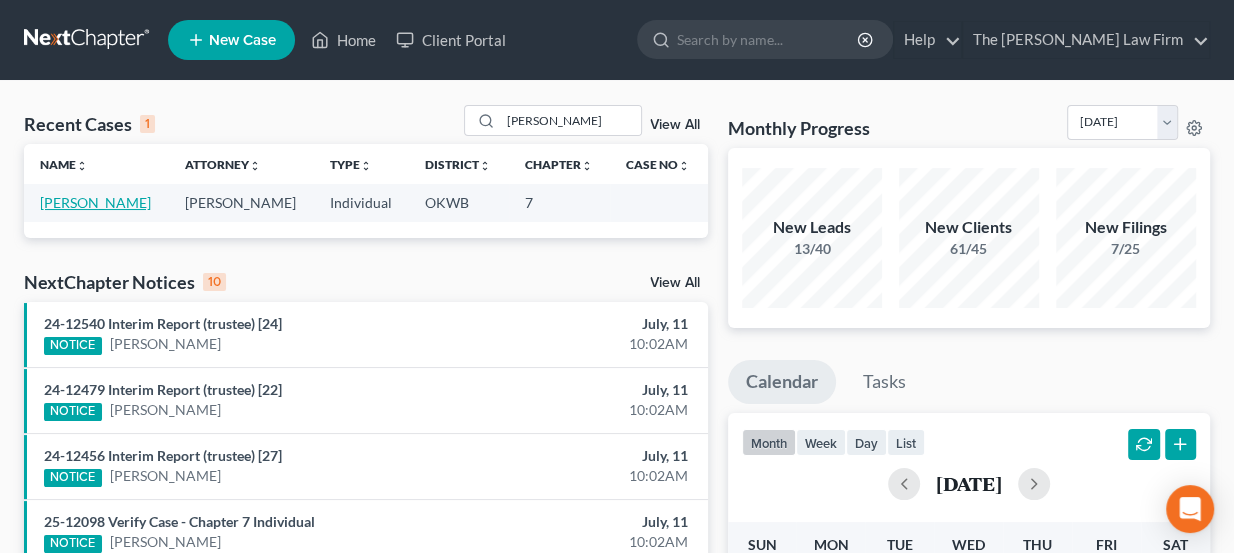 select on "1" 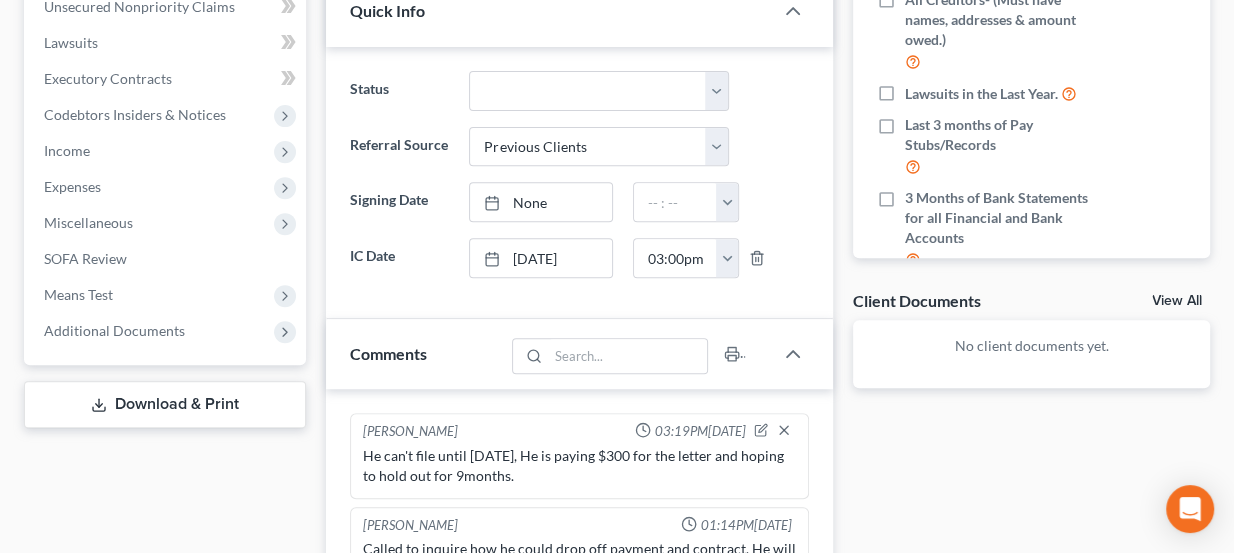scroll, scrollTop: 909, scrollLeft: 0, axis: vertical 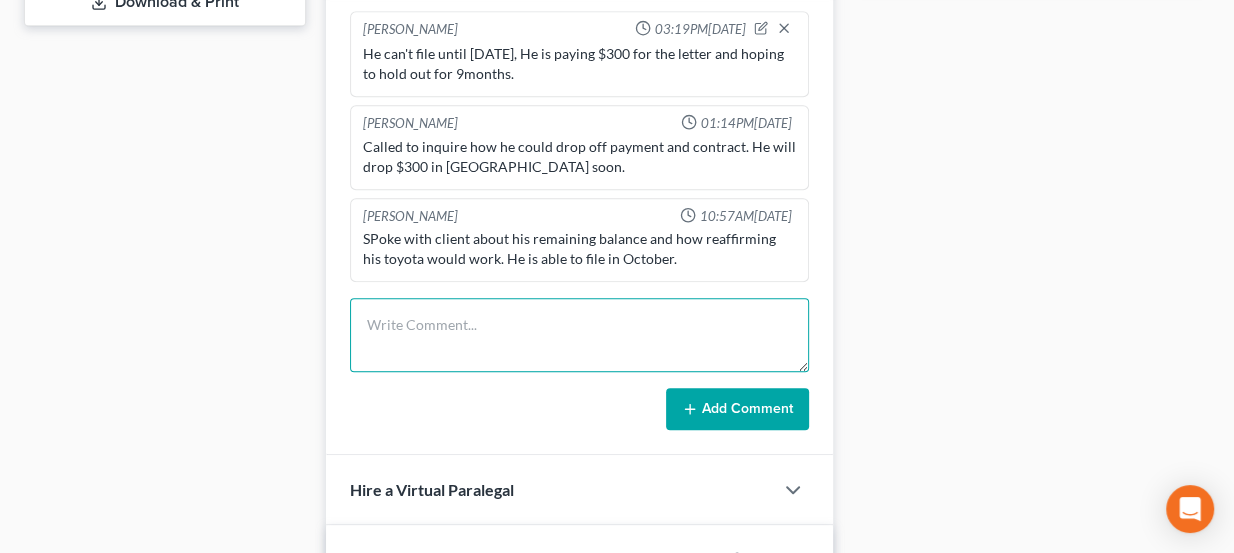 click at bounding box center (580, 335) 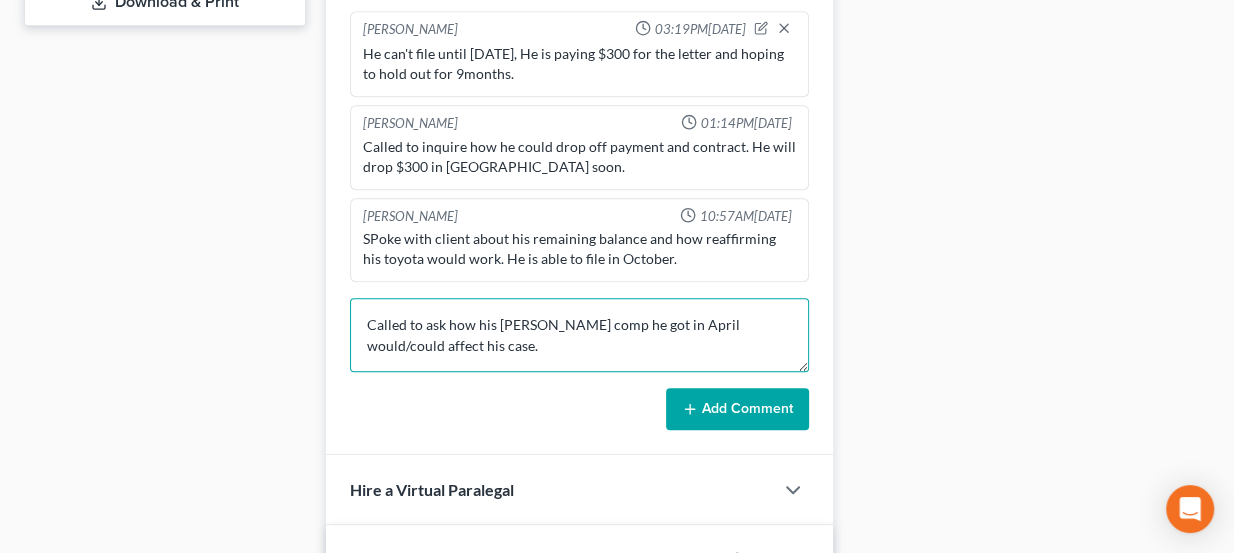 type on "Called to ask how his [PERSON_NAME] comp he got in April would/could affect his case." 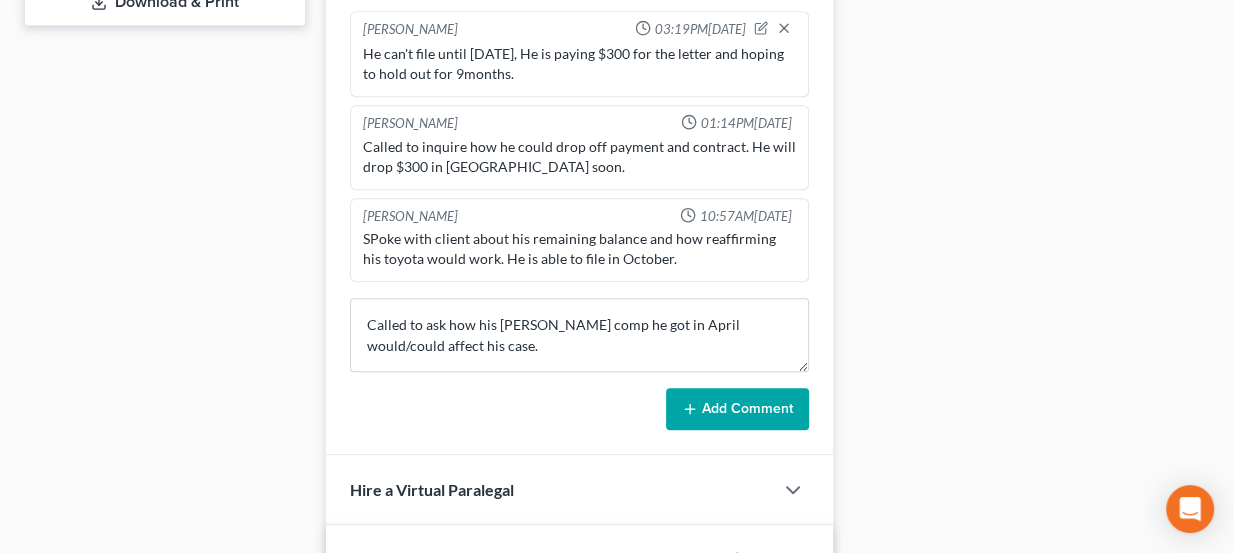 click on "Called to ask how his [PERSON_NAME] comp he got in April would/could affect his case. Add Comment" at bounding box center (580, 364) 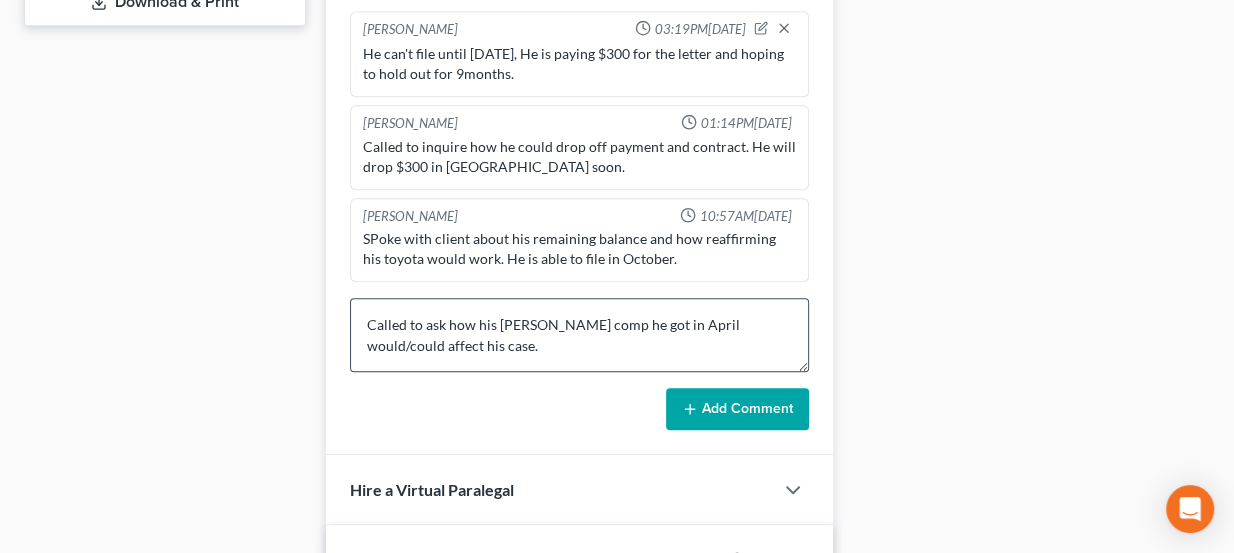 type 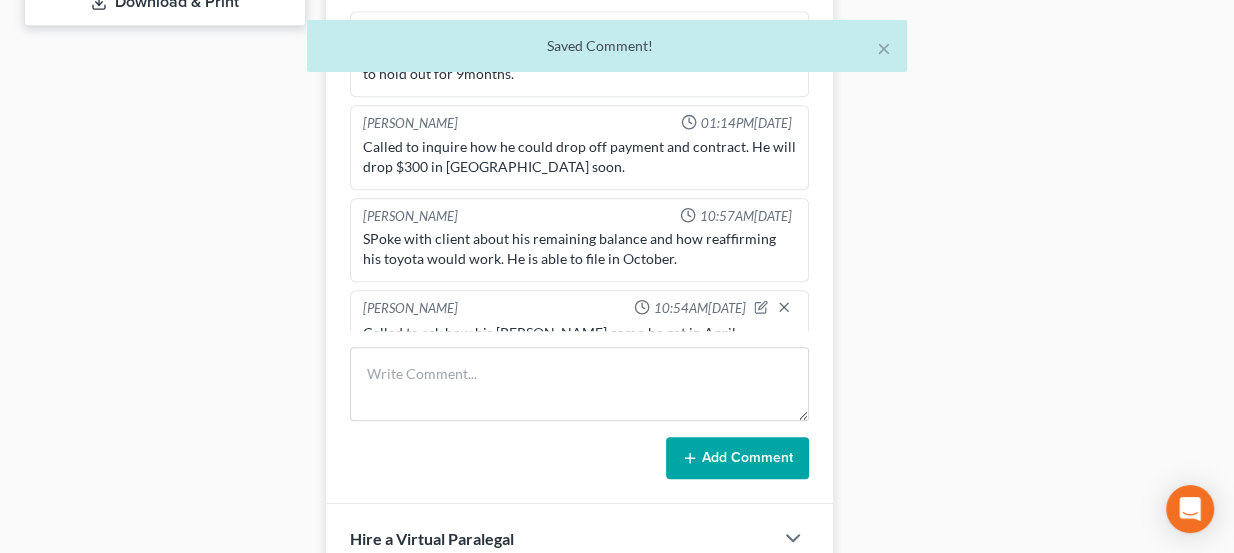 scroll, scrollTop: 42, scrollLeft: 0, axis: vertical 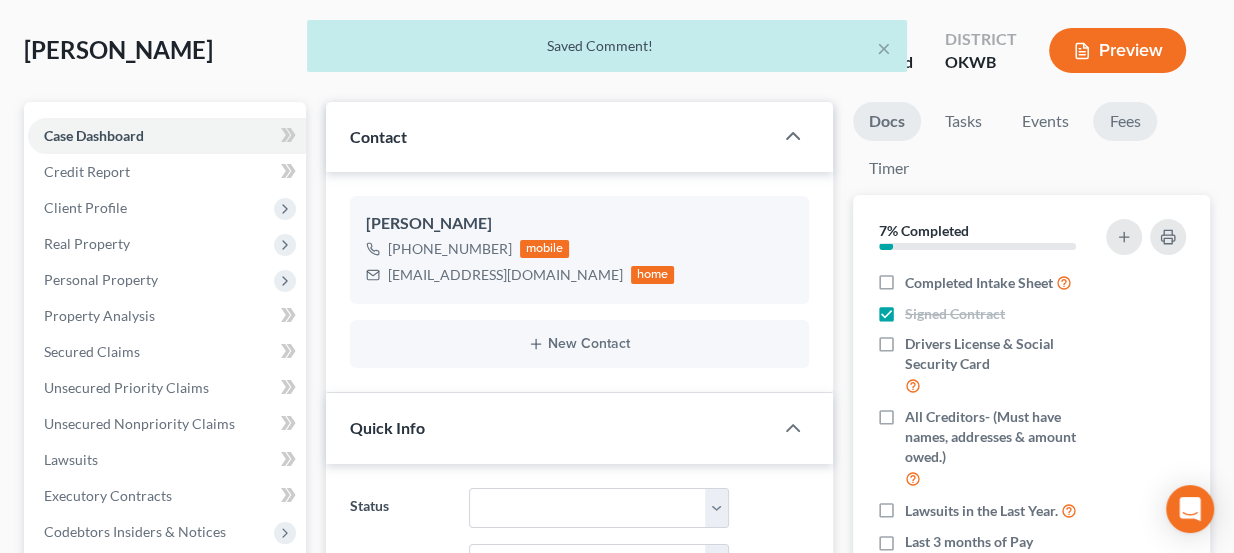 click on "Fees" at bounding box center [1125, 121] 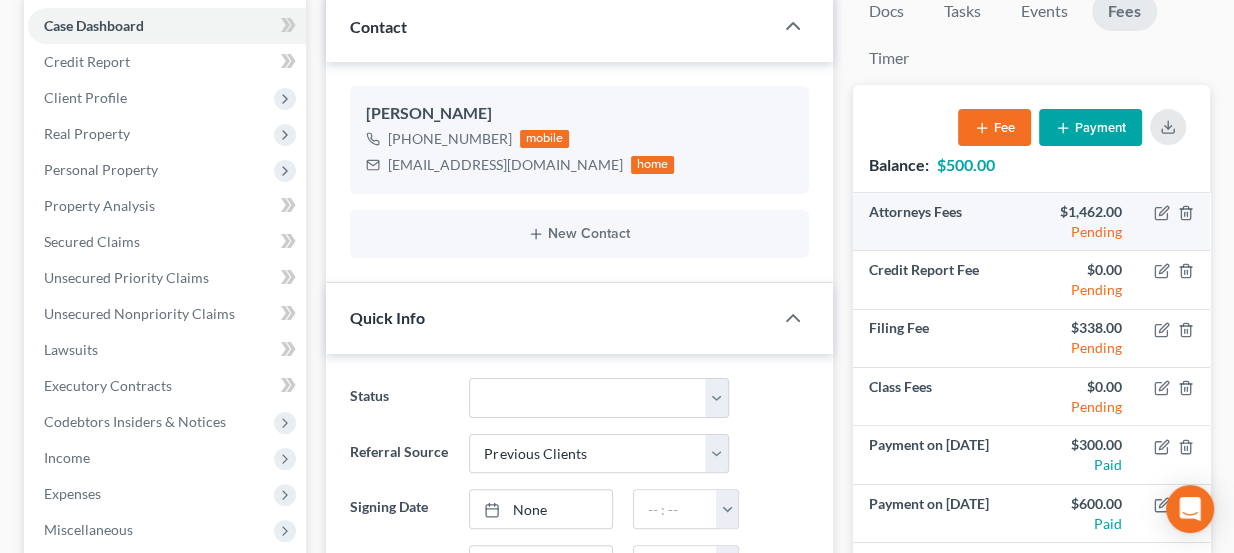 scroll, scrollTop: 272, scrollLeft: 0, axis: vertical 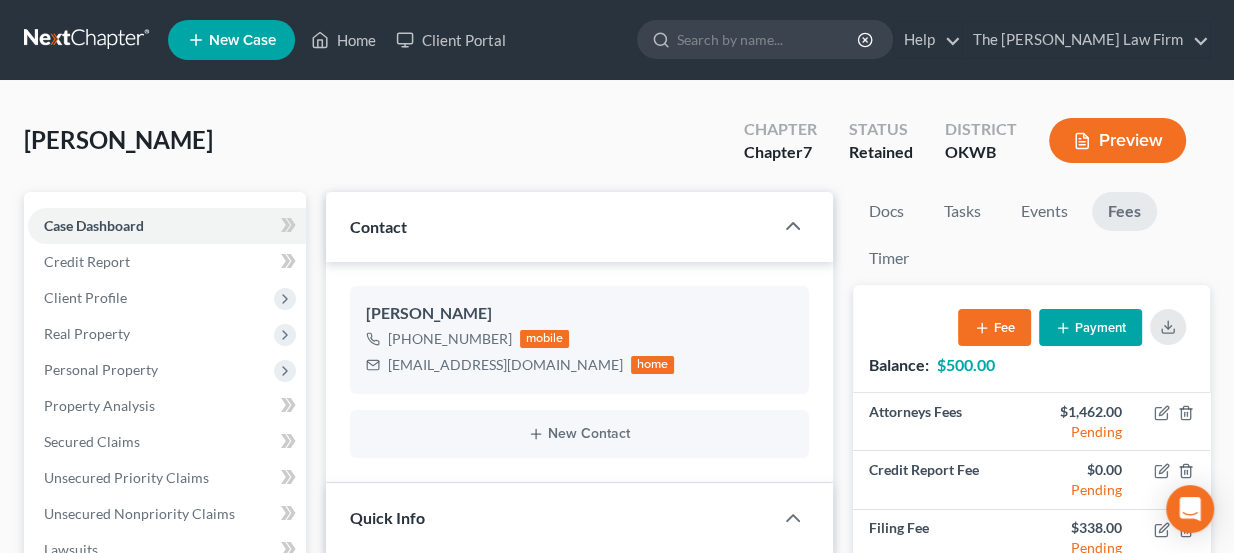 click at bounding box center [88, 40] 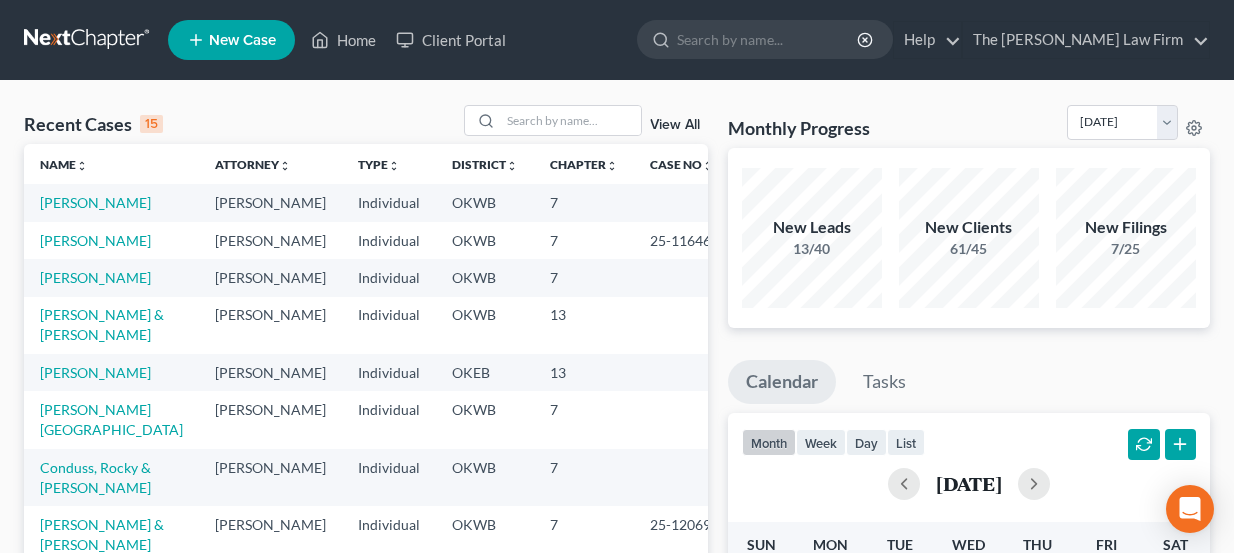 scroll, scrollTop: 0, scrollLeft: 0, axis: both 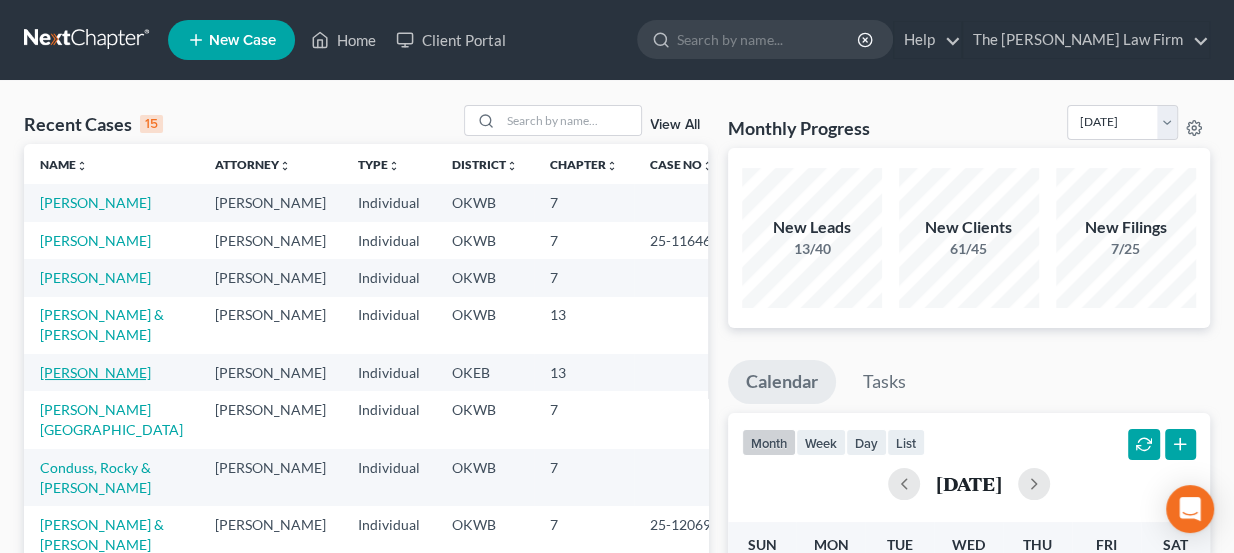 click on "[PERSON_NAME]" at bounding box center [95, 372] 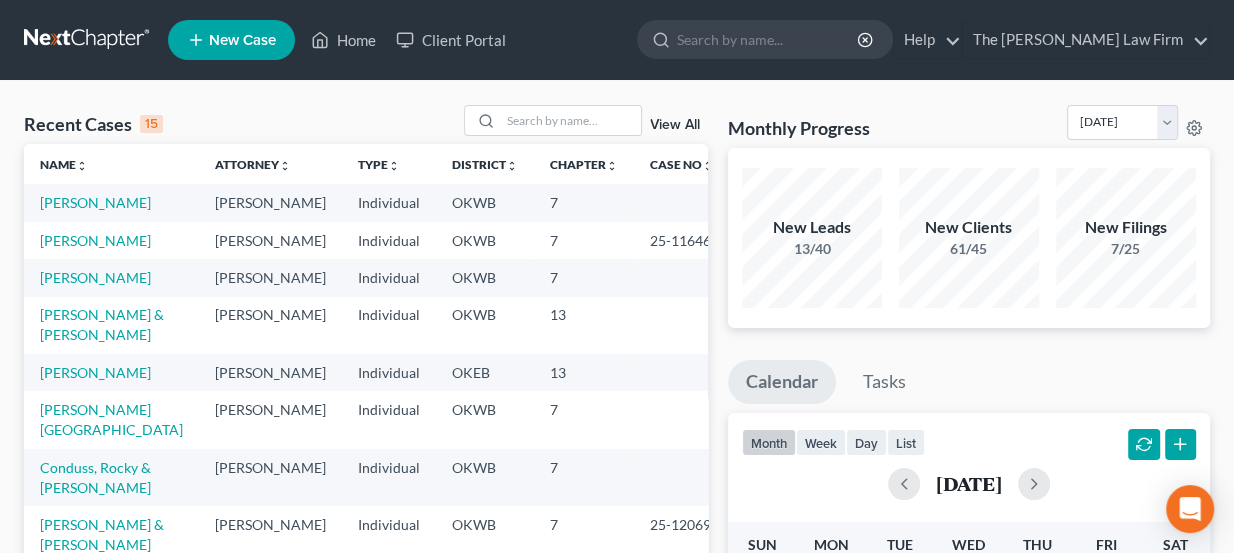 select on "3" 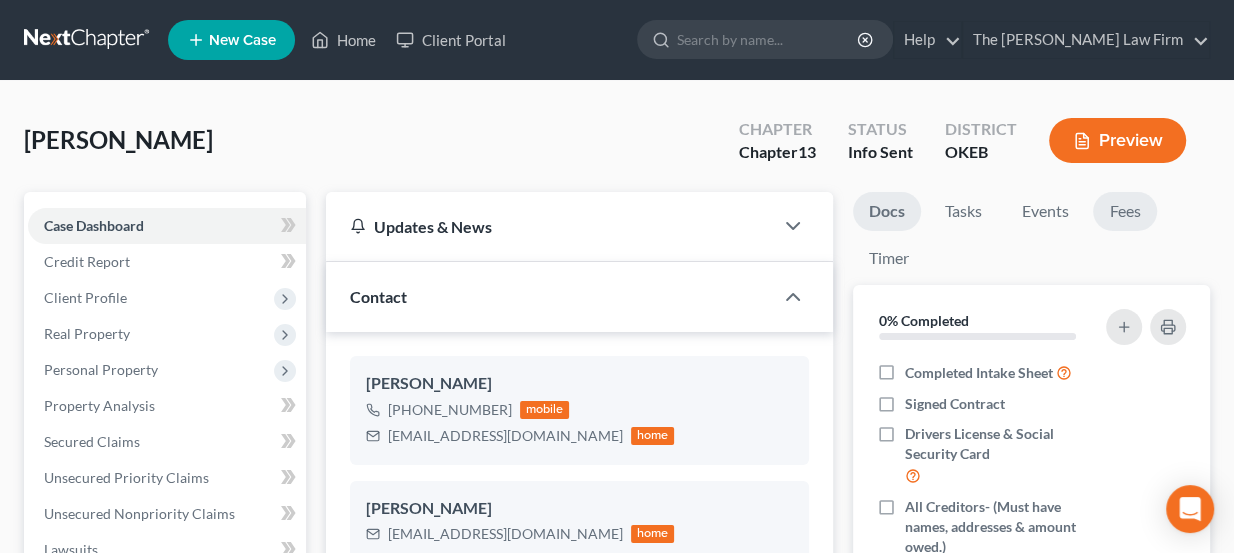 click on "Fees" at bounding box center (1125, 211) 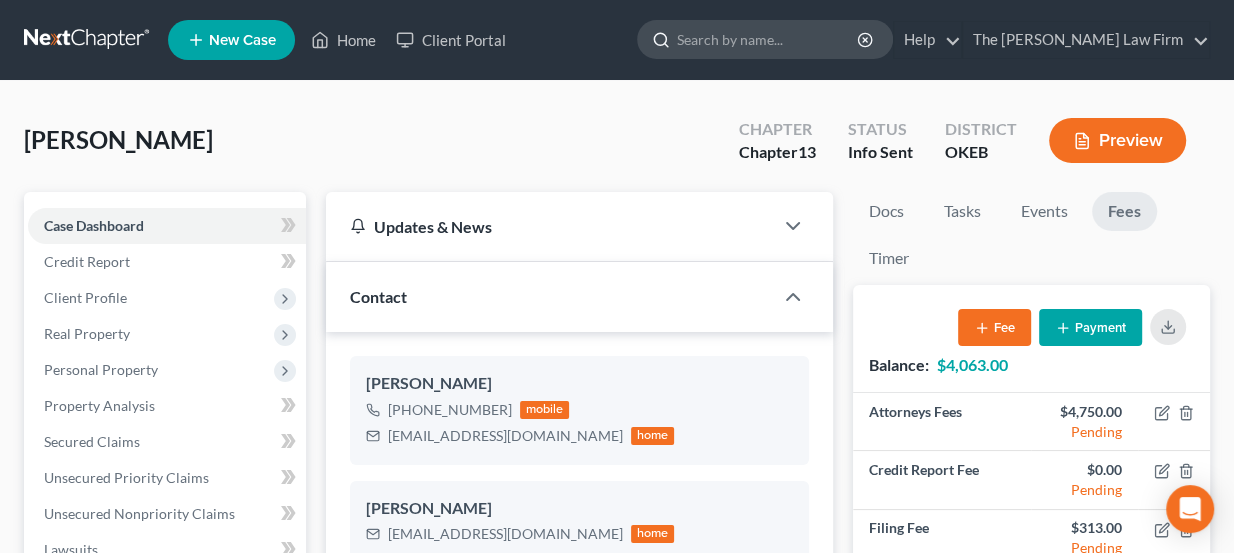 click at bounding box center (768, 39) 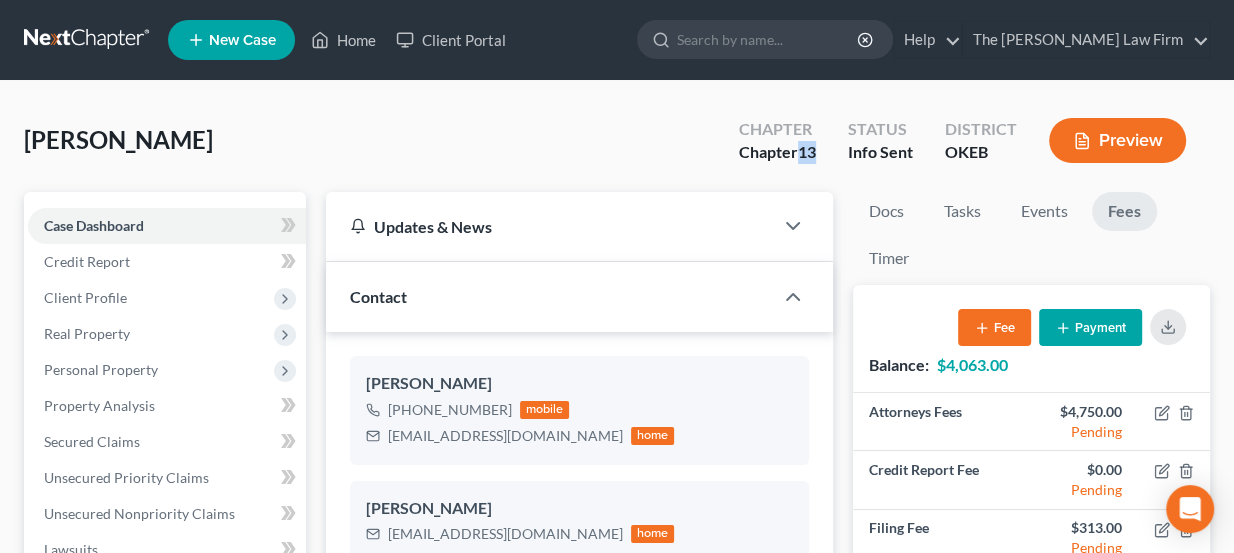 drag, startPoint x: 800, startPoint y: 156, endPoint x: 820, endPoint y: 156, distance: 20 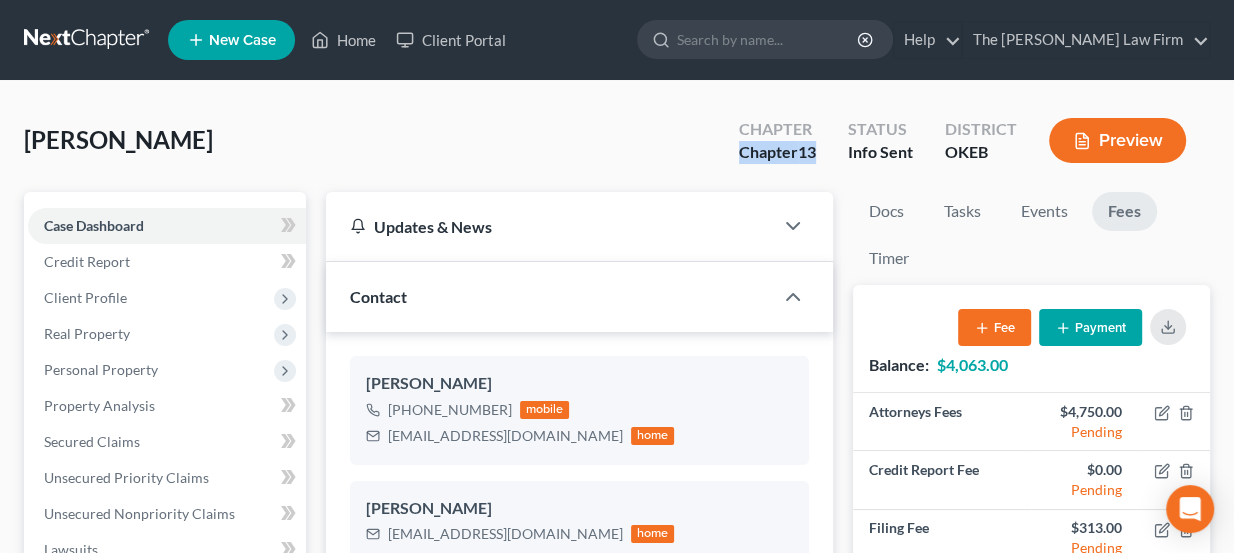 drag, startPoint x: 815, startPoint y: 152, endPoint x: 737, endPoint y: 165, distance: 79.07591 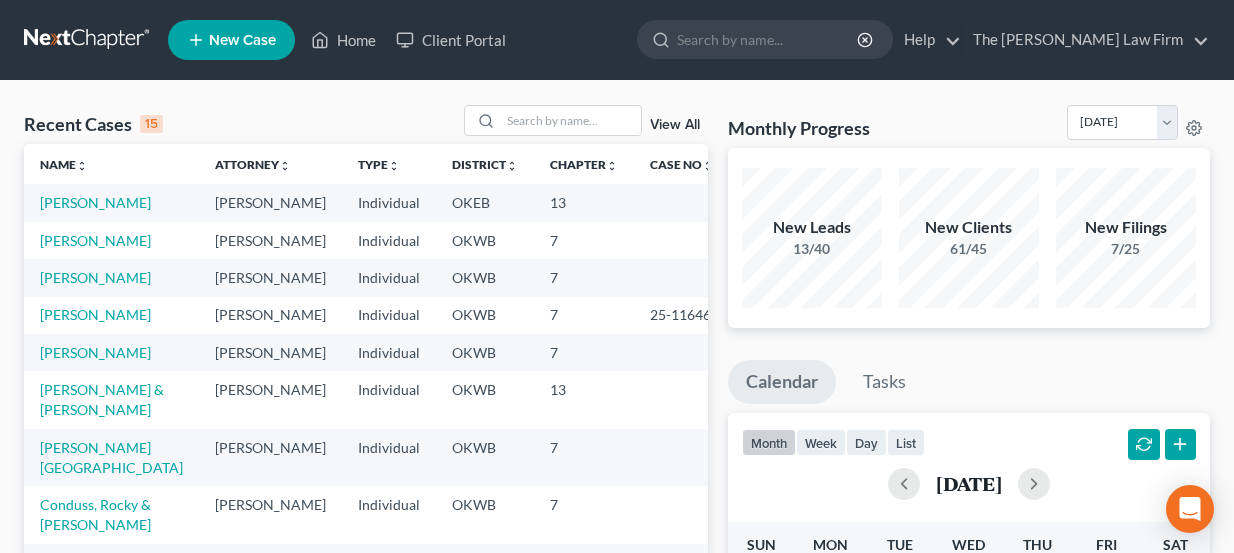 scroll, scrollTop: 0, scrollLeft: 0, axis: both 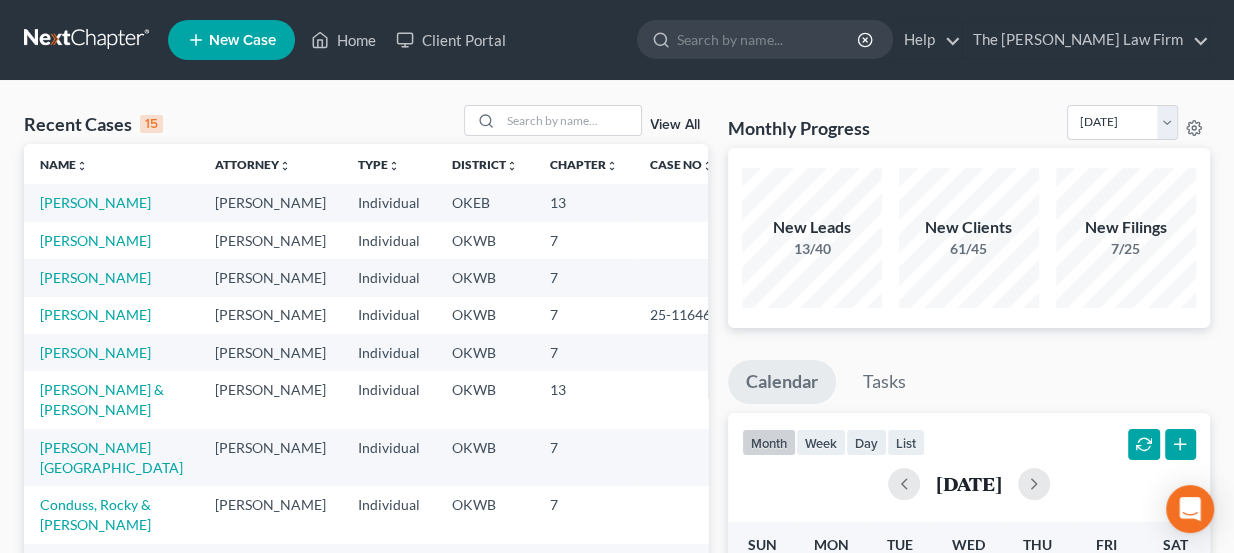 click on "New Case" at bounding box center (231, 40) 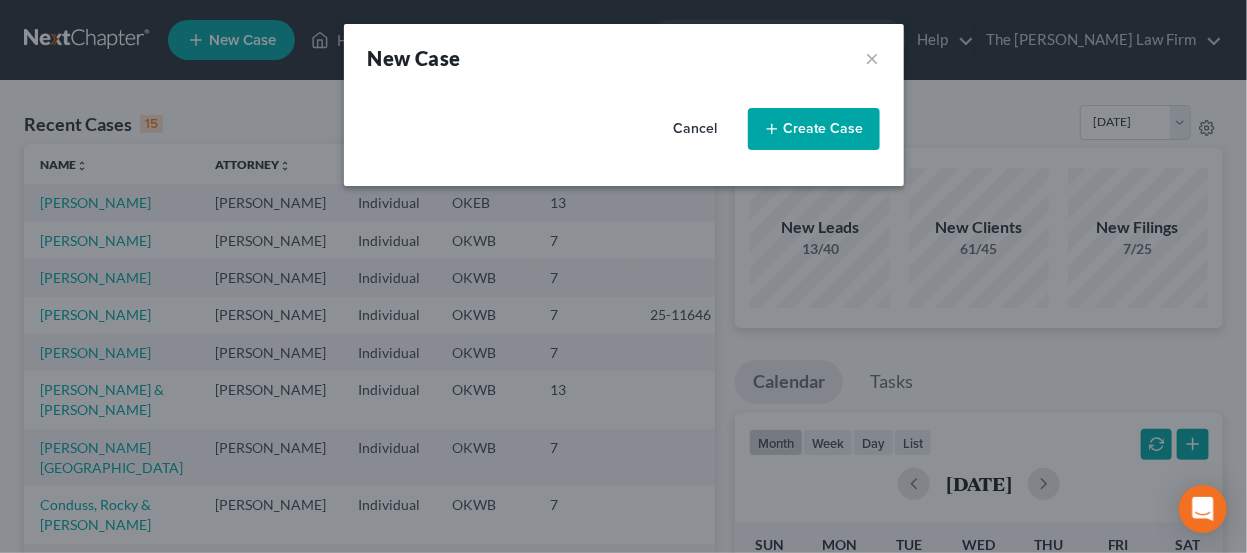select on "65" 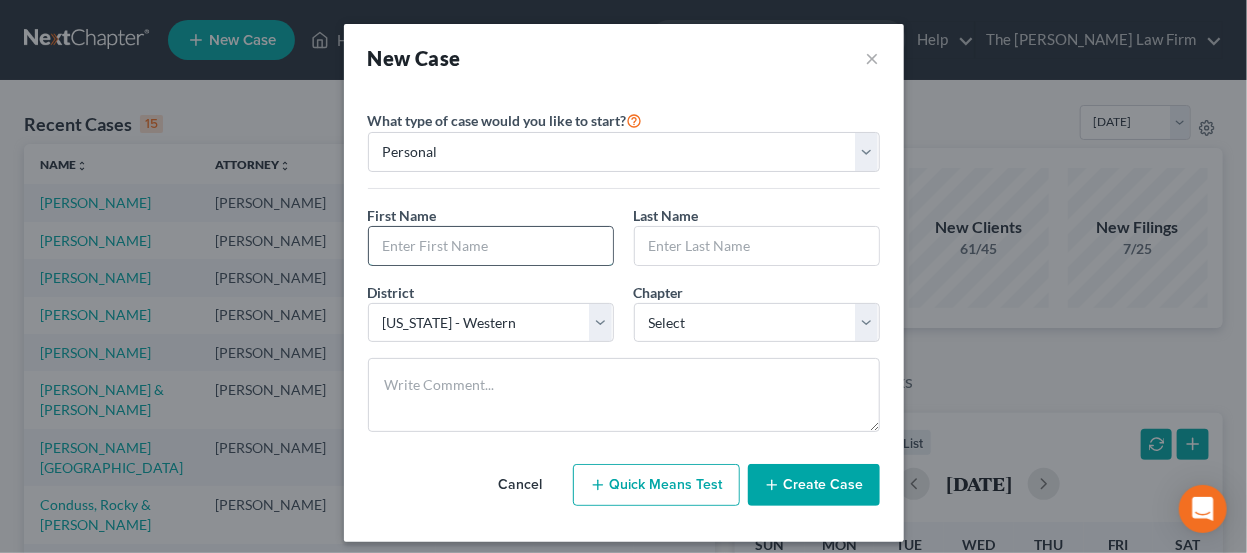 click at bounding box center (491, 246) 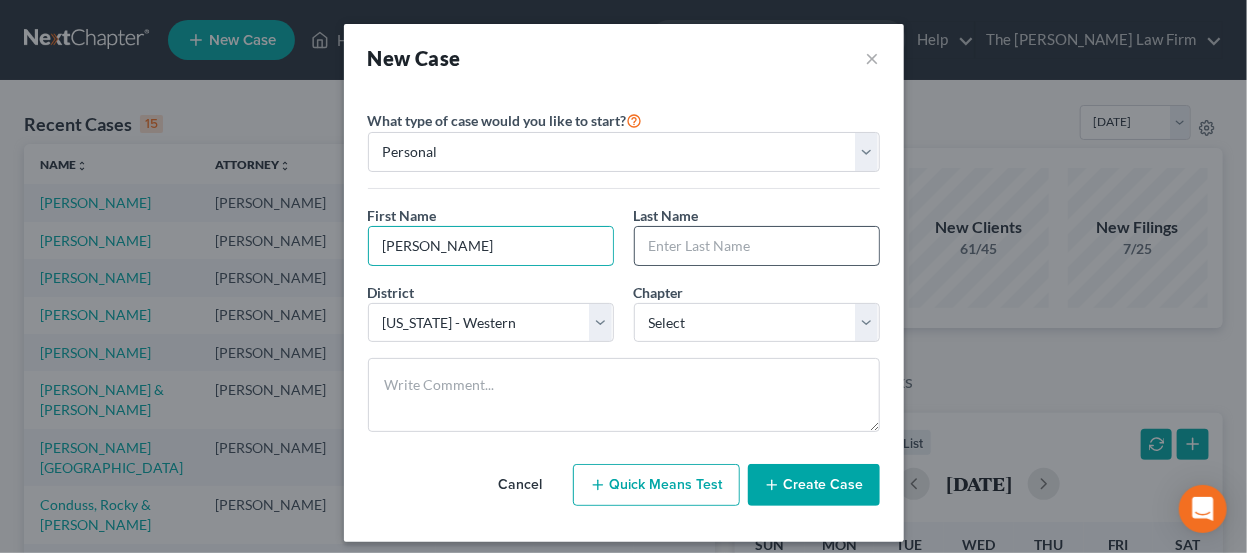 type on "[PERSON_NAME]" 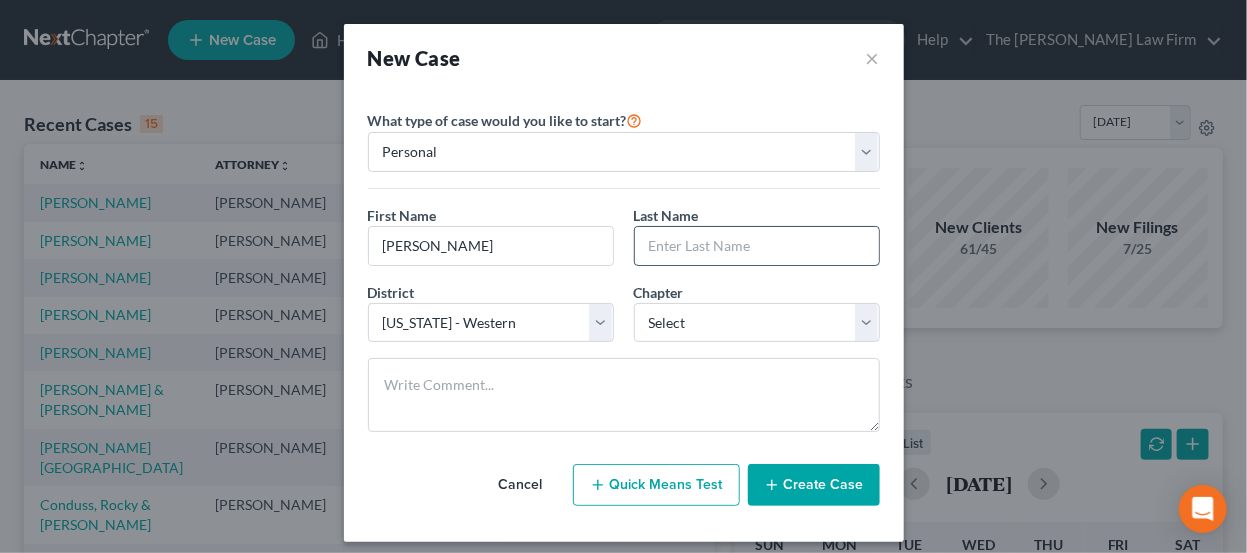click at bounding box center (757, 246) 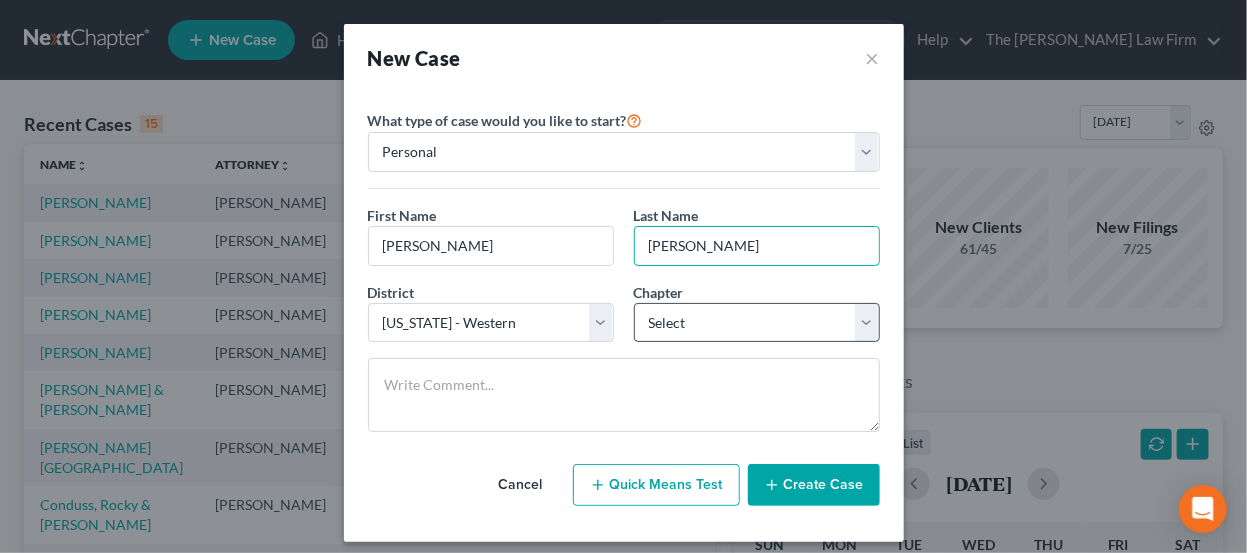 type on "[PERSON_NAME]" 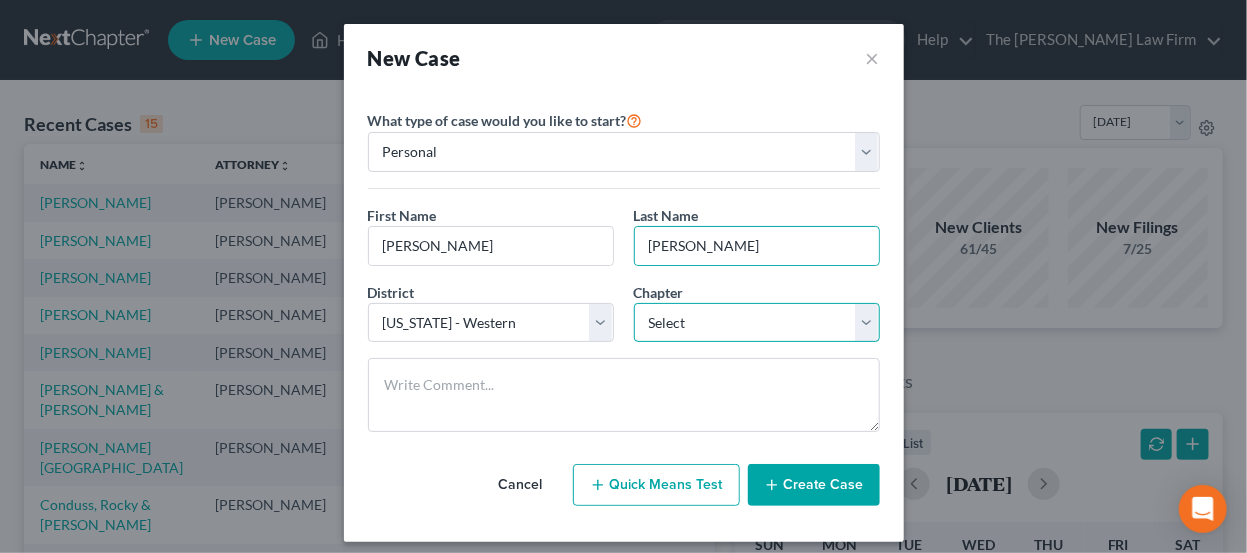 click on "Select 7 11 12 13" at bounding box center (757, 323) 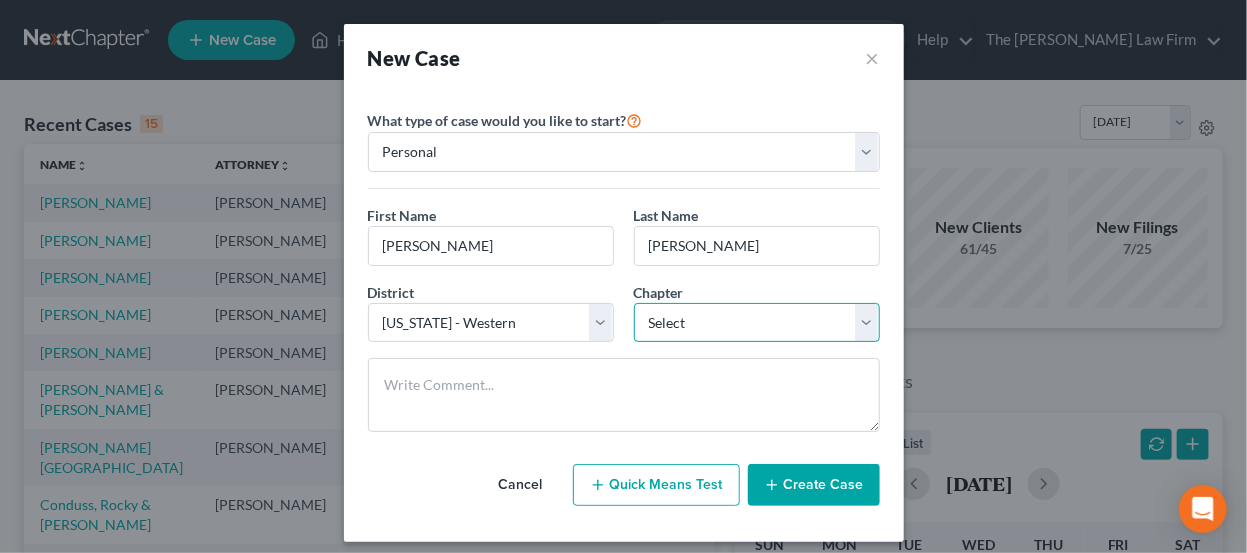 select on "0" 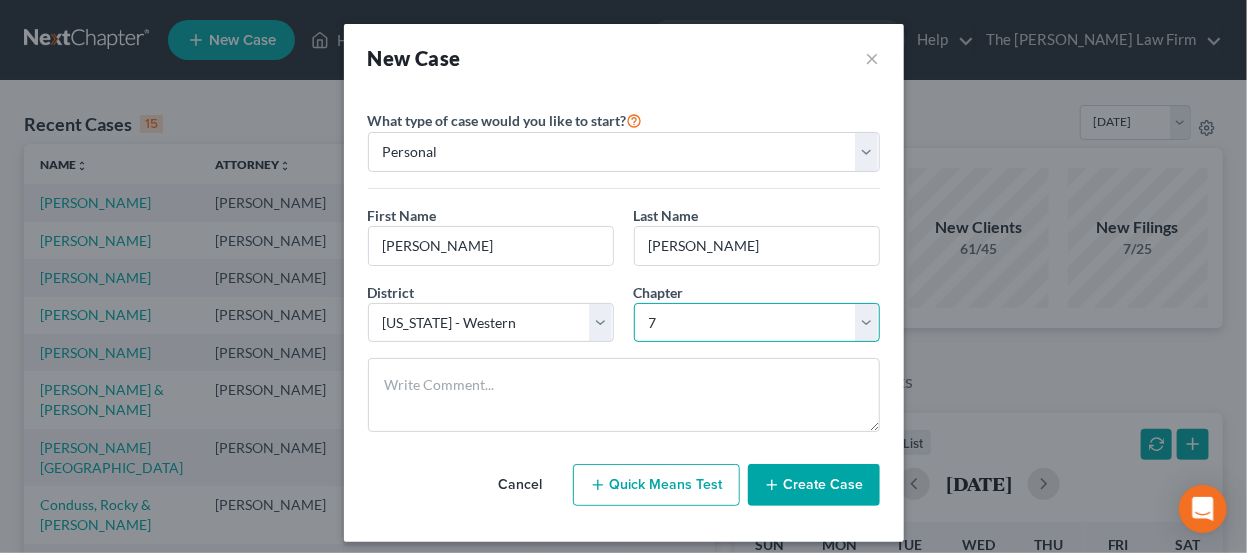 click on "Select 7 11 12 13" at bounding box center (757, 323) 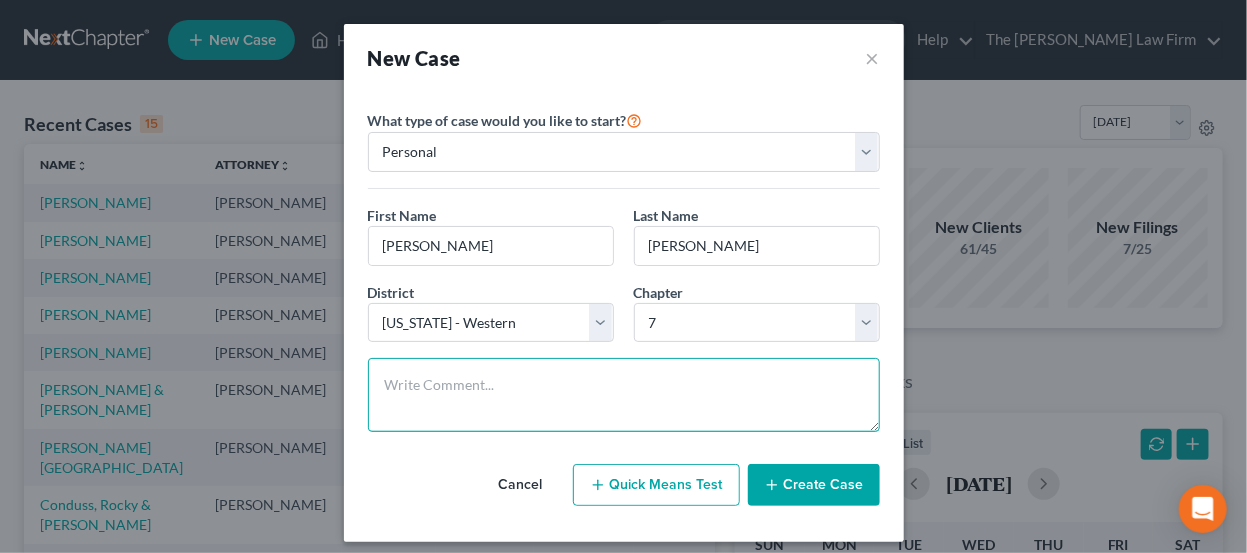 click at bounding box center (624, 395) 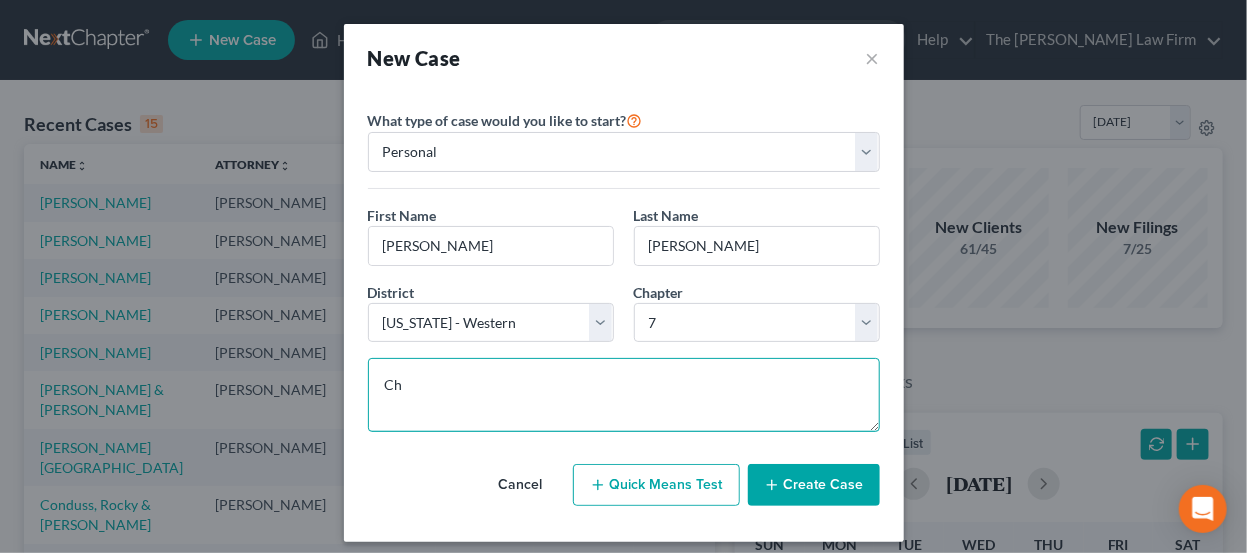 type on "Ch" 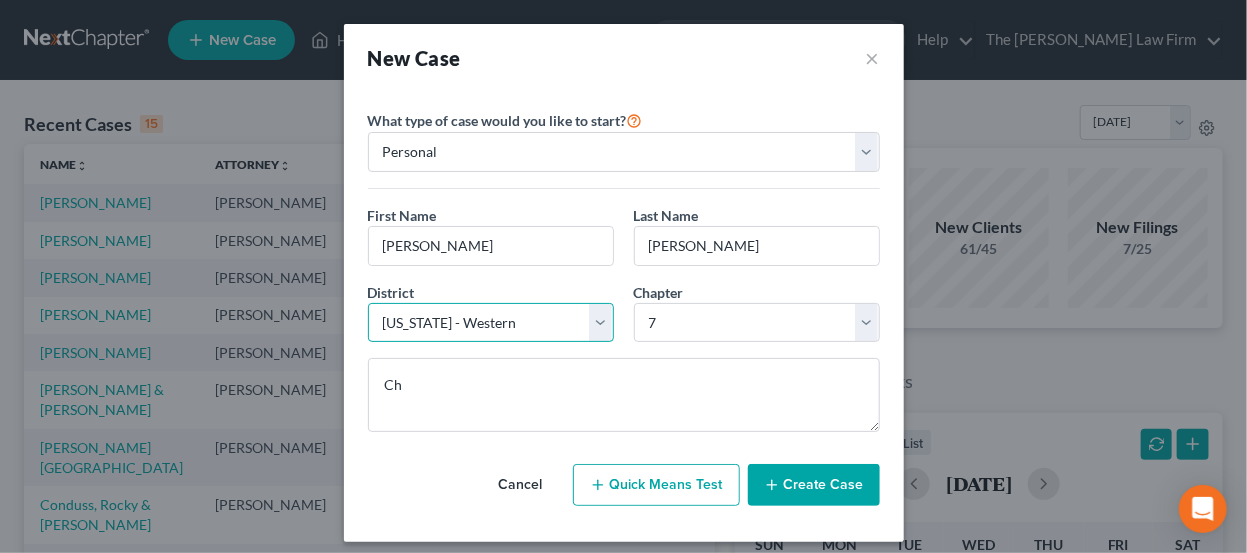 click on "Select Alabama - Middle Alabama - Northern Alabama - Southern Alaska Arizona Arkansas - Eastern Arkansas - Western California - Central California - Eastern California - Northern California - Southern Colorado Connecticut Delaware District of Columbia Florida - Middle Florida - Northern Florida - Southern Georgia - Middle Georgia - Northern Georgia - Southern Guam Hawaii Idaho Illinois - Central Illinois - Northern Illinois - Southern Indiana - Northern Indiana - Southern Iowa - Northern Iowa - Southern Kansas Kentucky - Eastern Kentucky - Western Louisiana - Eastern Louisiana - Middle Louisiana - Western Maine Maryland Massachusetts Michigan - Eastern Michigan - Western Minnesota Mississippi - Northern Mississippi - Southern Missouri - Eastern Missouri - Western Montana Nebraska Nevada New Hampshire New Jersey New Mexico New York - Eastern New York - Northern New York - Southern New York - Western North Carolina - Eastern North Carolina - Middle North Carolina - Western North Dakota Ohio - Northern Oregon" at bounding box center [491, 323] 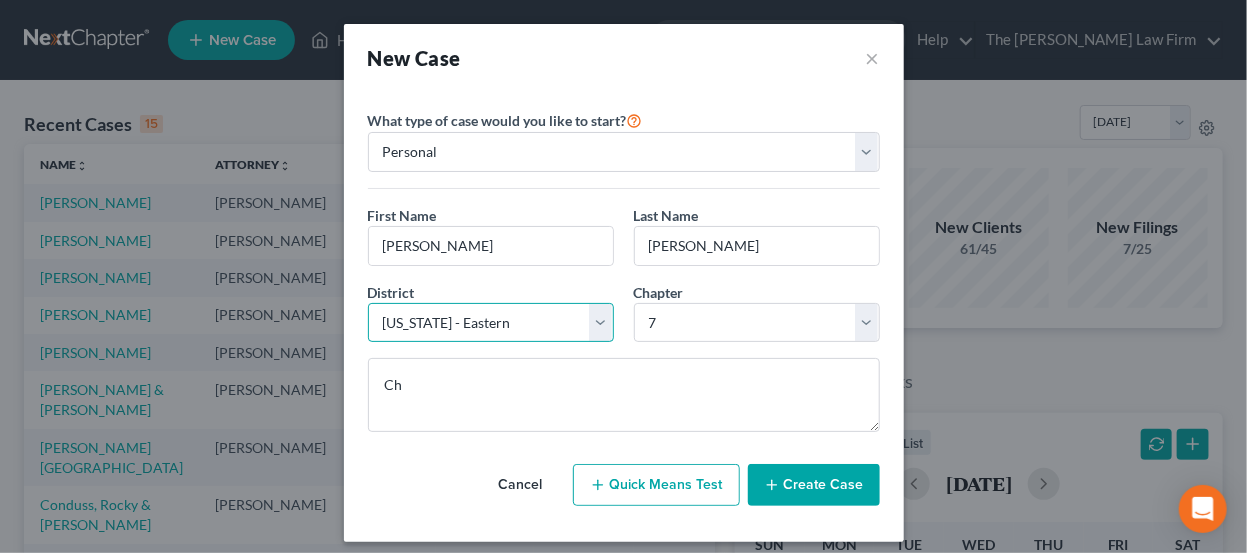 click on "Select Alabama - Middle Alabama - Northern Alabama - Southern Alaska Arizona Arkansas - Eastern Arkansas - Western California - Central California - Eastern California - Northern California - Southern Colorado Connecticut Delaware District of Columbia Florida - Middle Florida - Northern Florida - Southern Georgia - Middle Georgia - Northern Georgia - Southern Guam Hawaii Idaho Illinois - Central Illinois - Northern Illinois - Southern Indiana - Northern Indiana - Southern Iowa - Northern Iowa - Southern Kansas Kentucky - Eastern Kentucky - Western Louisiana - Eastern Louisiana - Middle Louisiana - Western Maine Maryland Massachusetts Michigan - Eastern Michigan - Western Minnesota Mississippi - Northern Mississippi - Southern Missouri - Eastern Missouri - Western Montana Nebraska Nevada New Hampshire New Jersey New Mexico New York - Eastern New York - Northern New York - Southern New York - Western North Carolina - Eastern North Carolina - Middle North Carolina - Western North Dakota Ohio - Northern Oregon" at bounding box center [491, 323] 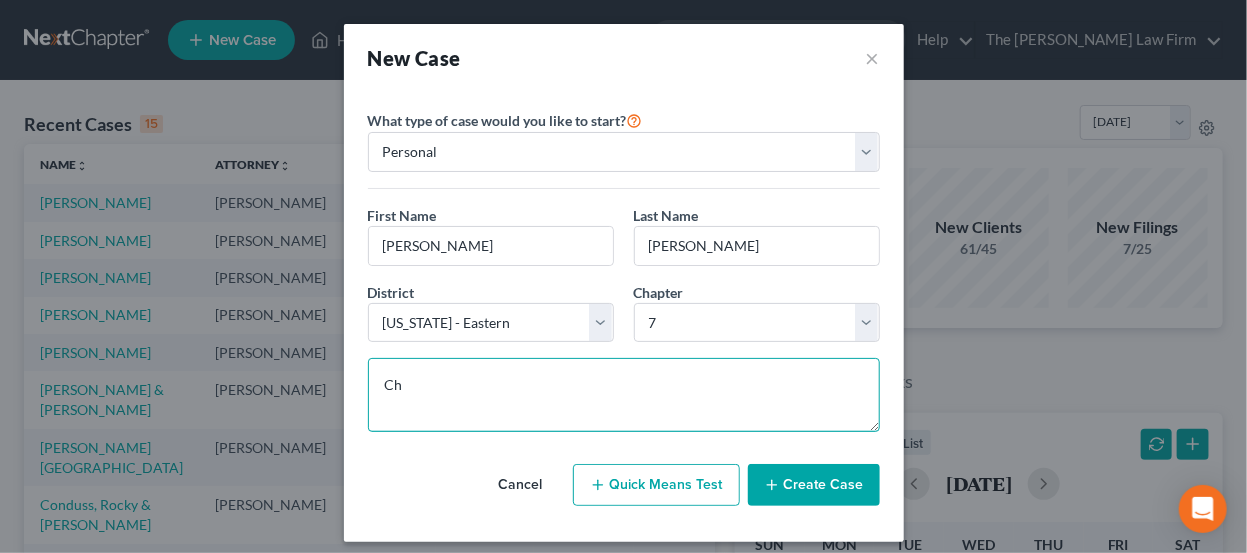 click on "Ch" at bounding box center (624, 395) 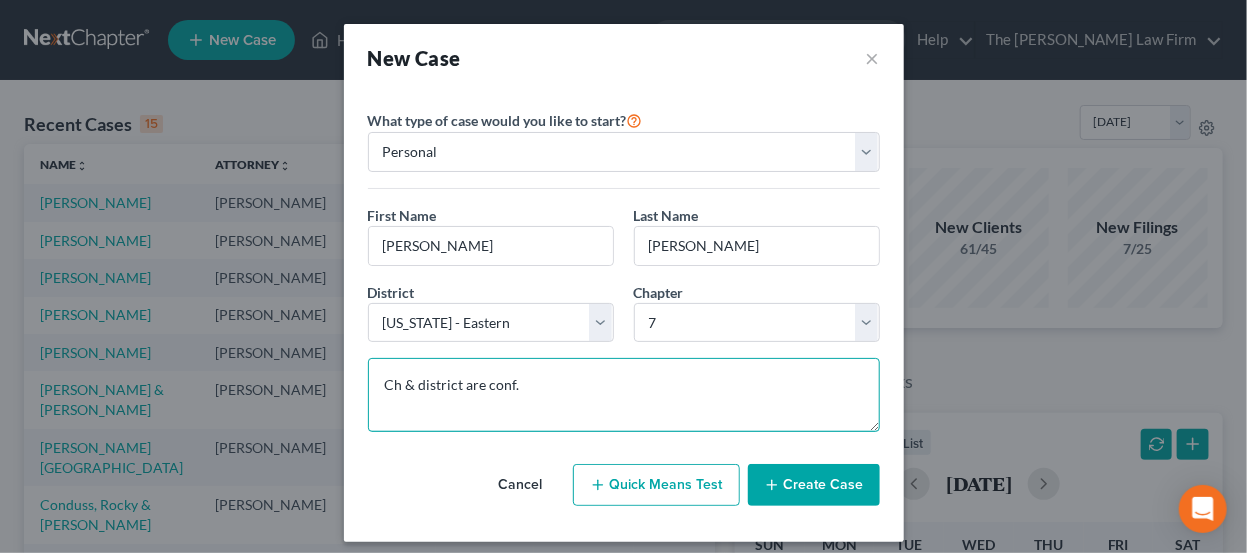 type on "Ch & district are conf." 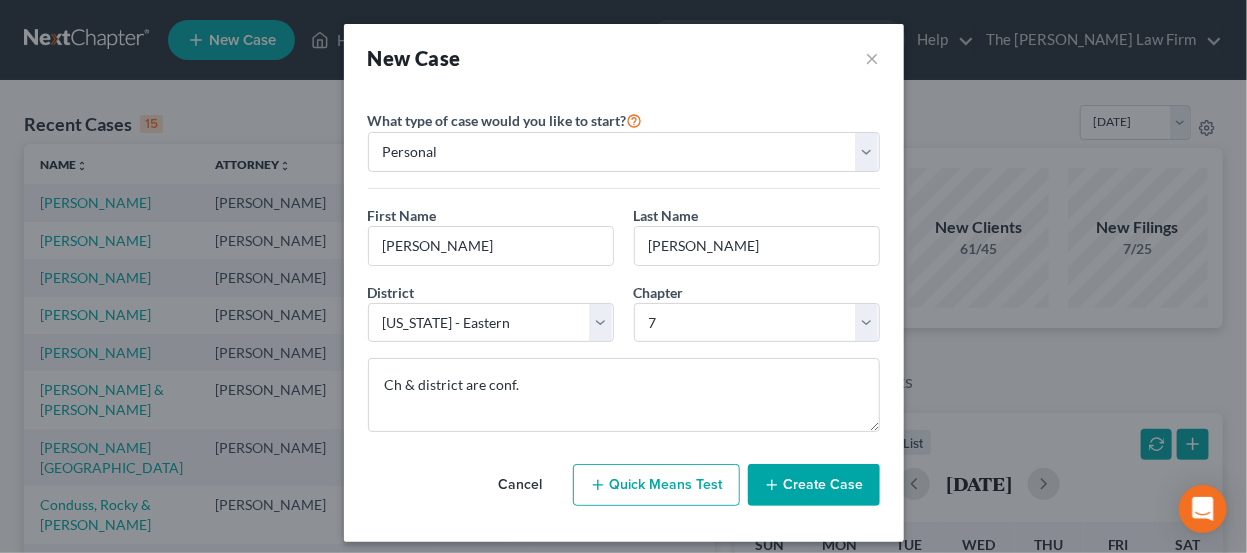 click on "Create Case" at bounding box center [814, 485] 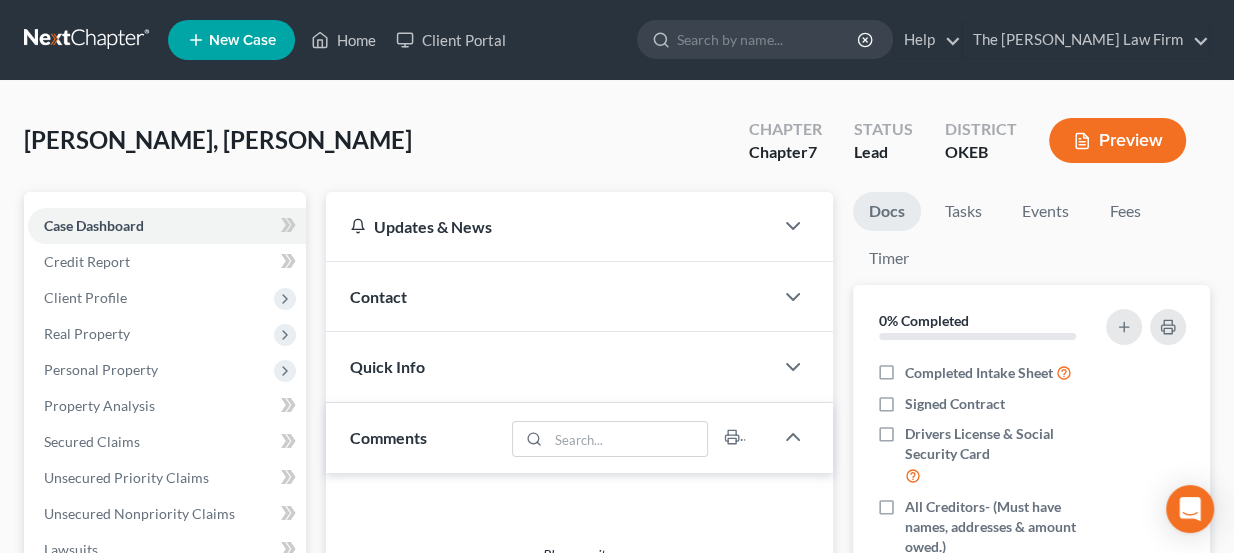 click on "Contact" at bounding box center [550, 296] 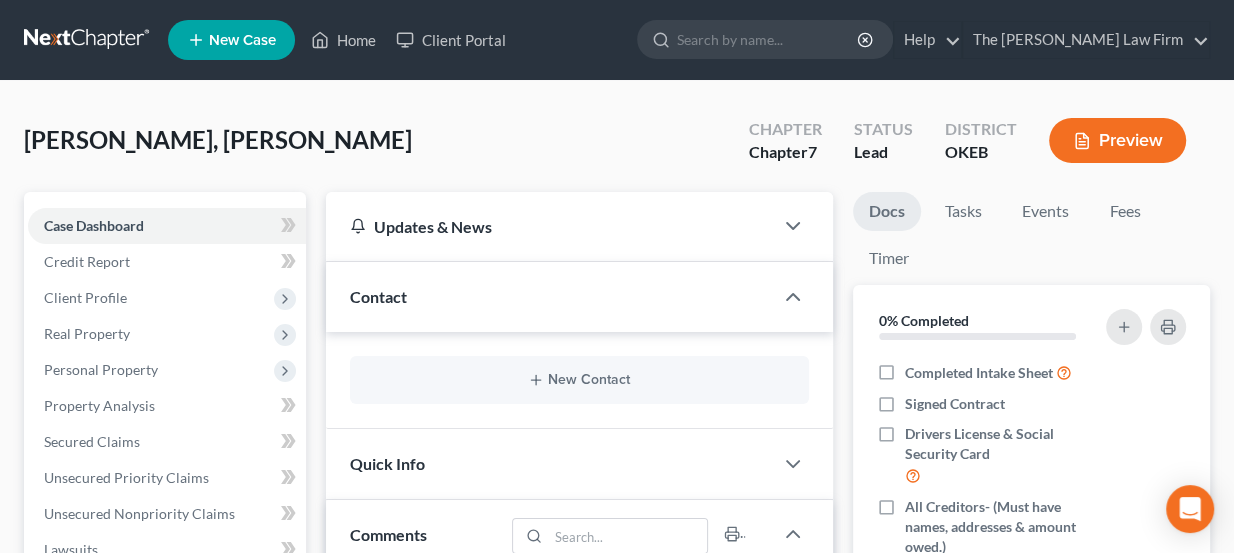 click on "New Contact" at bounding box center (580, 380) 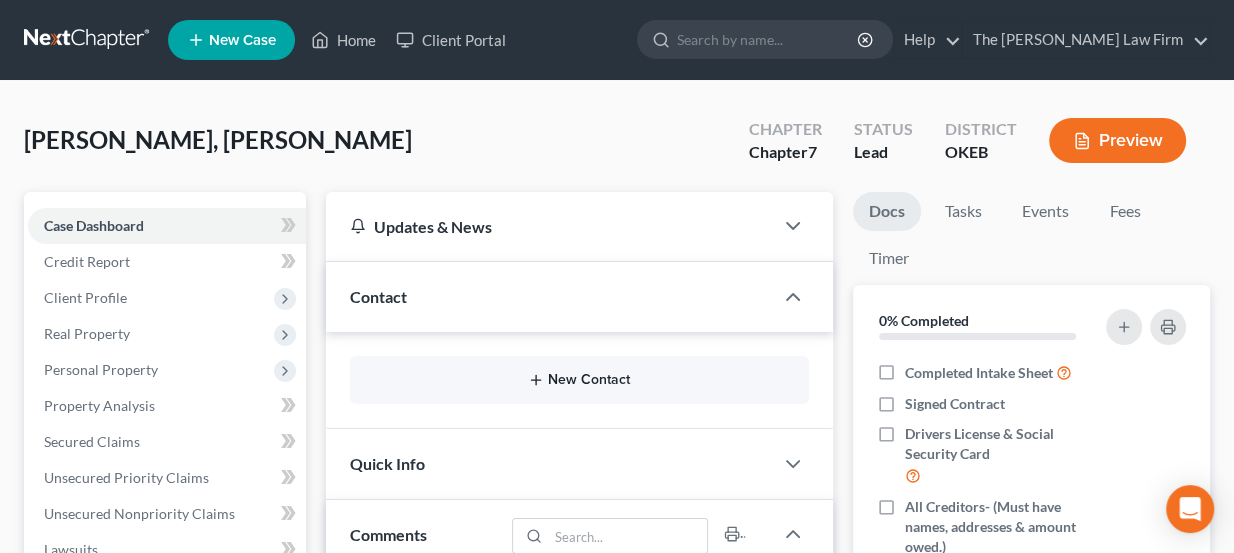 click on "New Contact" at bounding box center [580, 380] 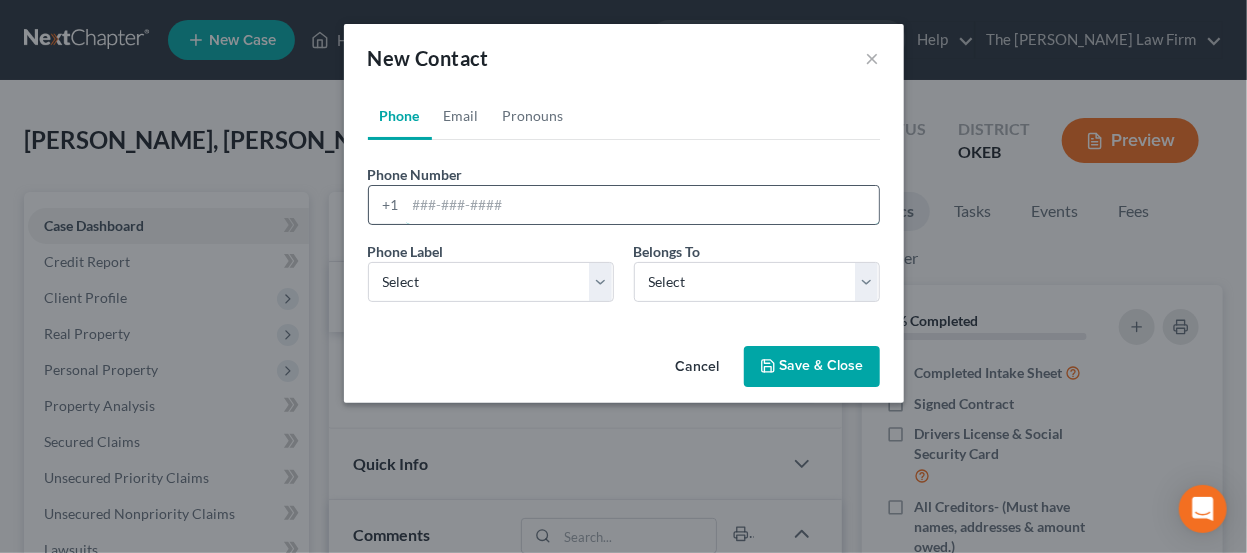paste on "Snbrown129@gmail.com 4053806959" 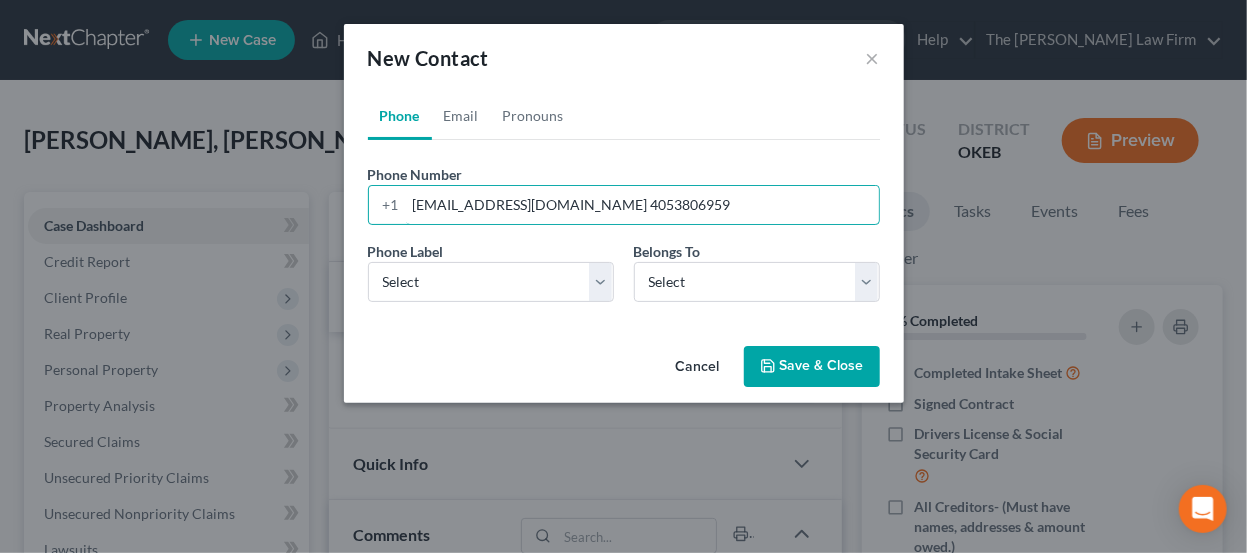 drag, startPoint x: 568, startPoint y: 202, endPoint x: 387, endPoint y: 184, distance: 181.89282 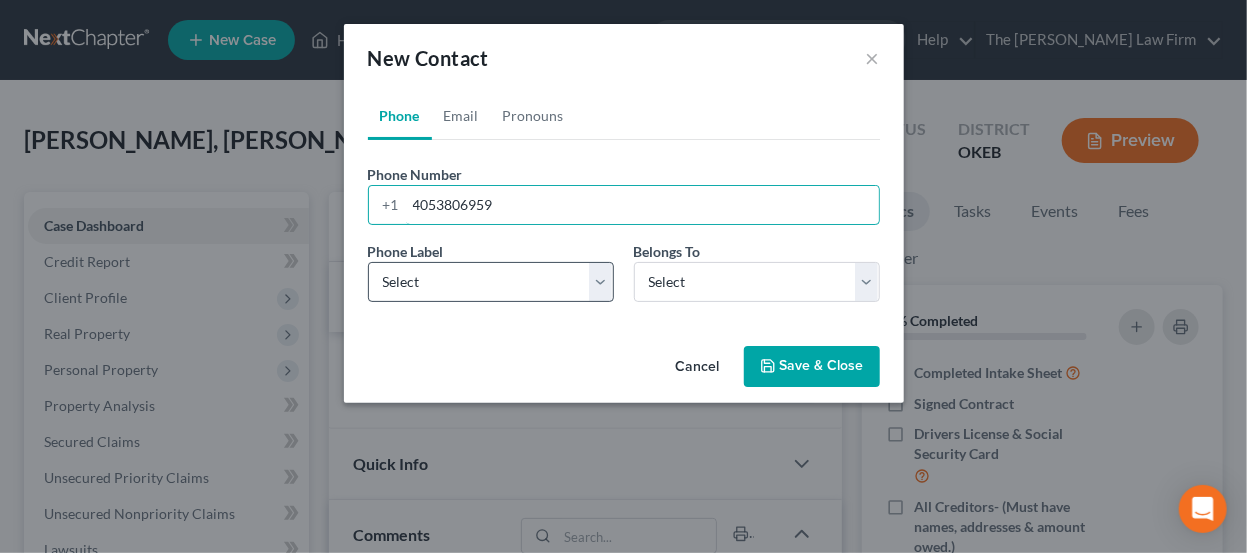 type on "4053806959" 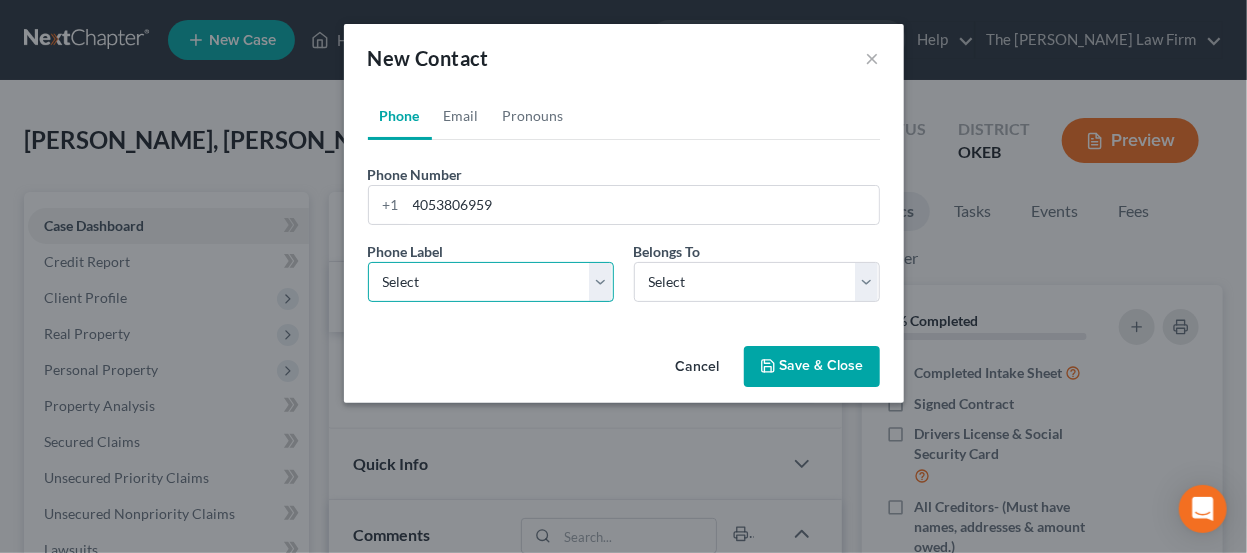 click on "Select Mobile Home Work Other" at bounding box center (491, 282) 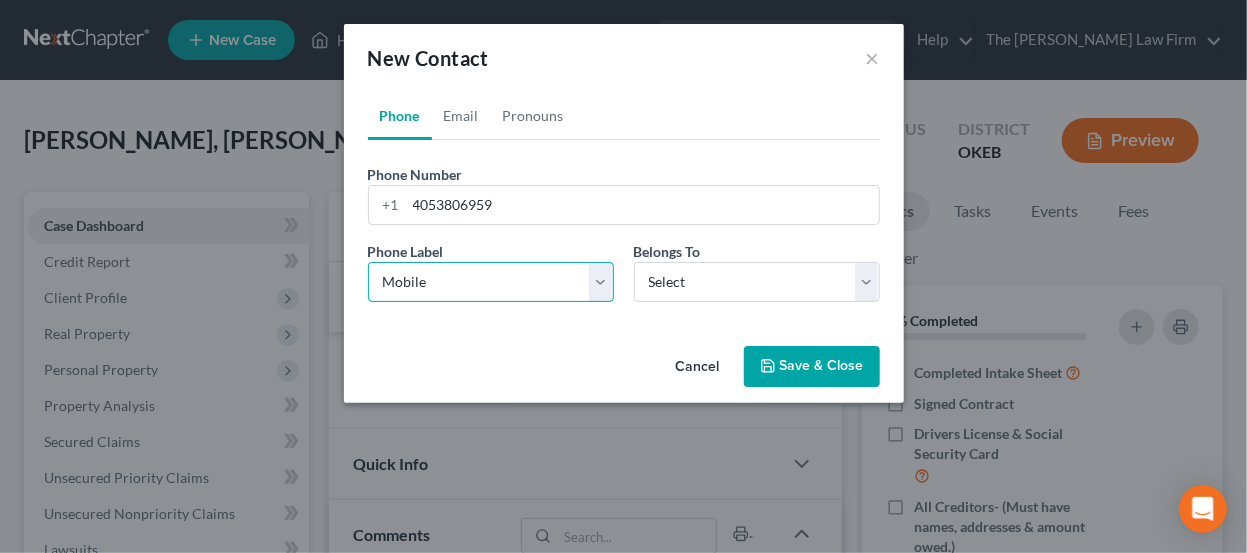 click on "Select Mobile Home Work Other" at bounding box center (491, 282) 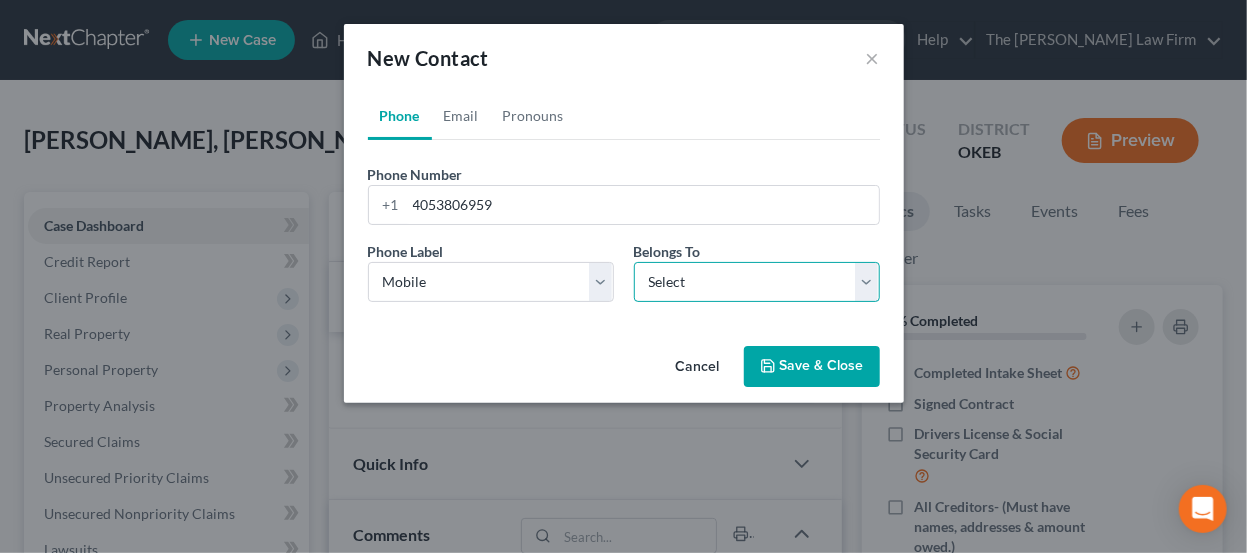 click on "Select Client Other" at bounding box center [757, 282] 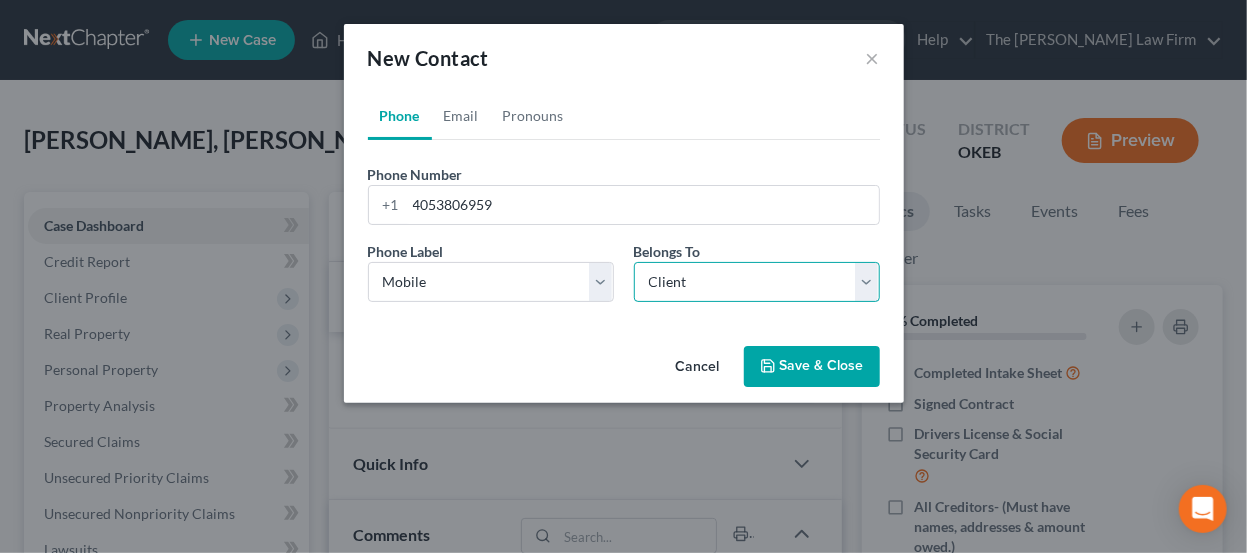 click on "Select Client Other" at bounding box center [757, 282] 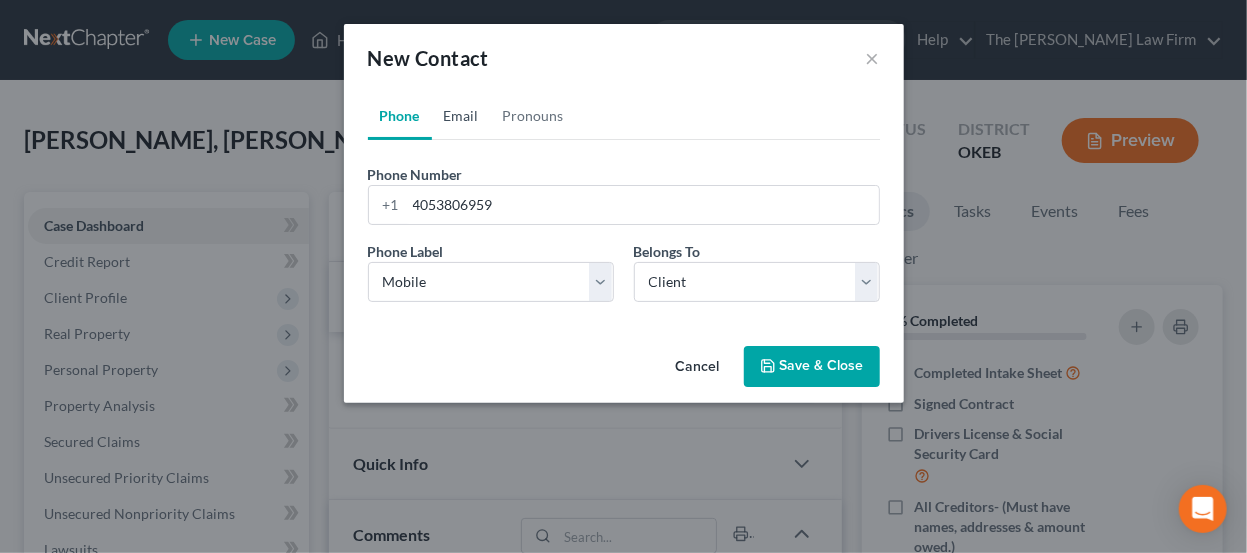 click on "Email" at bounding box center (461, 116) 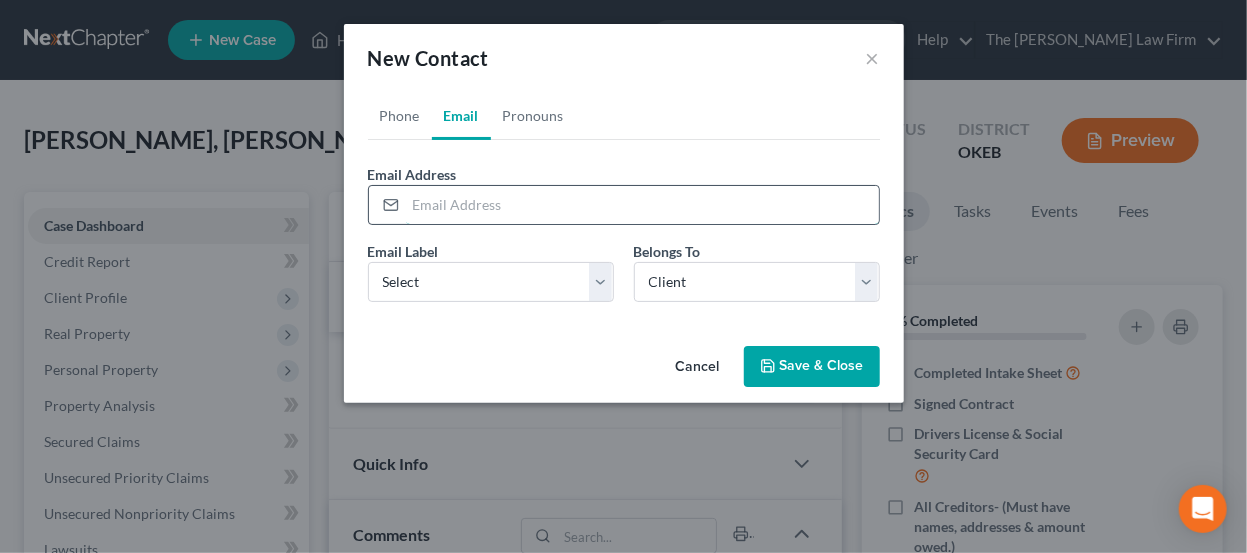 paste on "Snbrown129@gmail.com" 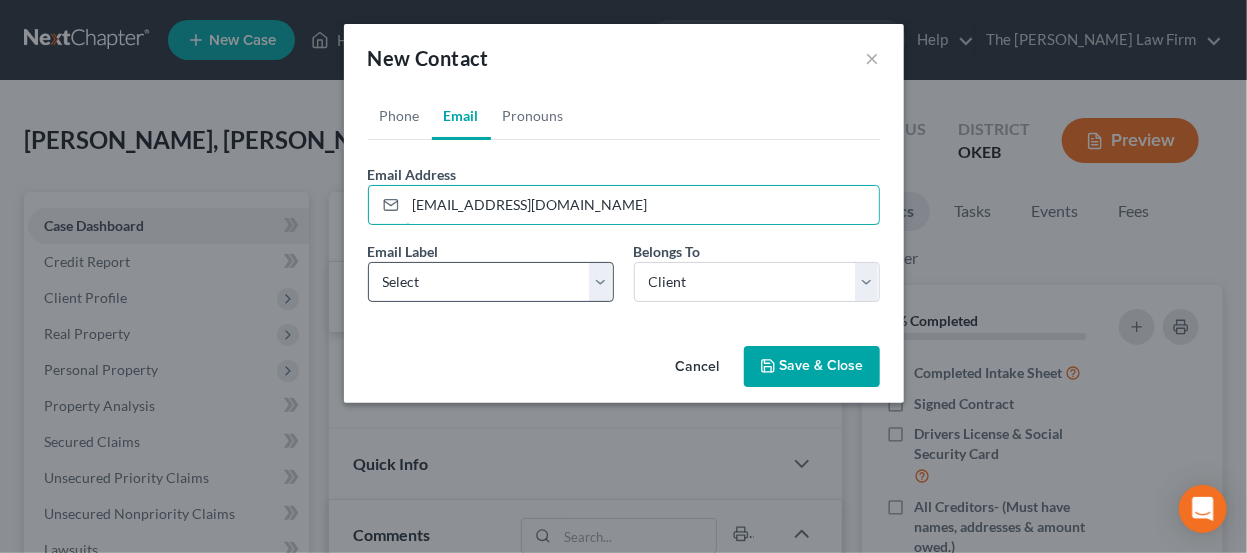 type on "Snbrown129@gmail.com" 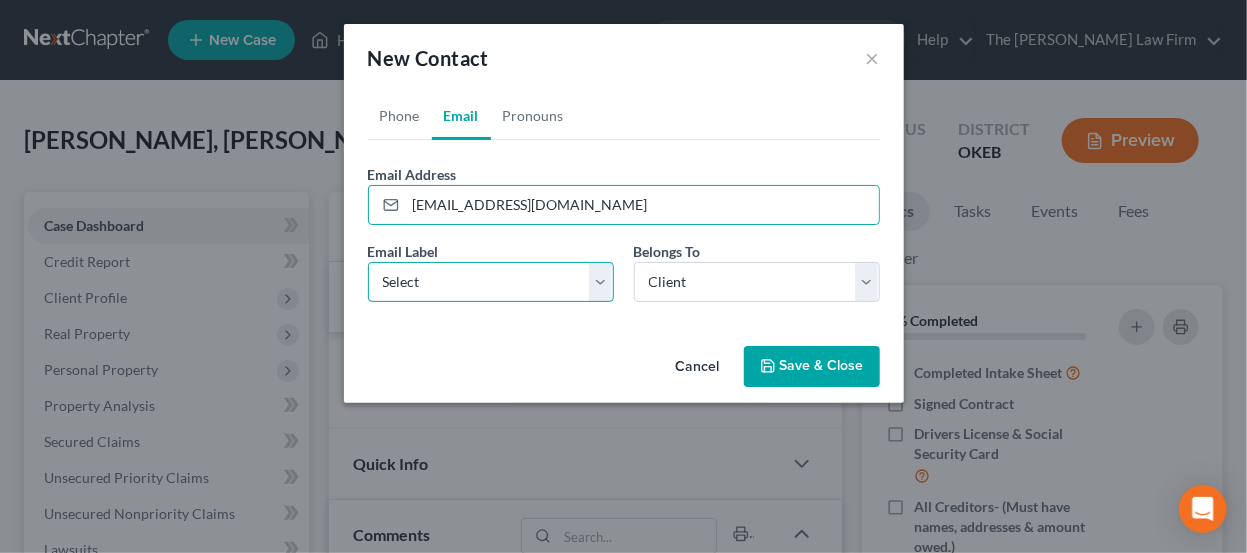click on "Select Home Work Other" at bounding box center (491, 282) 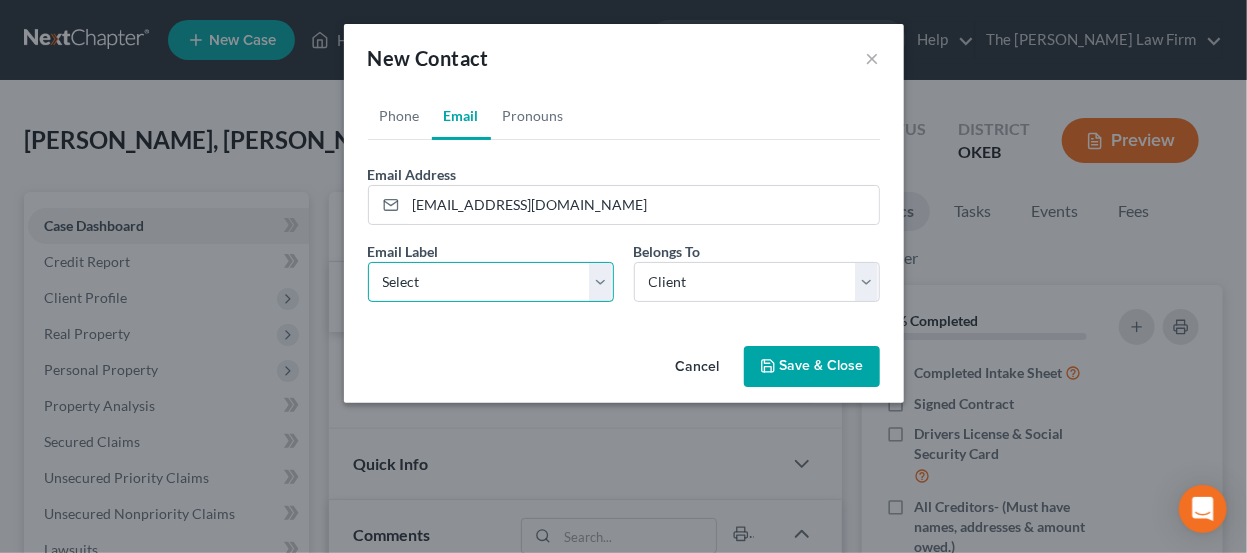 select on "0" 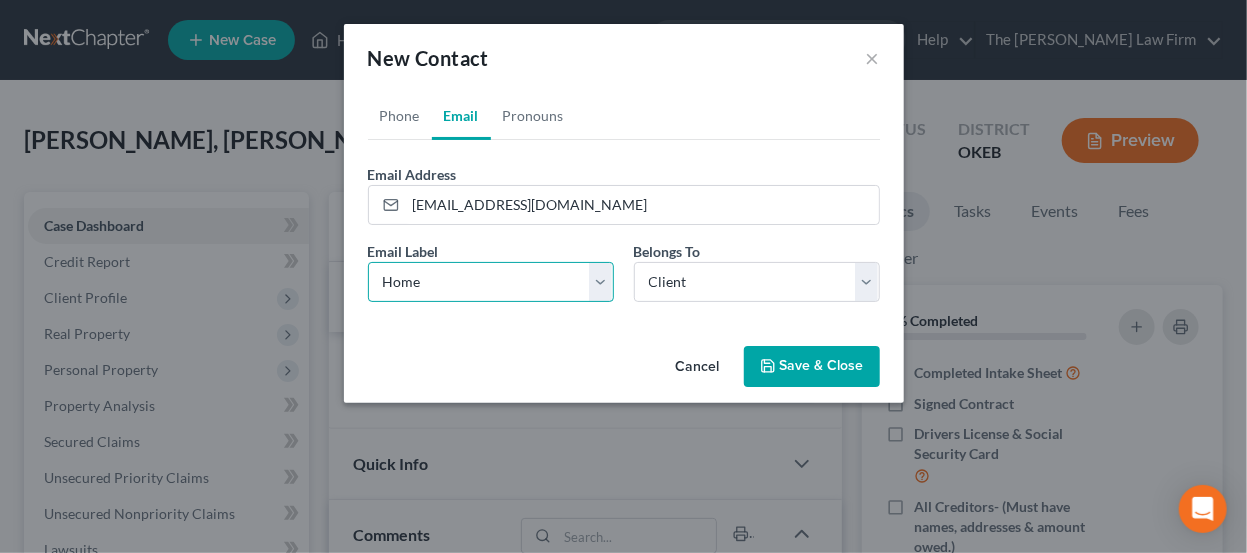 click on "Select Home Work Other" at bounding box center [491, 282] 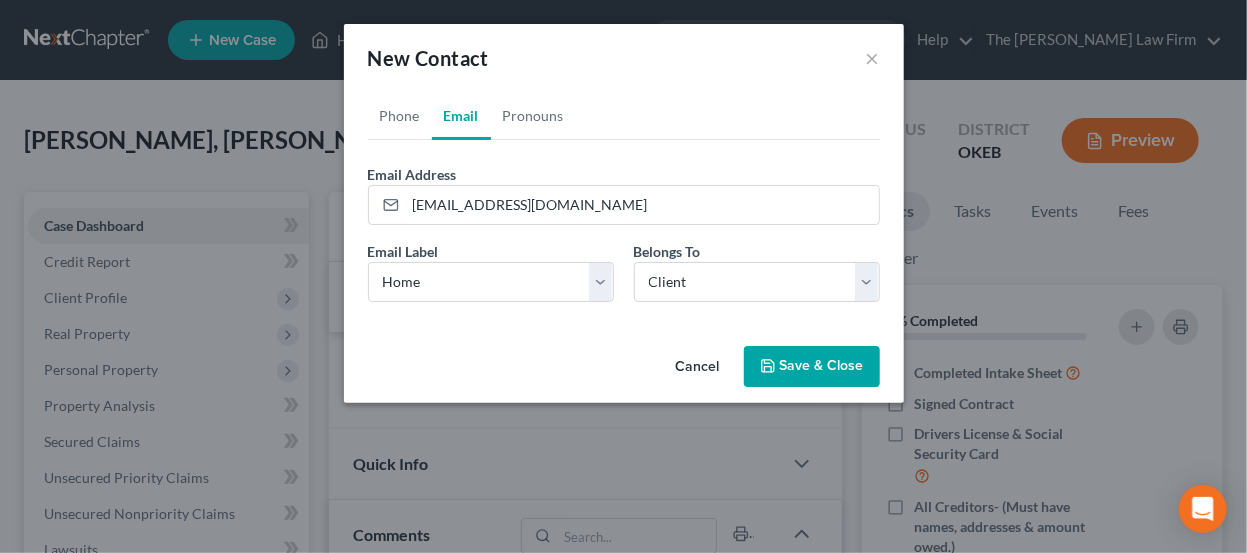 click on "Save & Close" at bounding box center (812, 367) 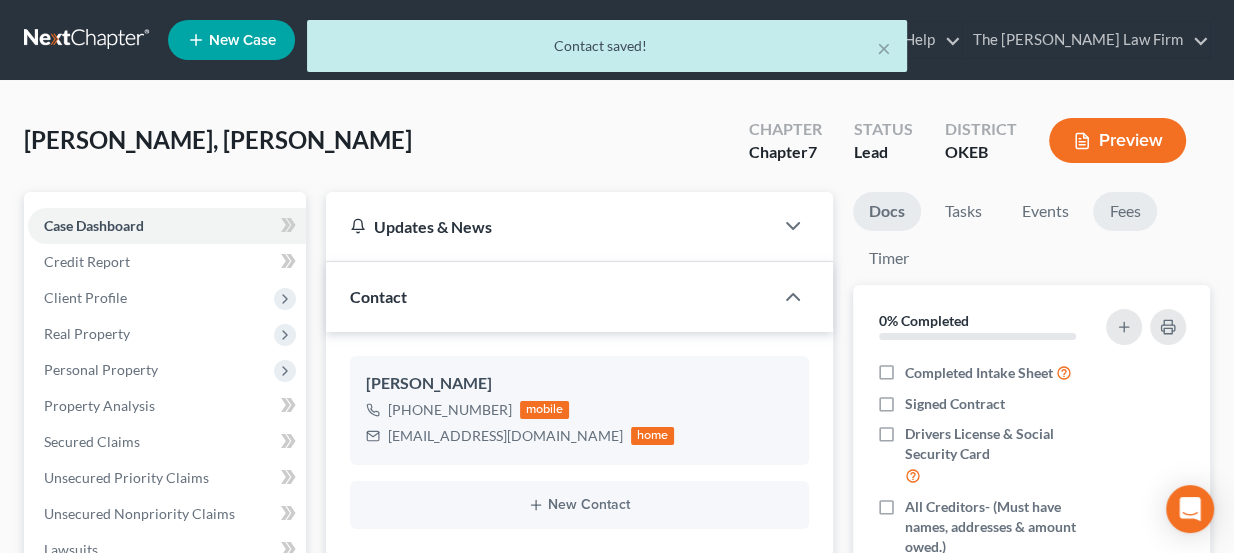 click on "Fees" at bounding box center [1125, 211] 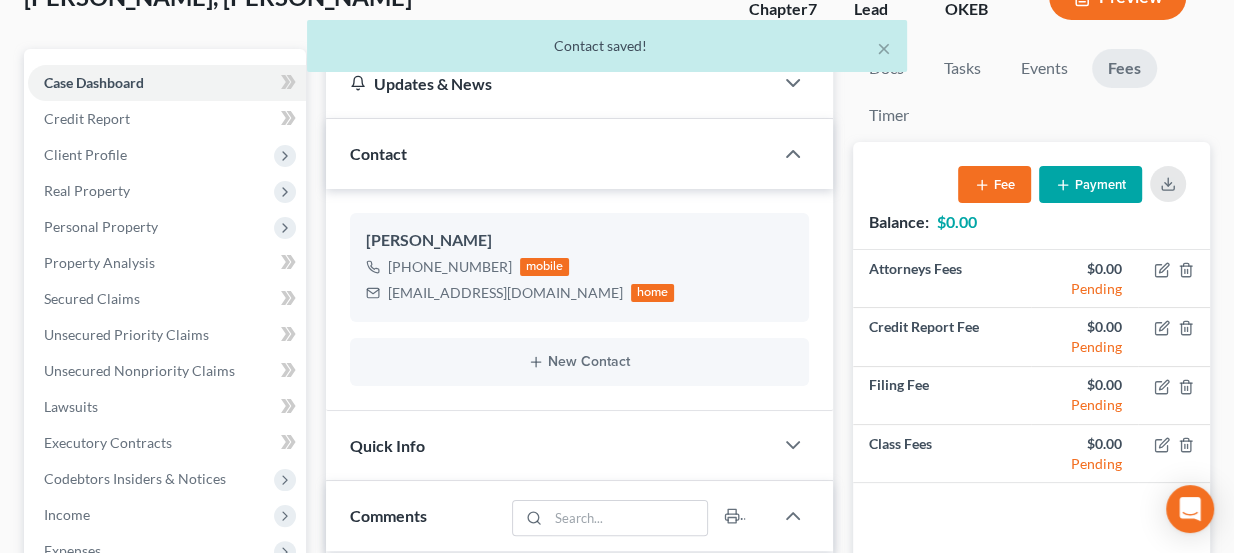 scroll, scrollTop: 181, scrollLeft: 0, axis: vertical 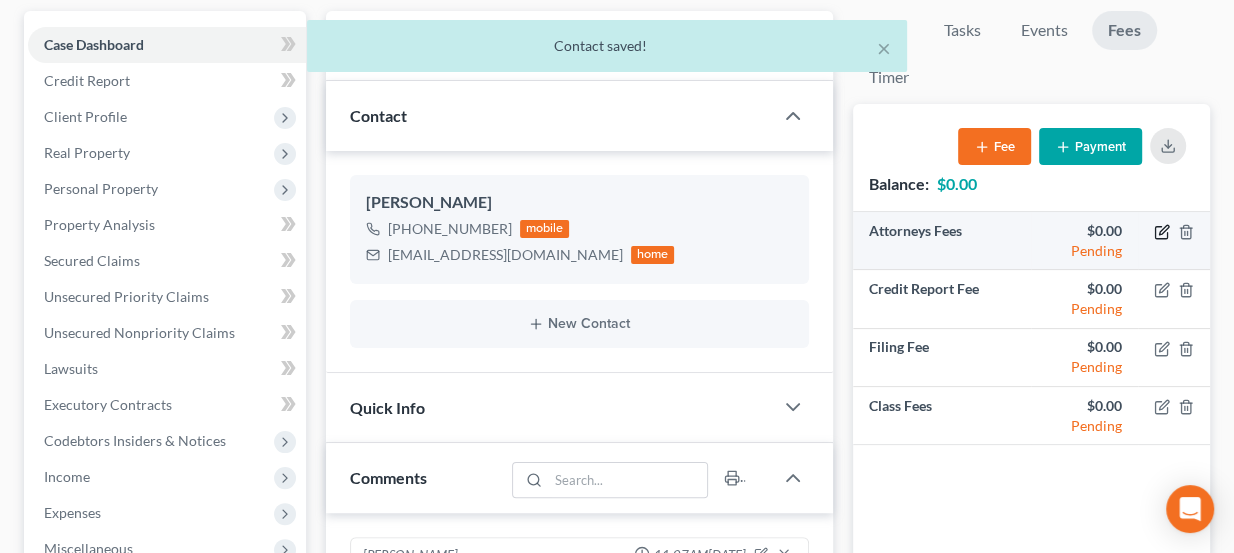 click 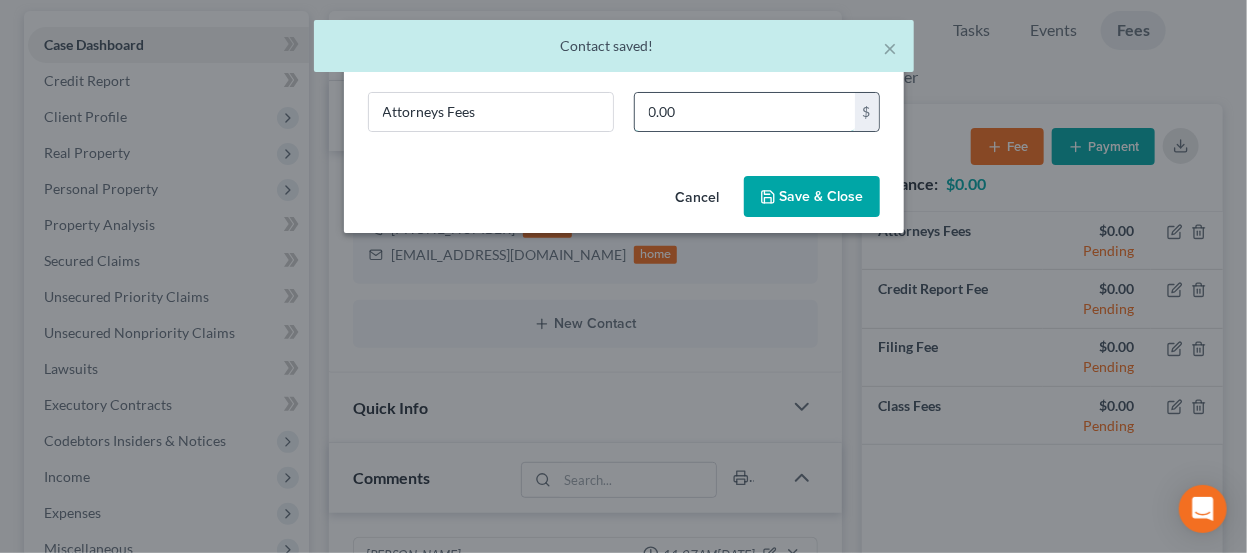 click on "0.00" at bounding box center (745, 112) 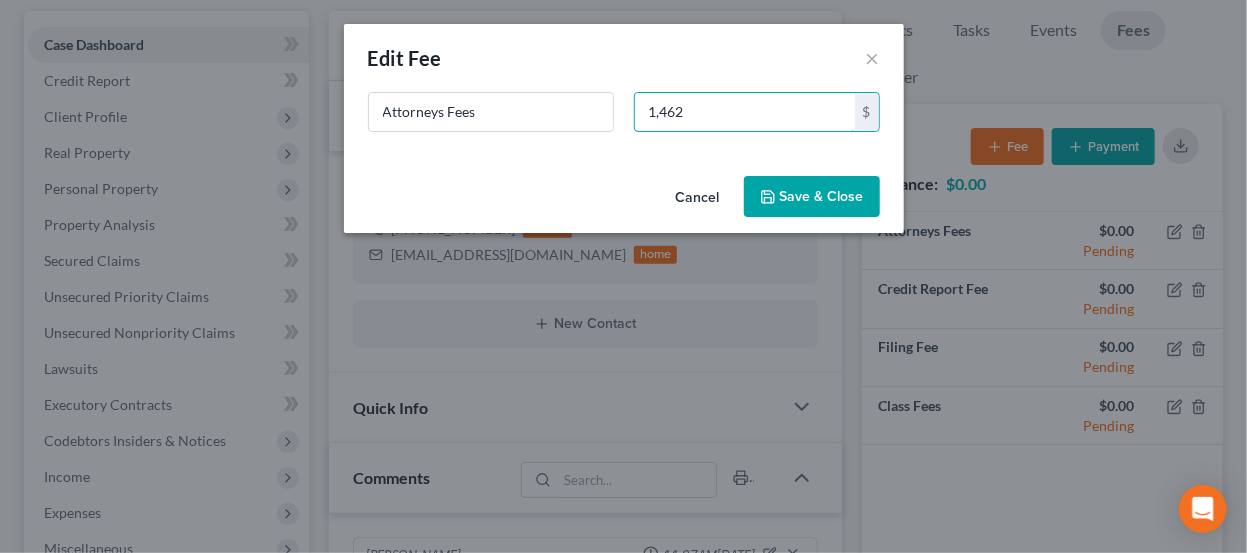 type on "1,462" 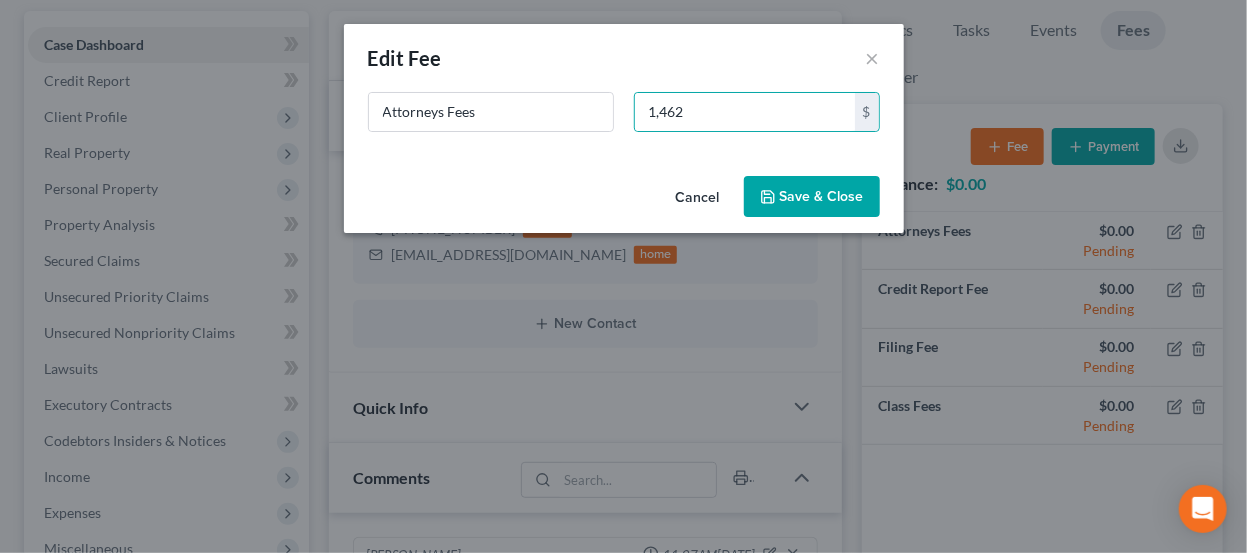 click on "Save & Close" at bounding box center [812, 197] 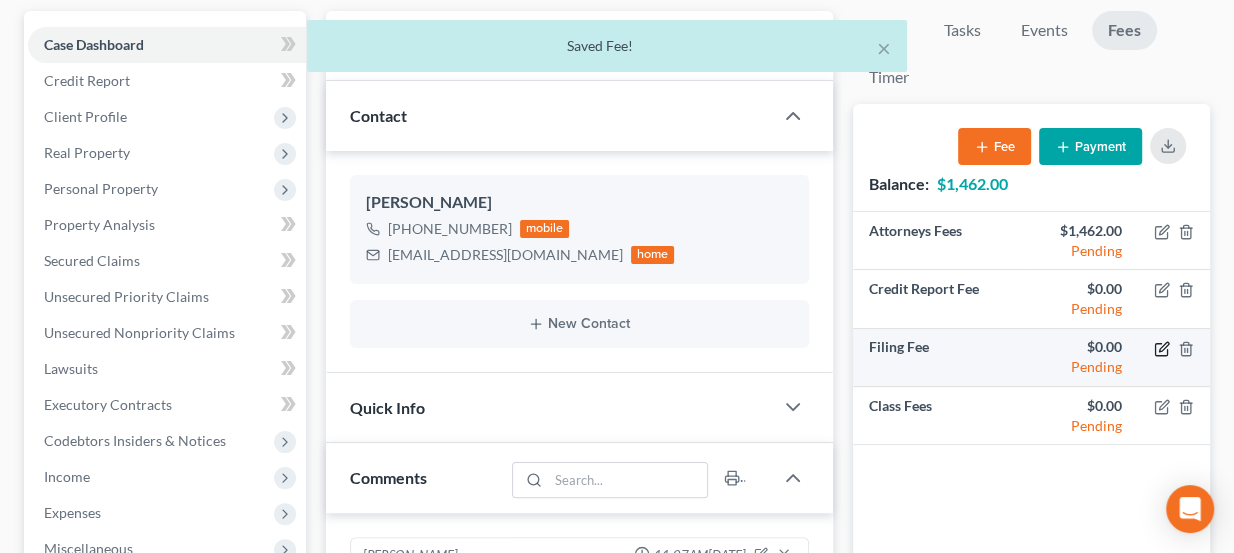 click 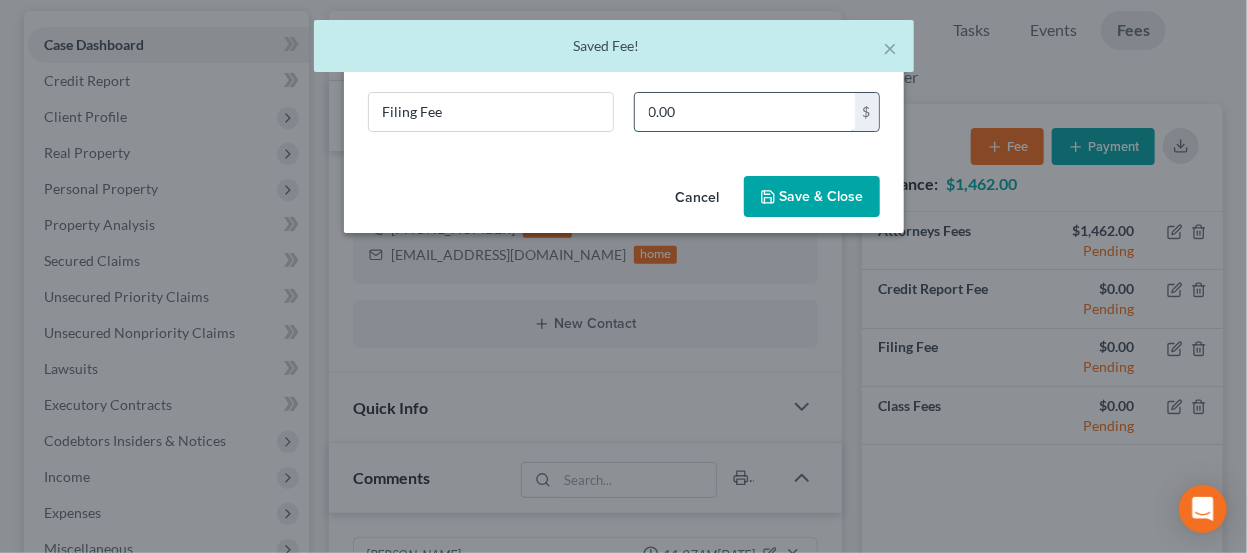 click on "0.00" at bounding box center [745, 112] 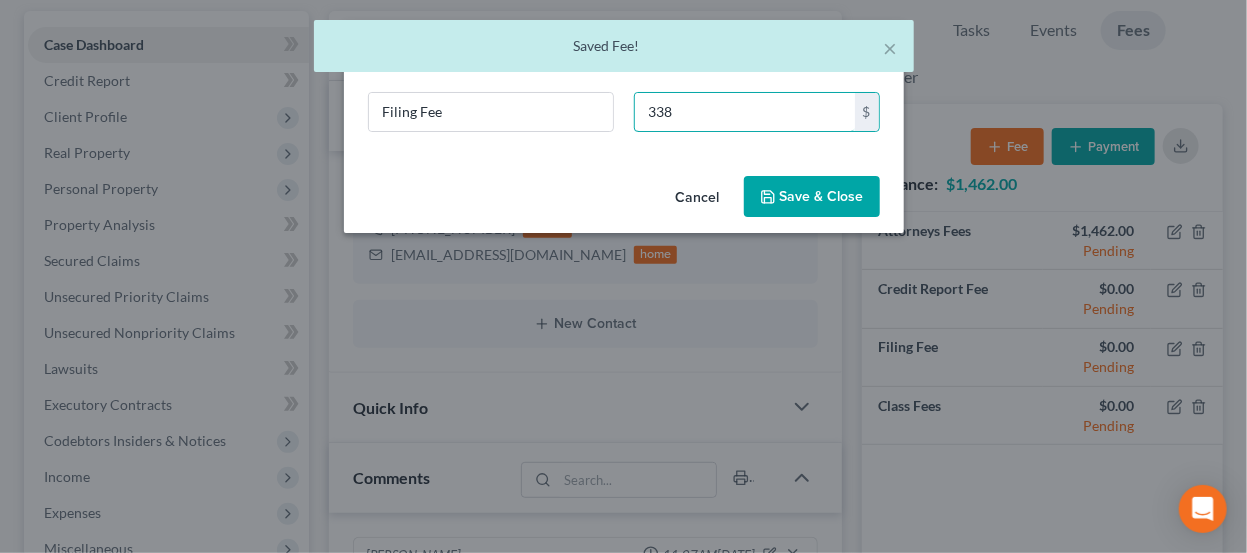 type on "338" 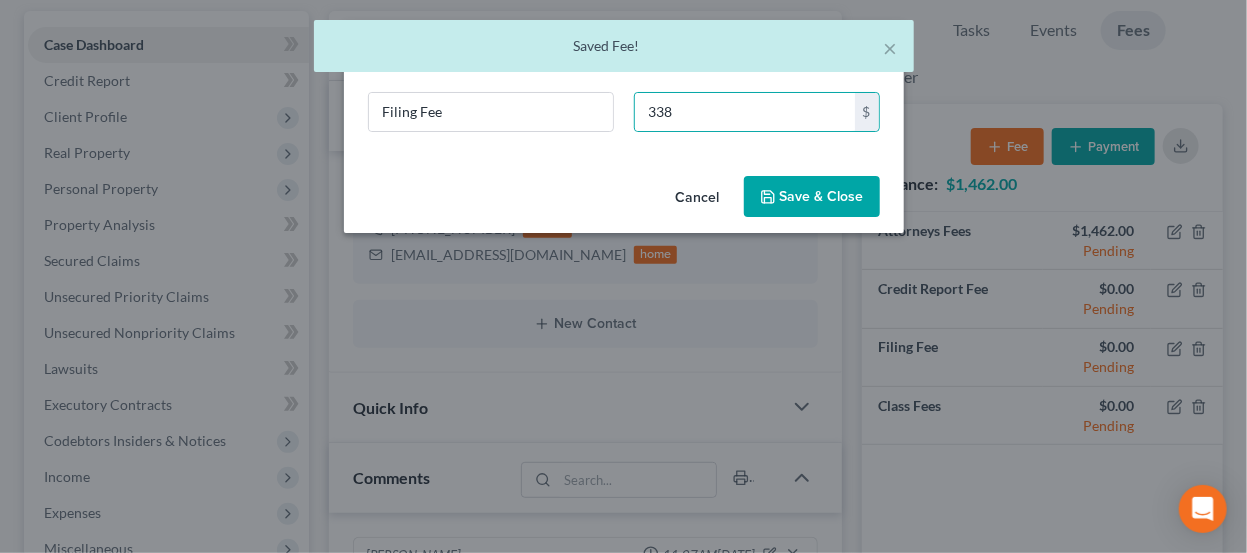 click on "Save & Close" at bounding box center [812, 197] 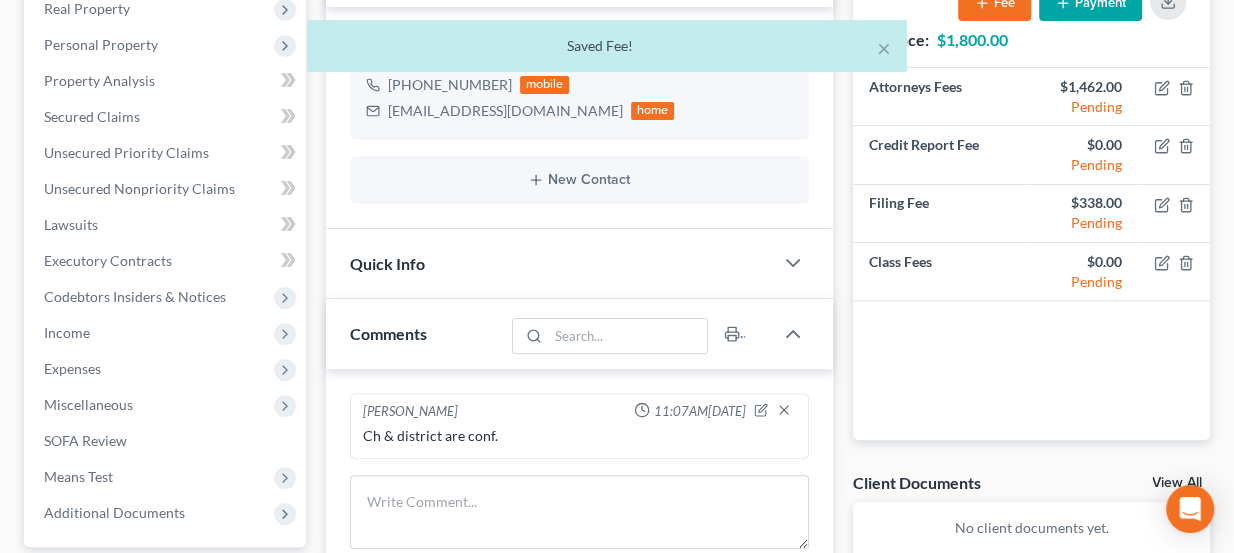 scroll, scrollTop: 363, scrollLeft: 0, axis: vertical 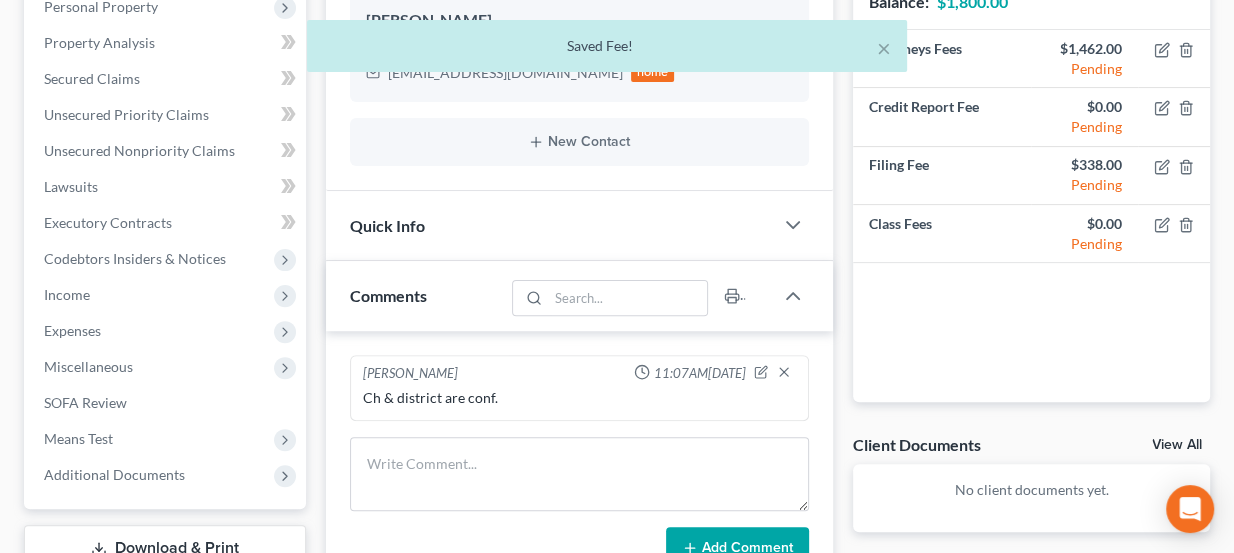 click on "Quick Info" at bounding box center [550, 225] 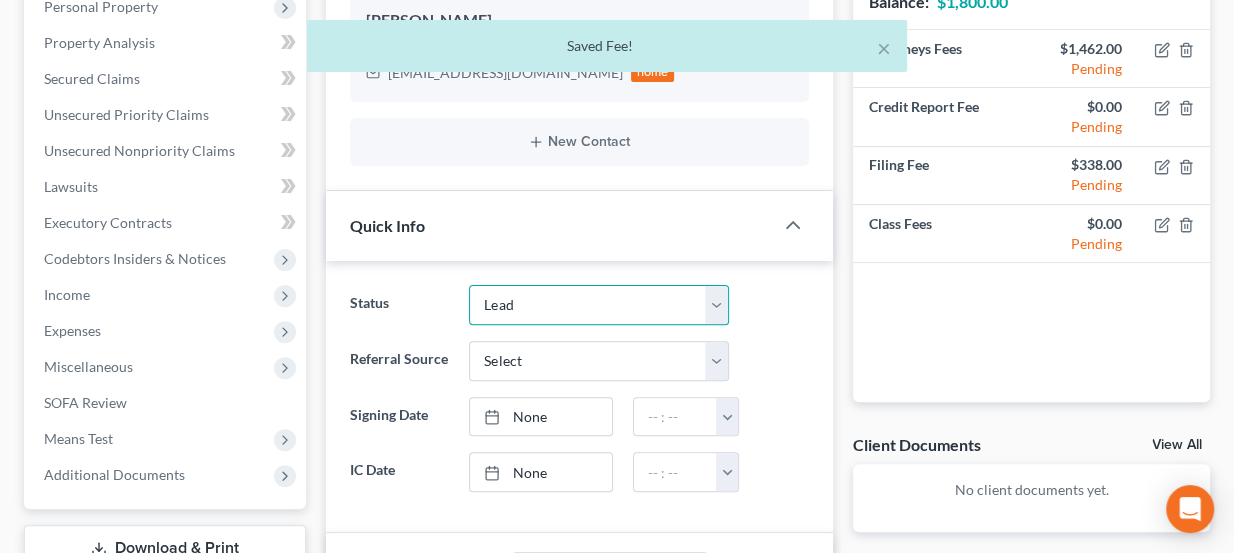 click on "Discharged Dismissed Filed Info Sent In Progress Lead Lost Lead Ready to File Retained To Review" at bounding box center (599, 305) 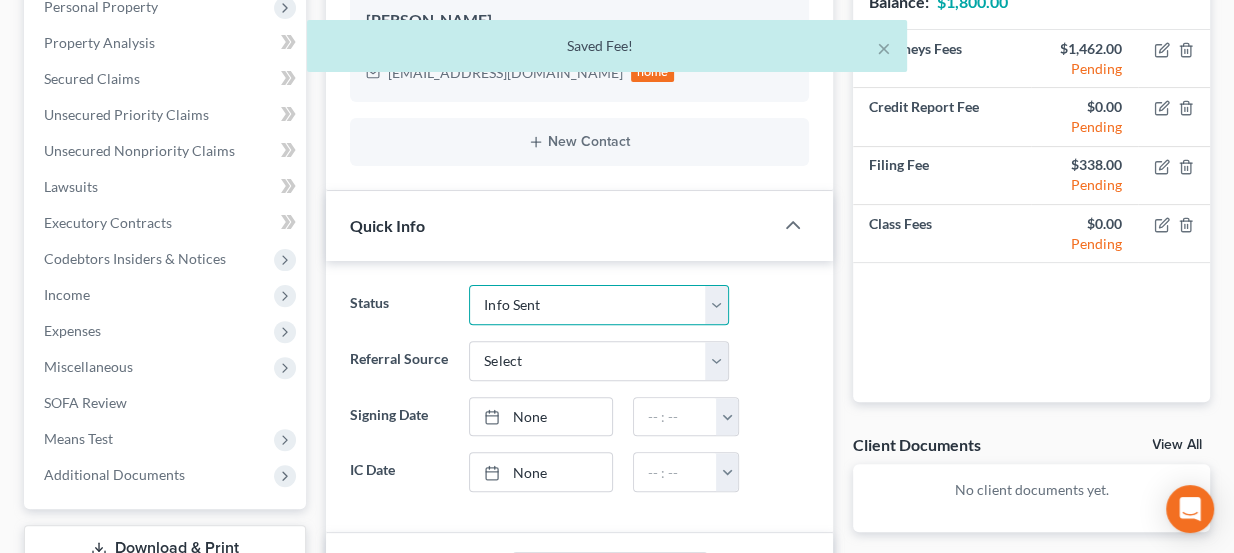 click on "Discharged Dismissed Filed Info Sent In Progress Lead Lost Lead Ready to File Retained To Review" at bounding box center (599, 305) 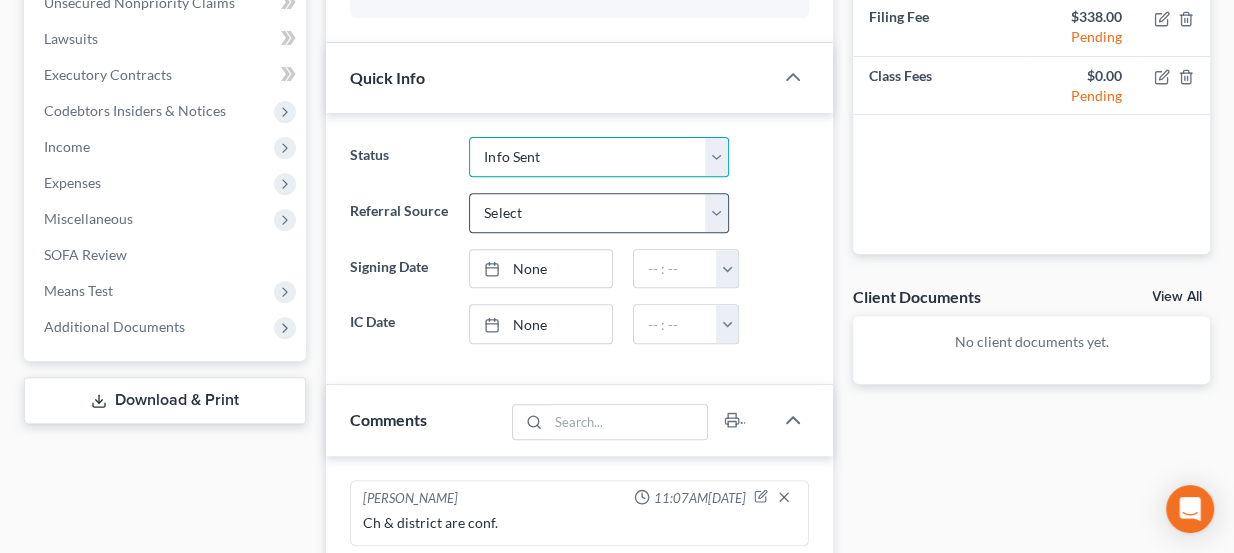 scroll, scrollTop: 636, scrollLeft: 0, axis: vertical 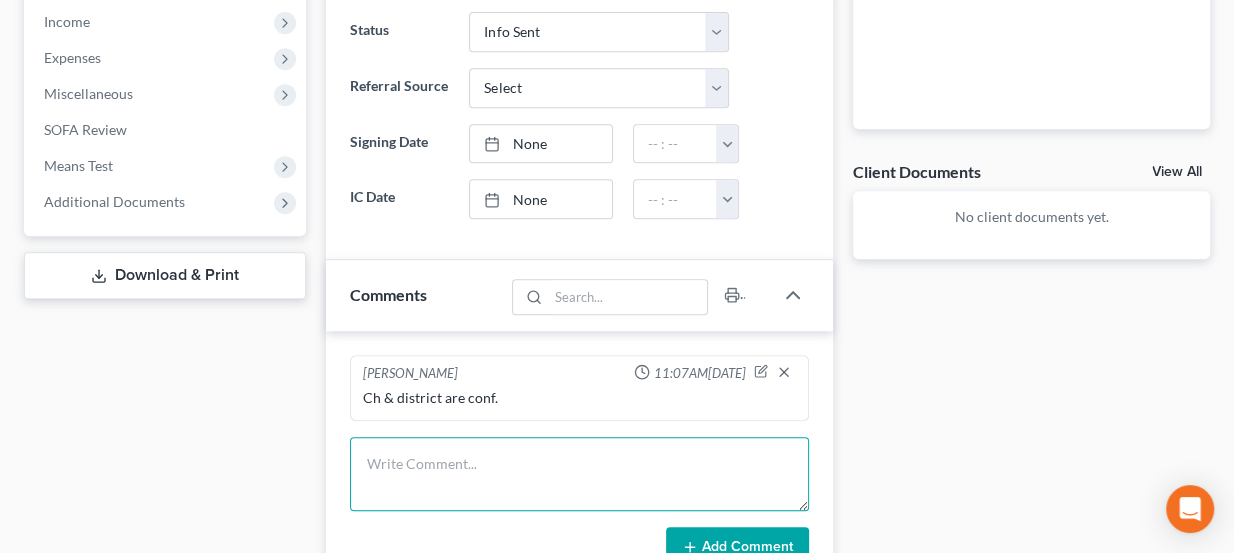 click at bounding box center [580, 474] 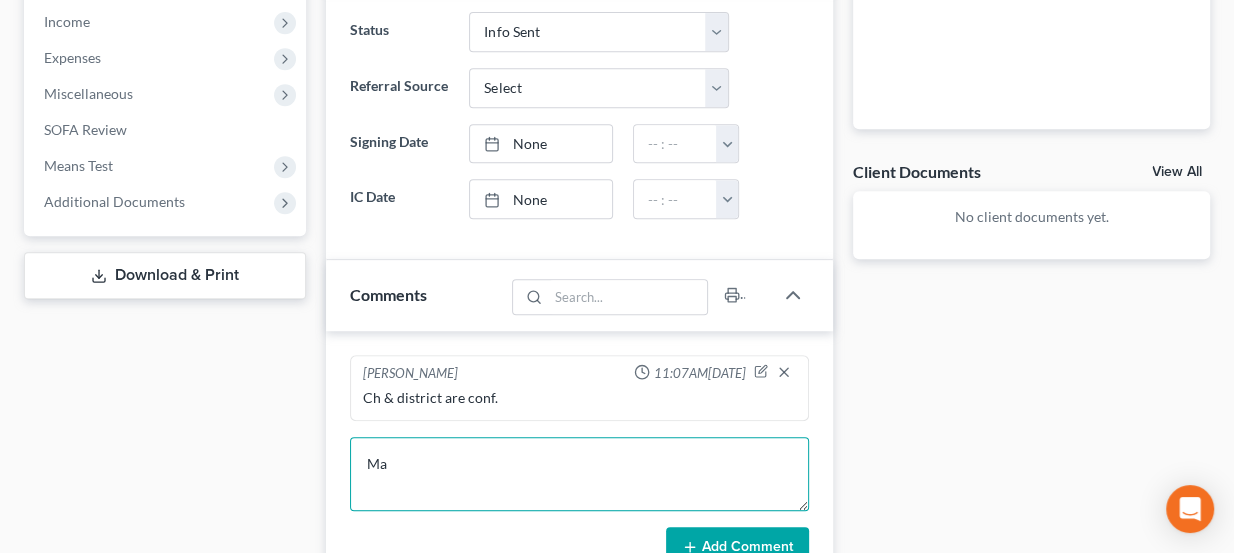 type on "M" 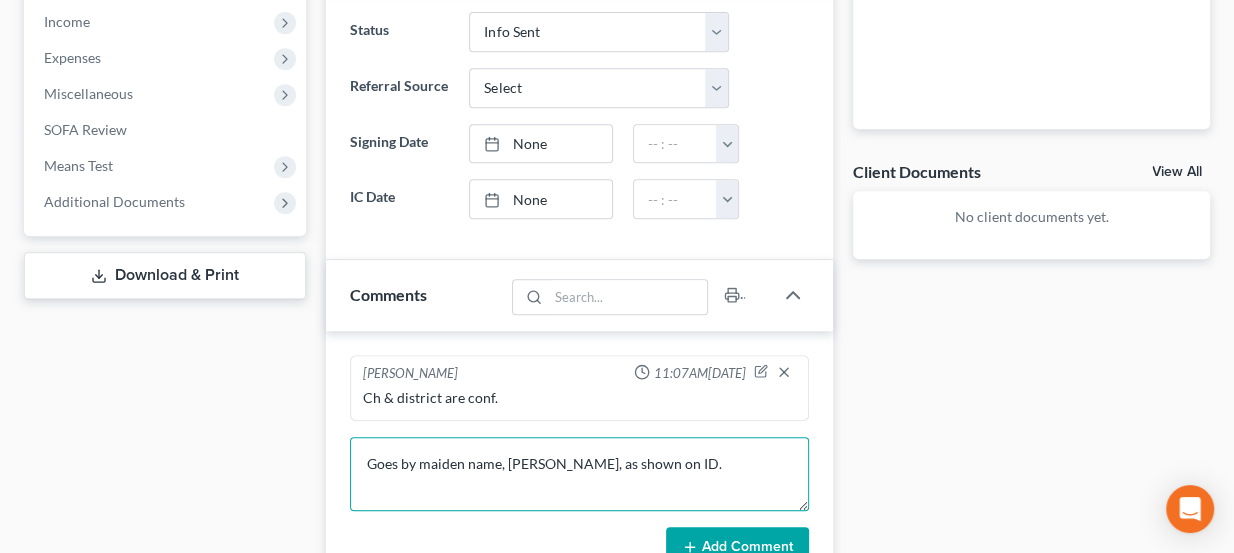 type on "Goes by maiden name, Lambert, as shown on ID." 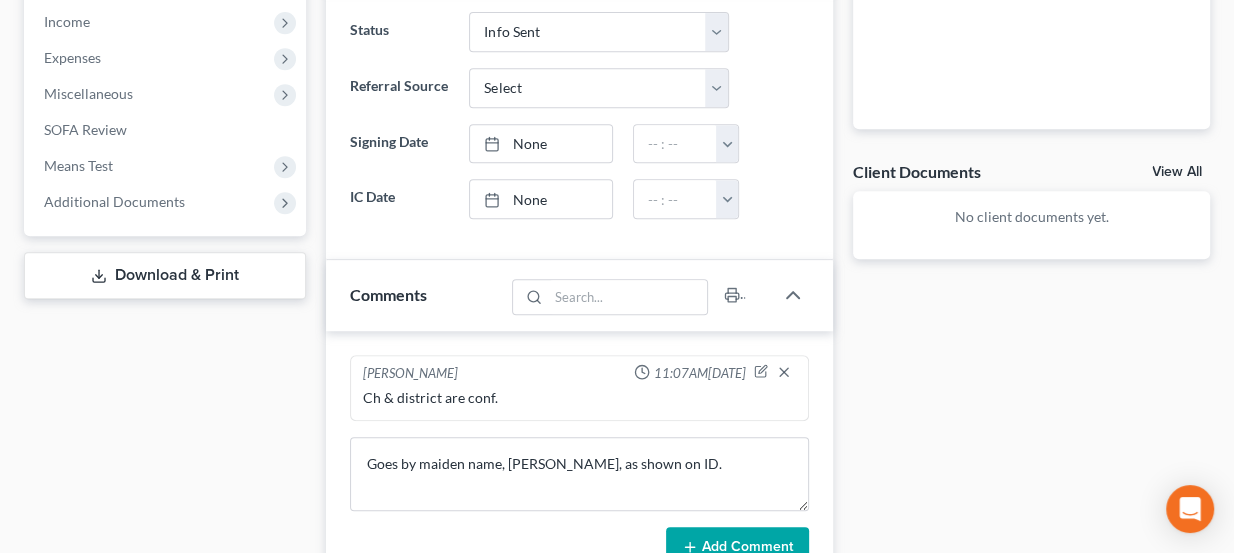 click on "Add Comment" at bounding box center [737, 548] 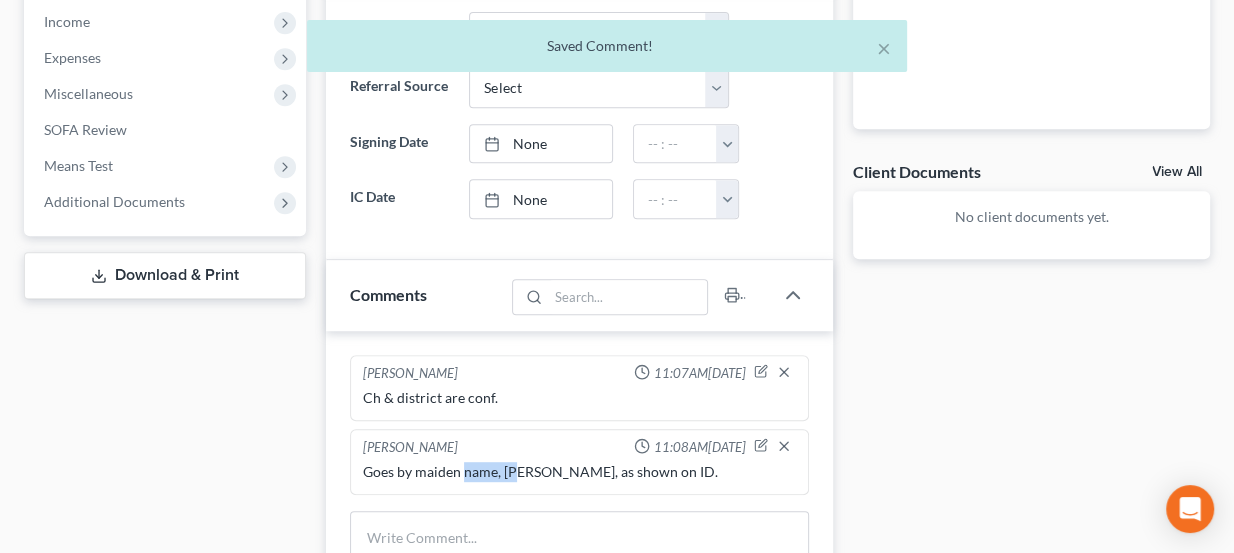 drag, startPoint x: 481, startPoint y: 467, endPoint x: 583, endPoint y: 478, distance: 102.59142 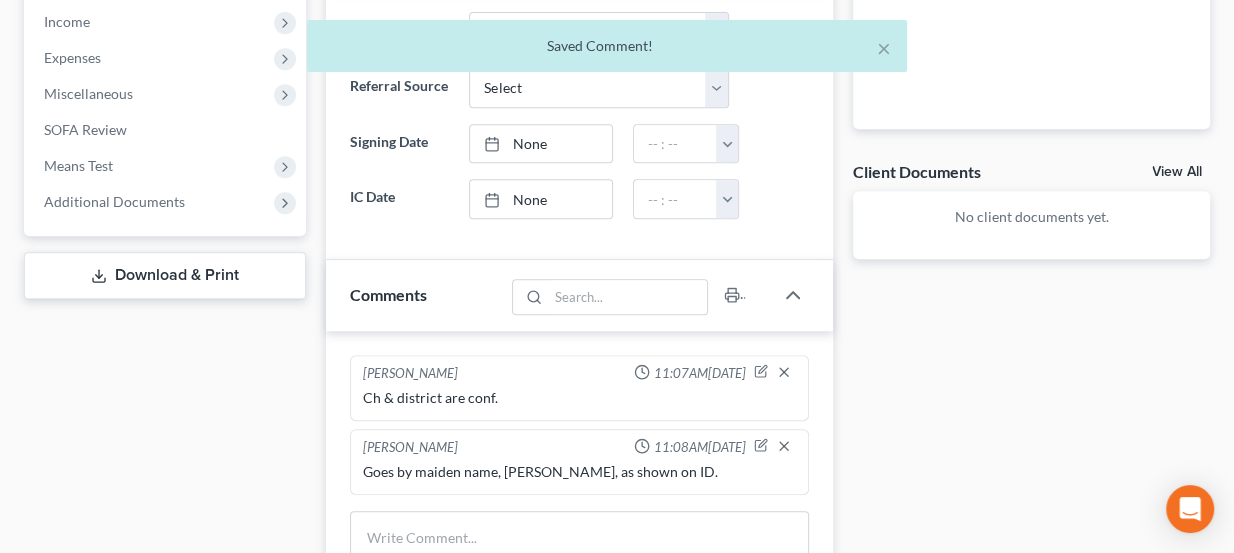 click on "Lou Phillips 11:08AM, 07/11/2025 Goes by maiden name, Lambert, as shown on ID." at bounding box center (580, 462) 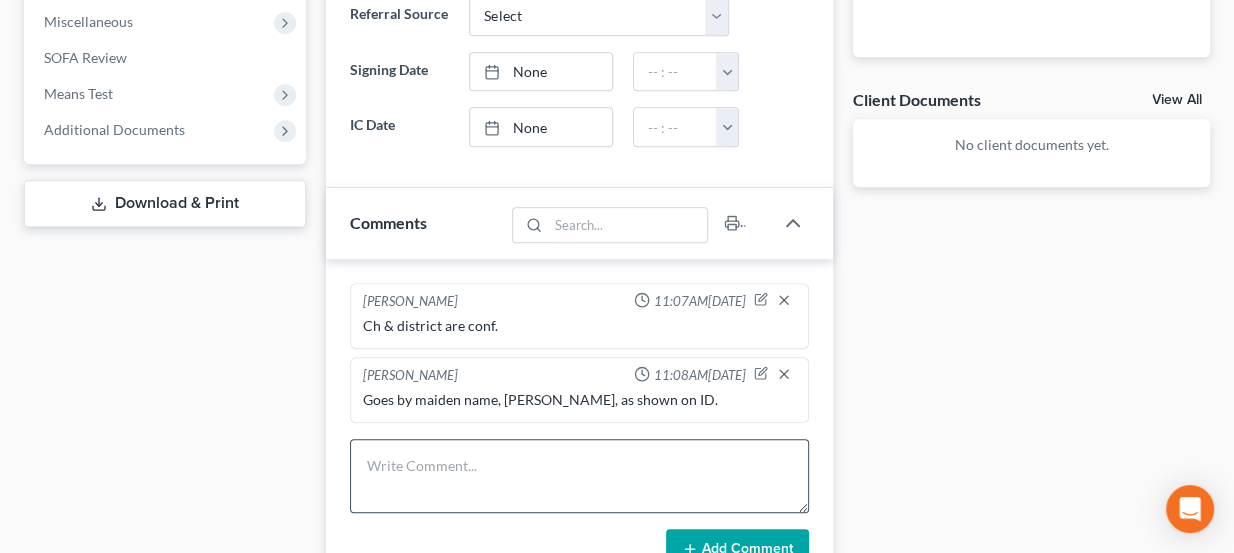 scroll, scrollTop: 727, scrollLeft: 0, axis: vertical 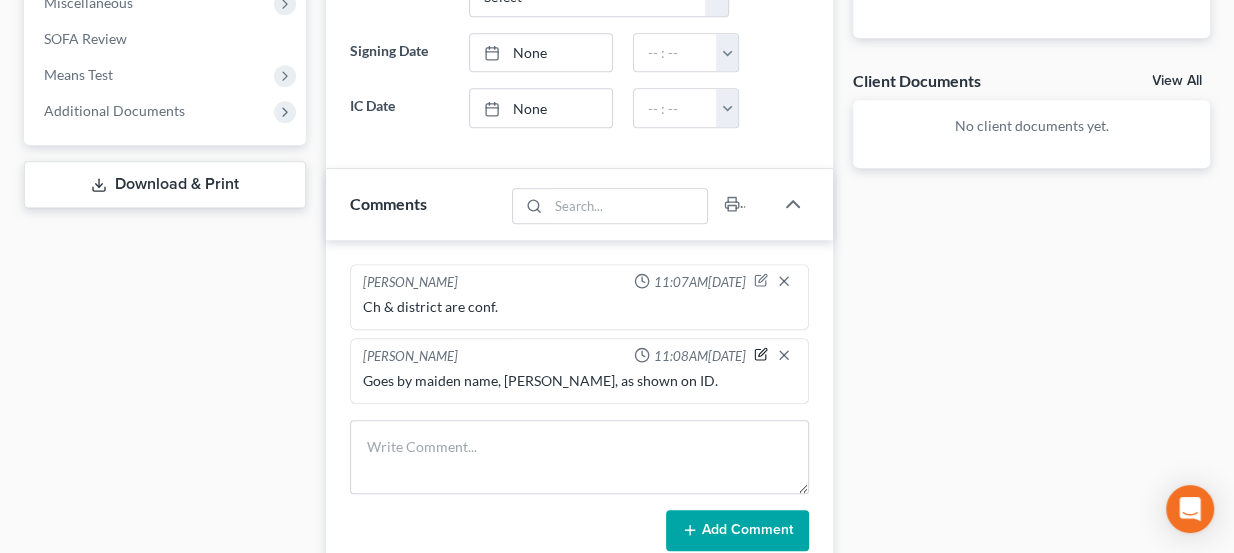 click 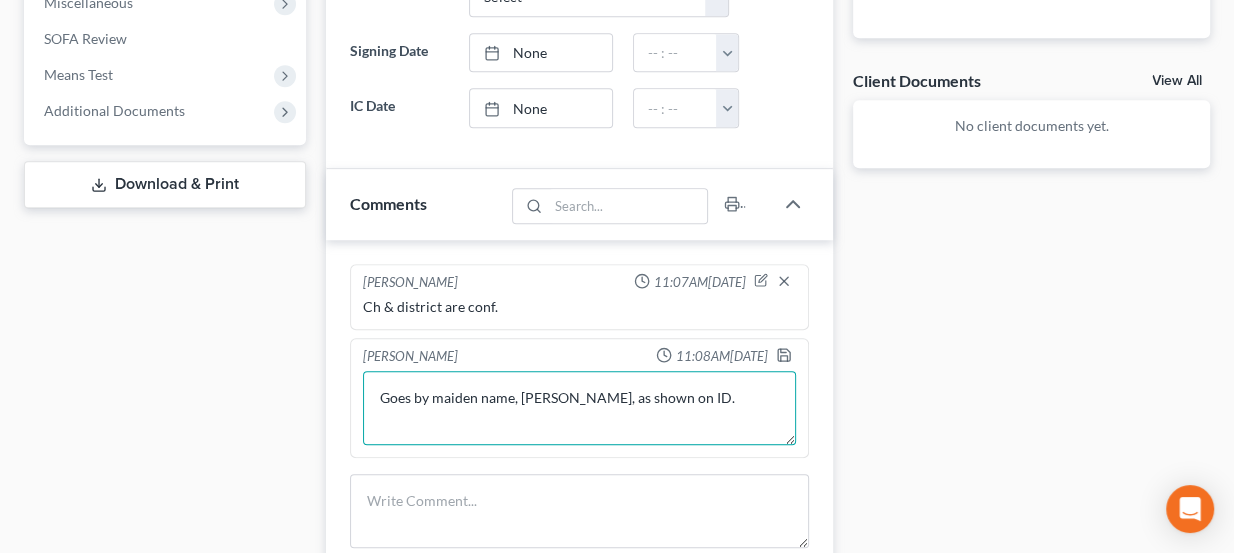 click on "Goes by maiden name, Lambert, as shown on ID." at bounding box center [580, 408] 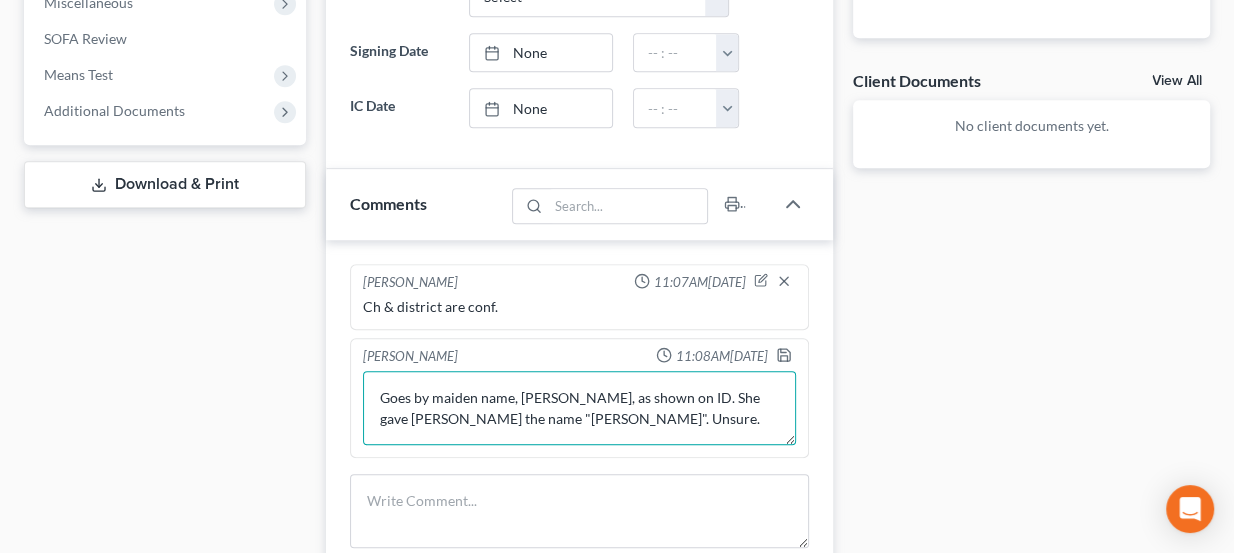 type on "Goes by maiden name, Lambert, as shown on ID. She gave Paul the name "Brown". Unsure." 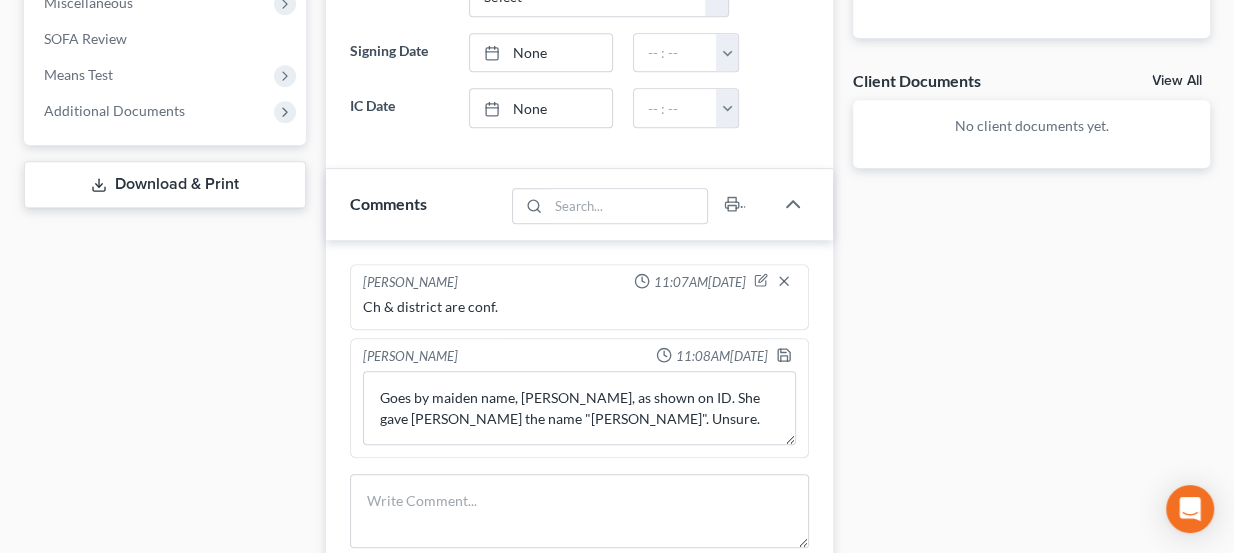 click on "Lou Phillips 11:08AM, 07/11/2025" at bounding box center [580, 357] 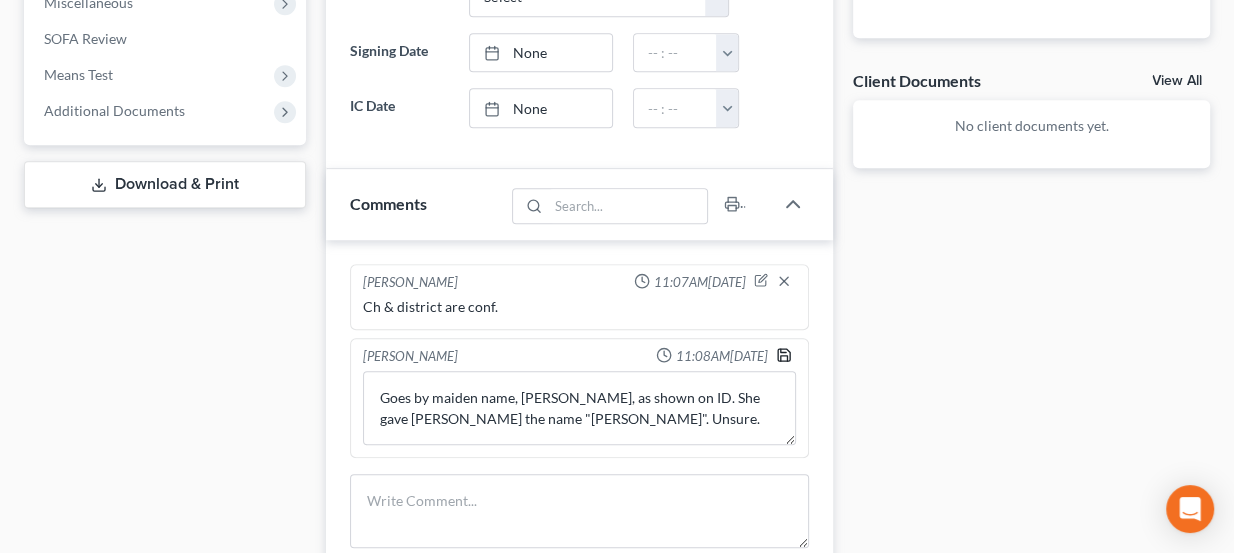 click 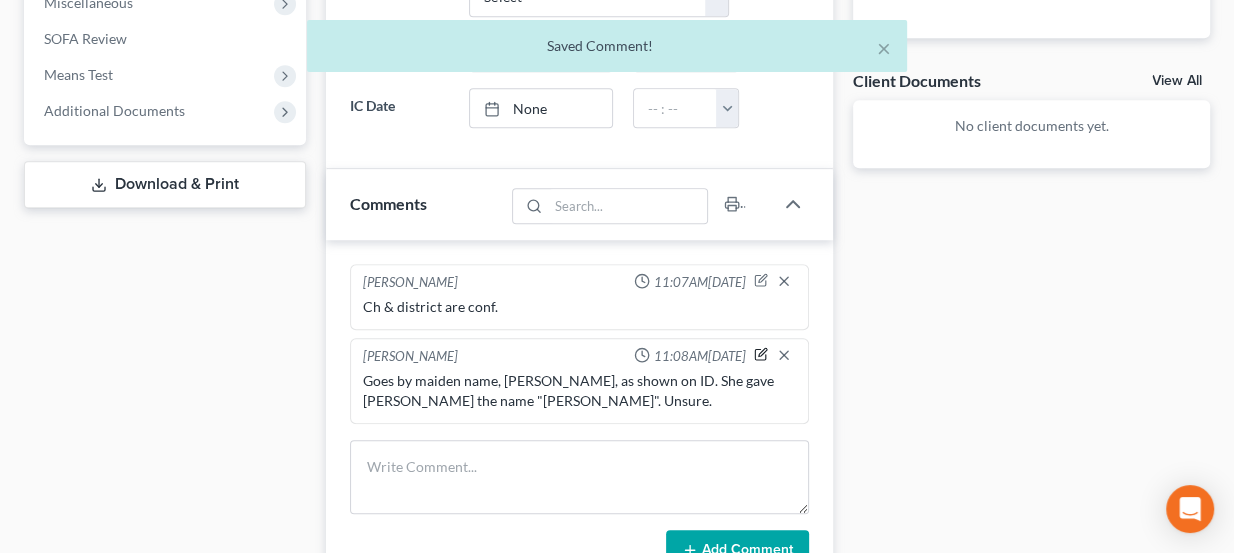 click 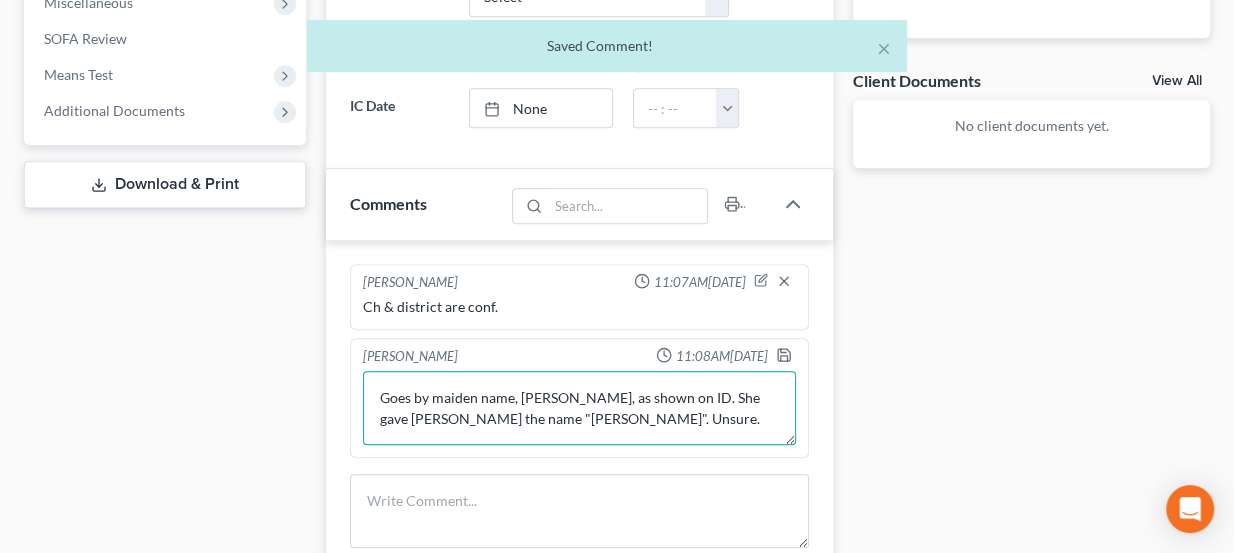 drag, startPoint x: 385, startPoint y: 388, endPoint x: 357, endPoint y: 382, distance: 28.635643 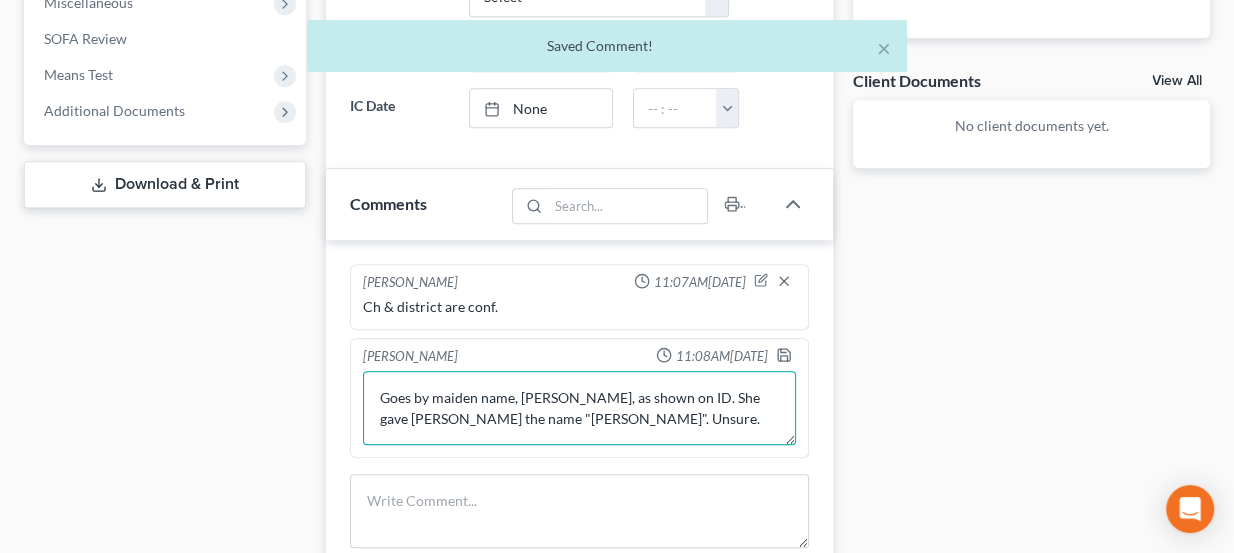 click on "Goes by maiden name, Lambert, as shown on ID. She gave Paul the name "Brown". Unsure. Goes by maiden name, Lambert, as shown on ID. She gave Paul the name "Brown". Unsure." at bounding box center (580, 408) 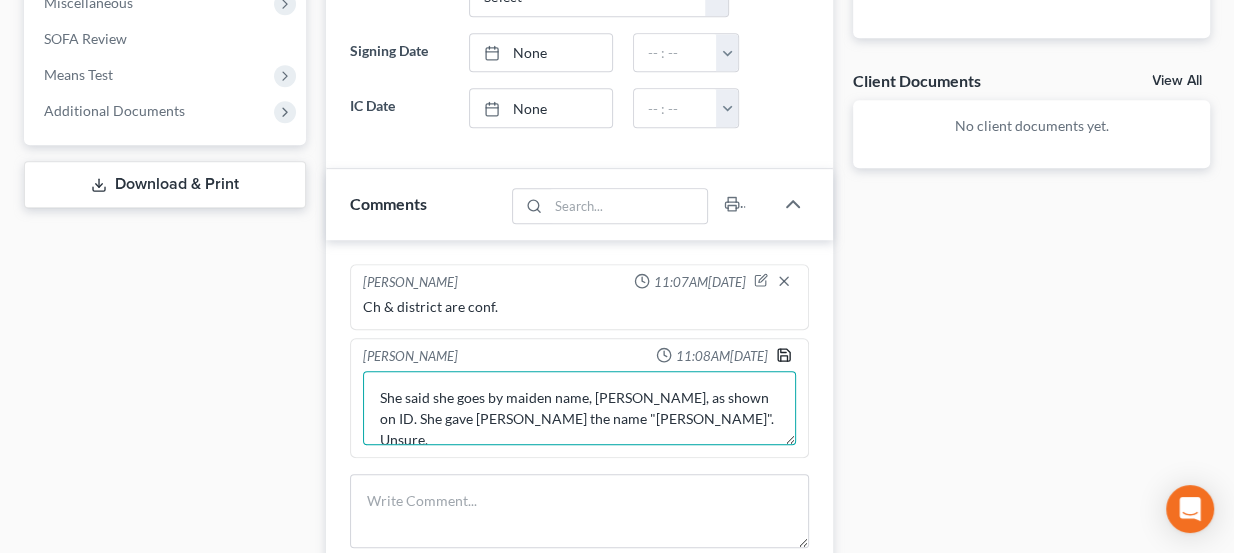 type on "She said she goes by maiden name, Lambert, as shown on ID. She gave Paul the name "Brown". Unsure." 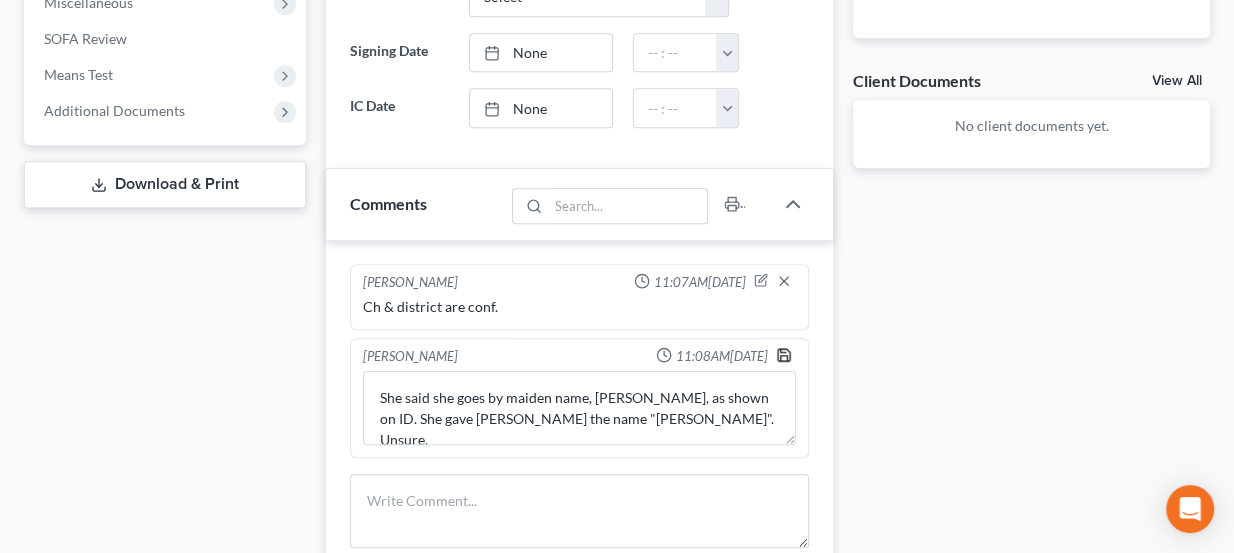 click 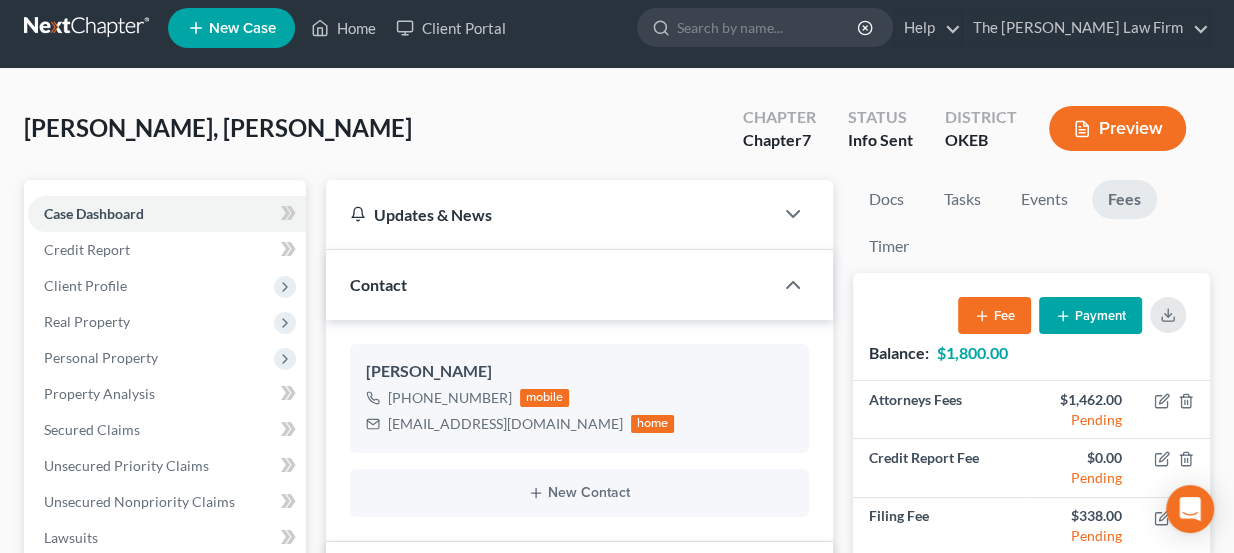 scroll, scrollTop: 0, scrollLeft: 0, axis: both 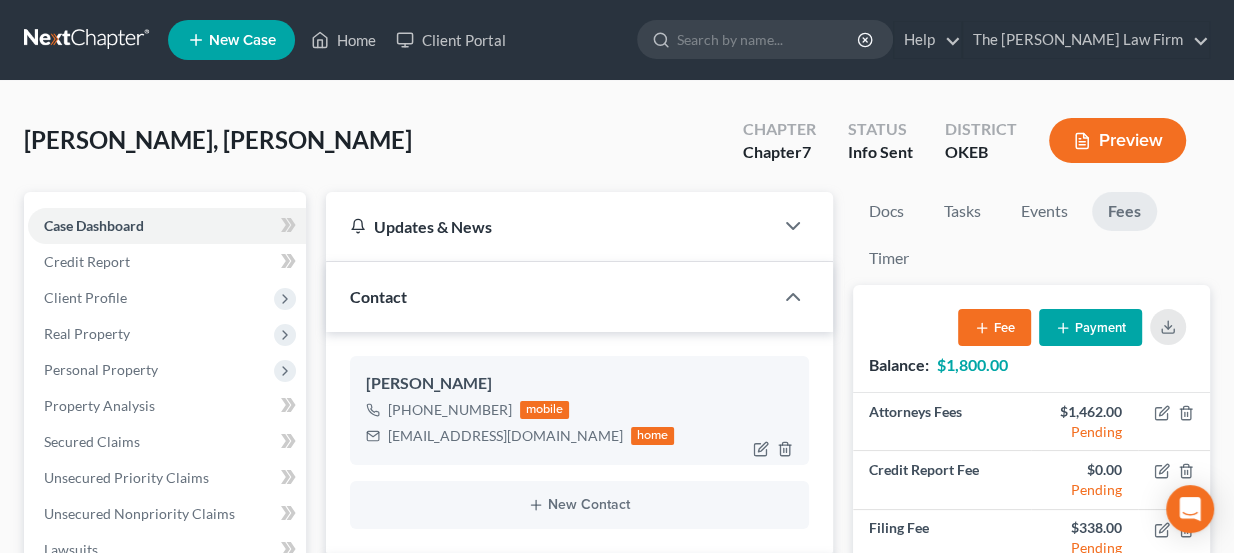 click on "Snbrown129@gmail.com" at bounding box center (505, 436) 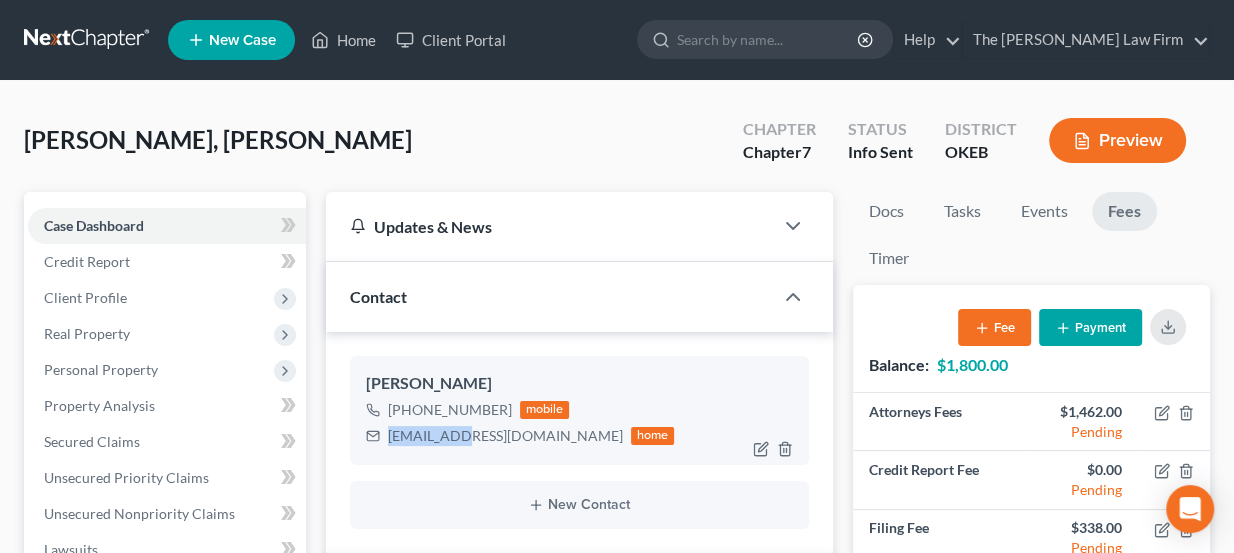 click on "Snbrown129@gmail.com" at bounding box center [505, 436] 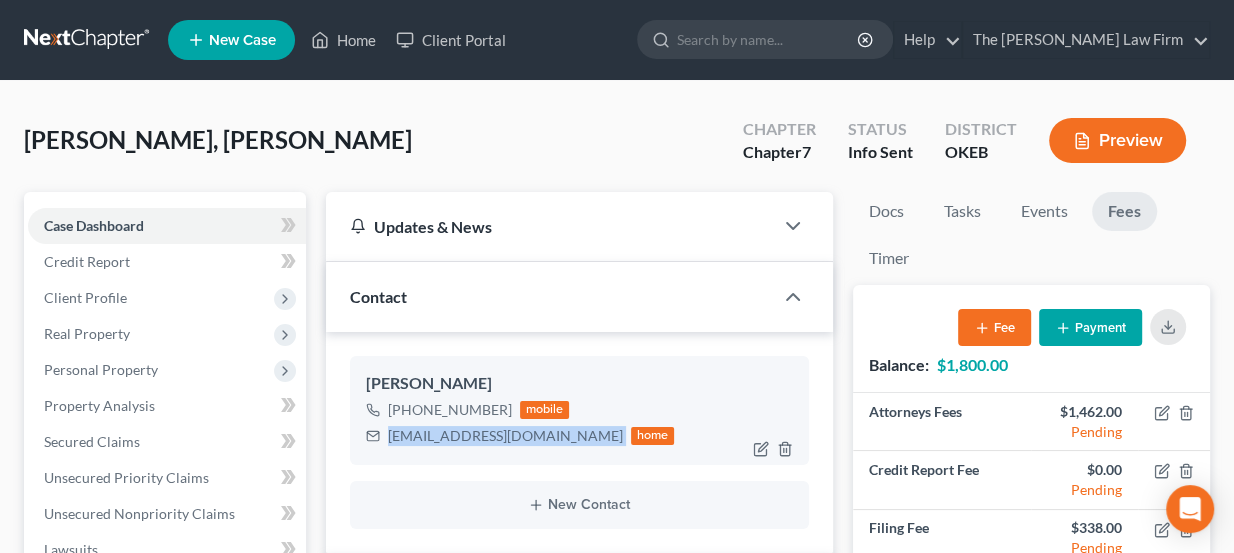click on "Snbrown129@gmail.com" at bounding box center (505, 436) 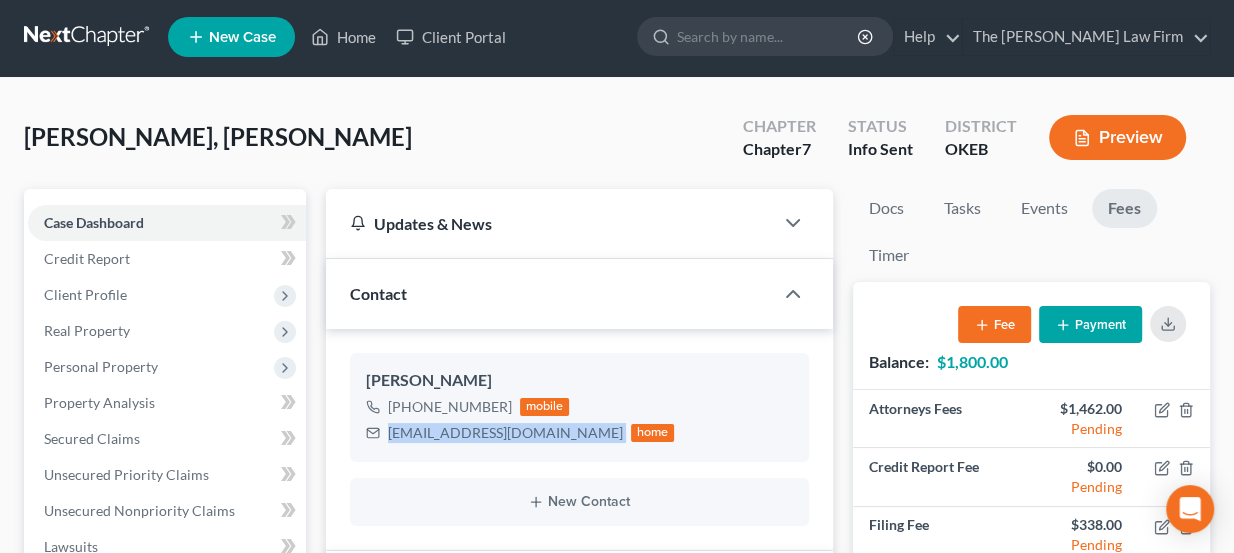 scroll, scrollTop: 0, scrollLeft: 0, axis: both 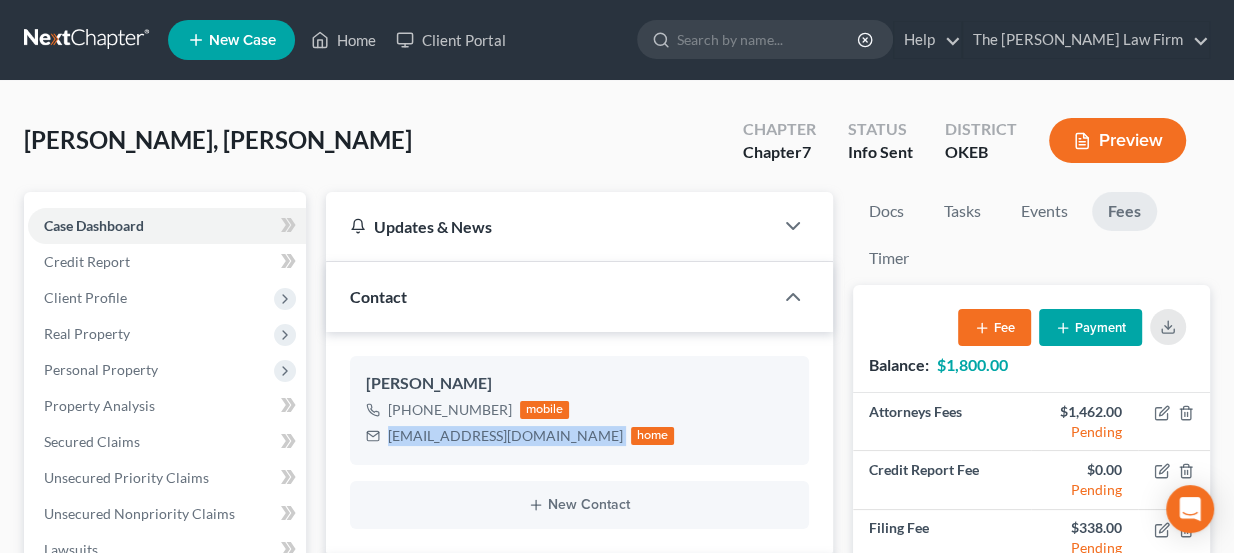 click at bounding box center [88, 40] 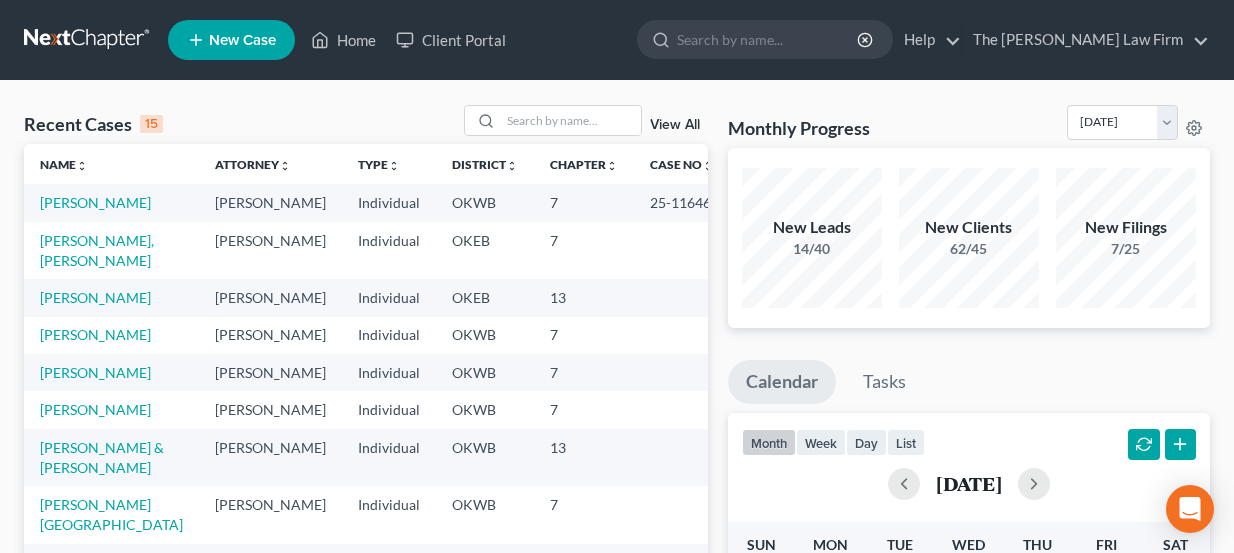 scroll, scrollTop: 0, scrollLeft: 0, axis: both 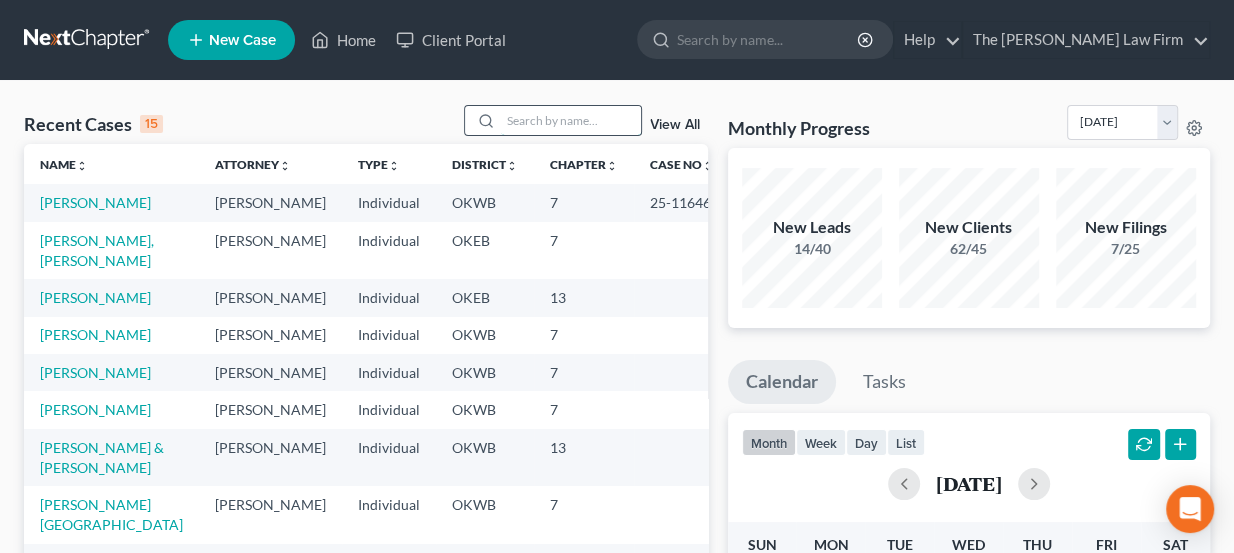 click at bounding box center (571, 120) 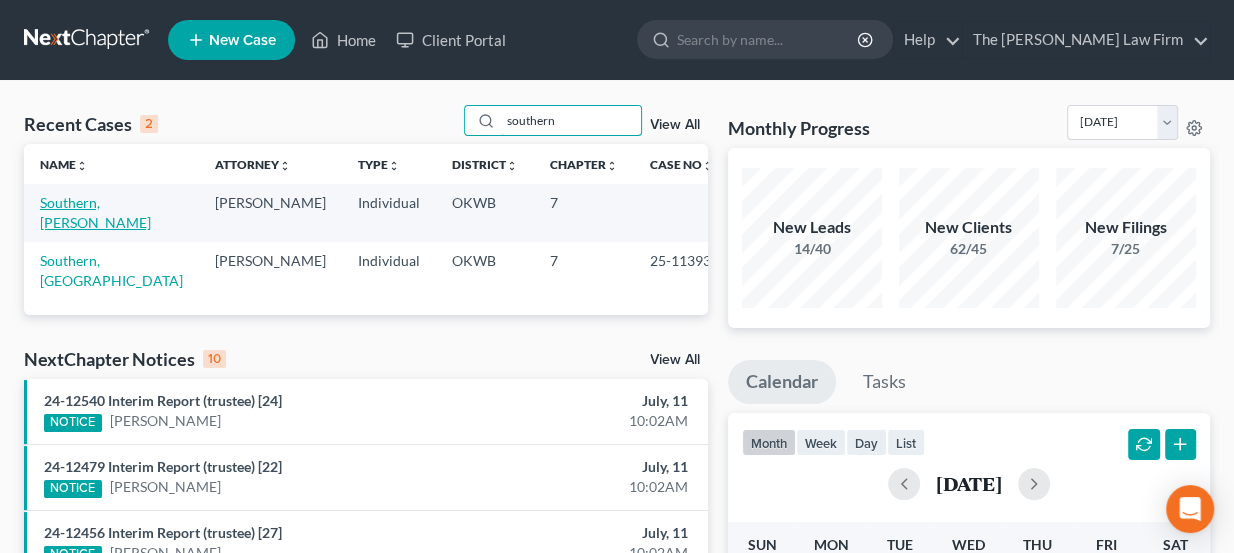 type on "southern" 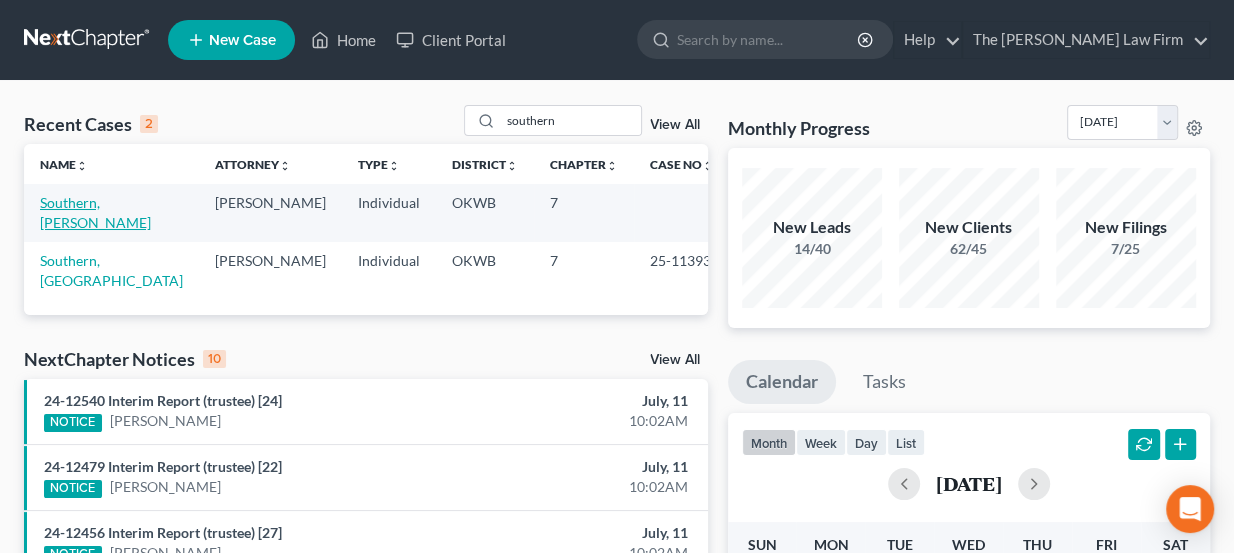 click on "Southern, [PERSON_NAME]" at bounding box center (95, 212) 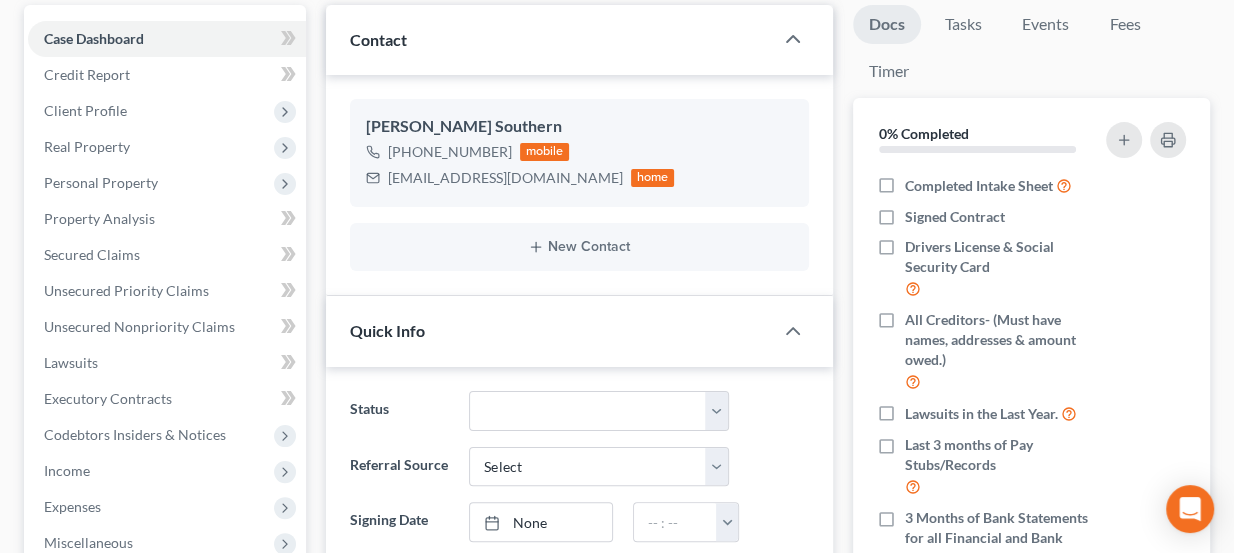 scroll, scrollTop: 181, scrollLeft: 0, axis: vertical 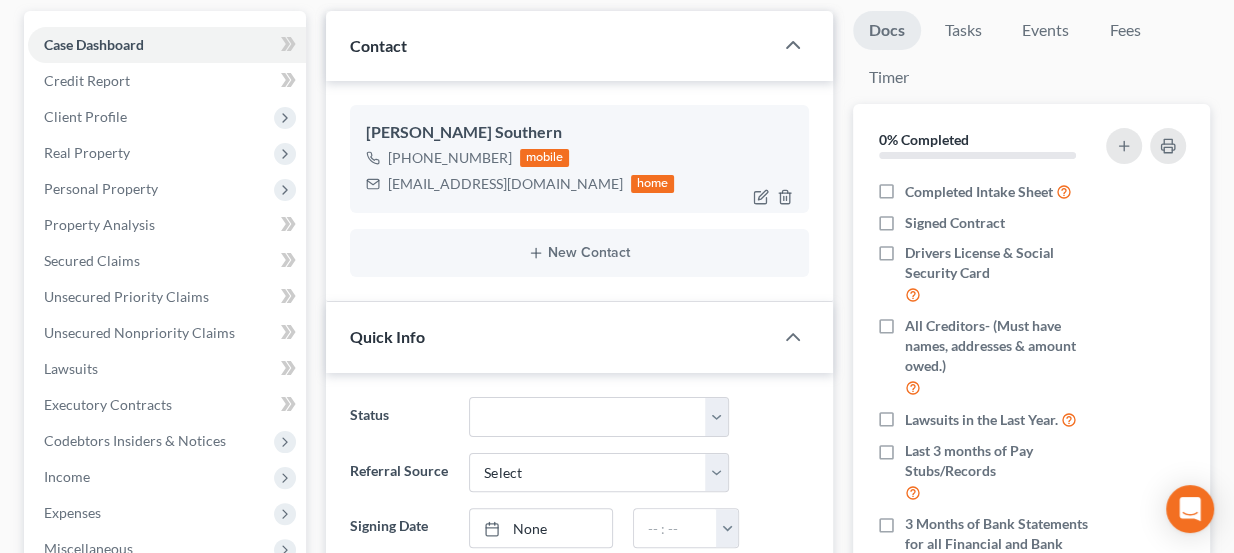 click on "[EMAIL_ADDRESS][DOMAIN_NAME]" at bounding box center [505, 184] 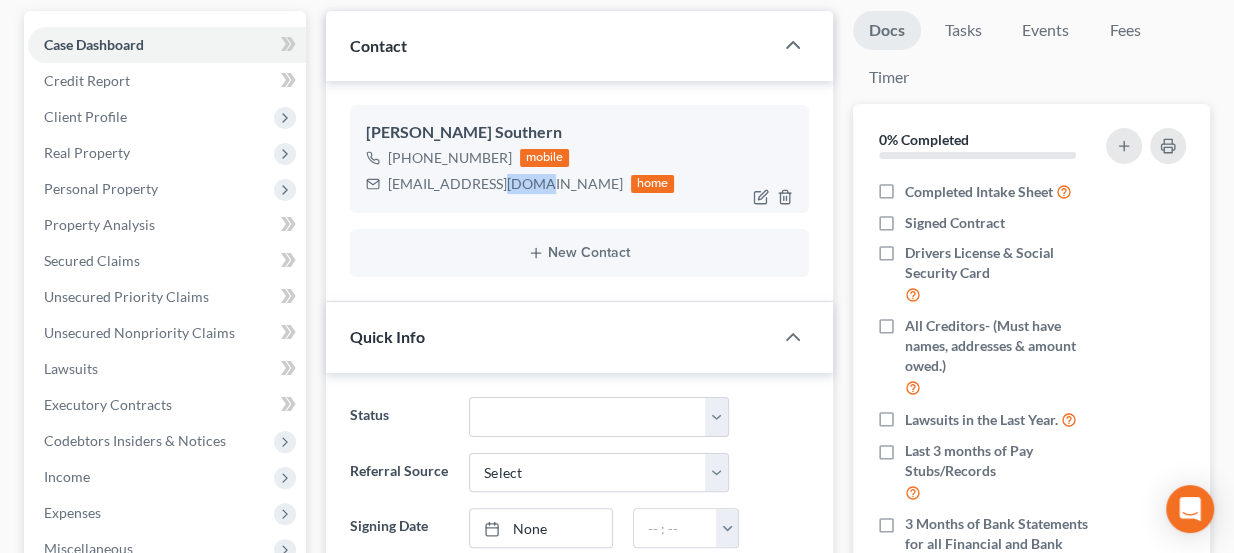 click on "[EMAIL_ADDRESS][DOMAIN_NAME]" at bounding box center (505, 184) 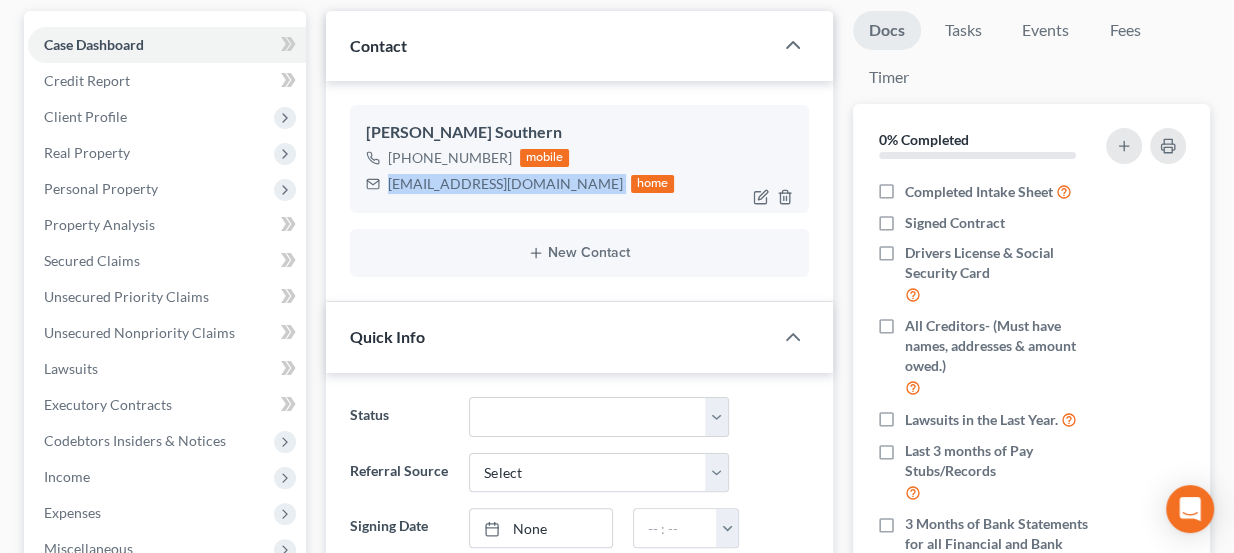 click on "[EMAIL_ADDRESS][DOMAIN_NAME]" at bounding box center [505, 184] 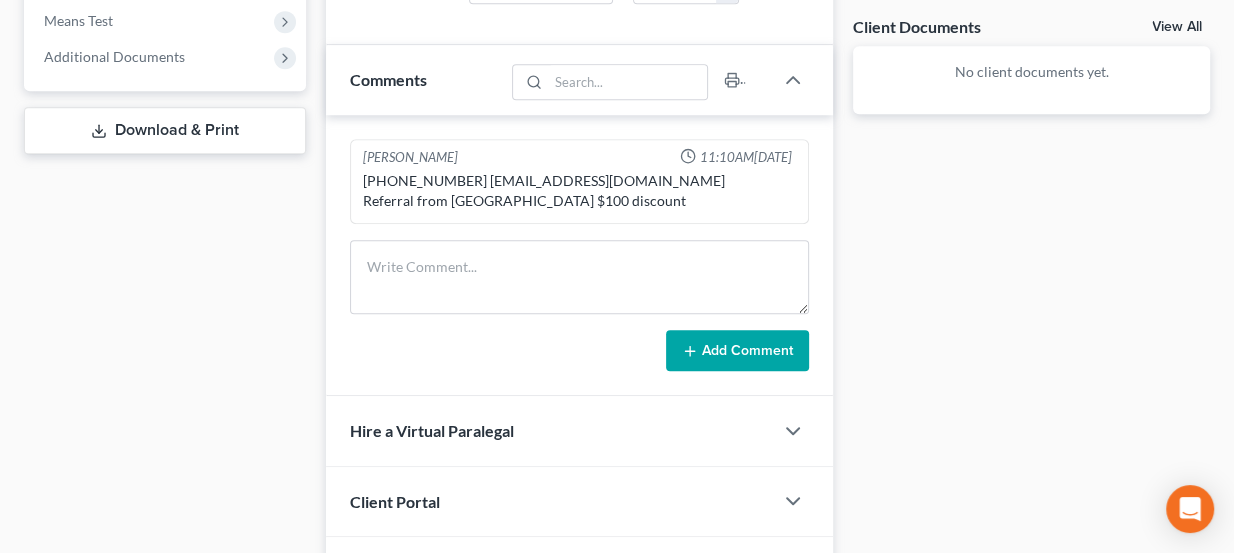 scroll, scrollTop: 818, scrollLeft: 0, axis: vertical 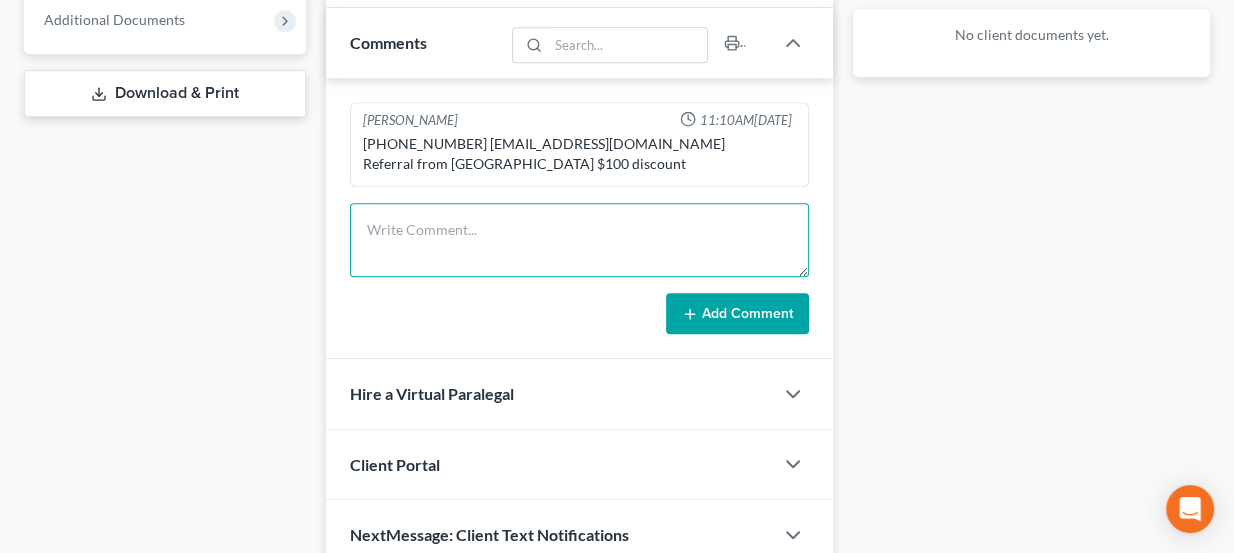 click at bounding box center (580, 240) 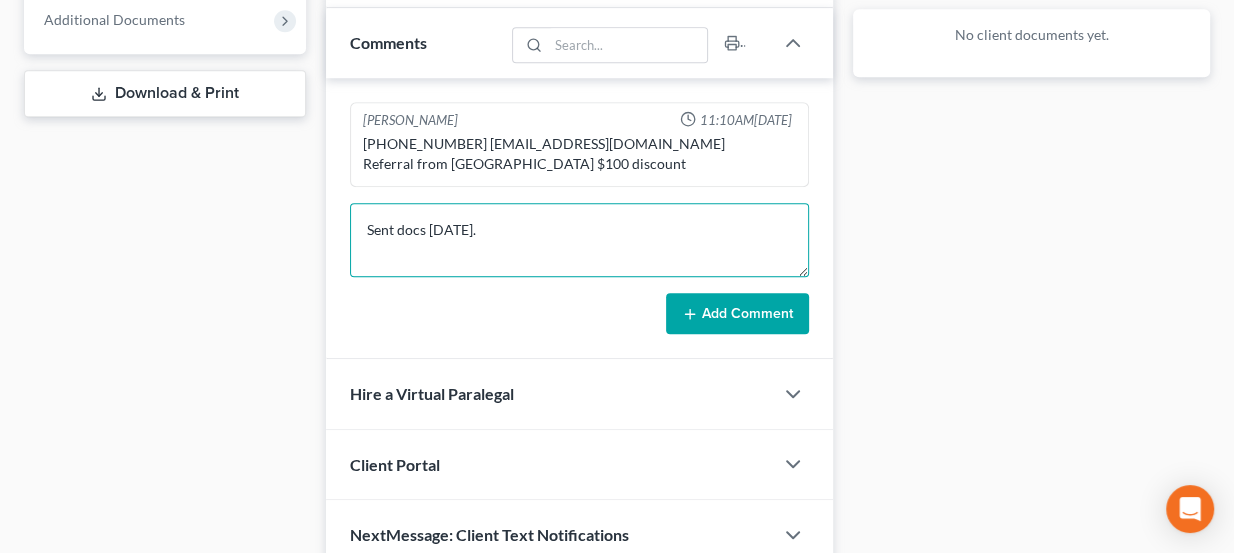 type on "Sent docs [DATE]." 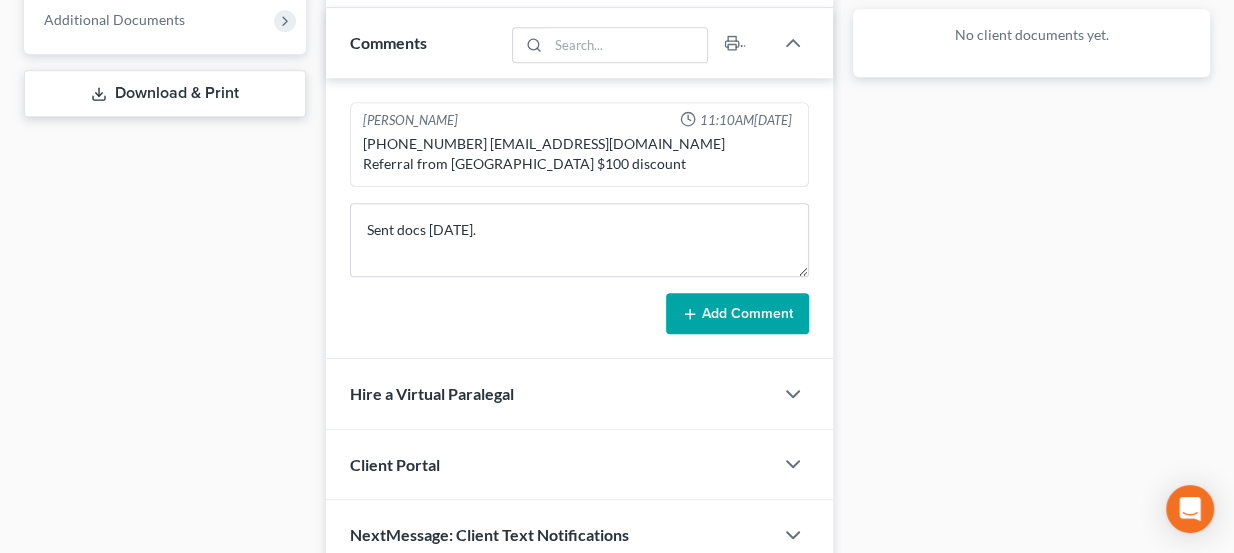 click on "Add Comment" at bounding box center [737, 314] 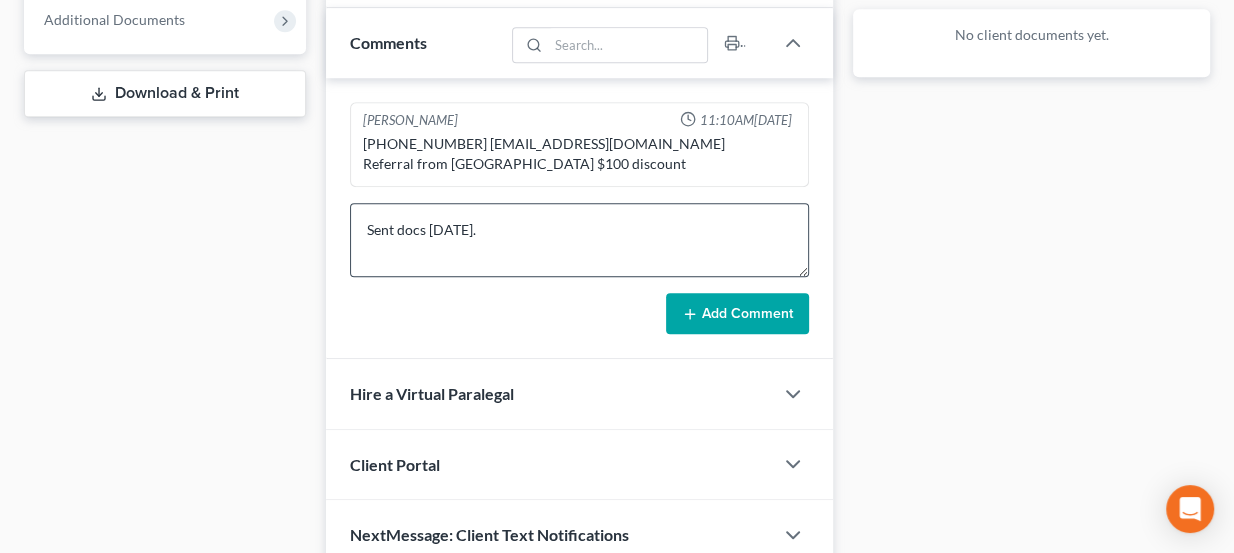 type 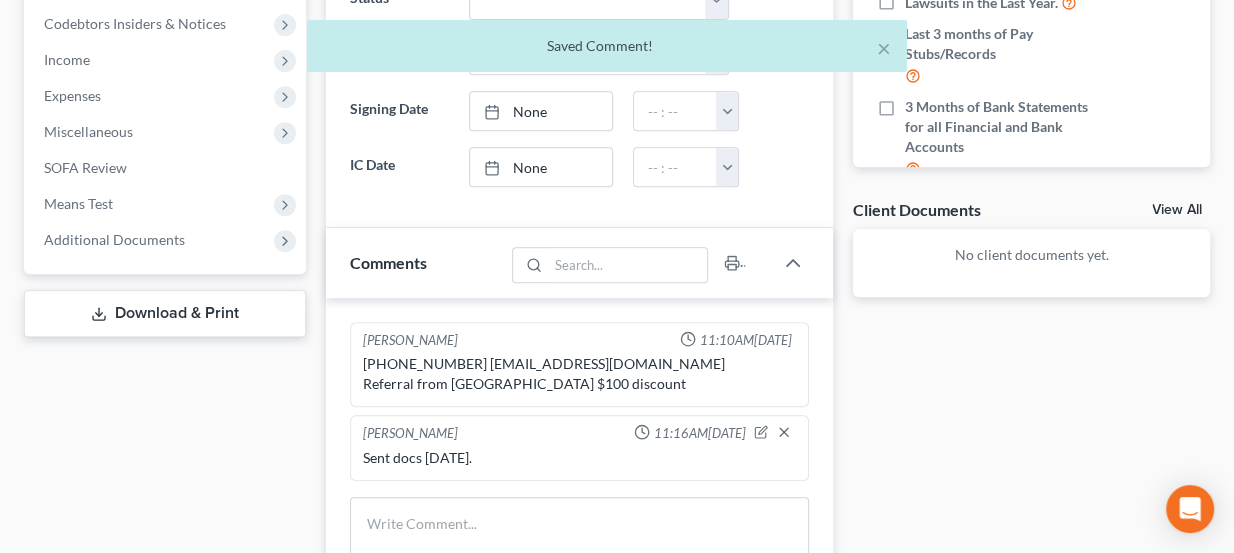 scroll, scrollTop: 545, scrollLeft: 0, axis: vertical 